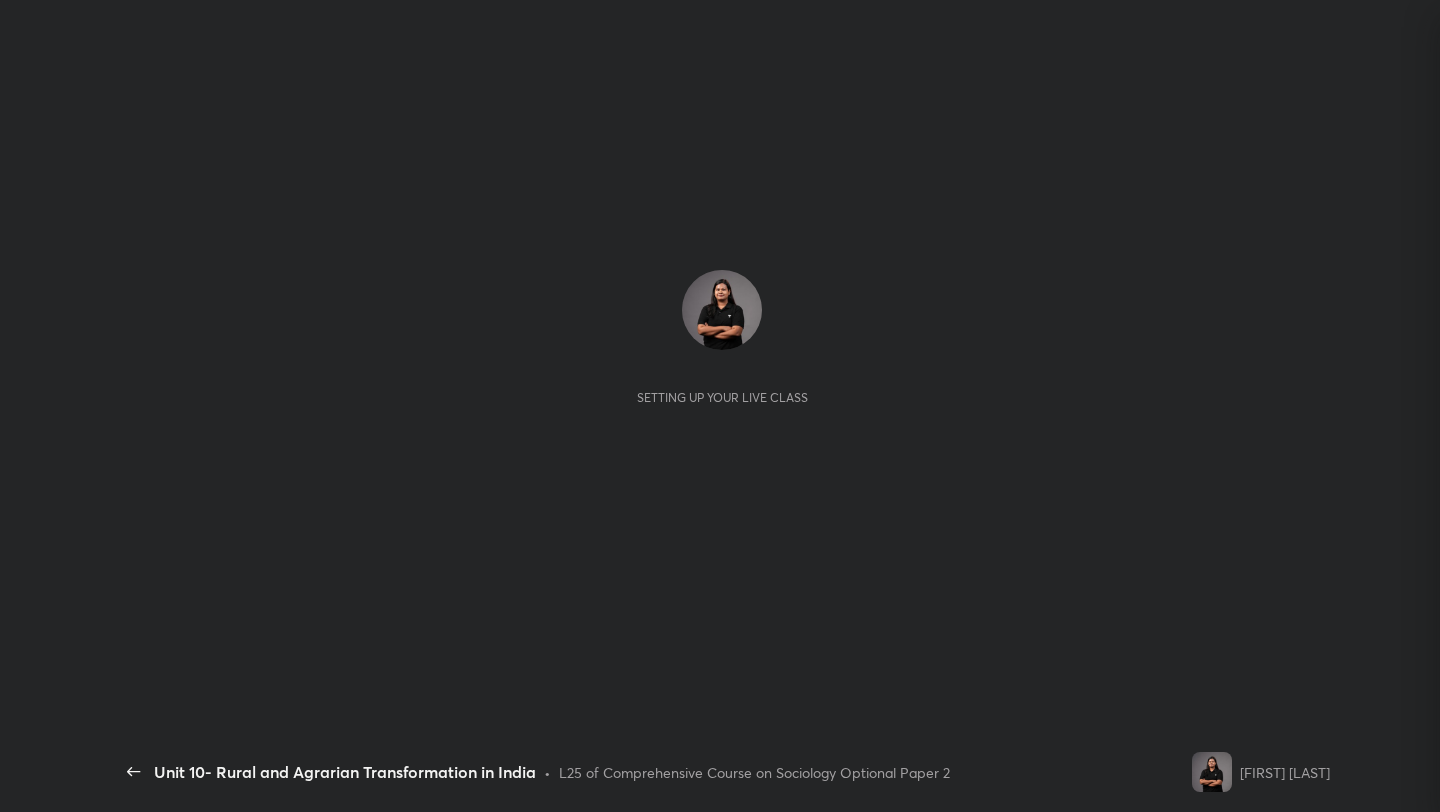 scroll, scrollTop: 0, scrollLeft: 0, axis: both 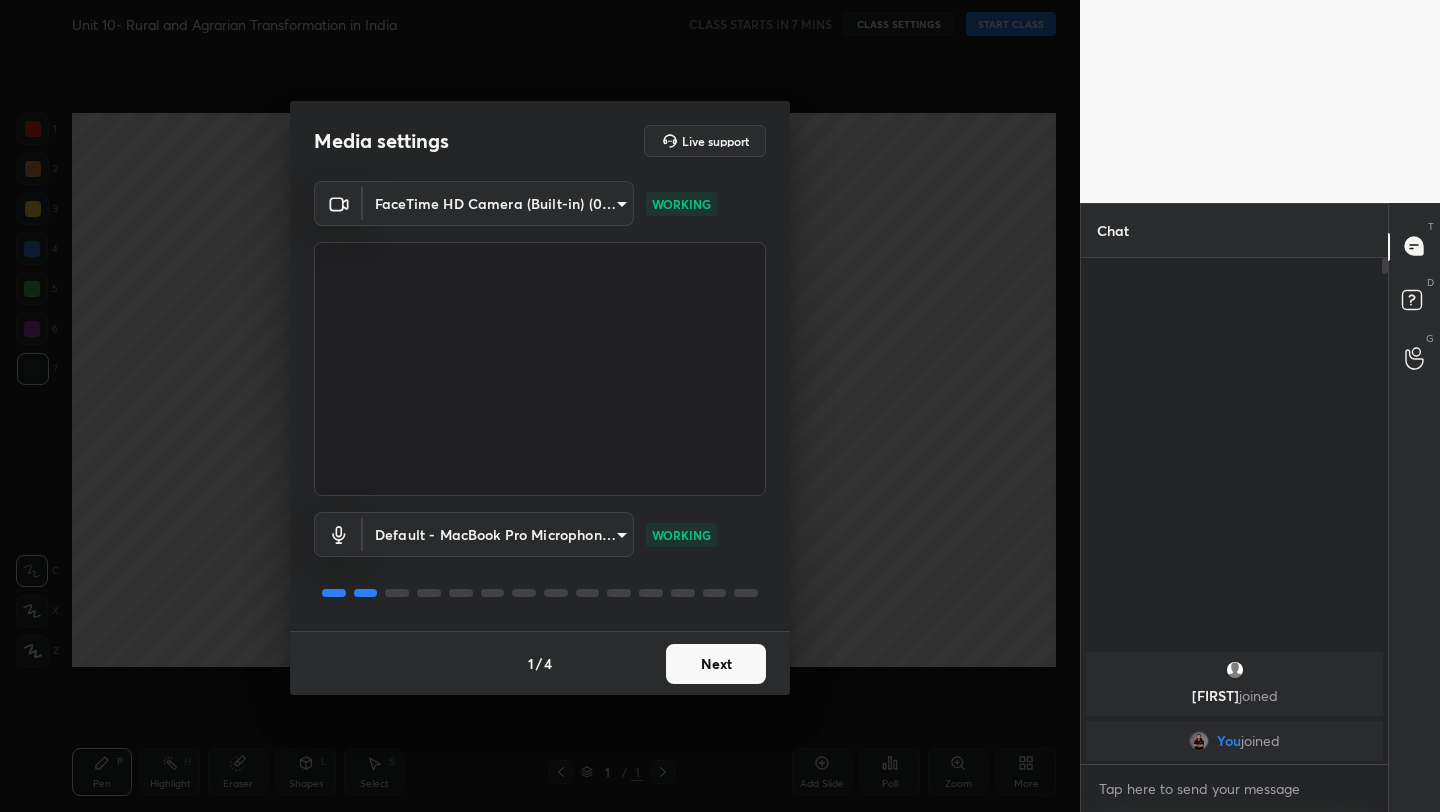 click on "Next" at bounding box center (716, 664) 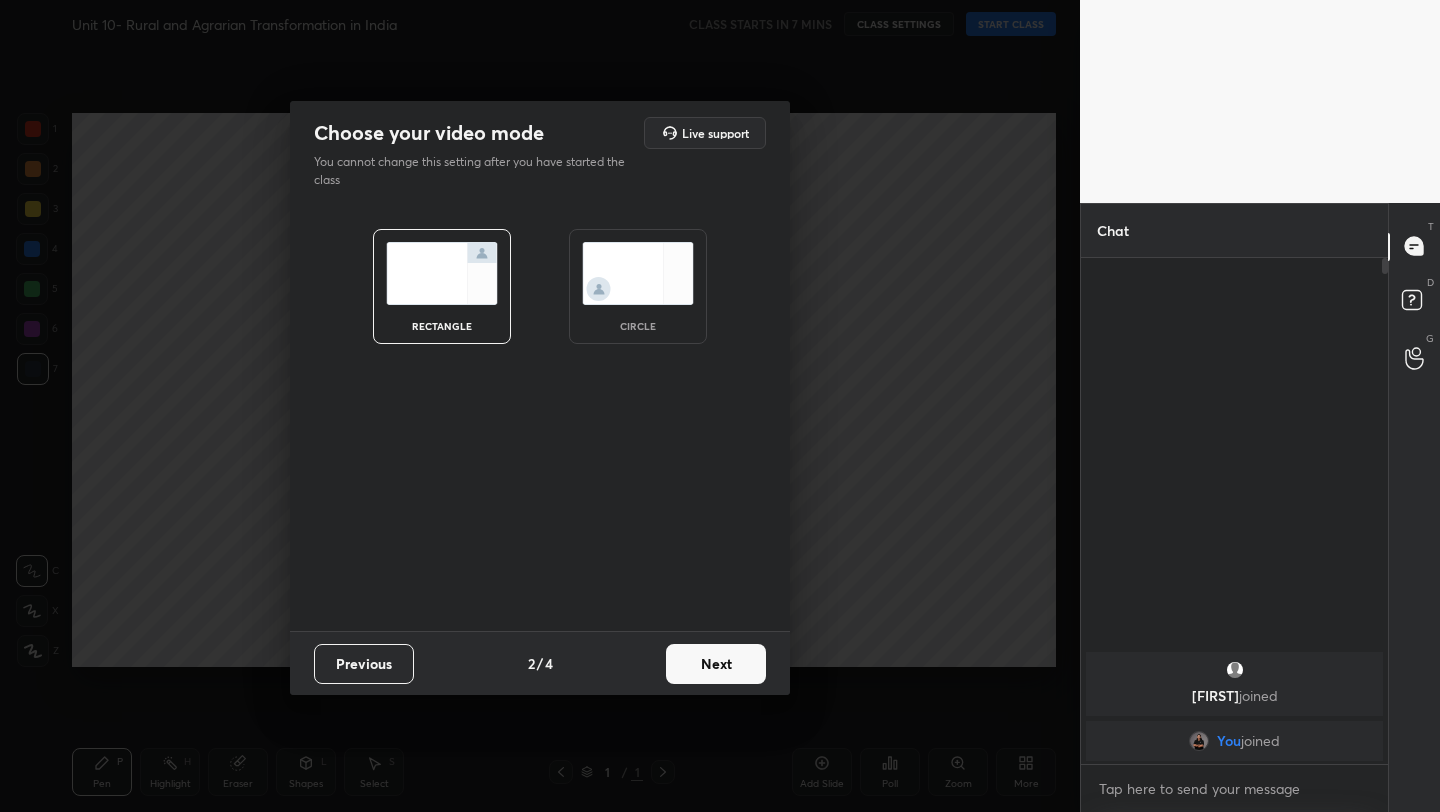 click on "Next" at bounding box center (716, 664) 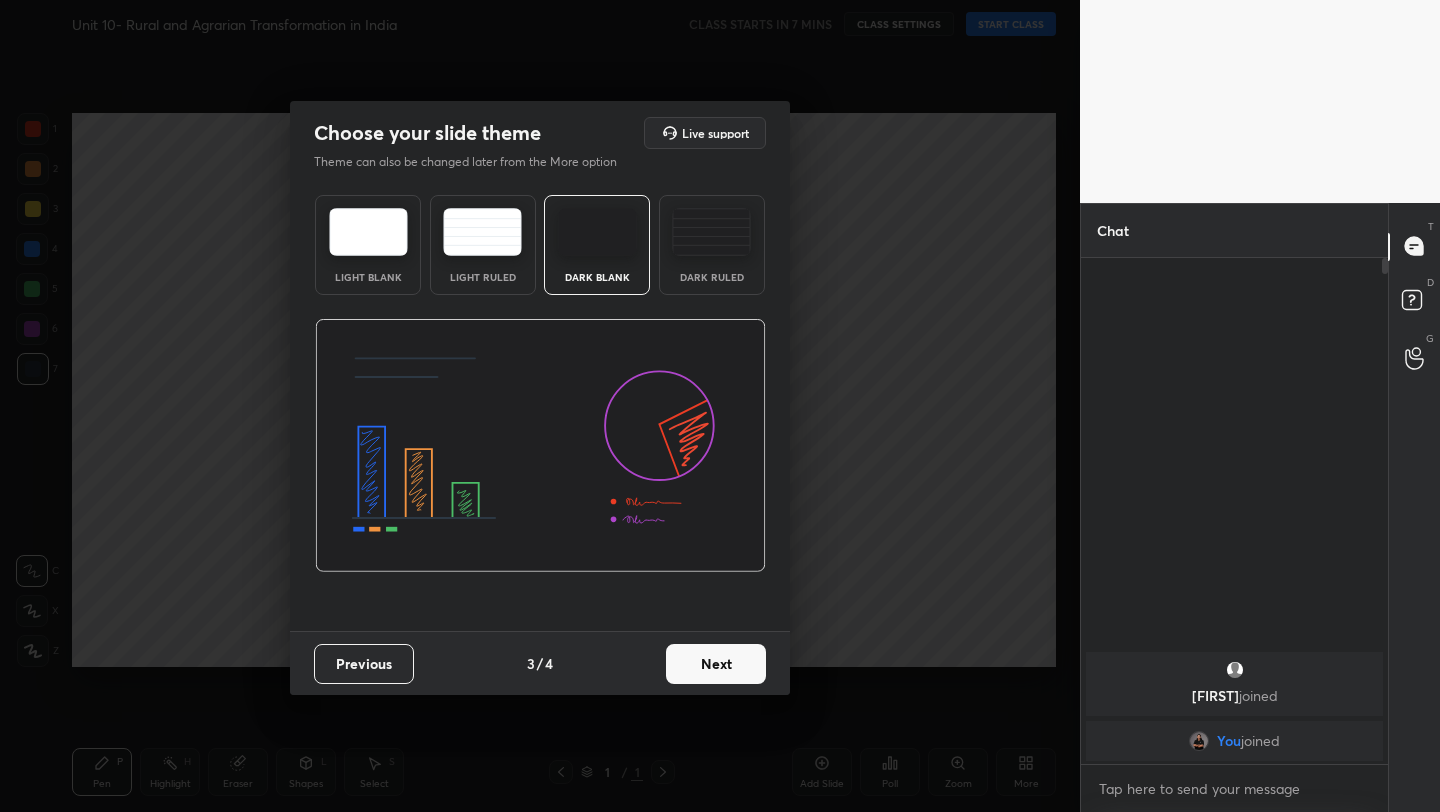 click on "Next" at bounding box center (716, 664) 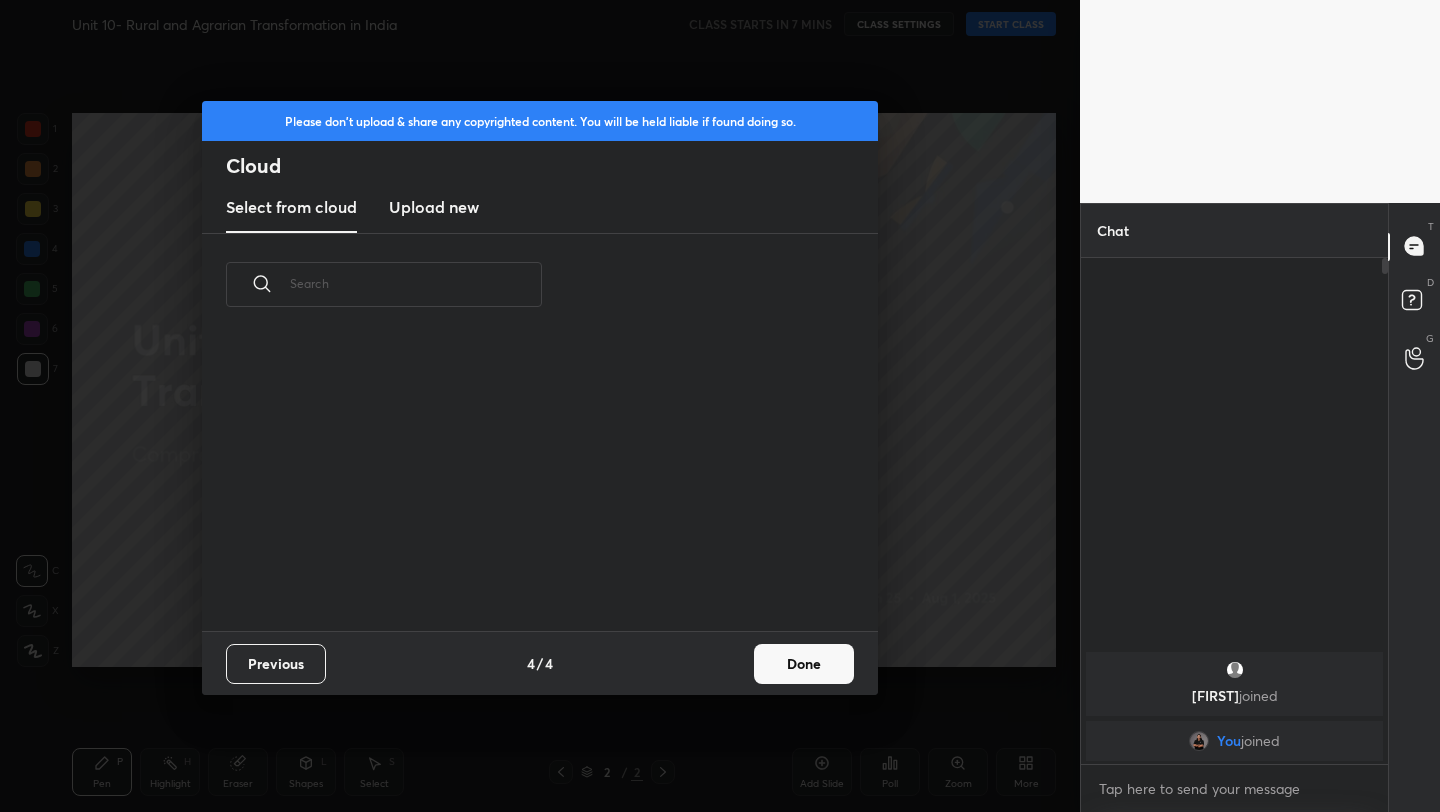 scroll, scrollTop: 7, scrollLeft: 11, axis: both 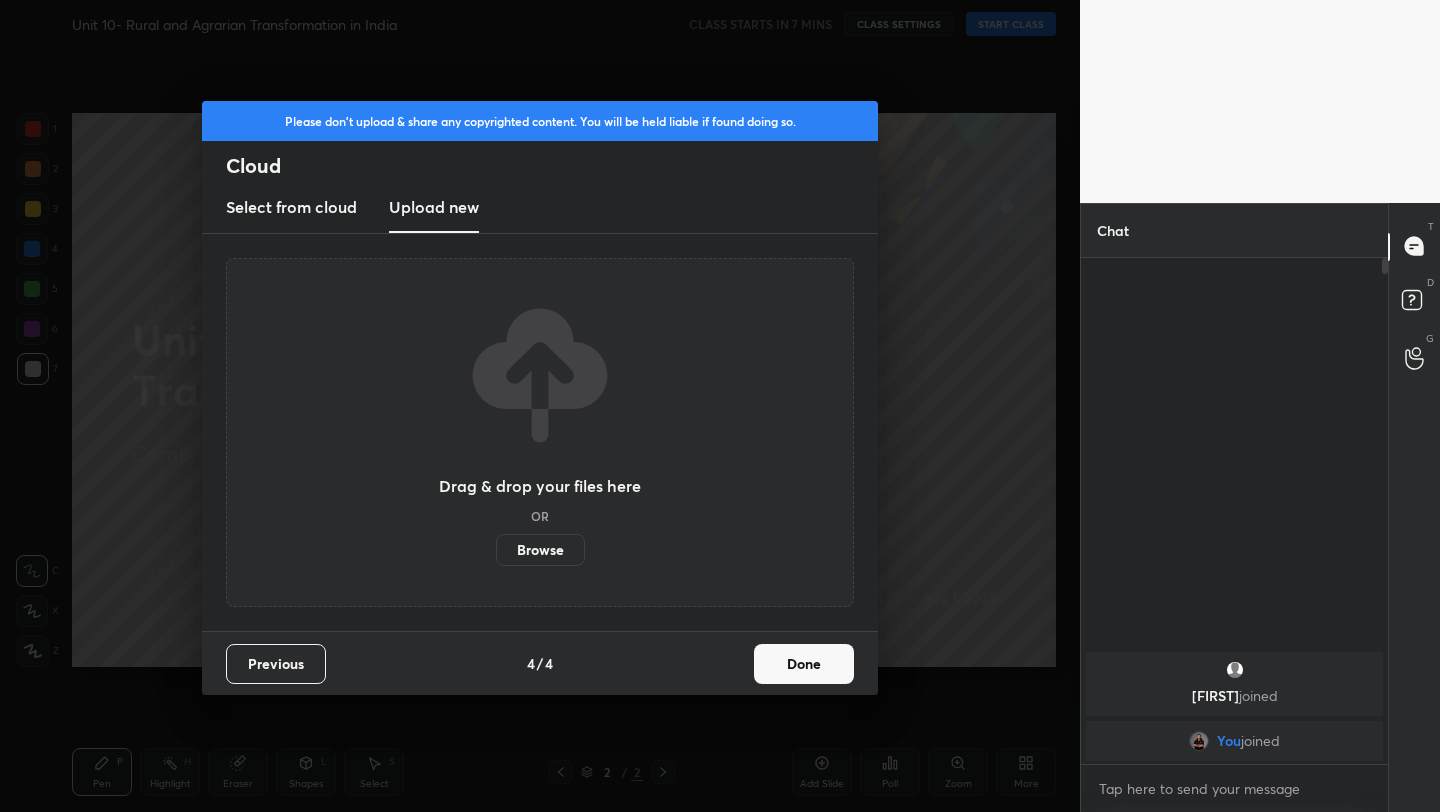 click on "Browse" at bounding box center [540, 550] 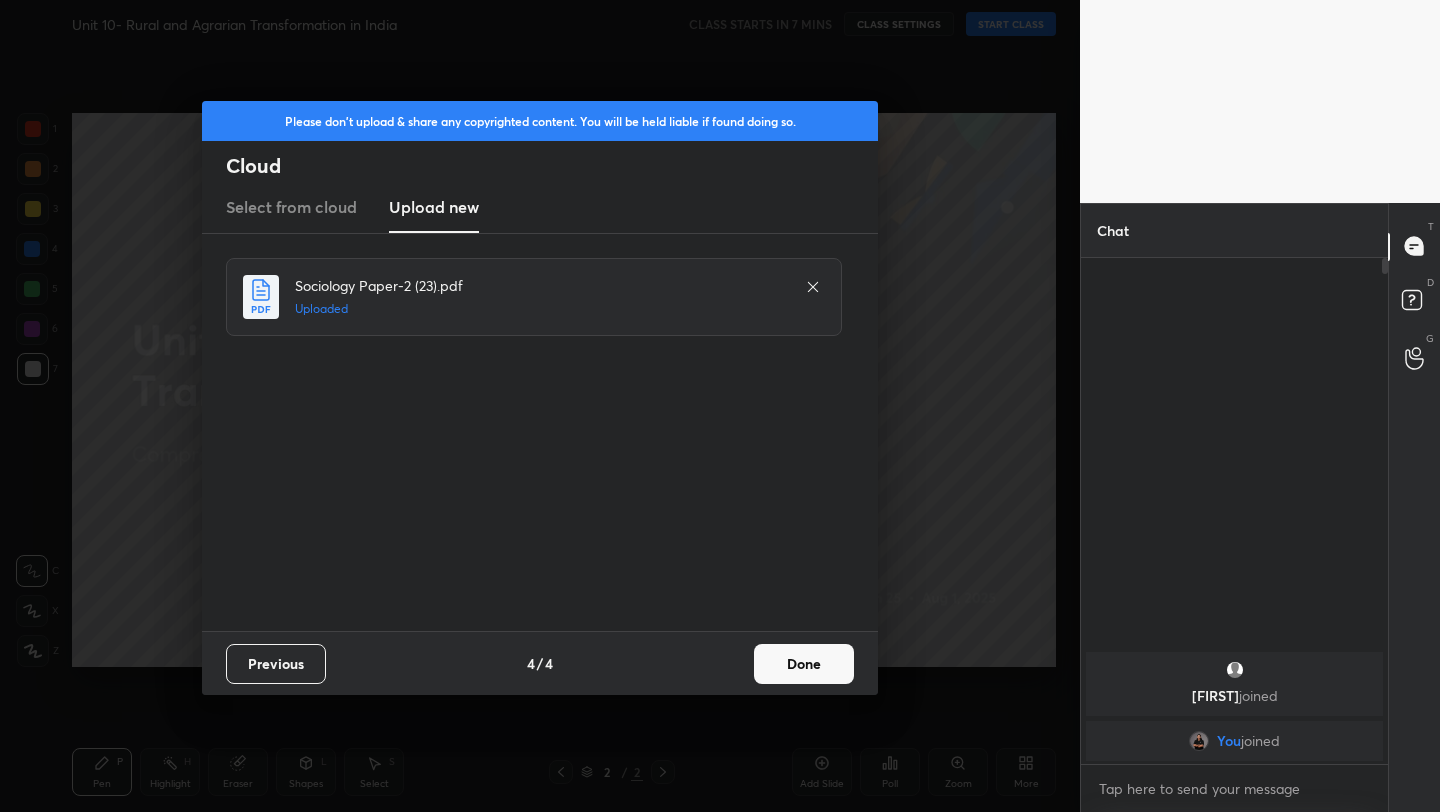 click on "Done" at bounding box center [804, 664] 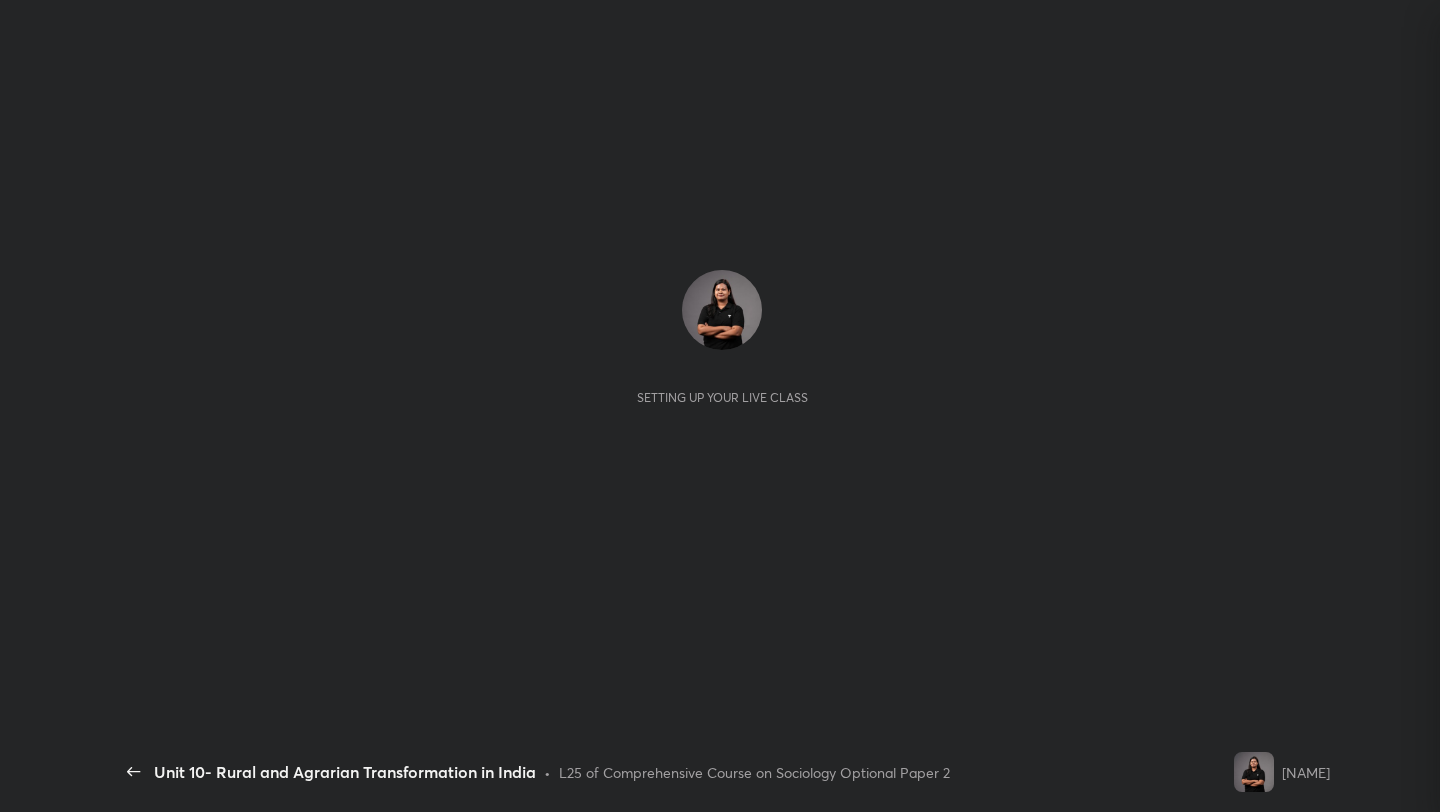 scroll, scrollTop: 0, scrollLeft: 0, axis: both 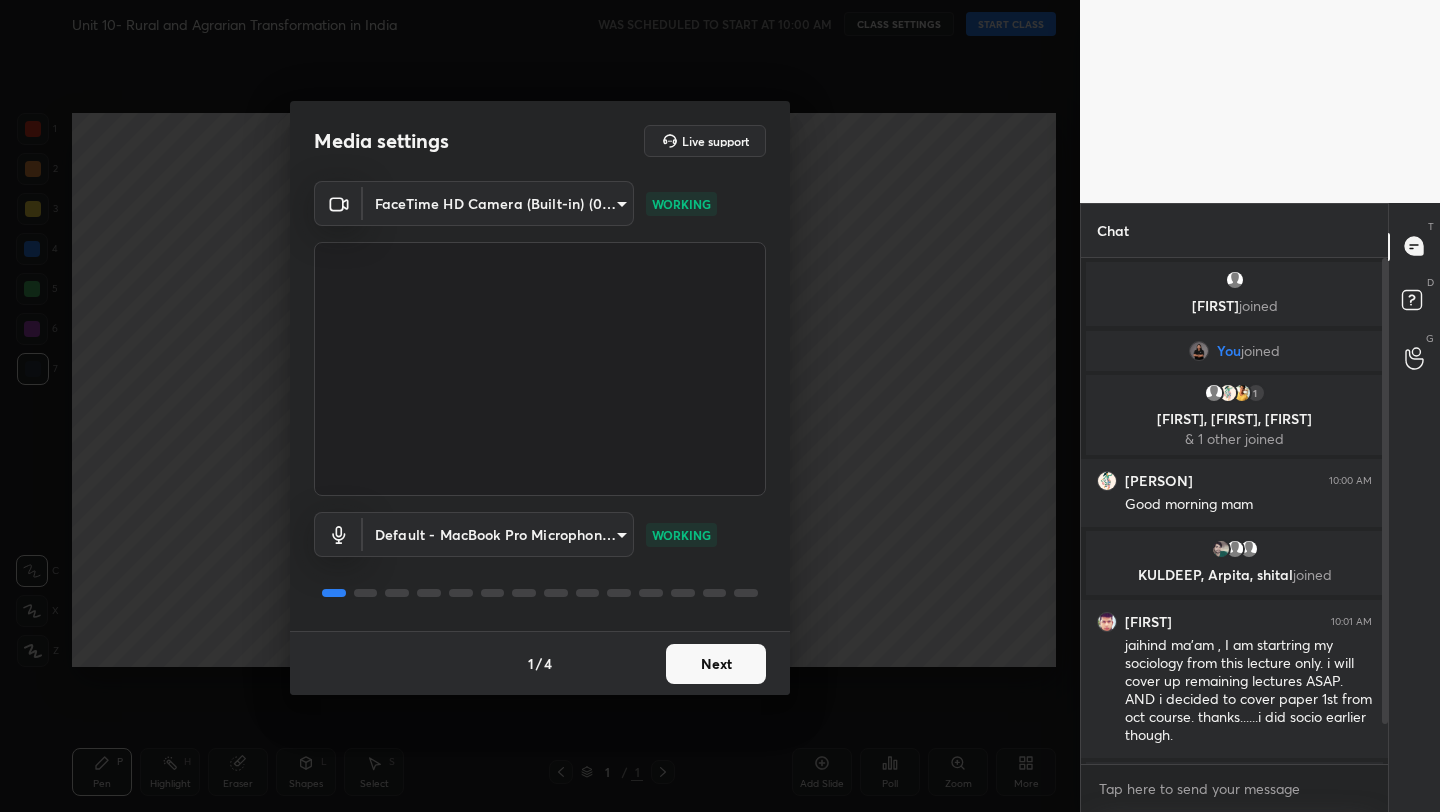 click on "Next" at bounding box center (716, 664) 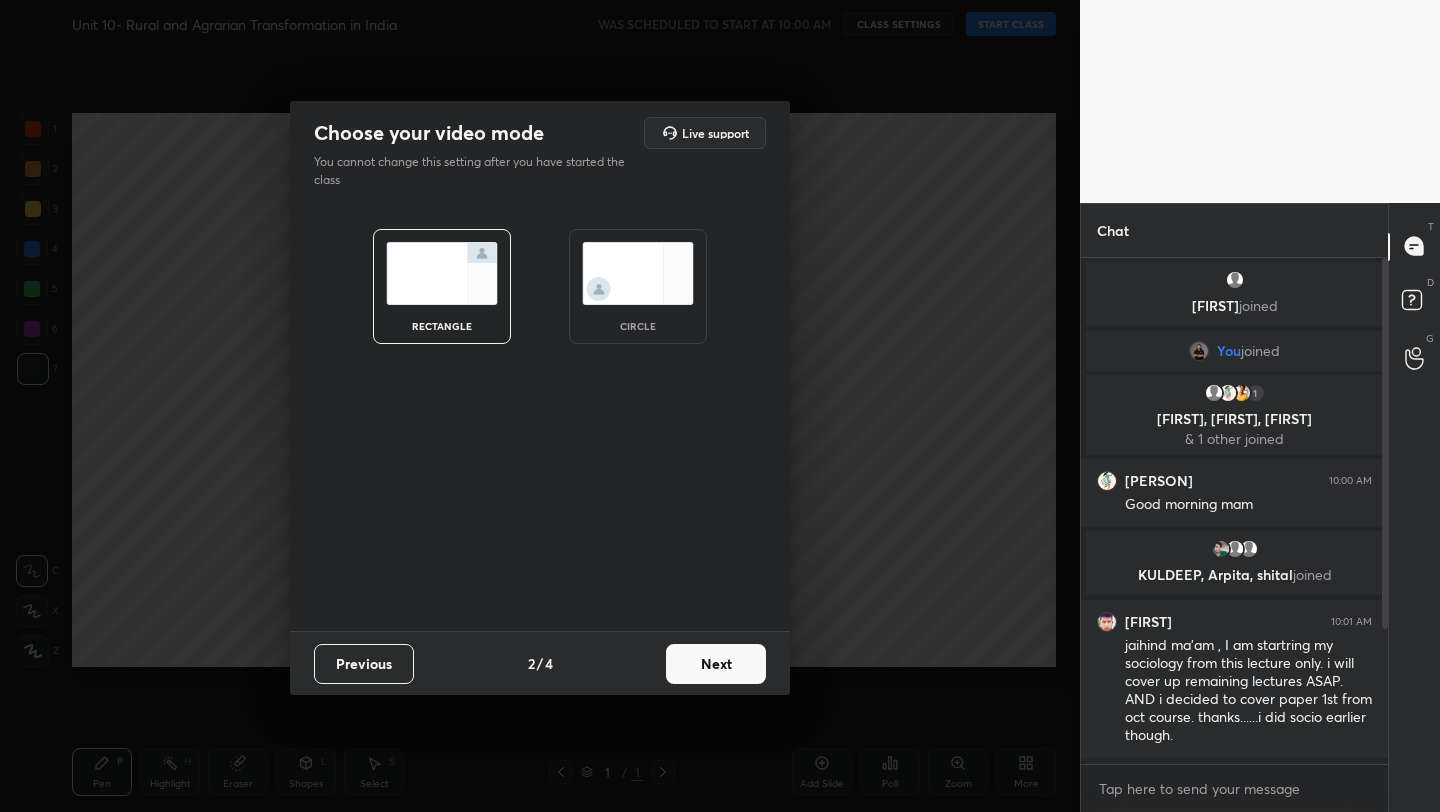 click on "Next" at bounding box center [716, 664] 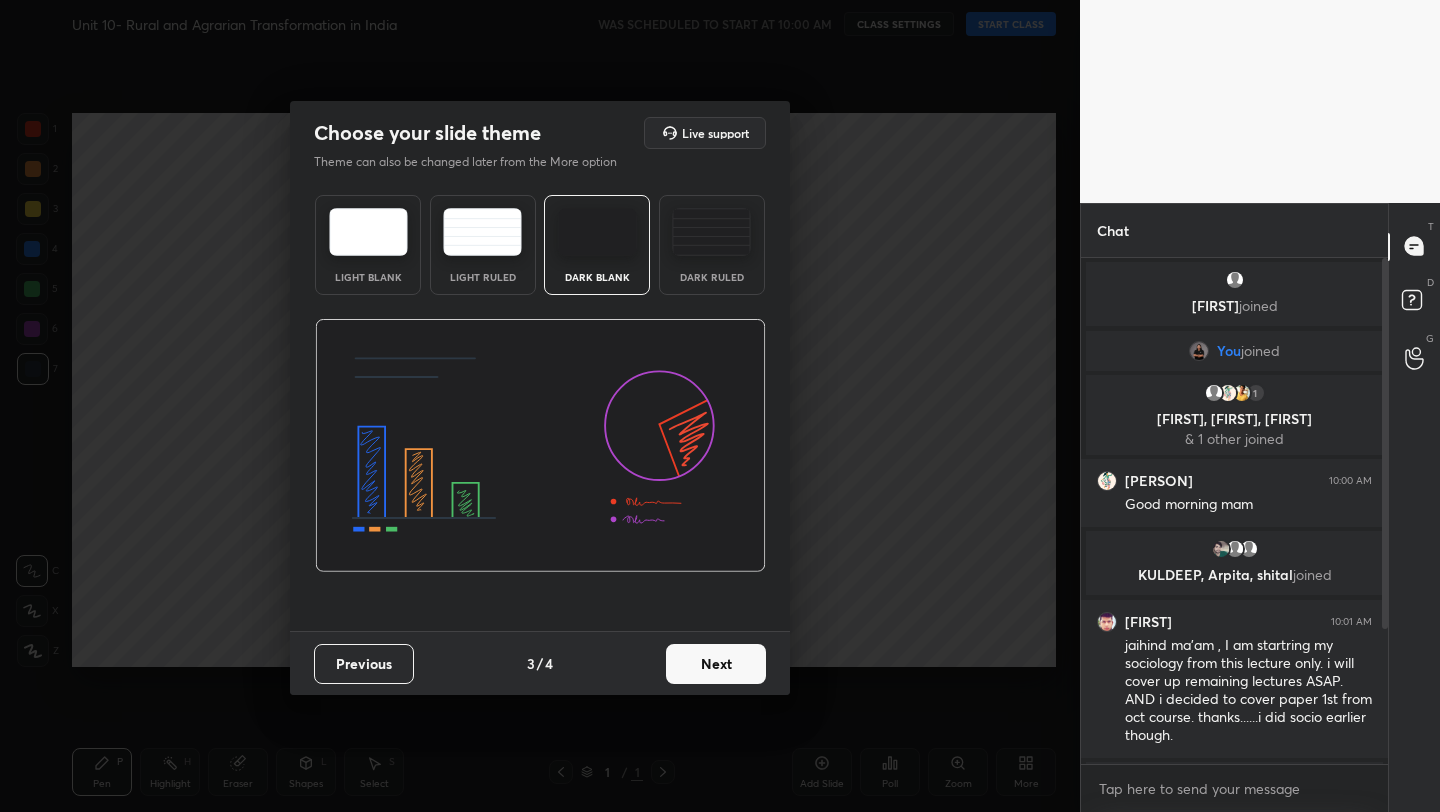 click on "Next" at bounding box center (716, 664) 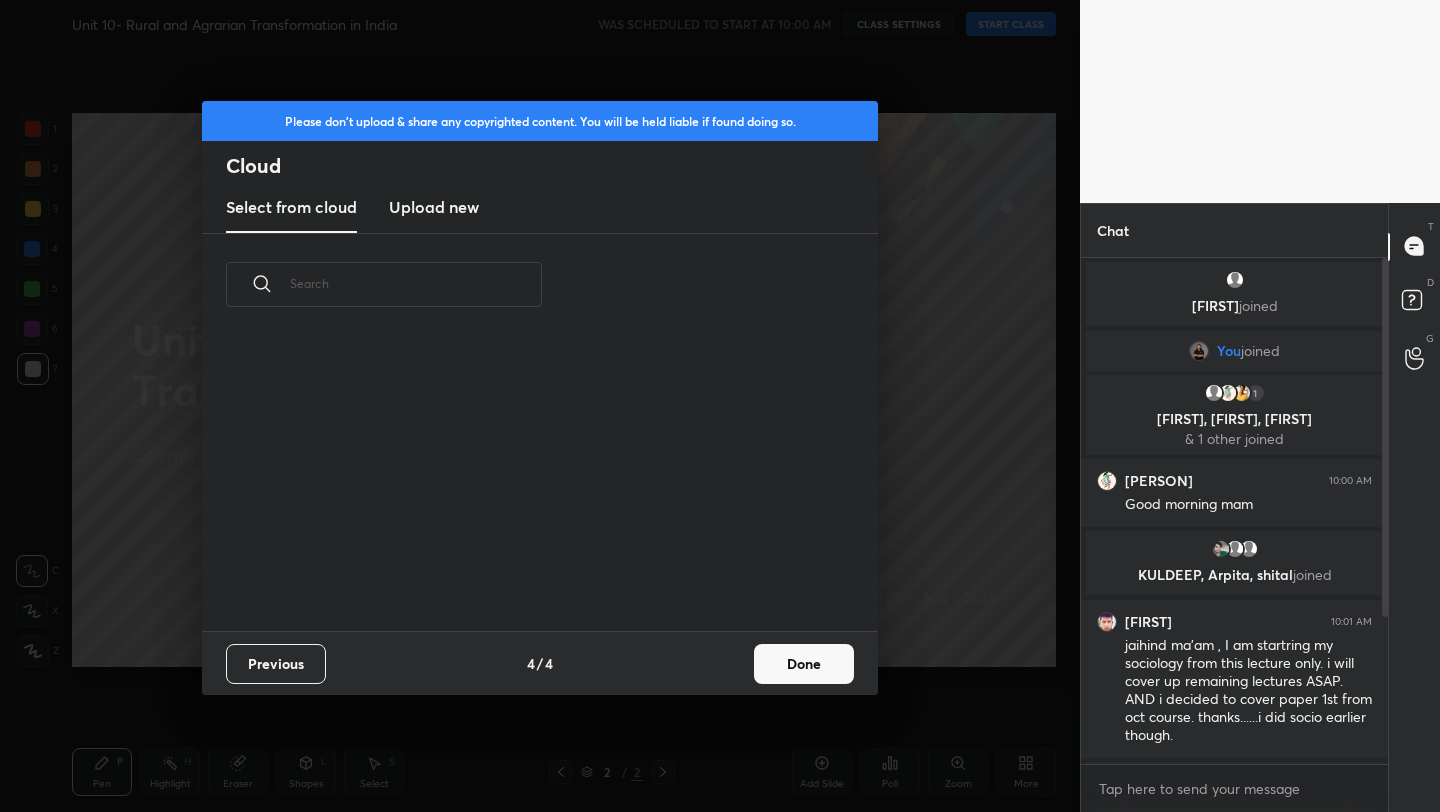 scroll, scrollTop: 7, scrollLeft: 11, axis: both 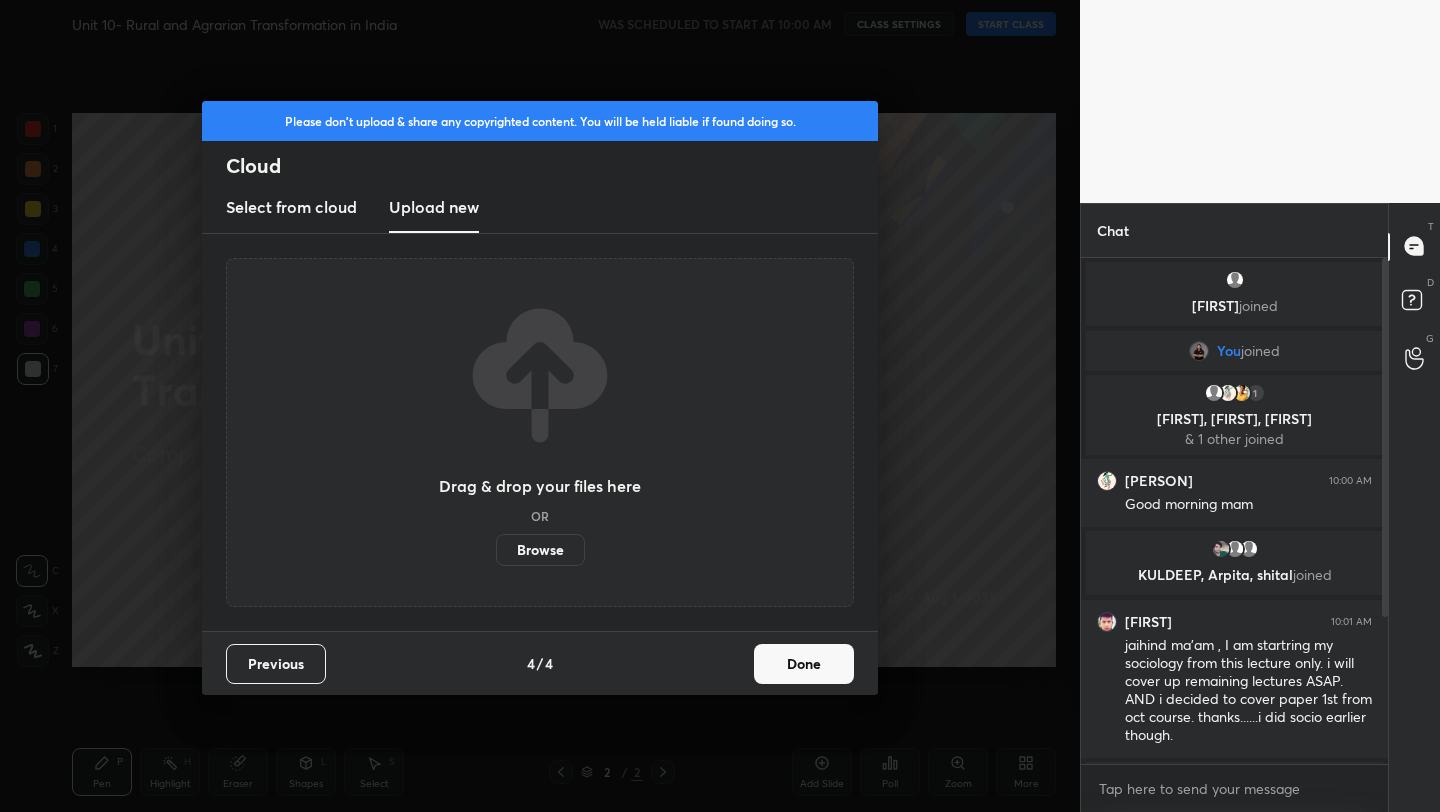 click on "Browse" at bounding box center [540, 550] 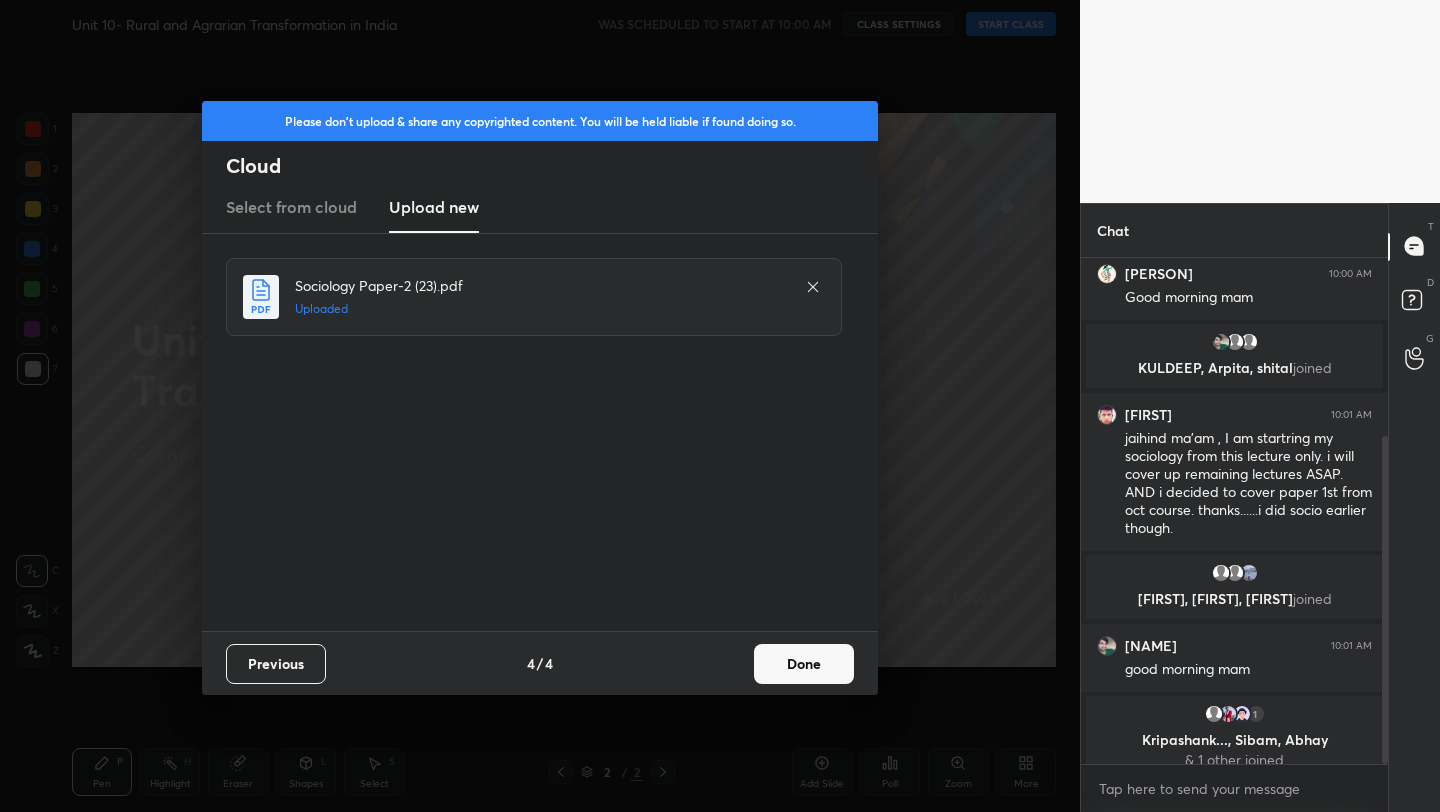 scroll, scrollTop: 275, scrollLeft: 0, axis: vertical 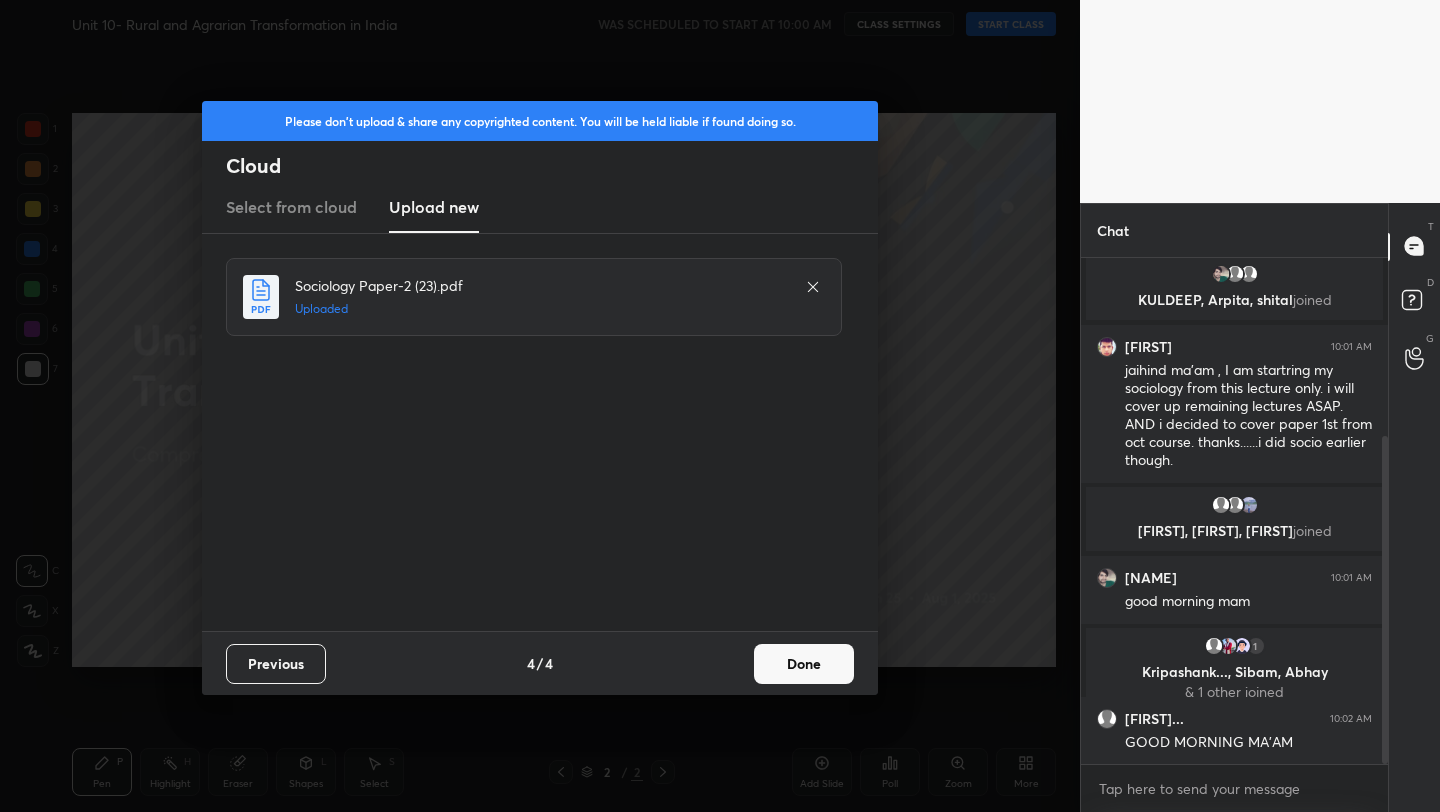 click on "Done" at bounding box center [804, 664] 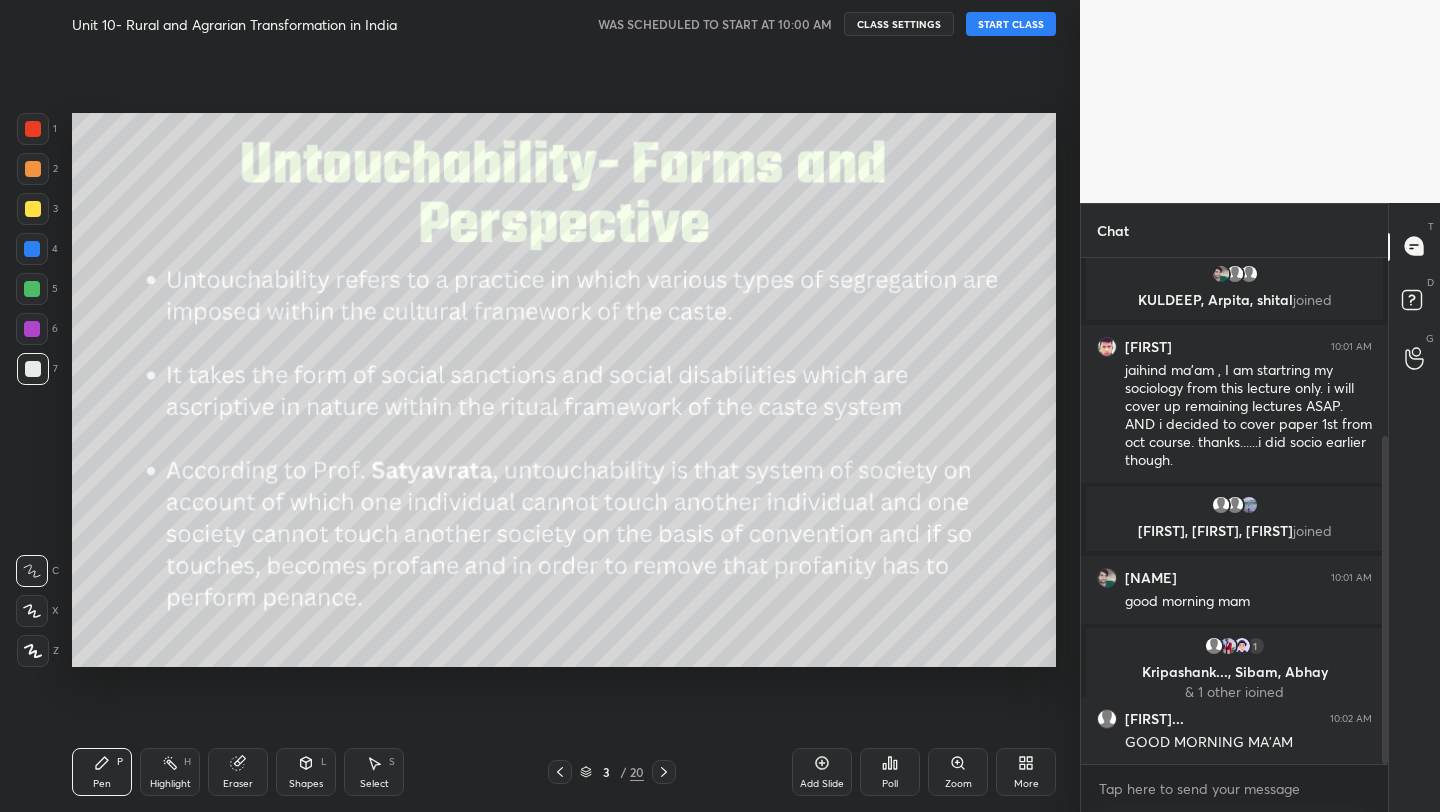 drag, startPoint x: 27, startPoint y: 209, endPoint x: 57, endPoint y: 217, distance: 31.04835 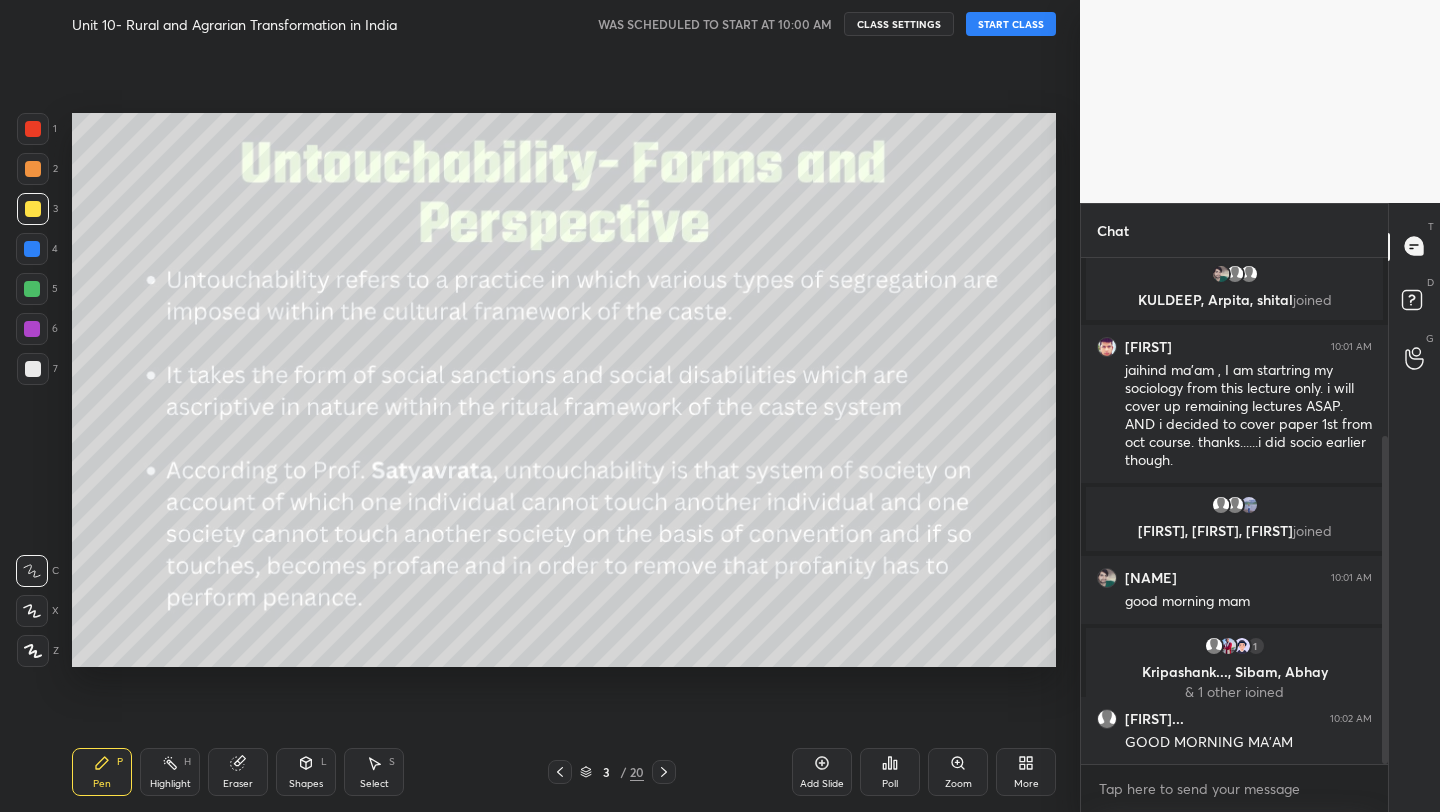 scroll, scrollTop: 343, scrollLeft: 0, axis: vertical 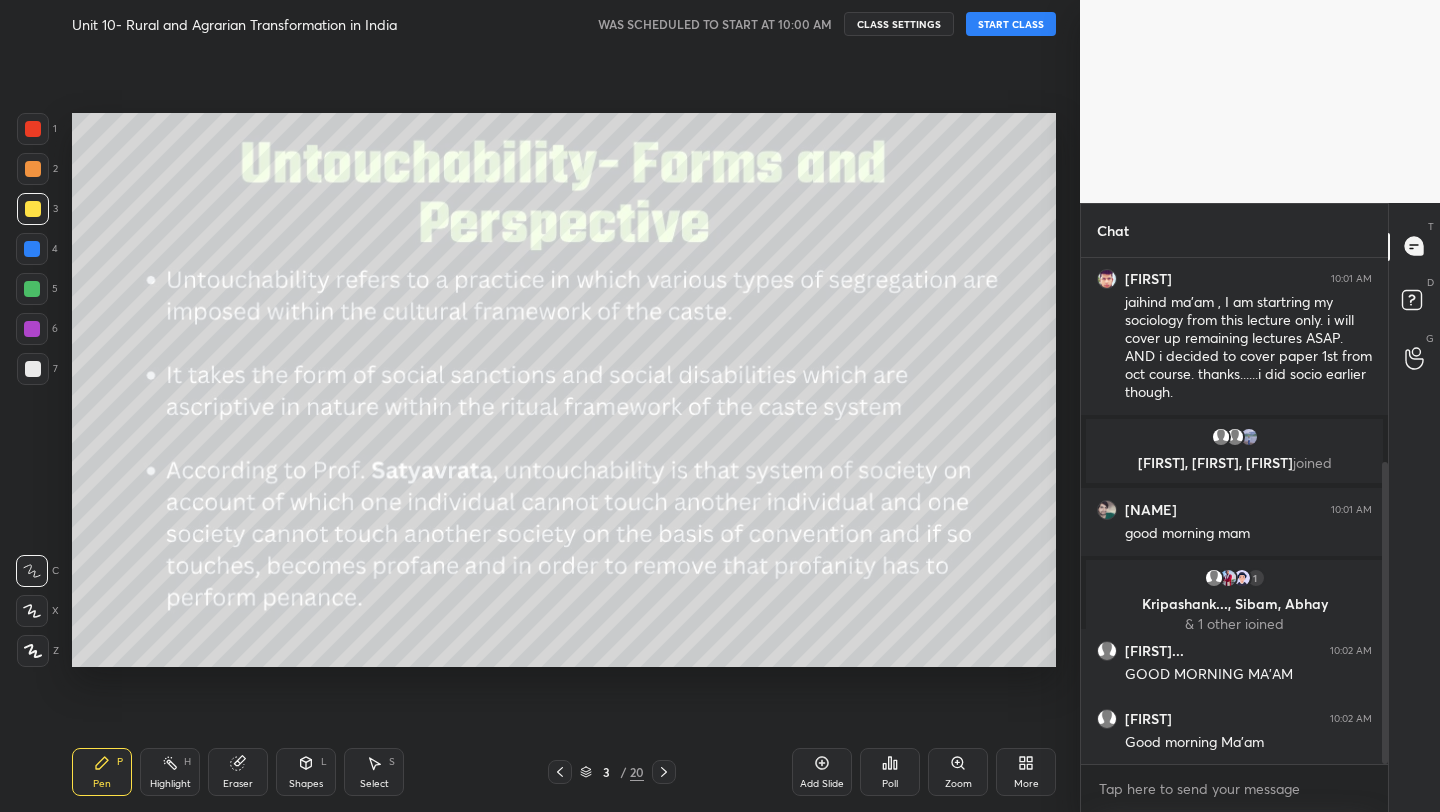 click on "START CLASS" at bounding box center [1011, 24] 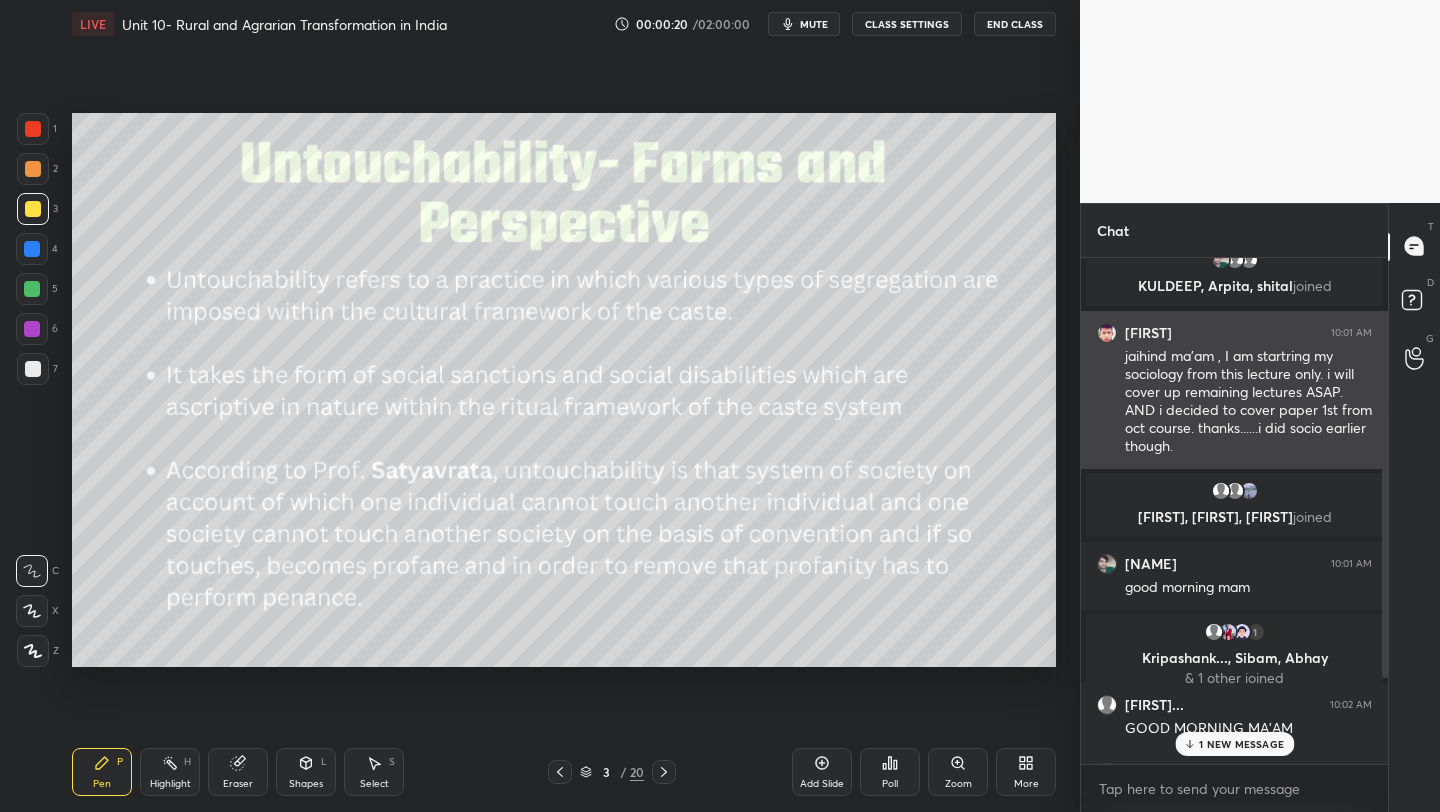 scroll, scrollTop: 291, scrollLeft: 0, axis: vertical 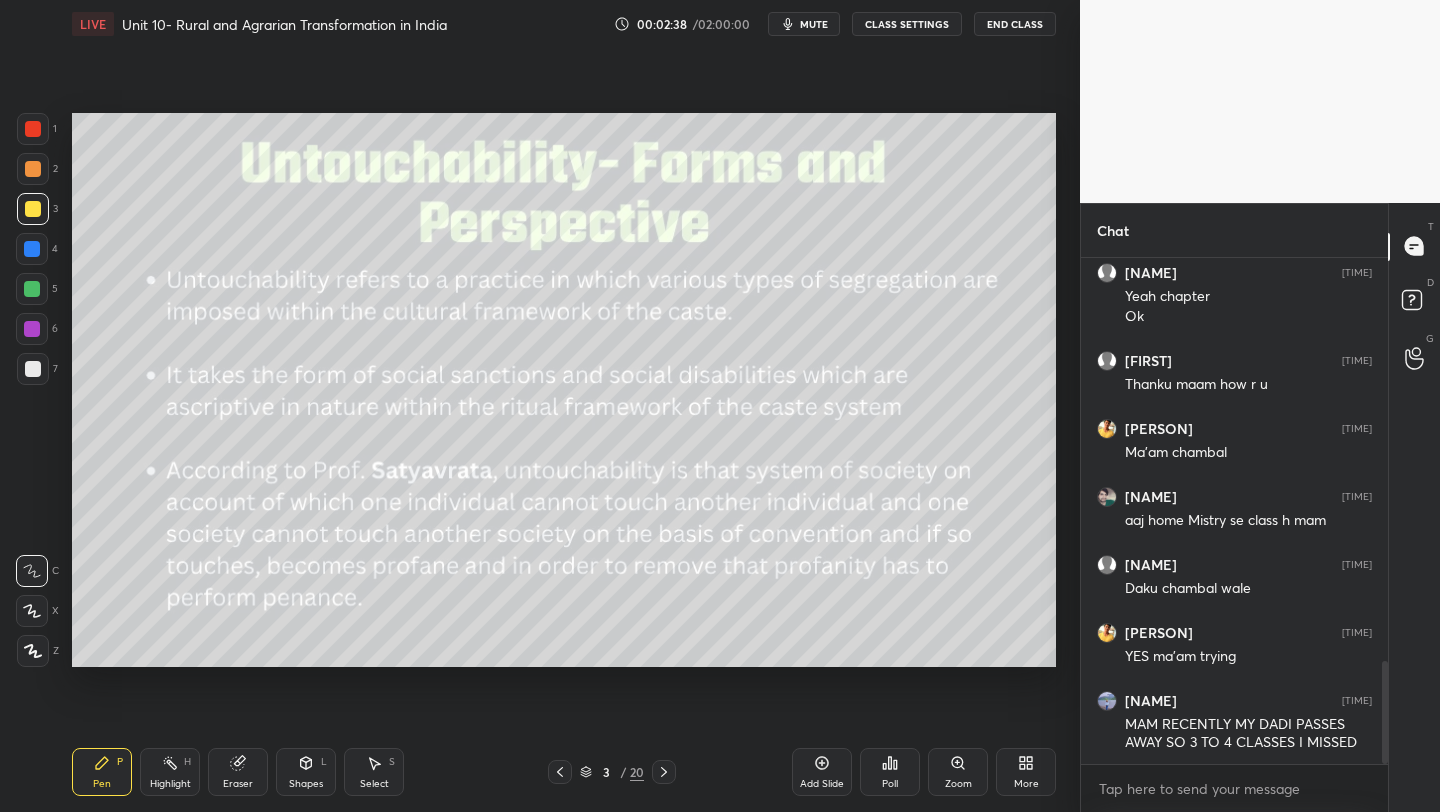 click 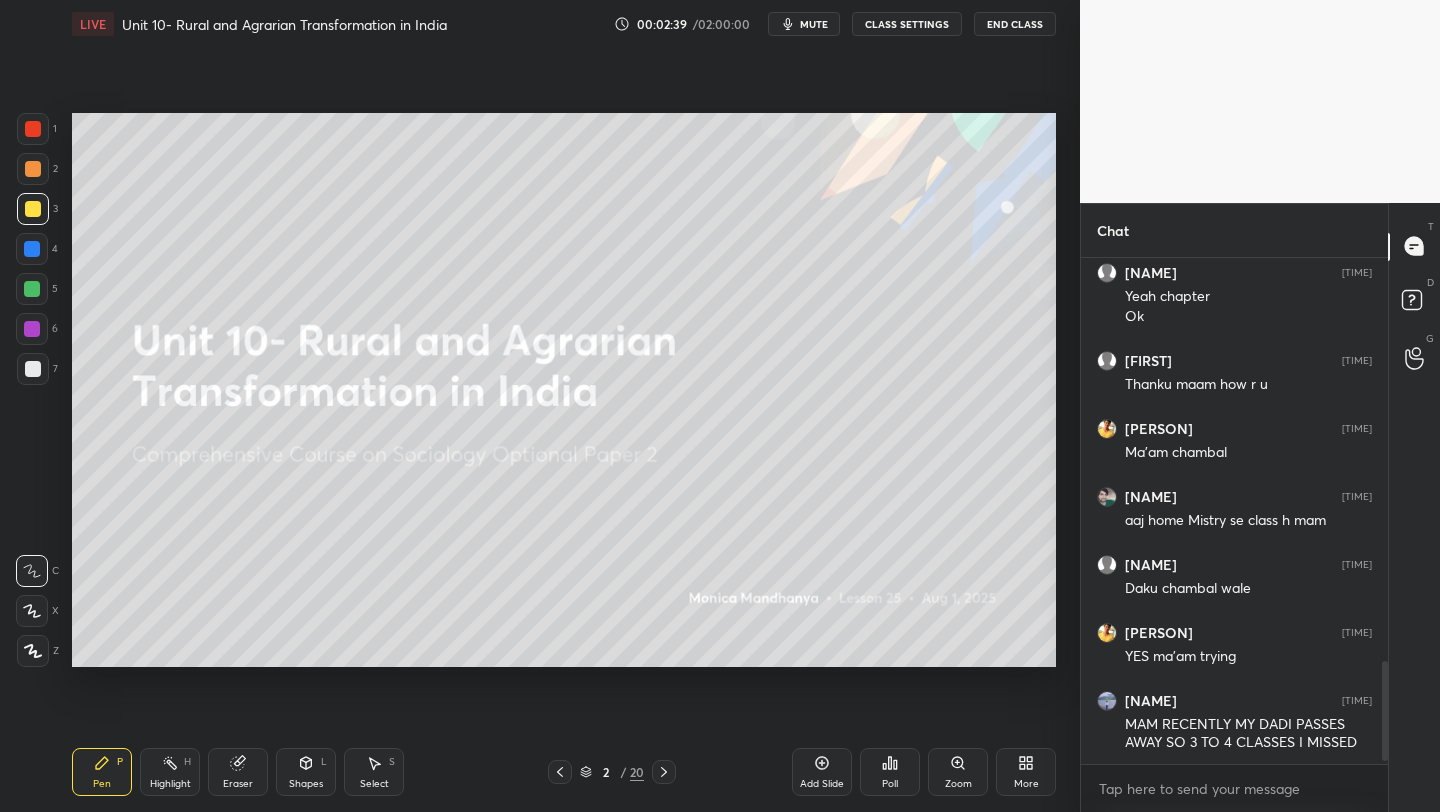 scroll, scrollTop: 2064, scrollLeft: 0, axis: vertical 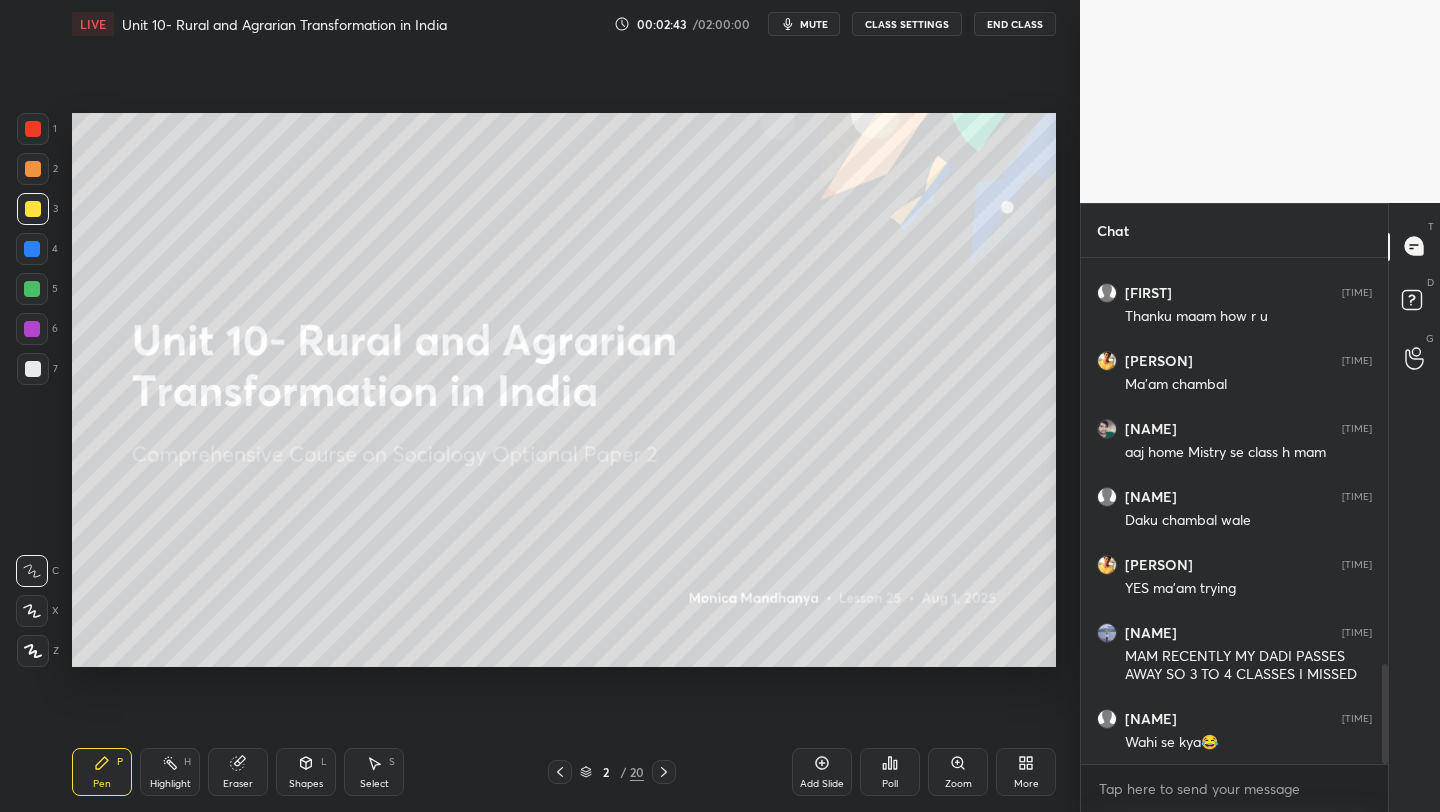 click on "Add Slide" at bounding box center [822, 772] 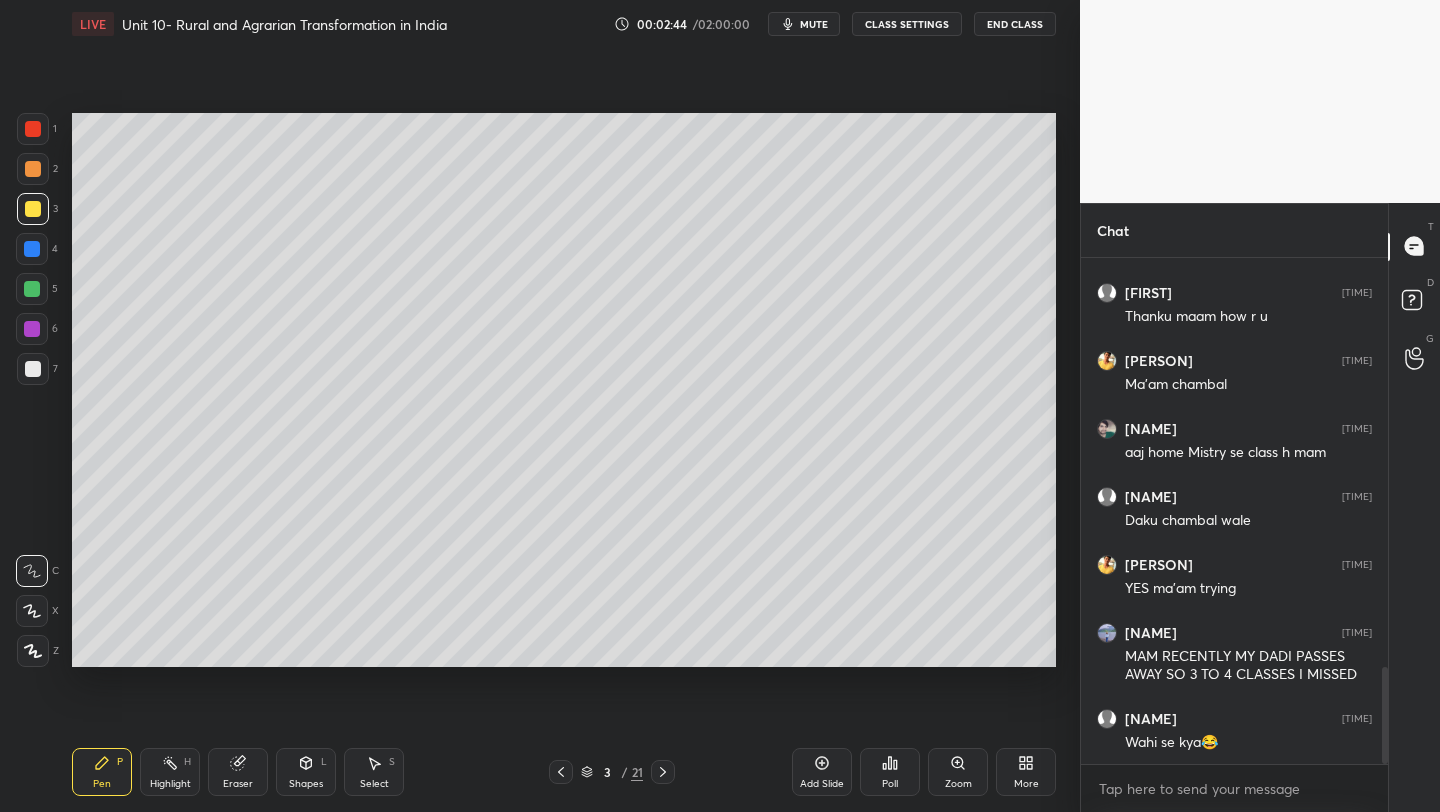 scroll, scrollTop: 2132, scrollLeft: 0, axis: vertical 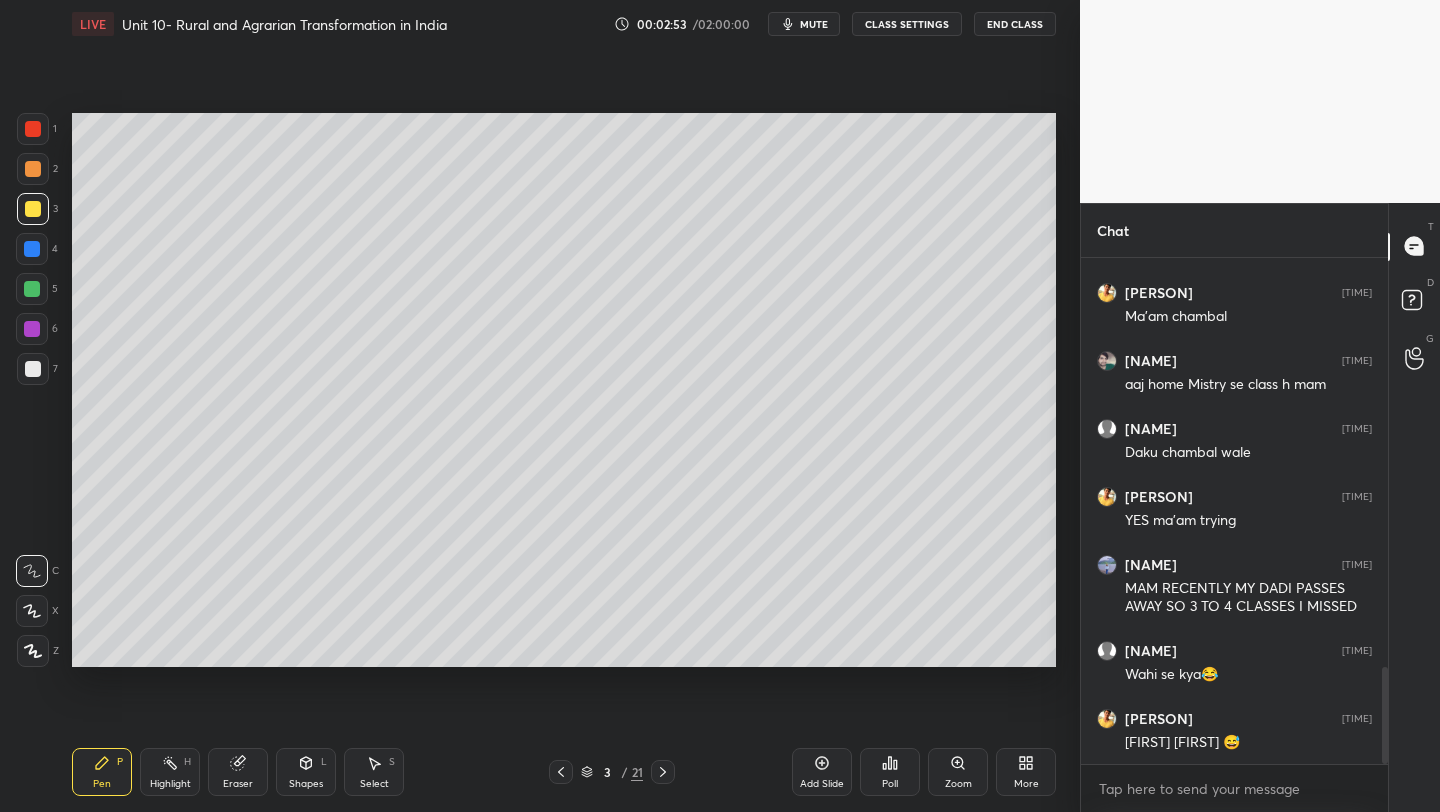 drag, startPoint x: 31, startPoint y: 210, endPoint x: 39, endPoint y: 218, distance: 11.313708 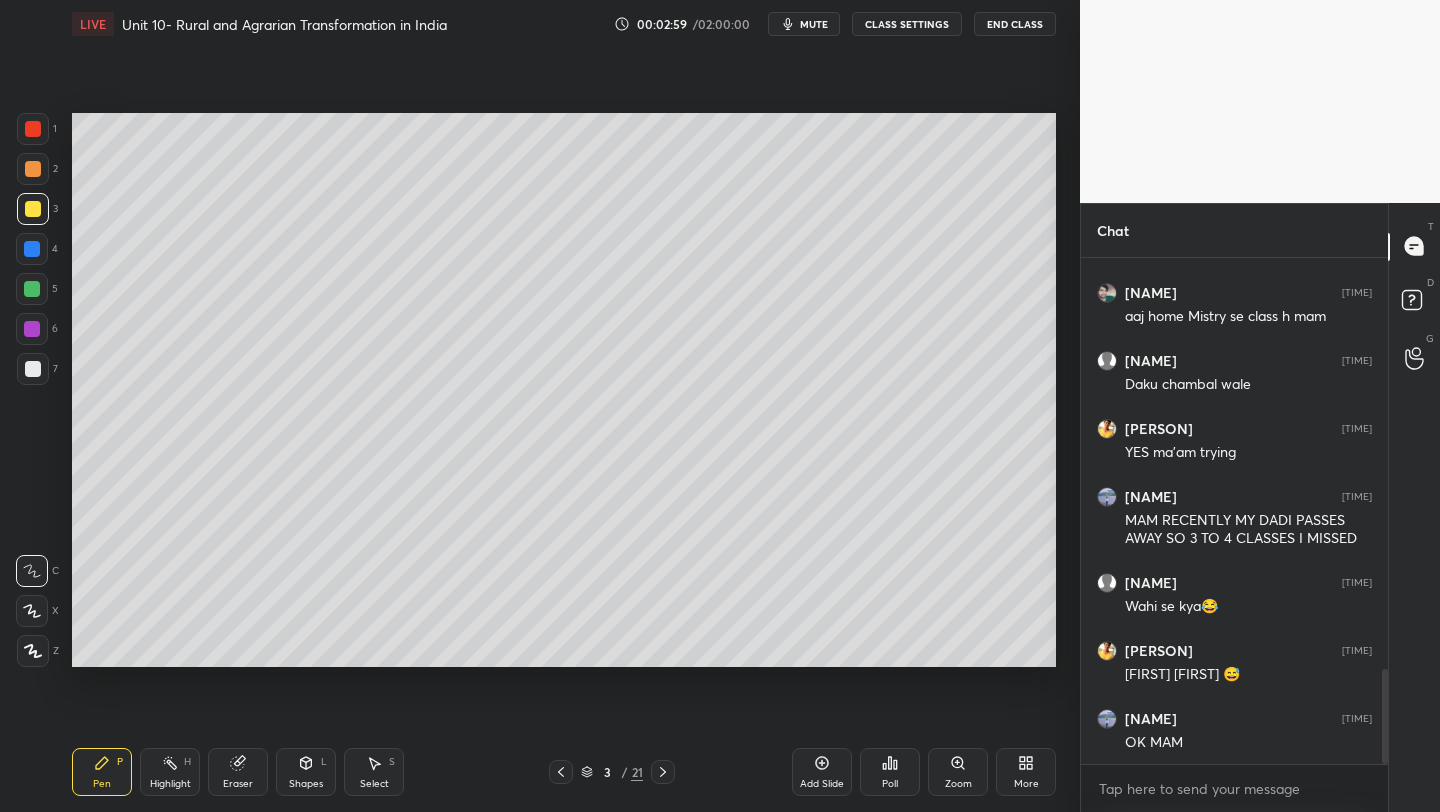 scroll, scrollTop: 2268, scrollLeft: 0, axis: vertical 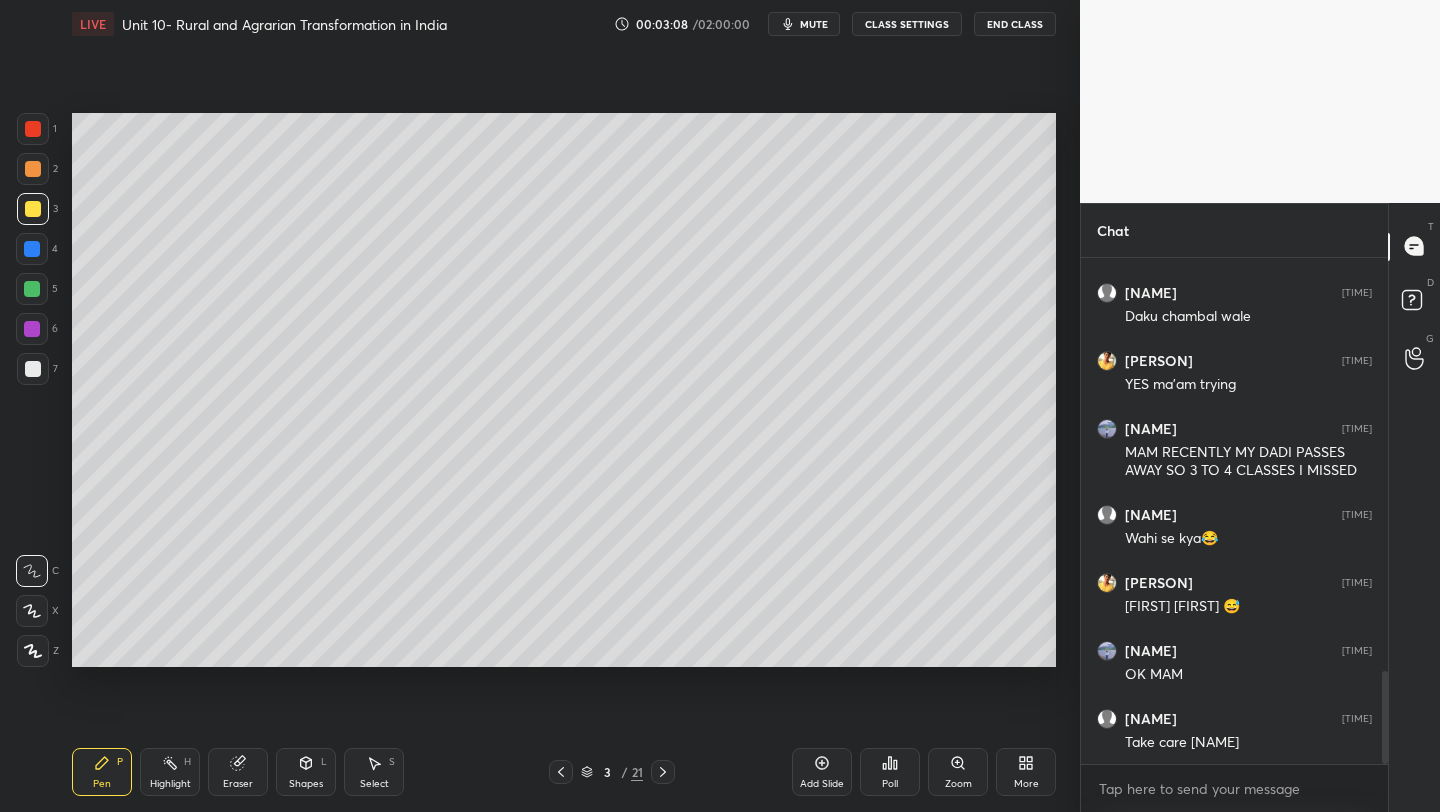 drag, startPoint x: 31, startPoint y: 649, endPoint x: 42, endPoint y: 650, distance: 11.045361 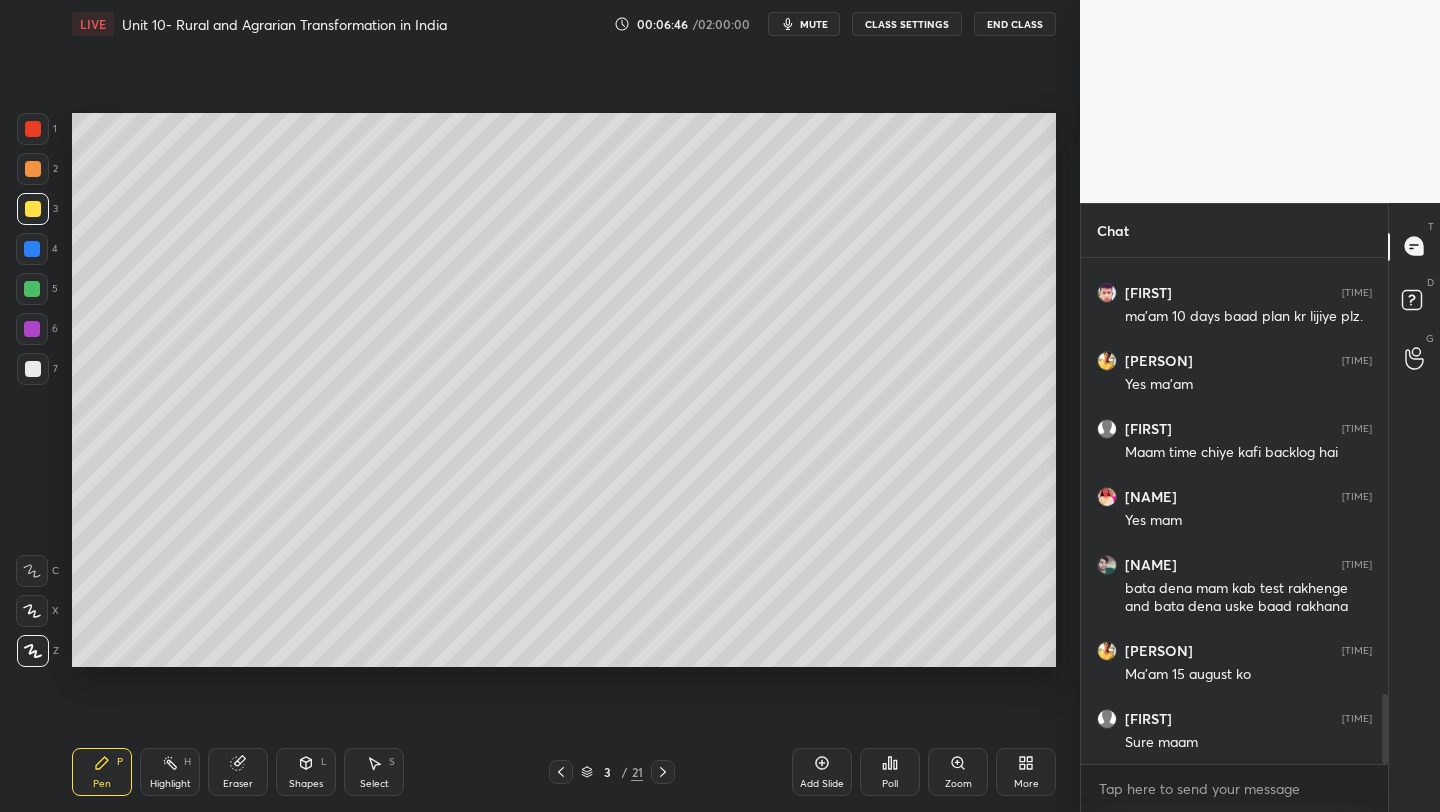 scroll, scrollTop: 3230, scrollLeft: 0, axis: vertical 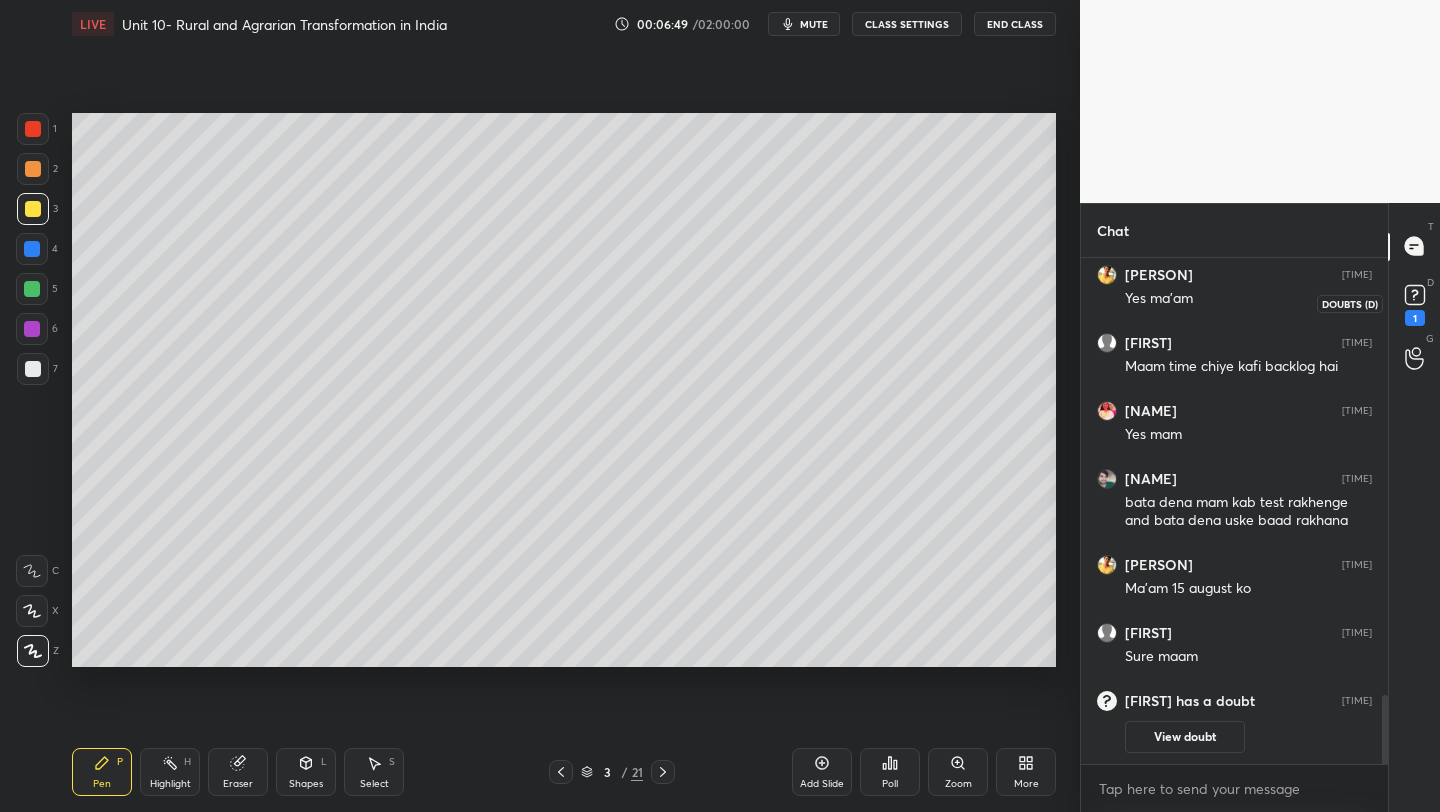 click 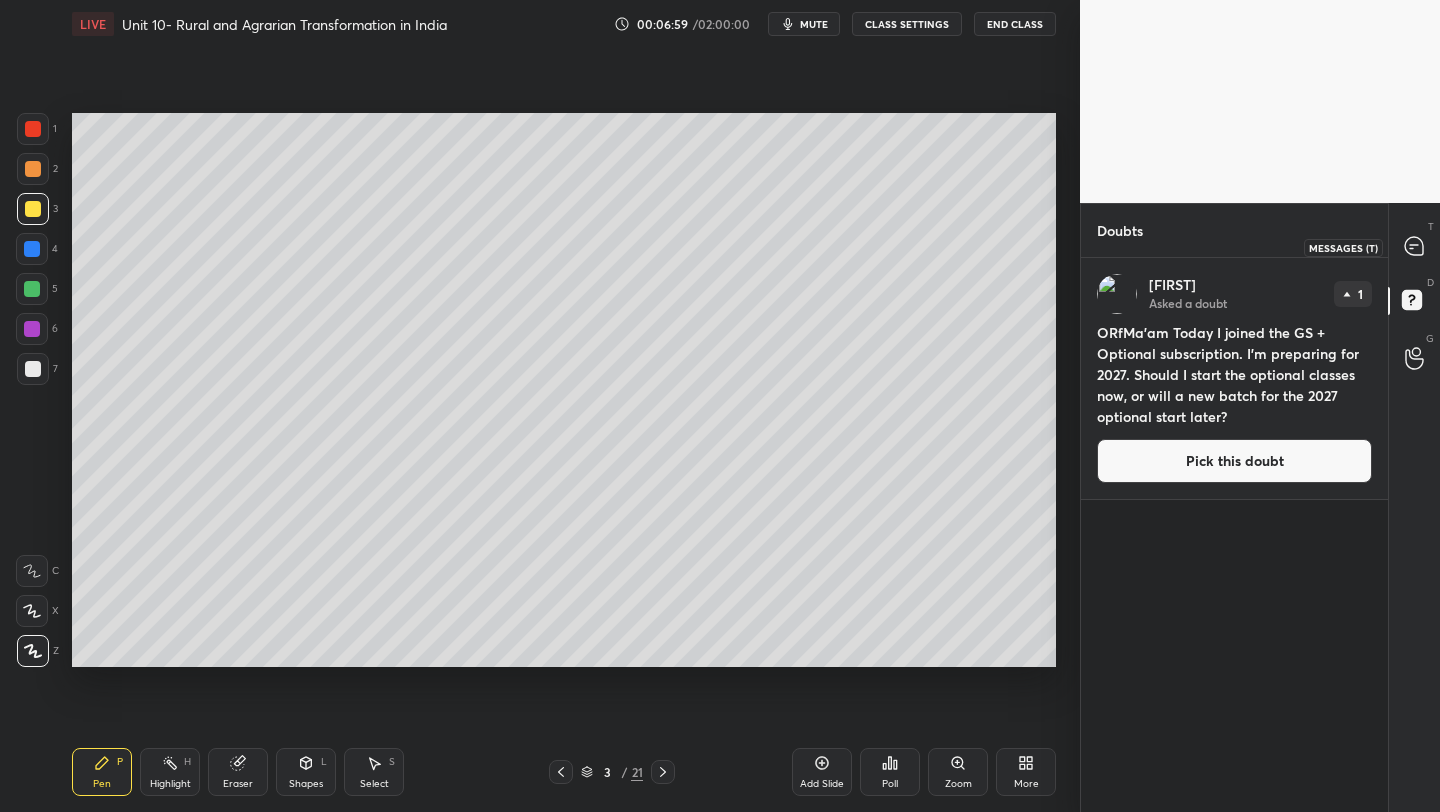 click 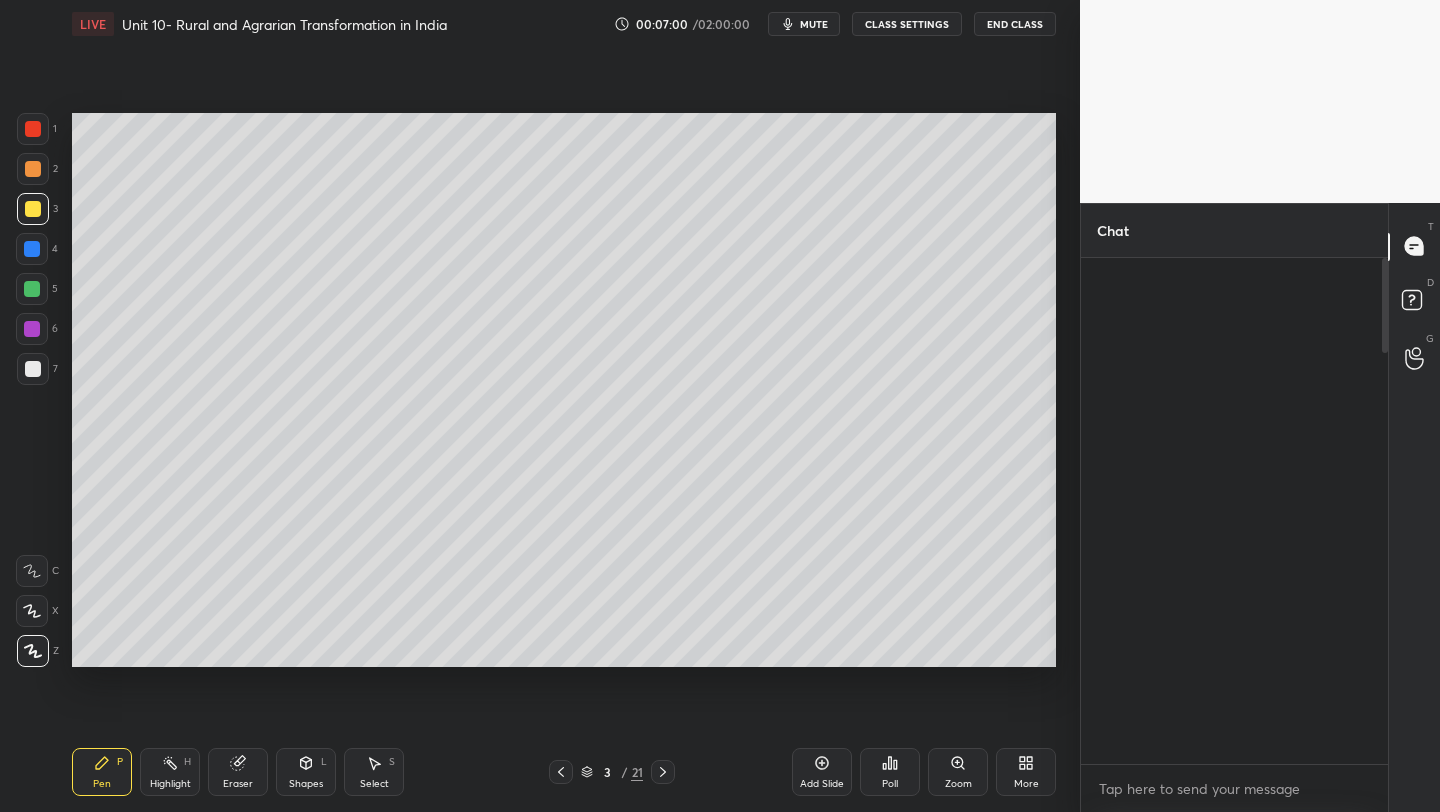 scroll, scrollTop: 3437, scrollLeft: 0, axis: vertical 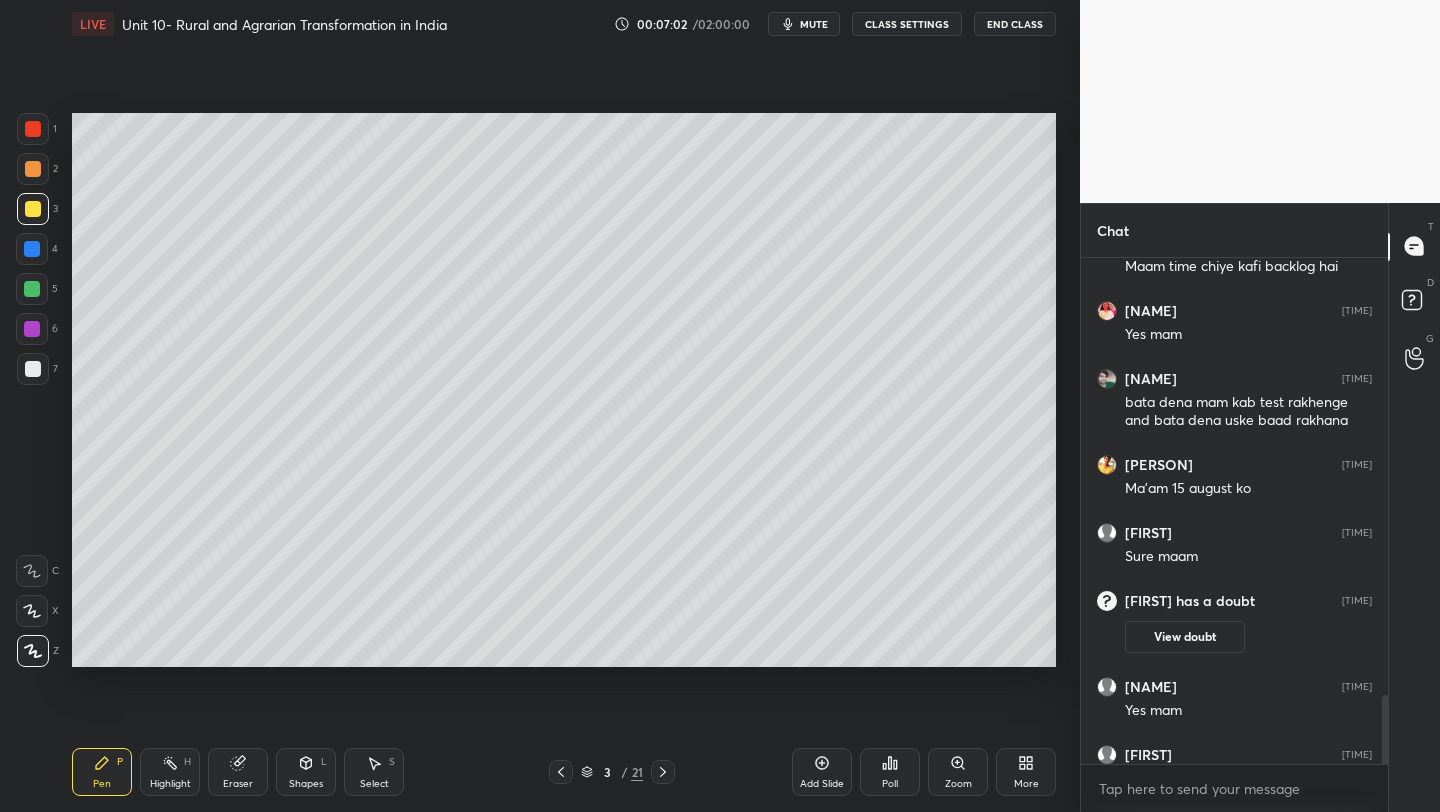 drag, startPoint x: 1387, startPoint y: 735, endPoint x: 1383, endPoint y: 749, distance: 14.56022 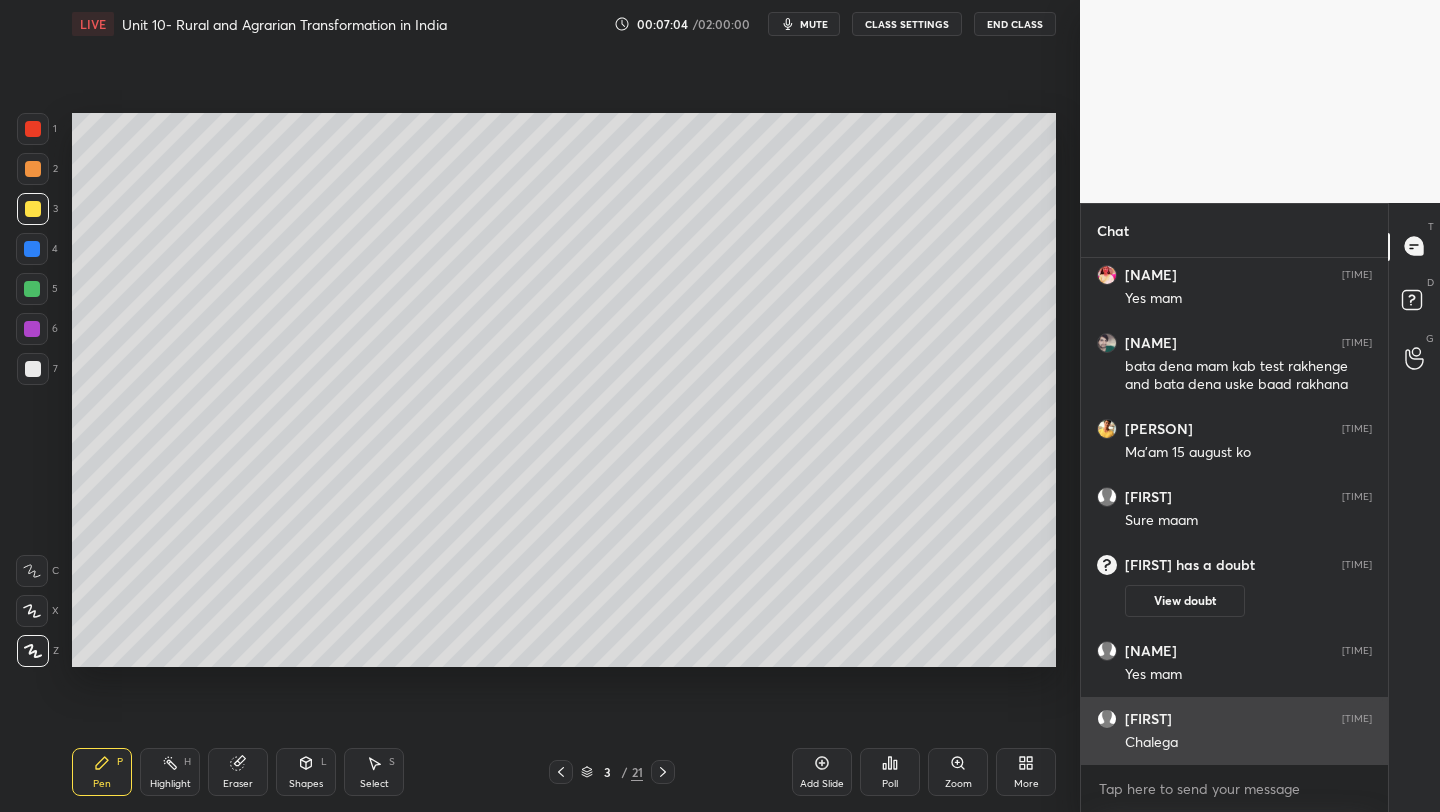 scroll, scrollTop: 3541, scrollLeft: 0, axis: vertical 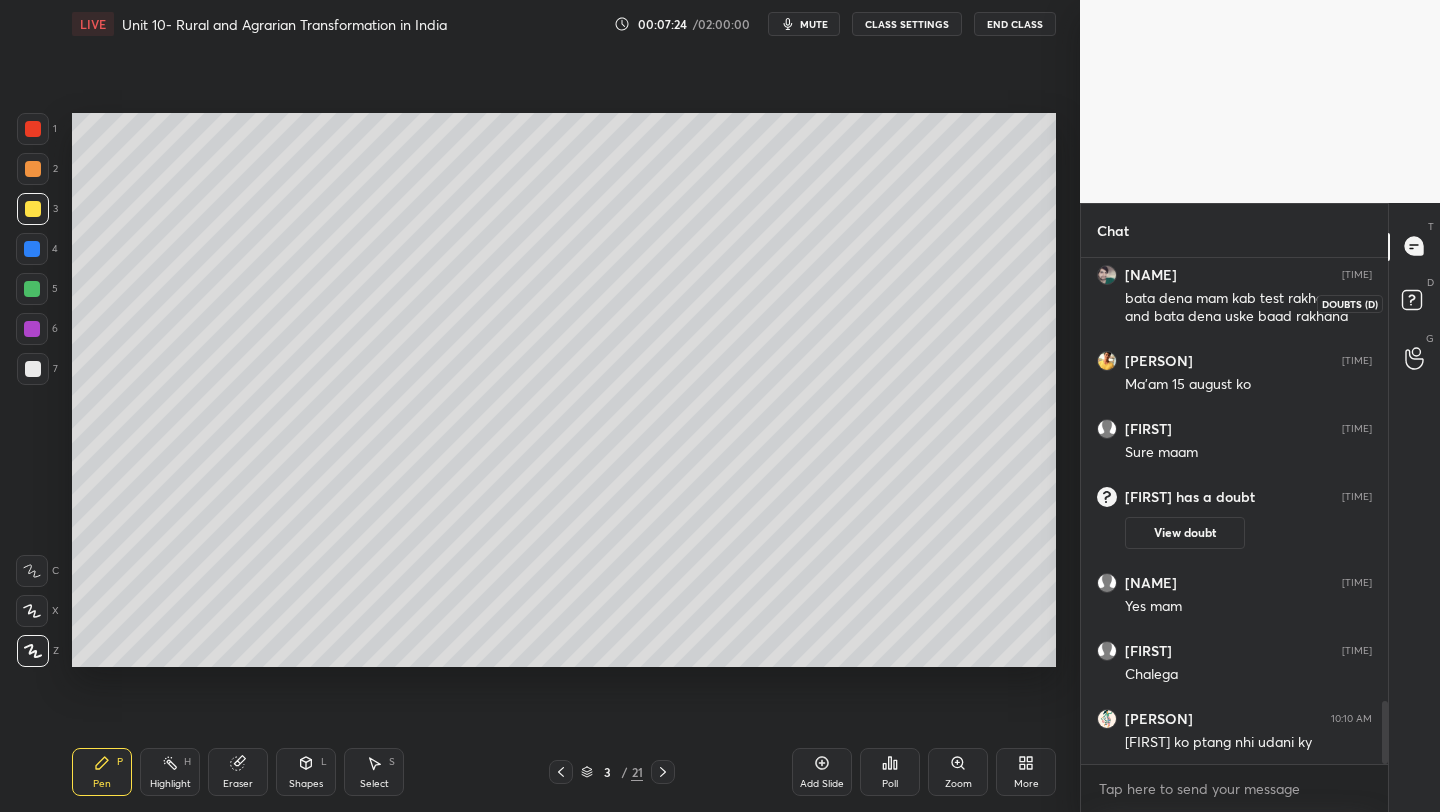 click 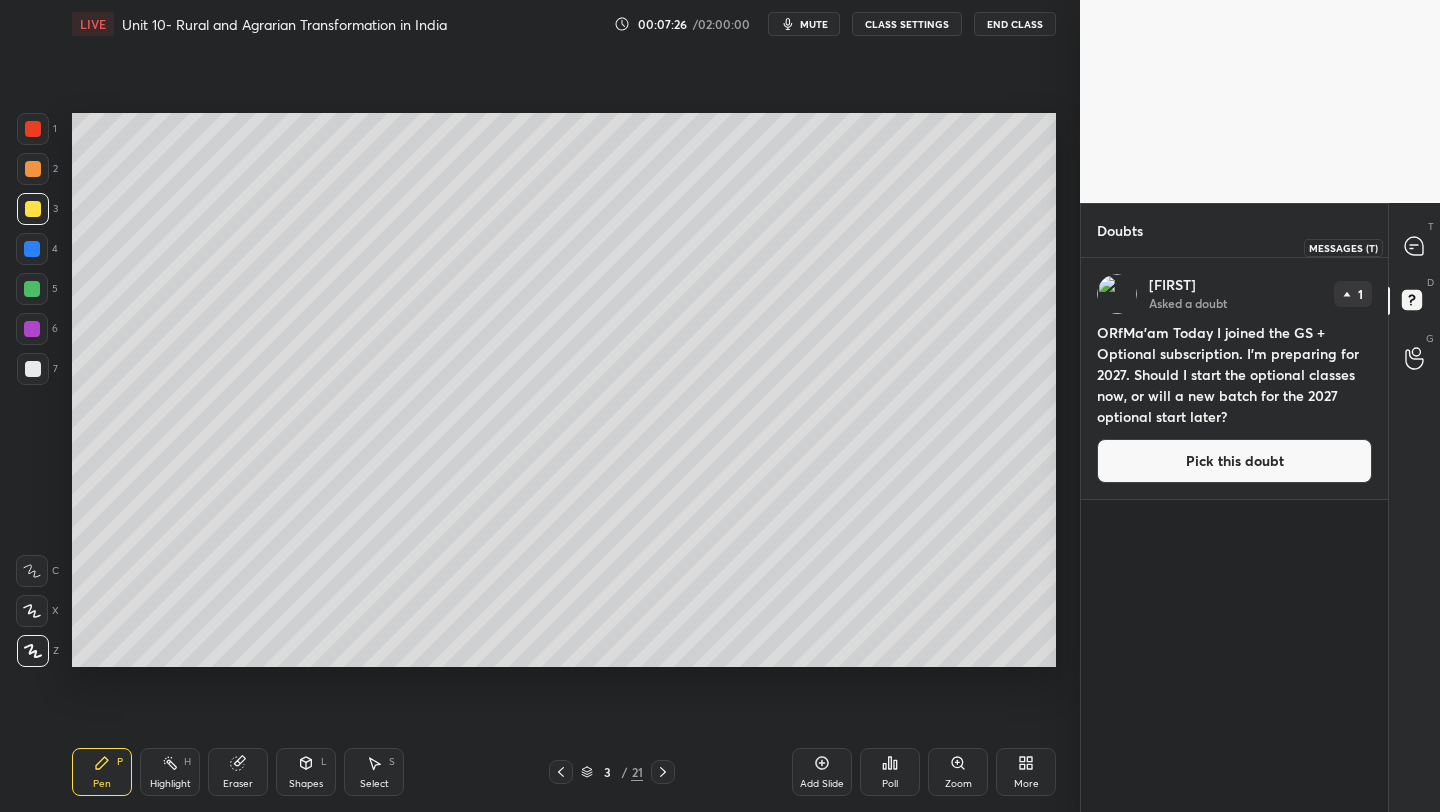 click 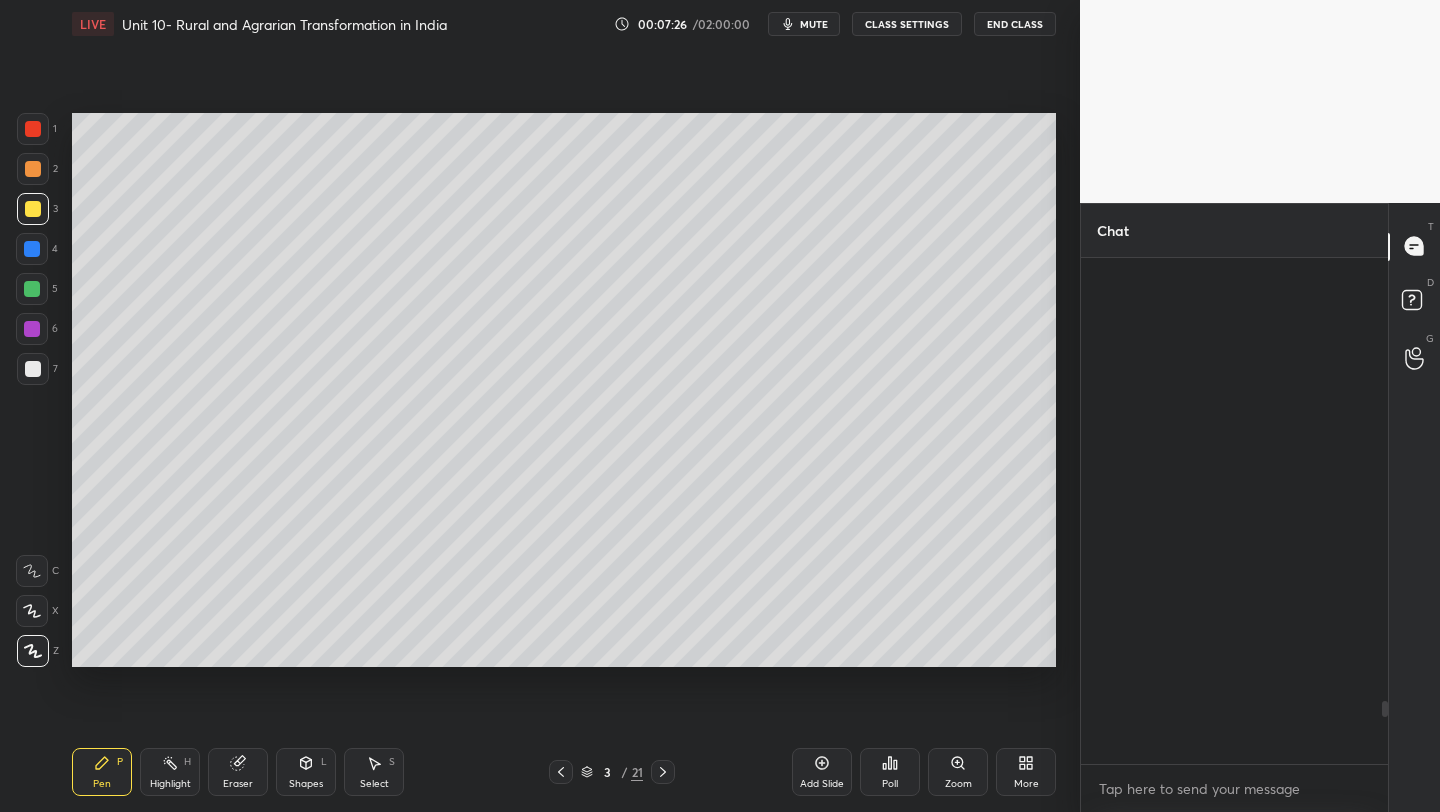 scroll, scrollTop: 3541, scrollLeft: 0, axis: vertical 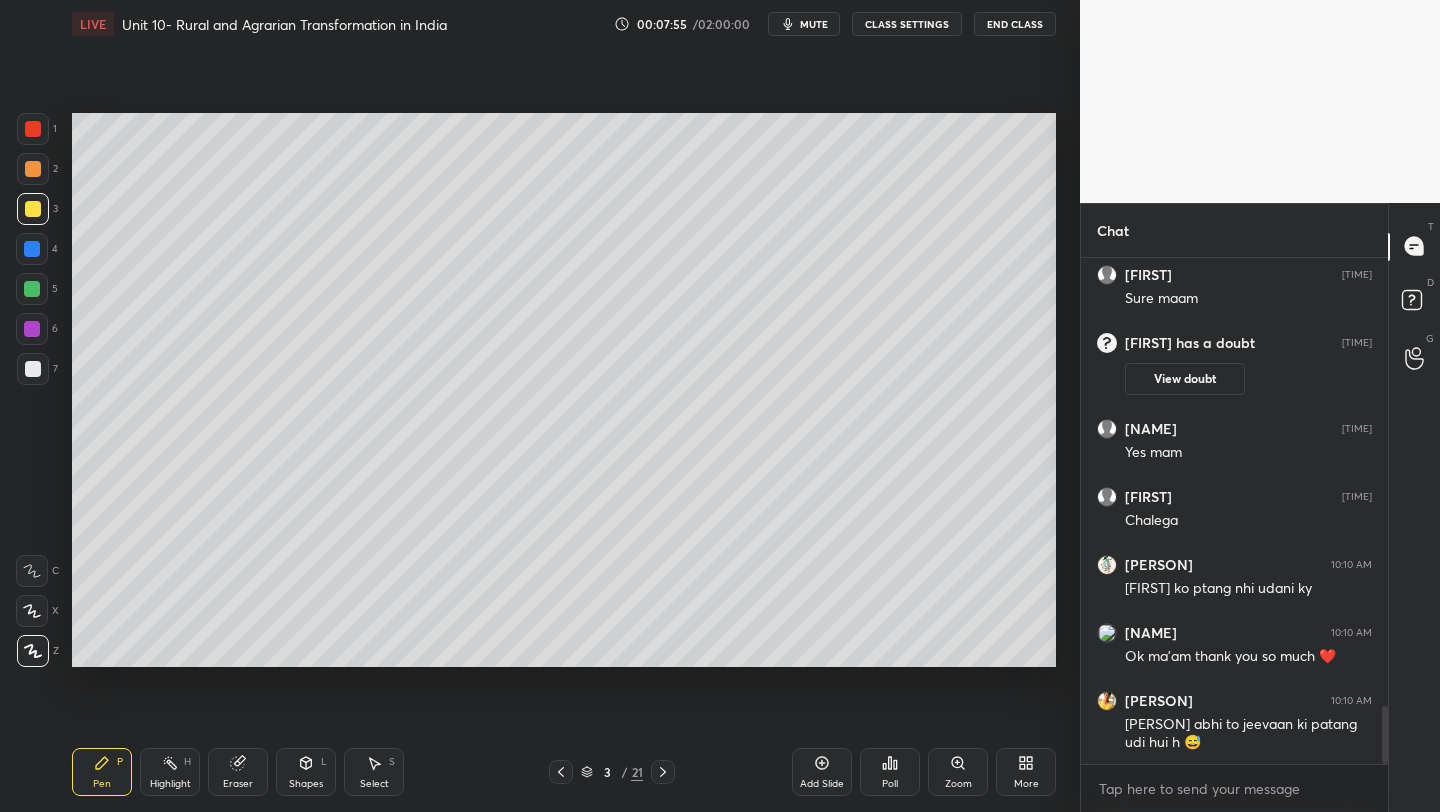 click on "Add Slide" at bounding box center (822, 772) 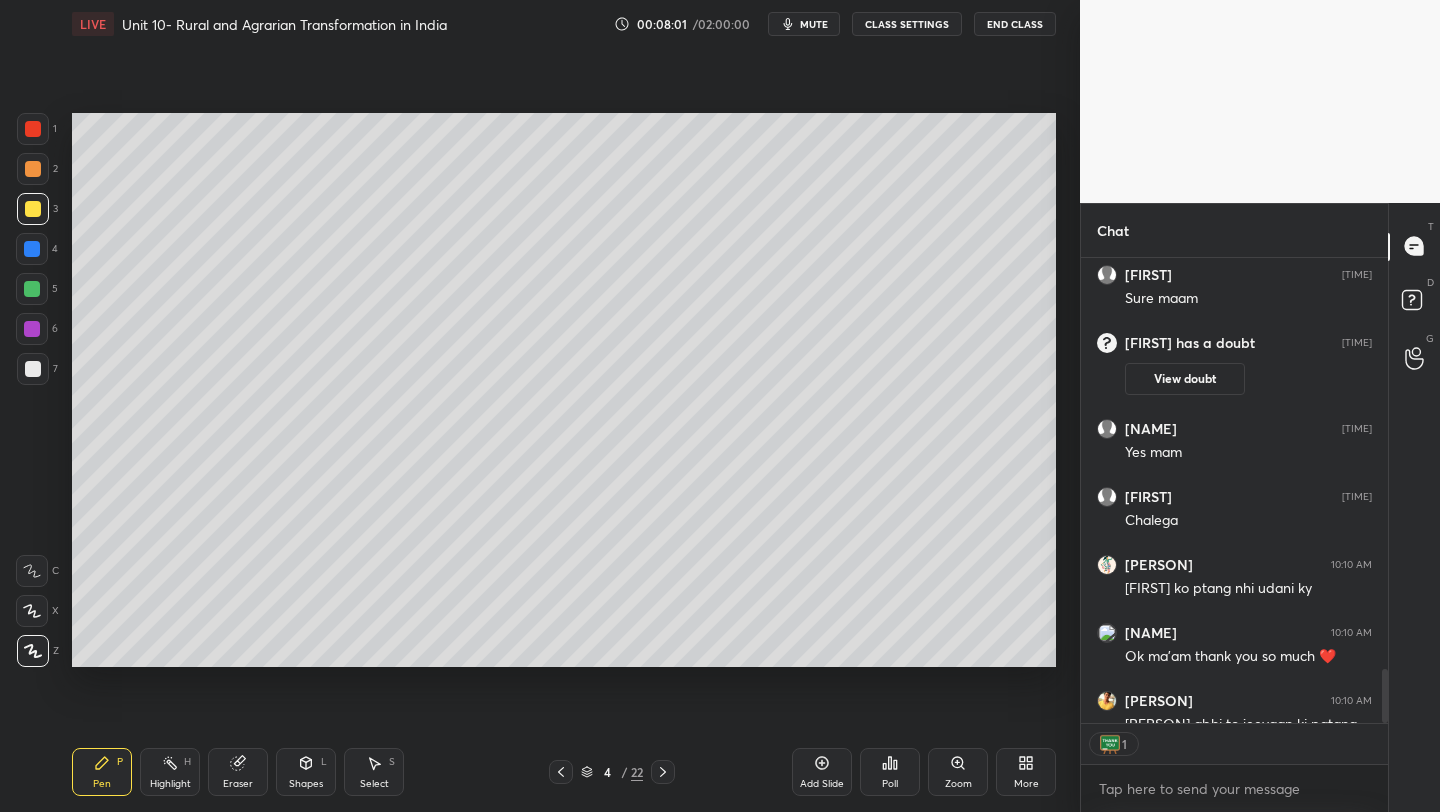 scroll, scrollTop: 459, scrollLeft: 301, axis: both 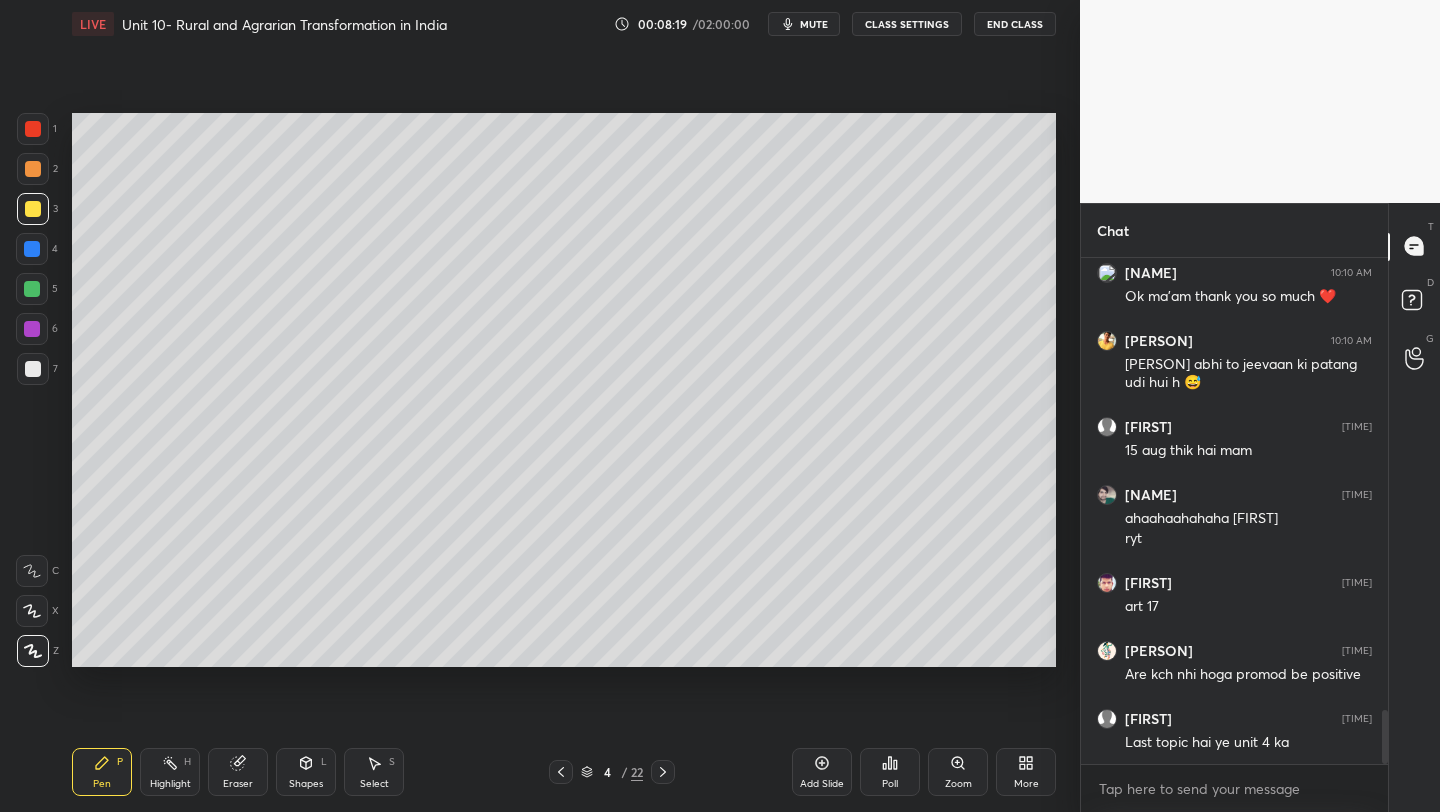 drag, startPoint x: 24, startPoint y: 170, endPoint x: 33, endPoint y: 177, distance: 11.401754 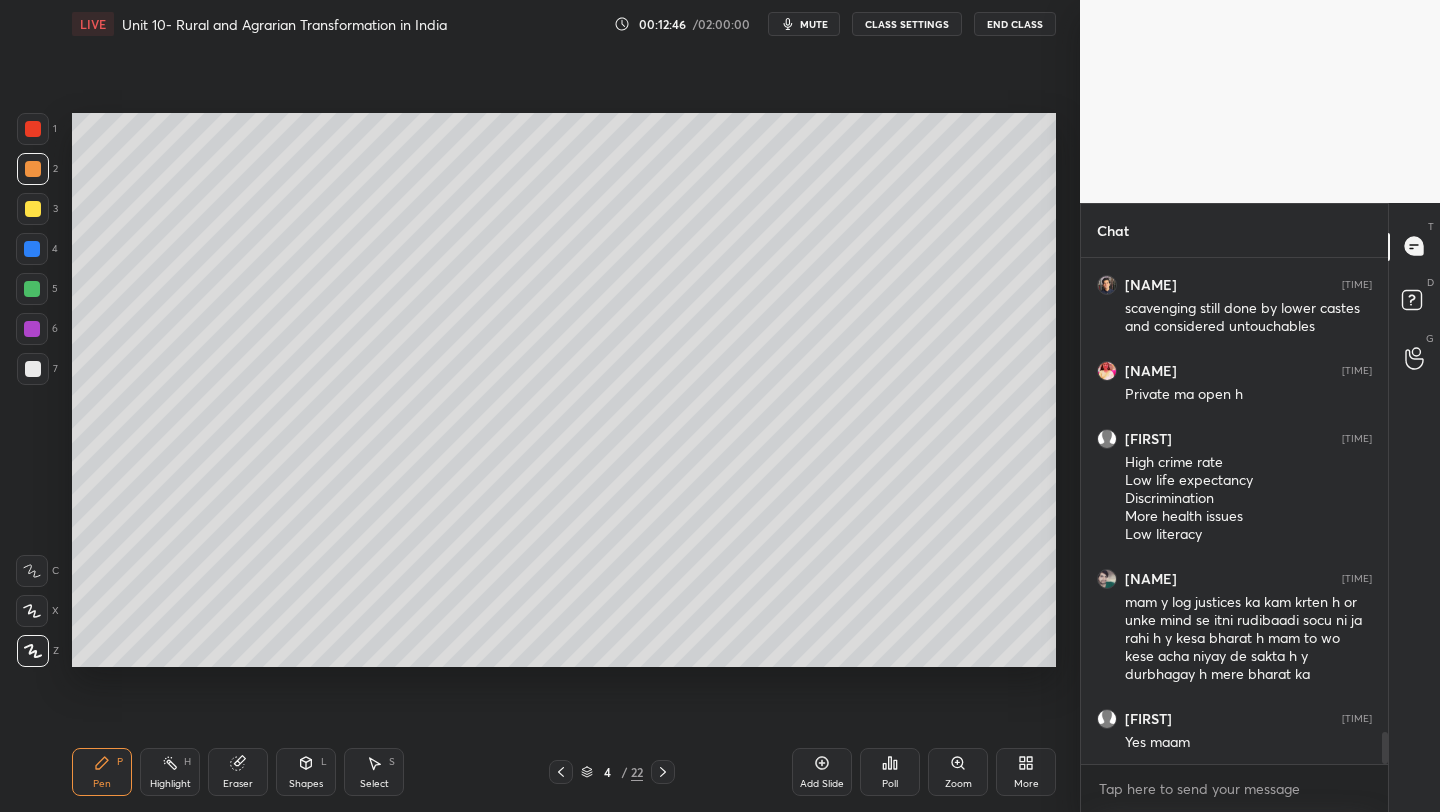 scroll, scrollTop: 7601, scrollLeft: 0, axis: vertical 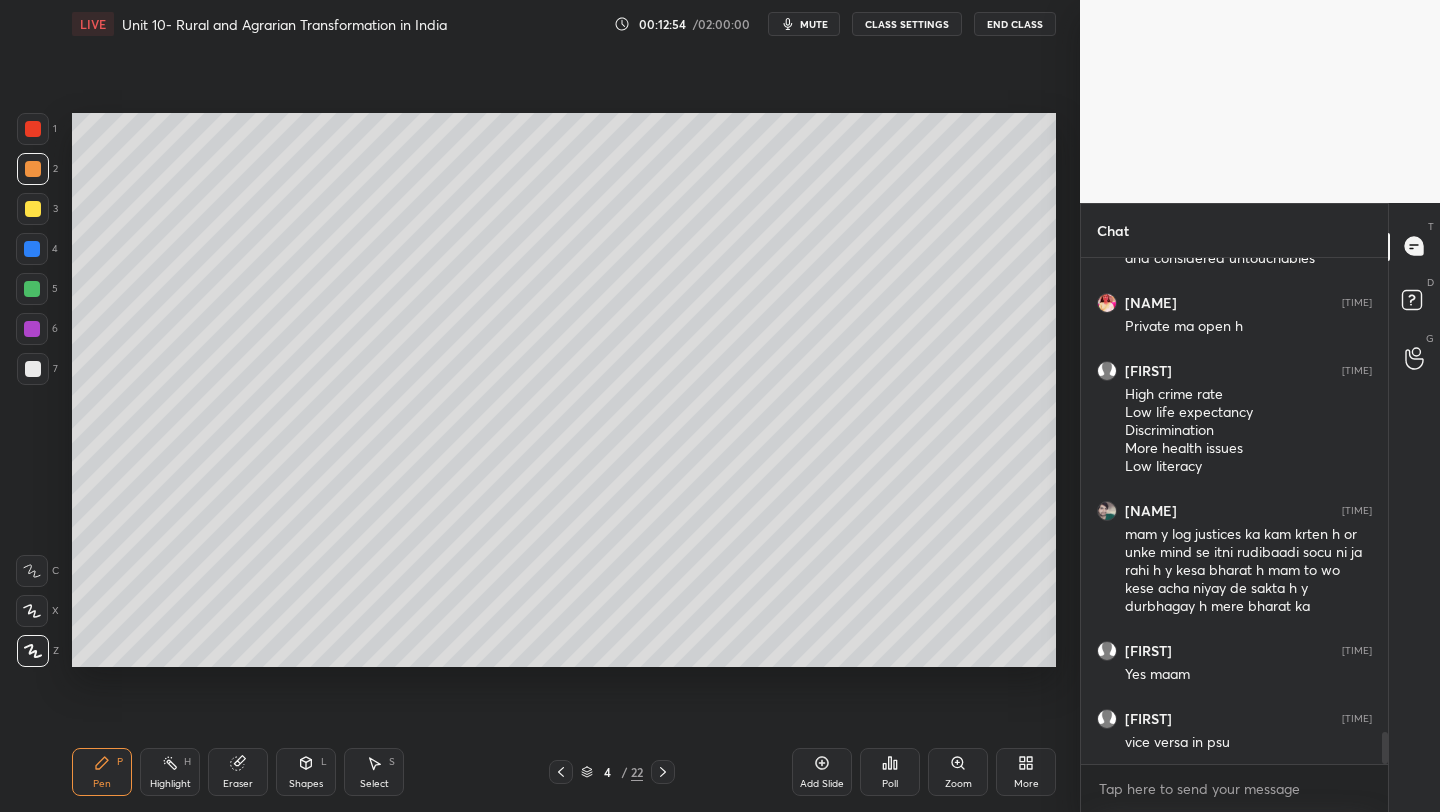click on "Setting up your live class Poll for   secs No correct answer Start poll" at bounding box center [564, 390] 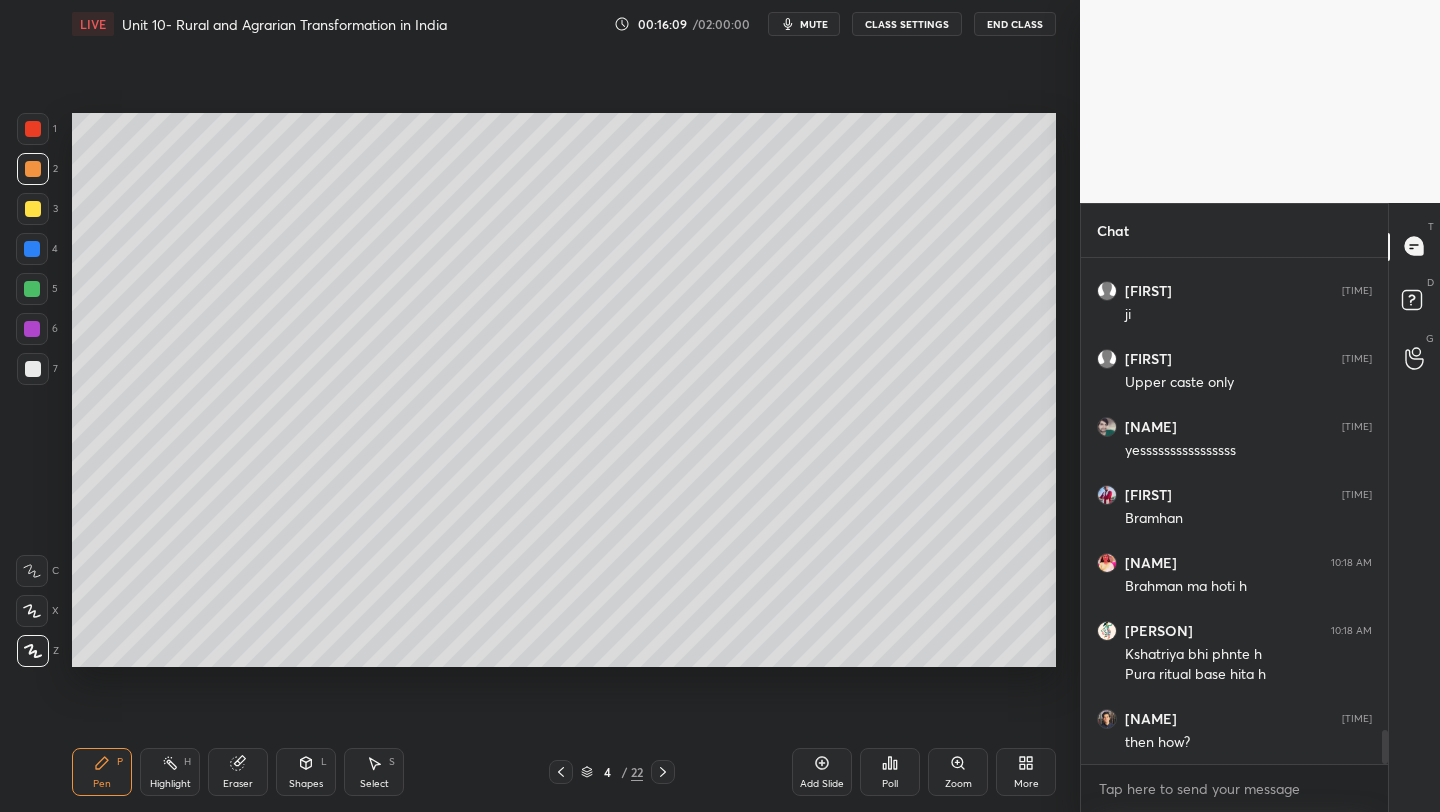 scroll, scrollTop: 7068, scrollLeft: 0, axis: vertical 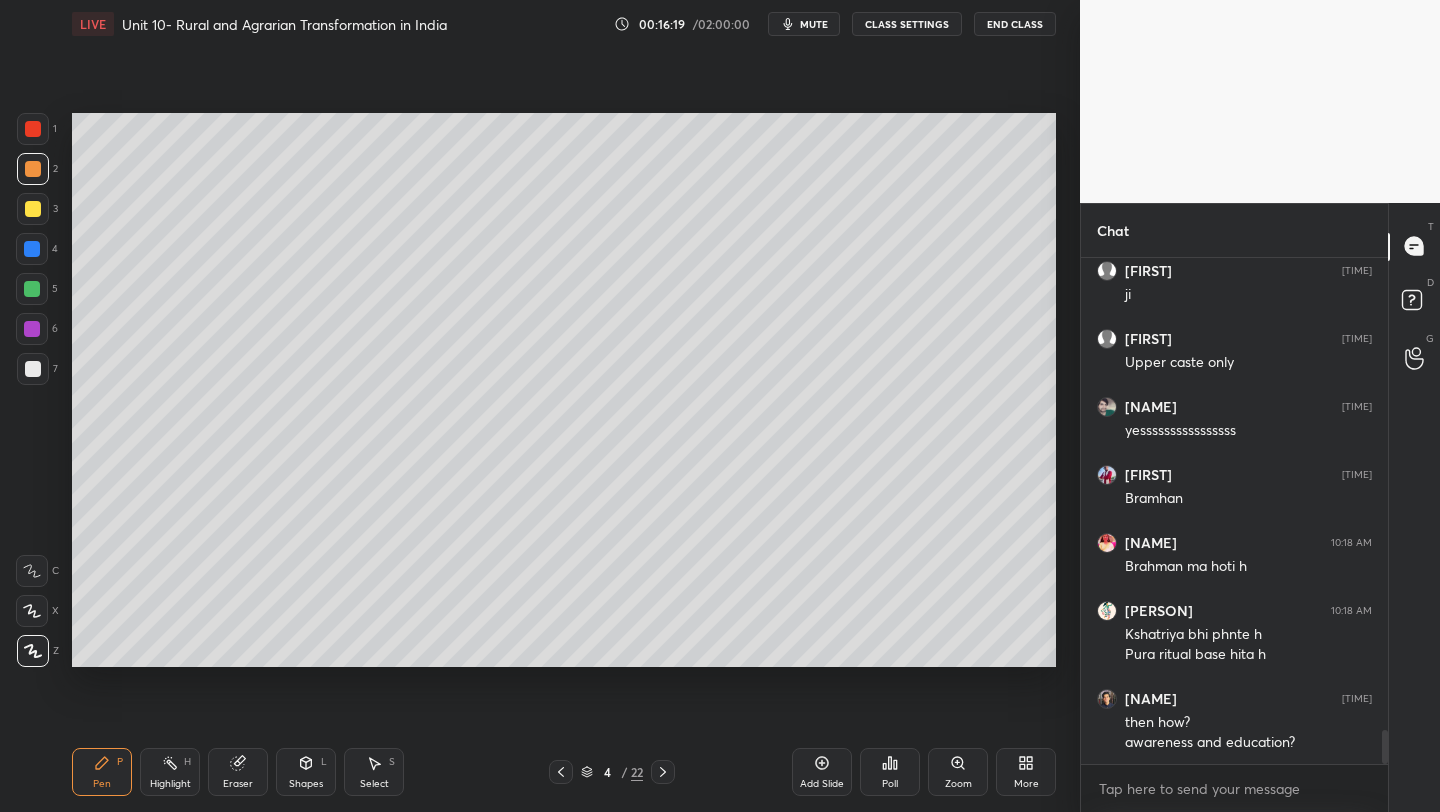 click on "Add Slide" at bounding box center [822, 772] 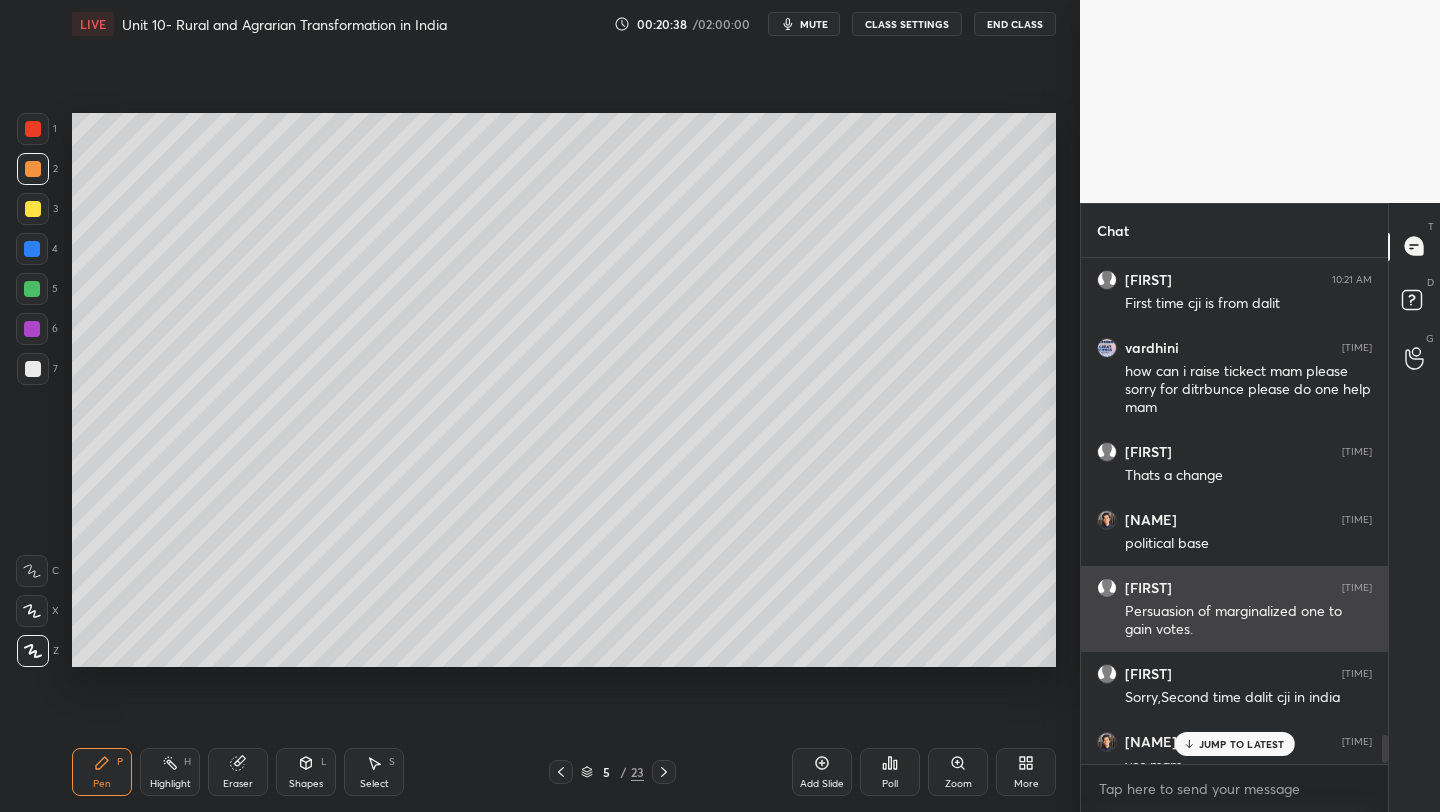 scroll, scrollTop: 8630, scrollLeft: 0, axis: vertical 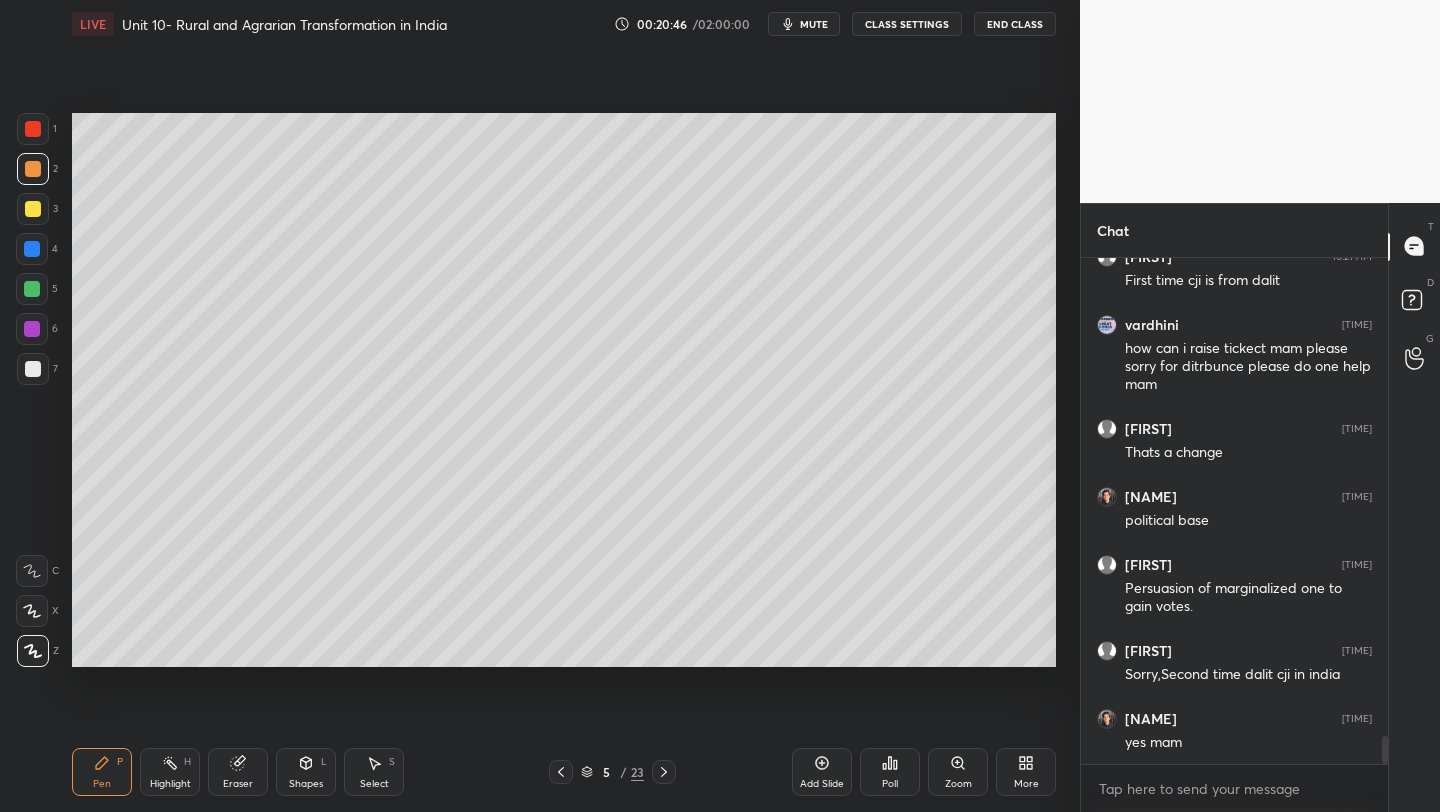 click 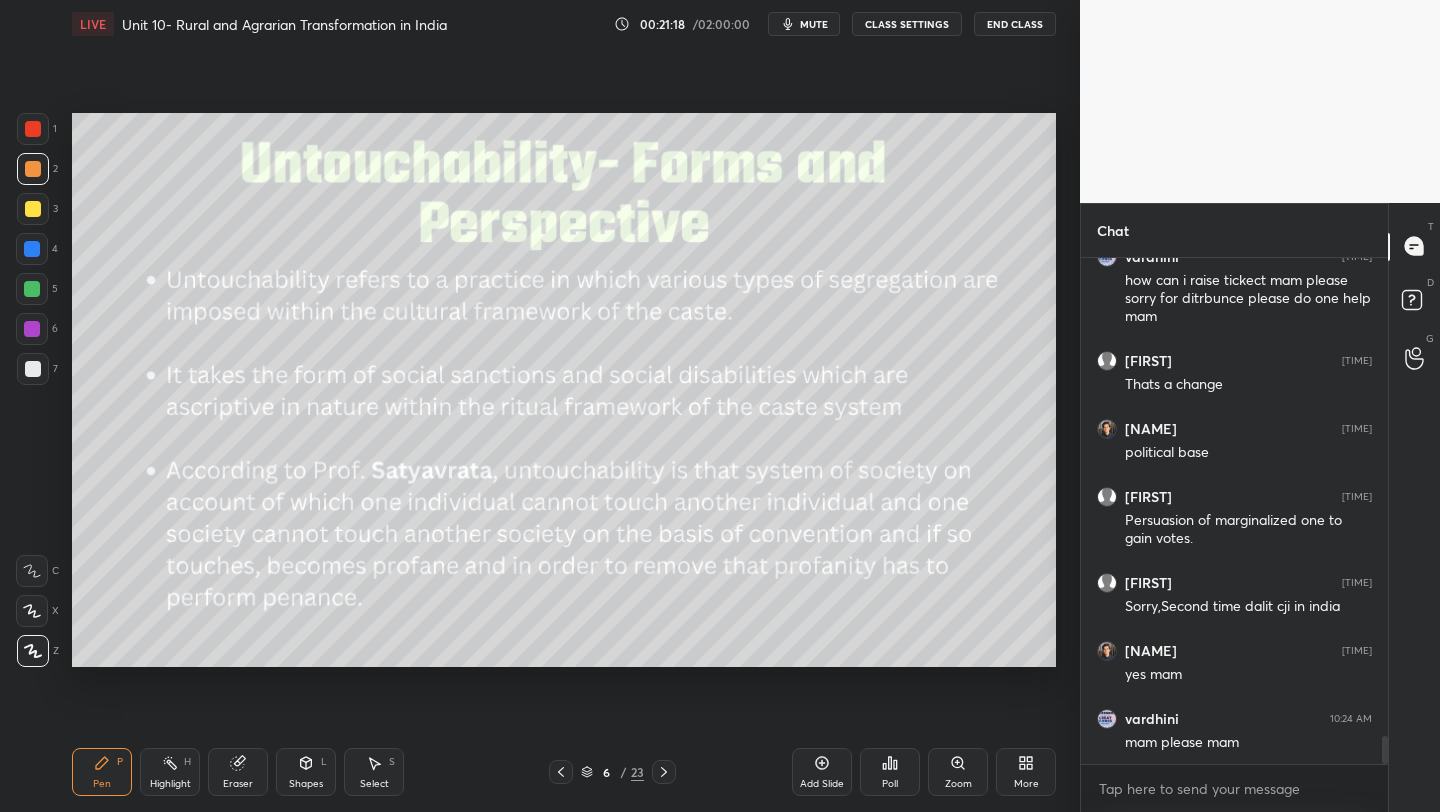scroll, scrollTop: 8820, scrollLeft: 0, axis: vertical 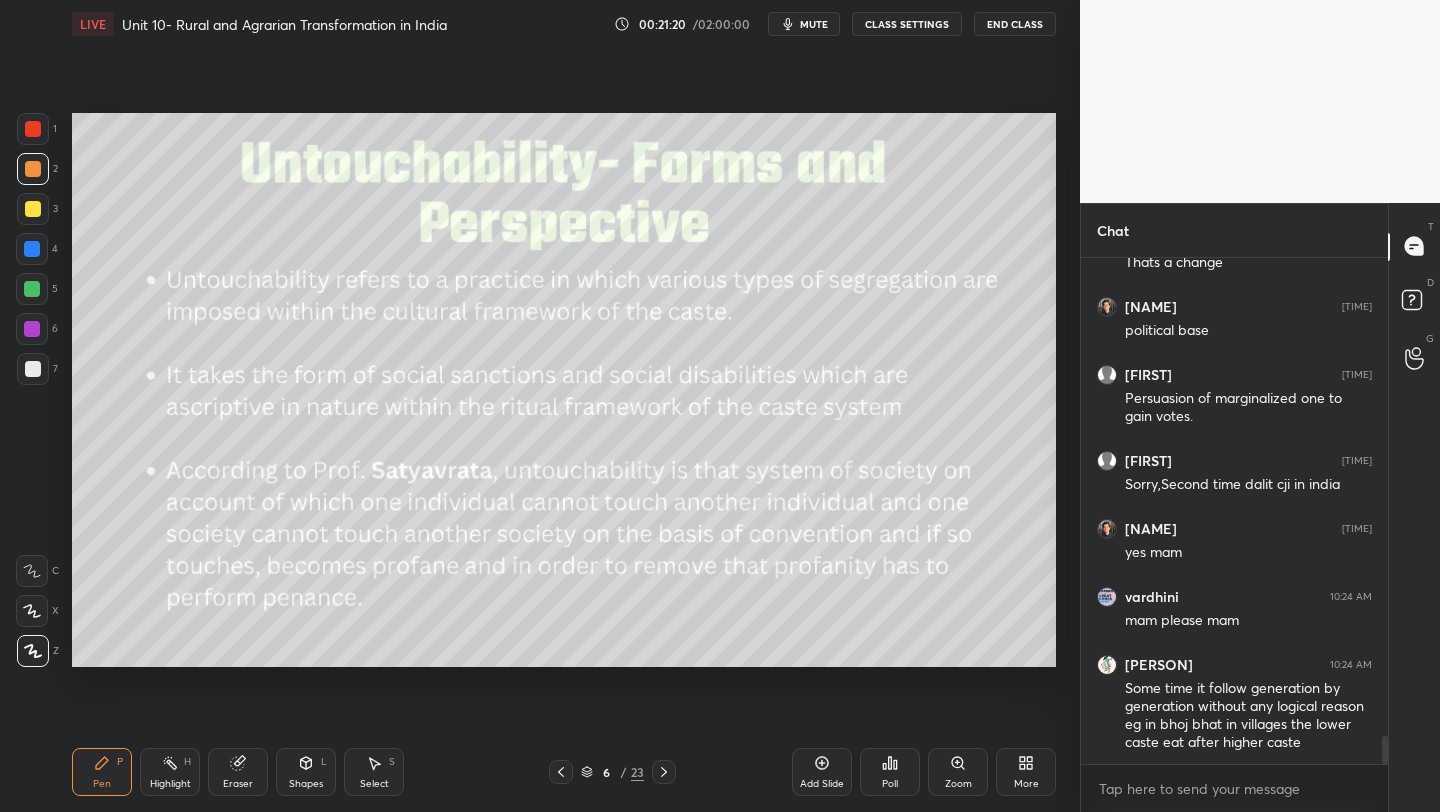 drag, startPoint x: 825, startPoint y: 773, endPoint x: 815, endPoint y: 768, distance: 11.18034 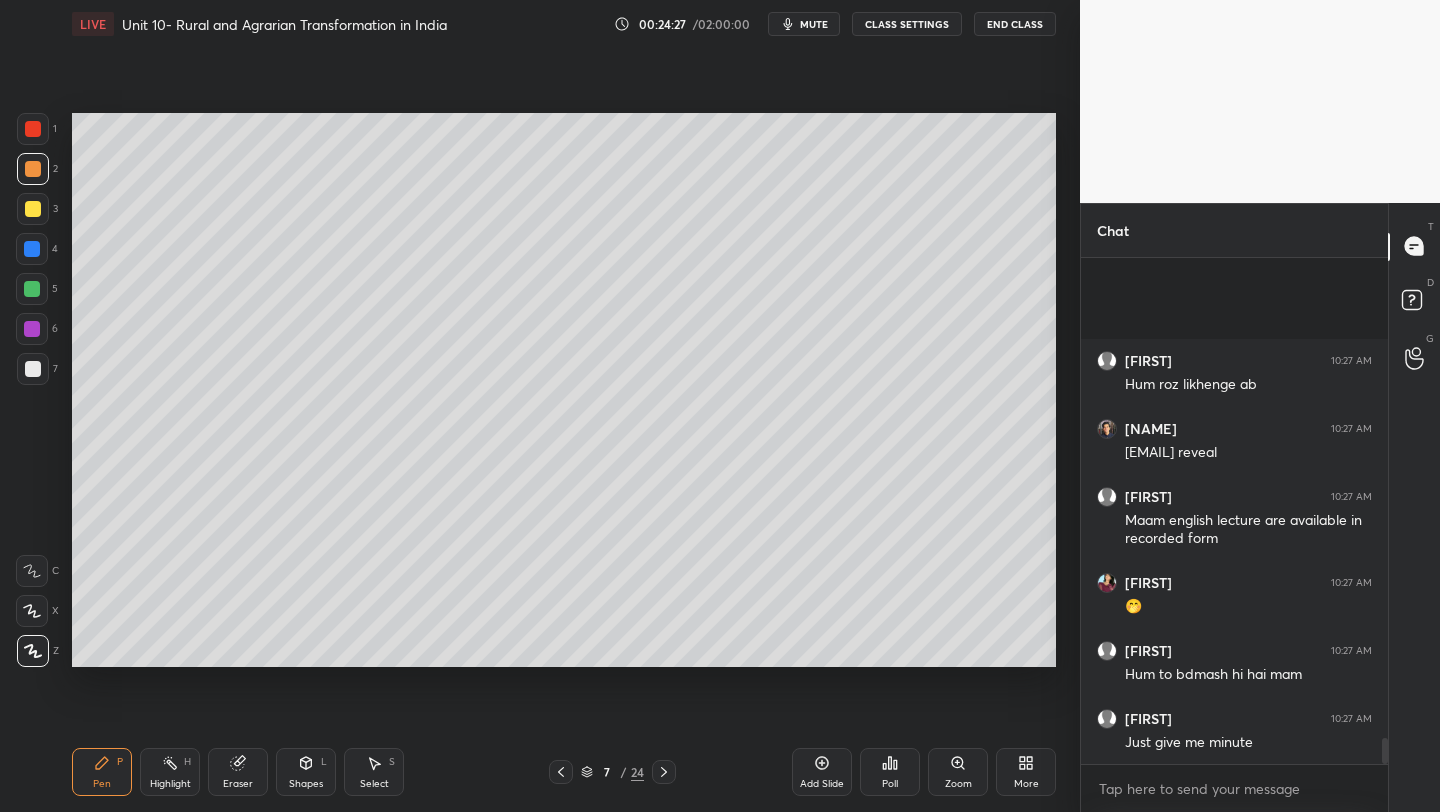 scroll, scrollTop: 9194, scrollLeft: 0, axis: vertical 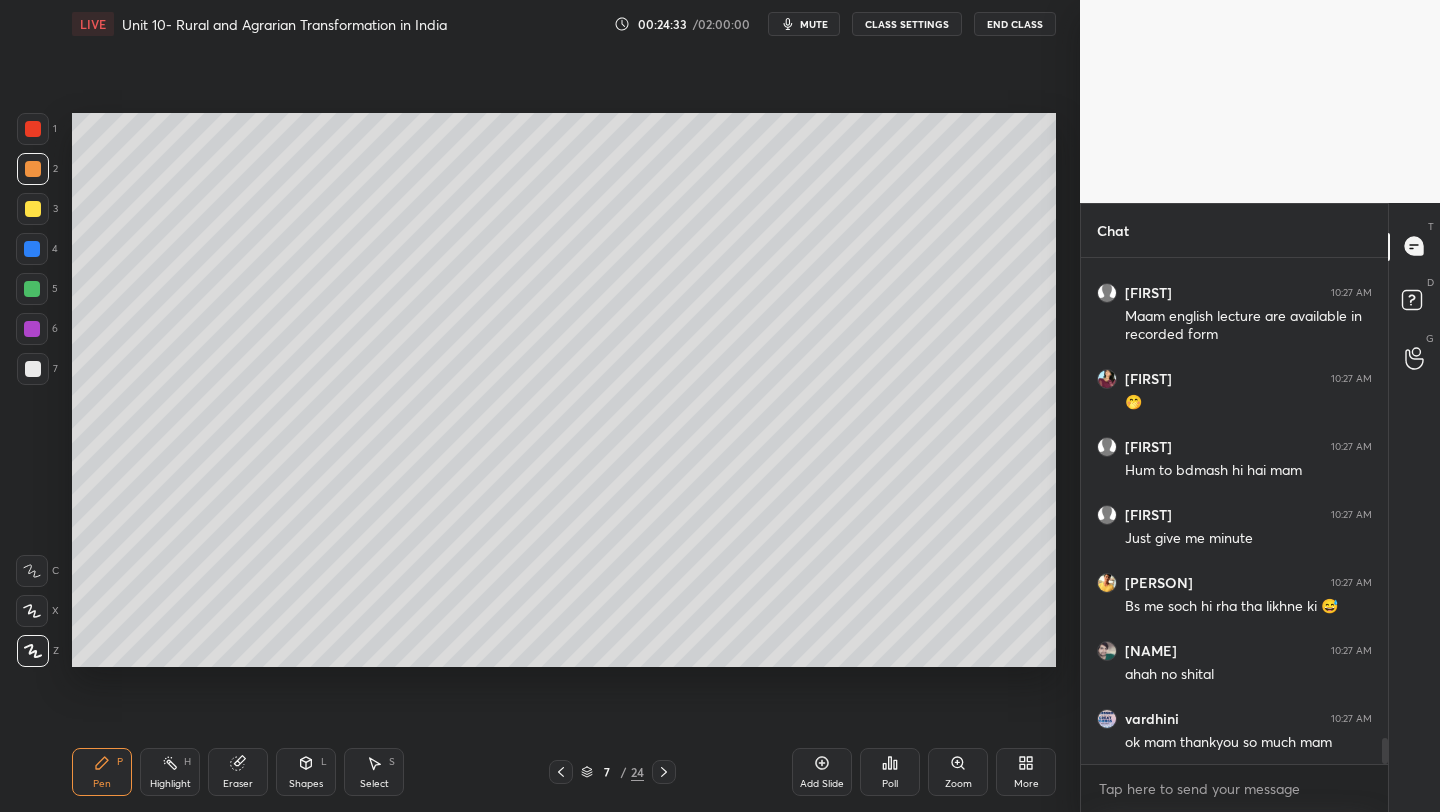 click 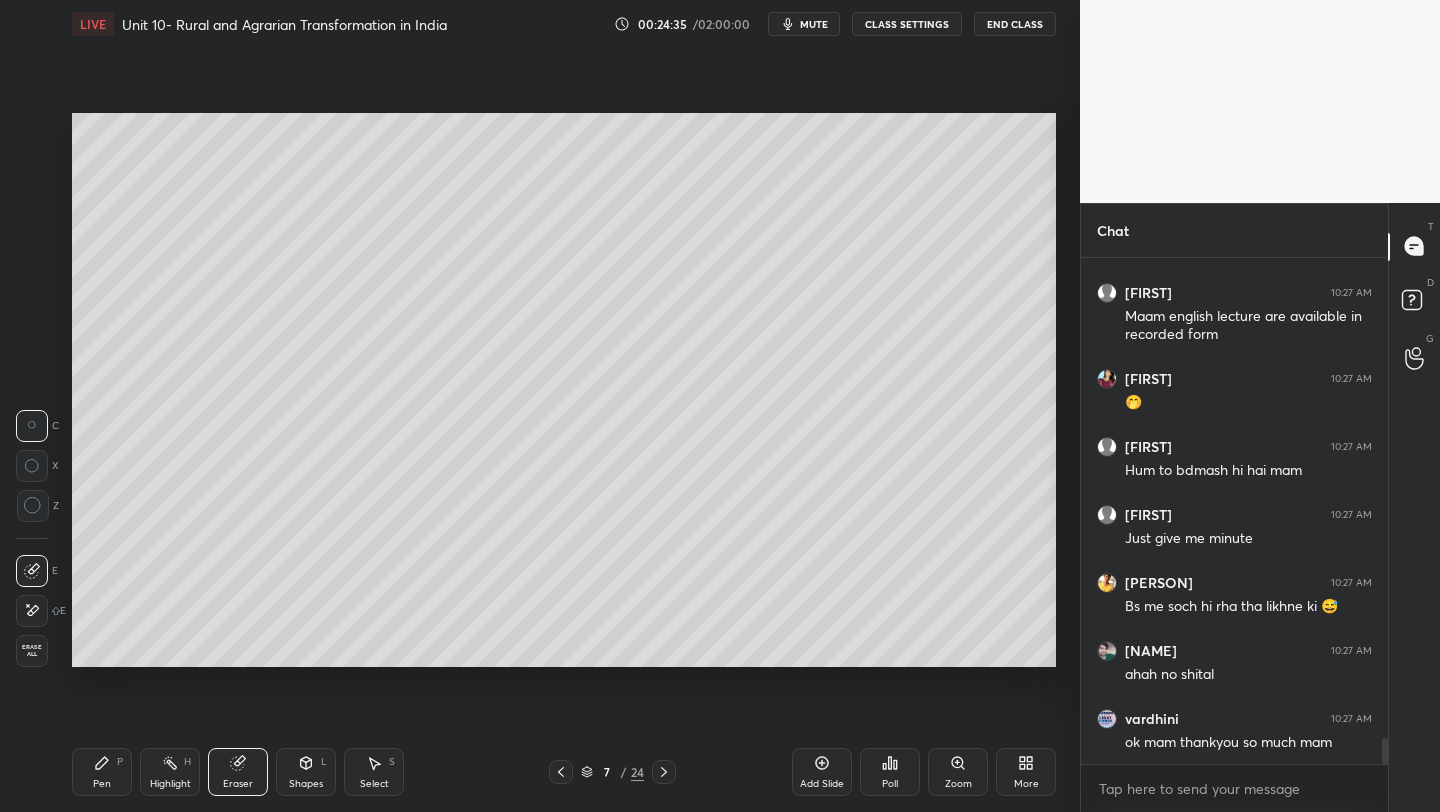 click 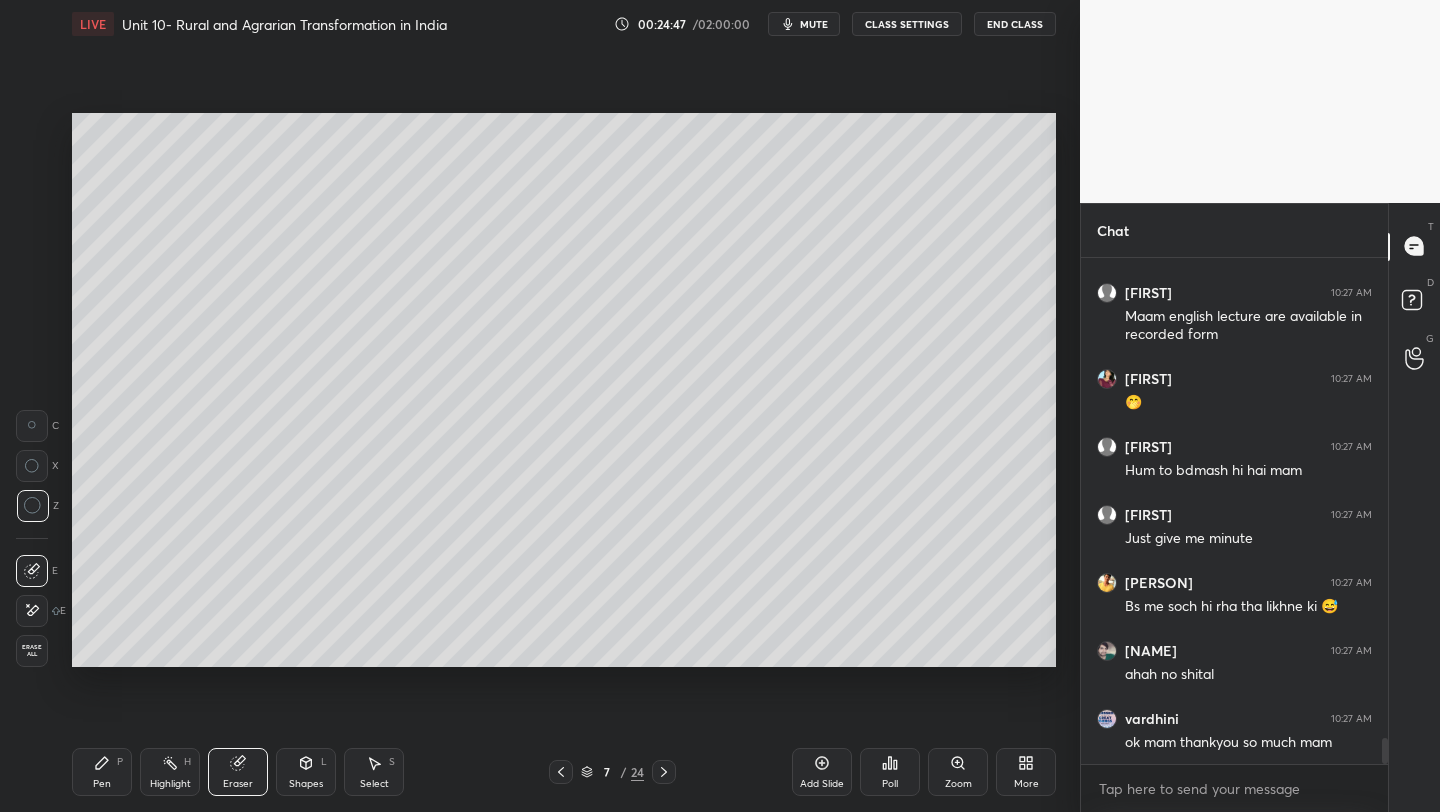 scroll, scrollTop: 9262, scrollLeft: 0, axis: vertical 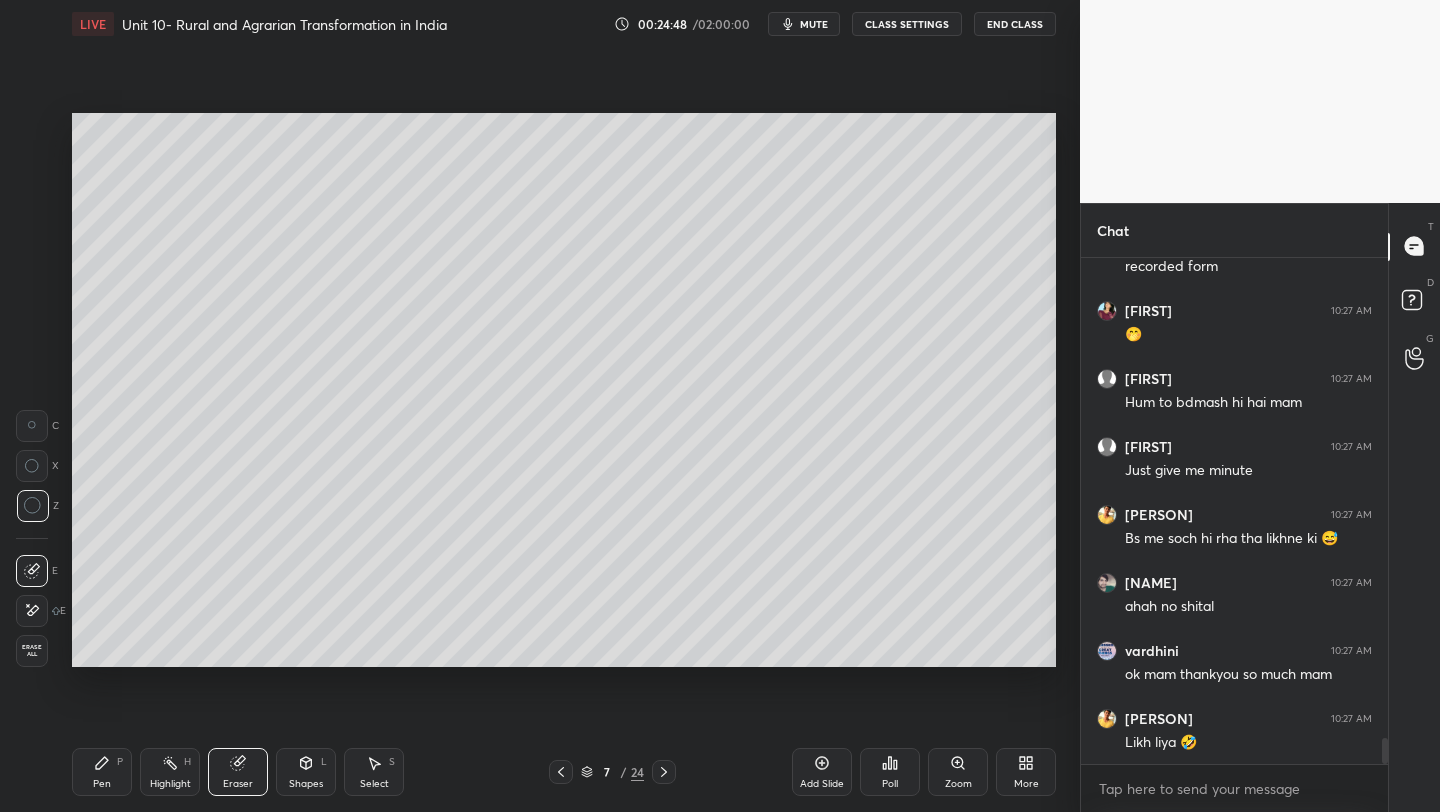 click on "Pen P" at bounding box center [102, 772] 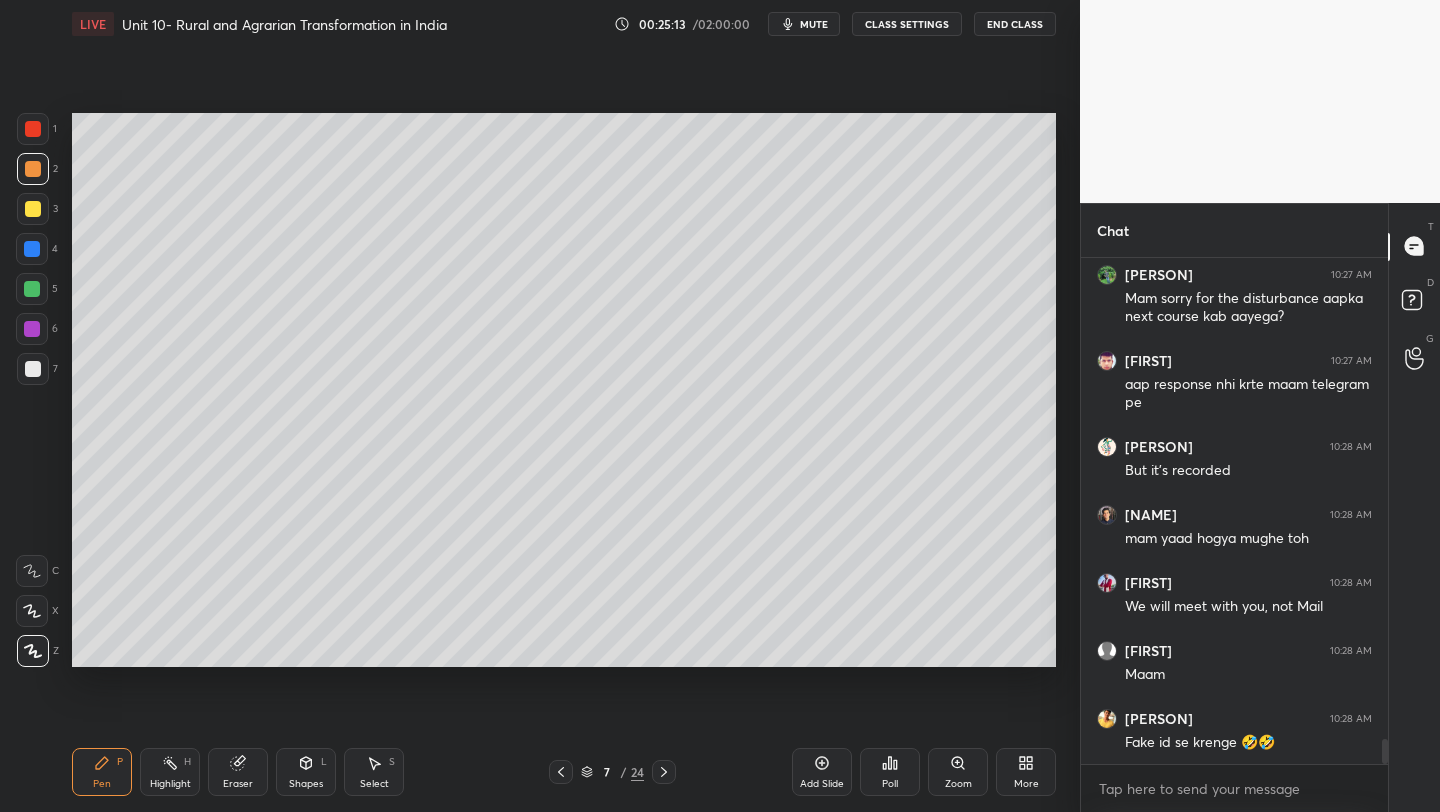 scroll, scrollTop: 9978, scrollLeft: 0, axis: vertical 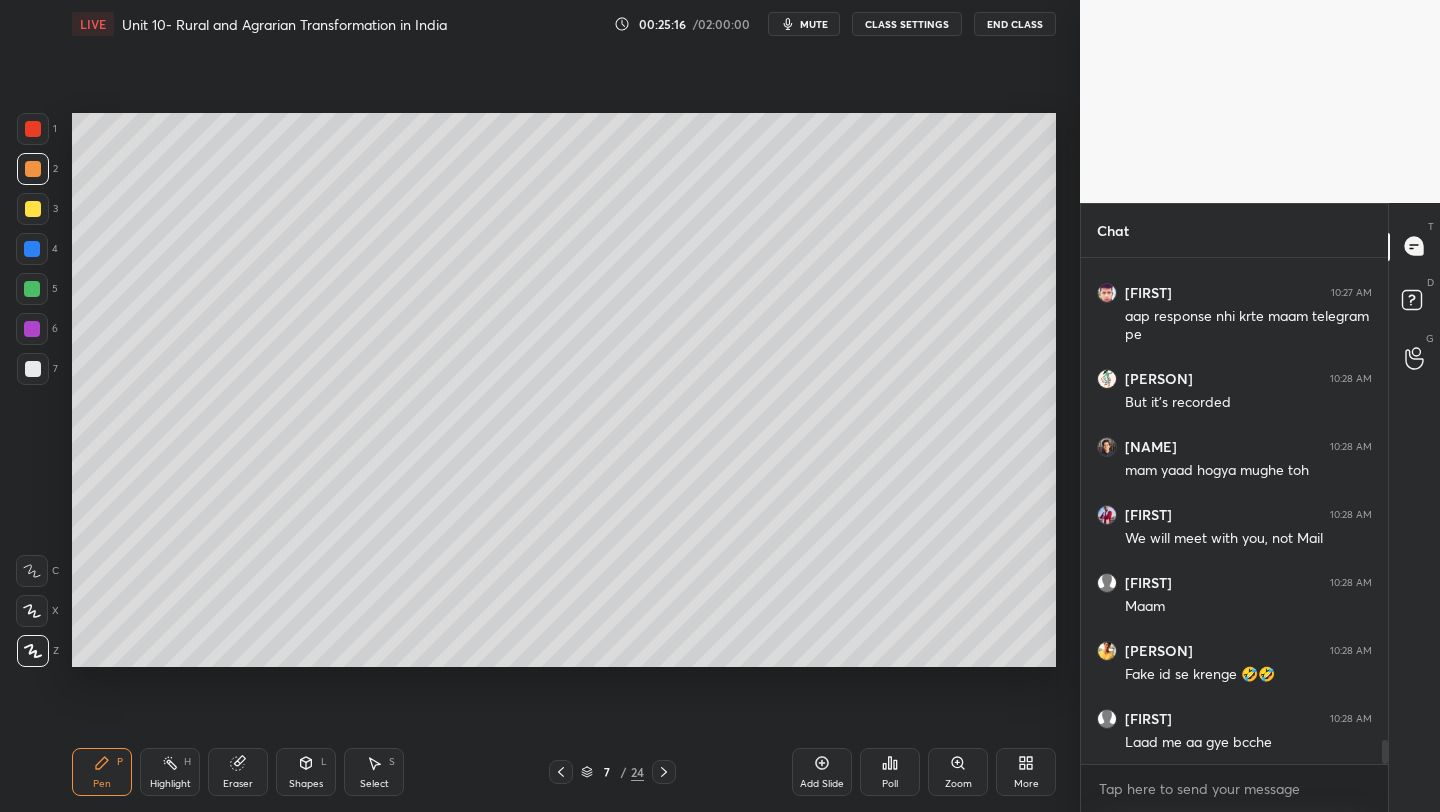 click 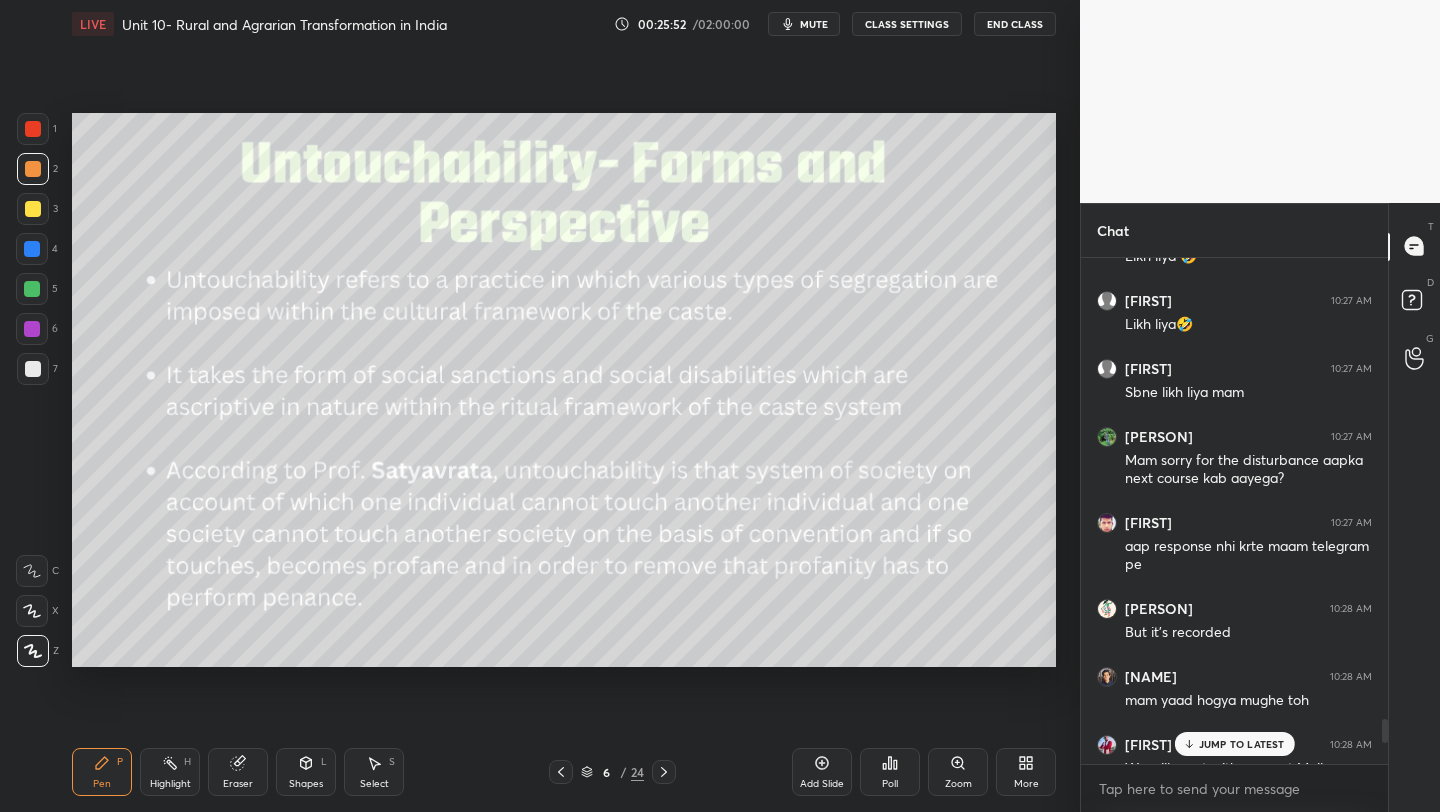 scroll, scrollTop: 10220, scrollLeft: 0, axis: vertical 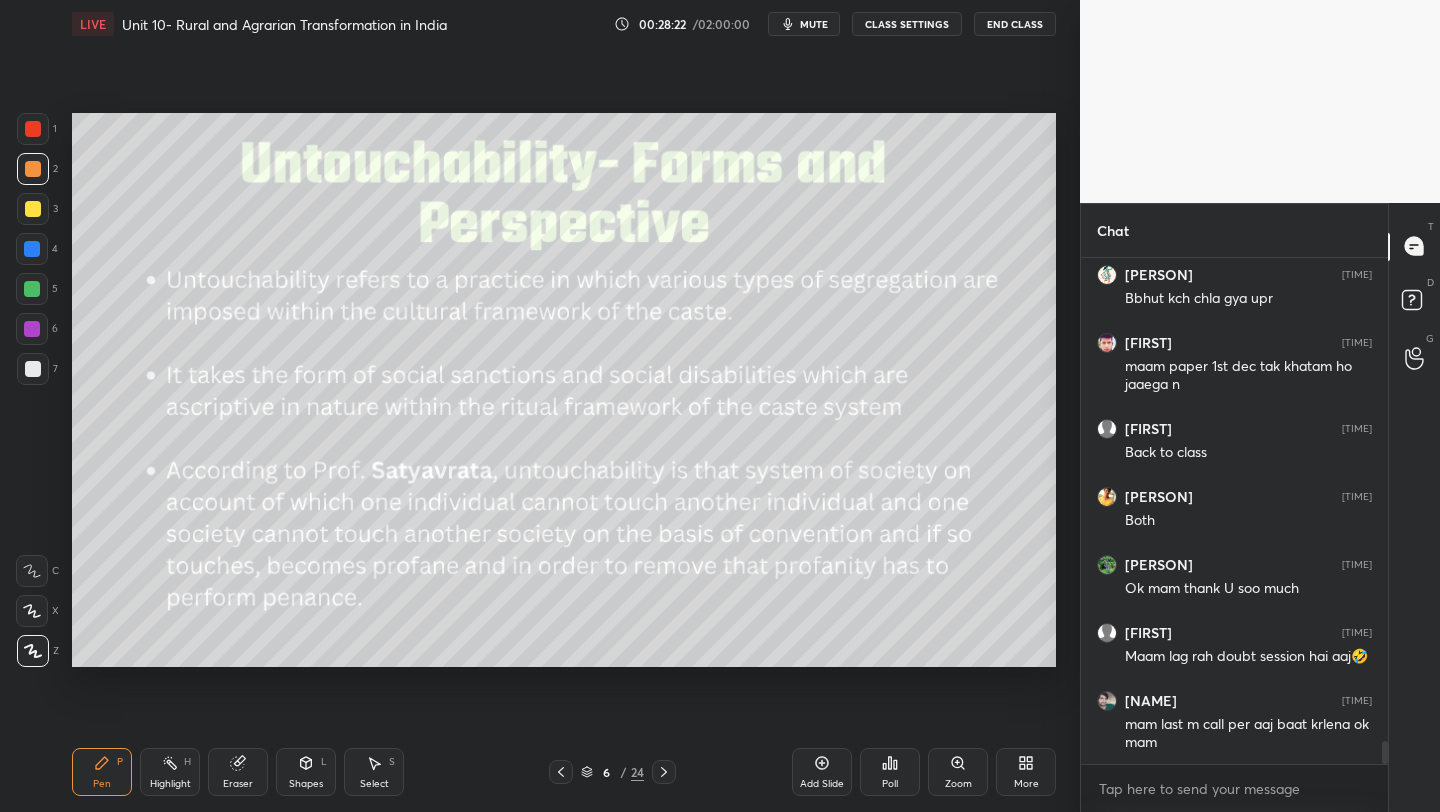 click 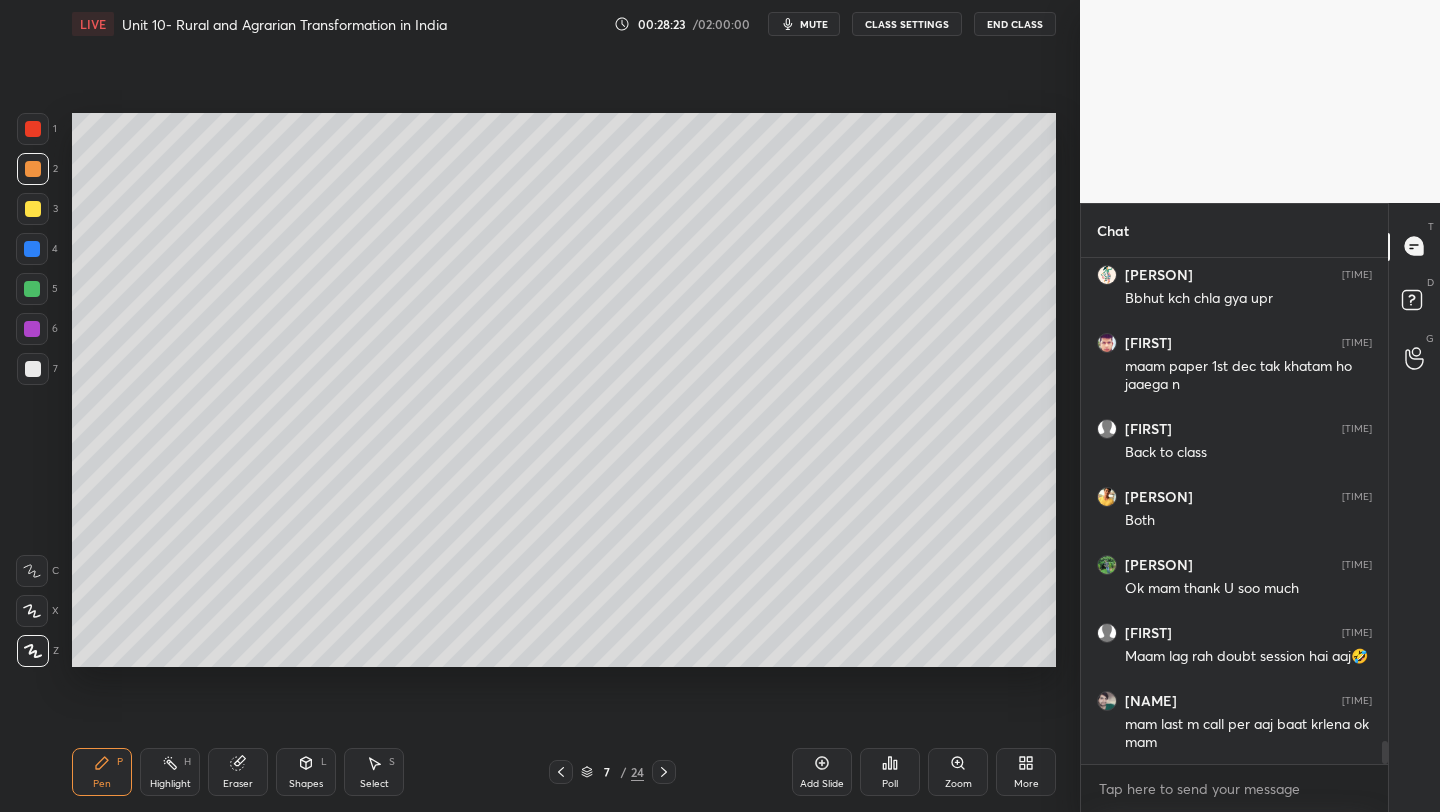 click 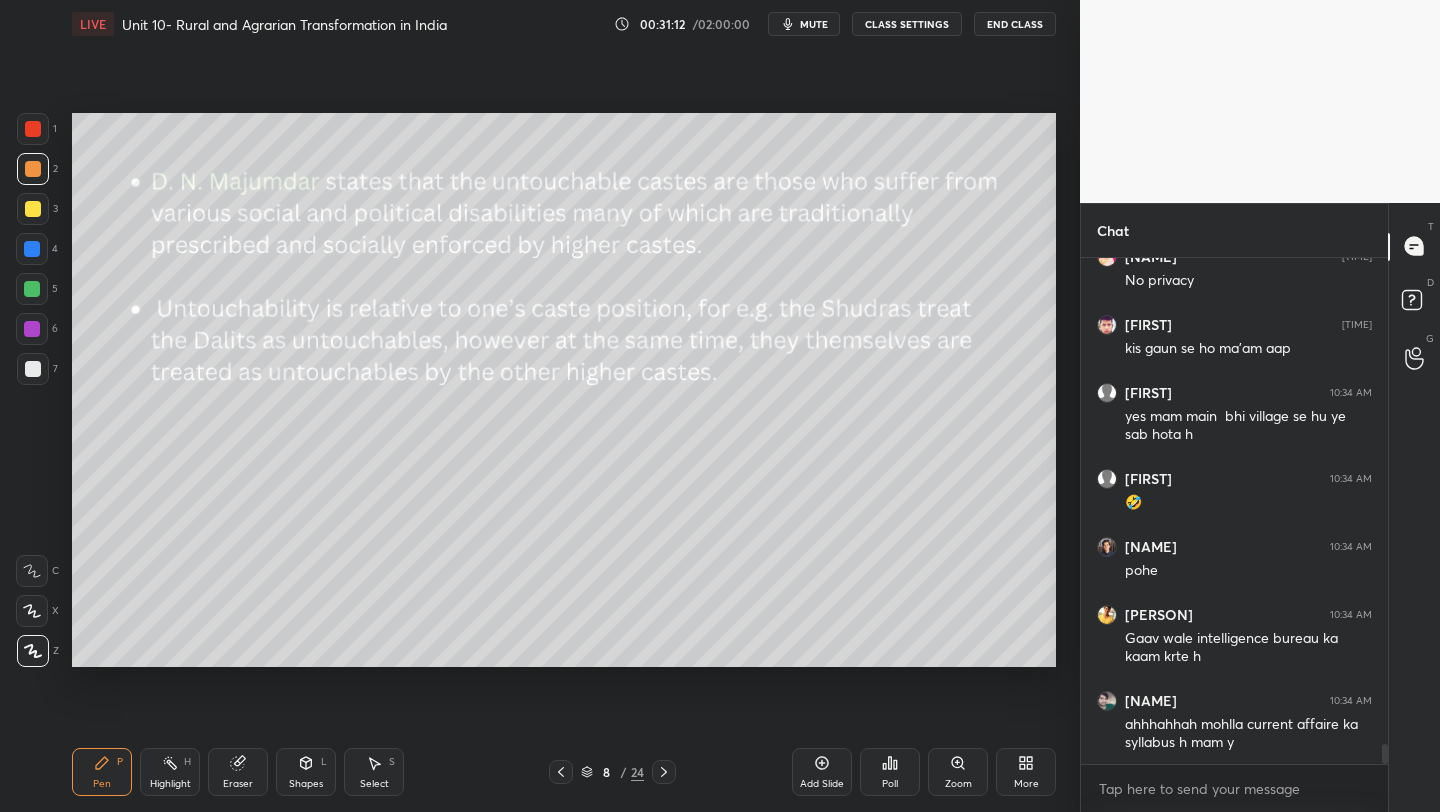 scroll, scrollTop: 12302, scrollLeft: 0, axis: vertical 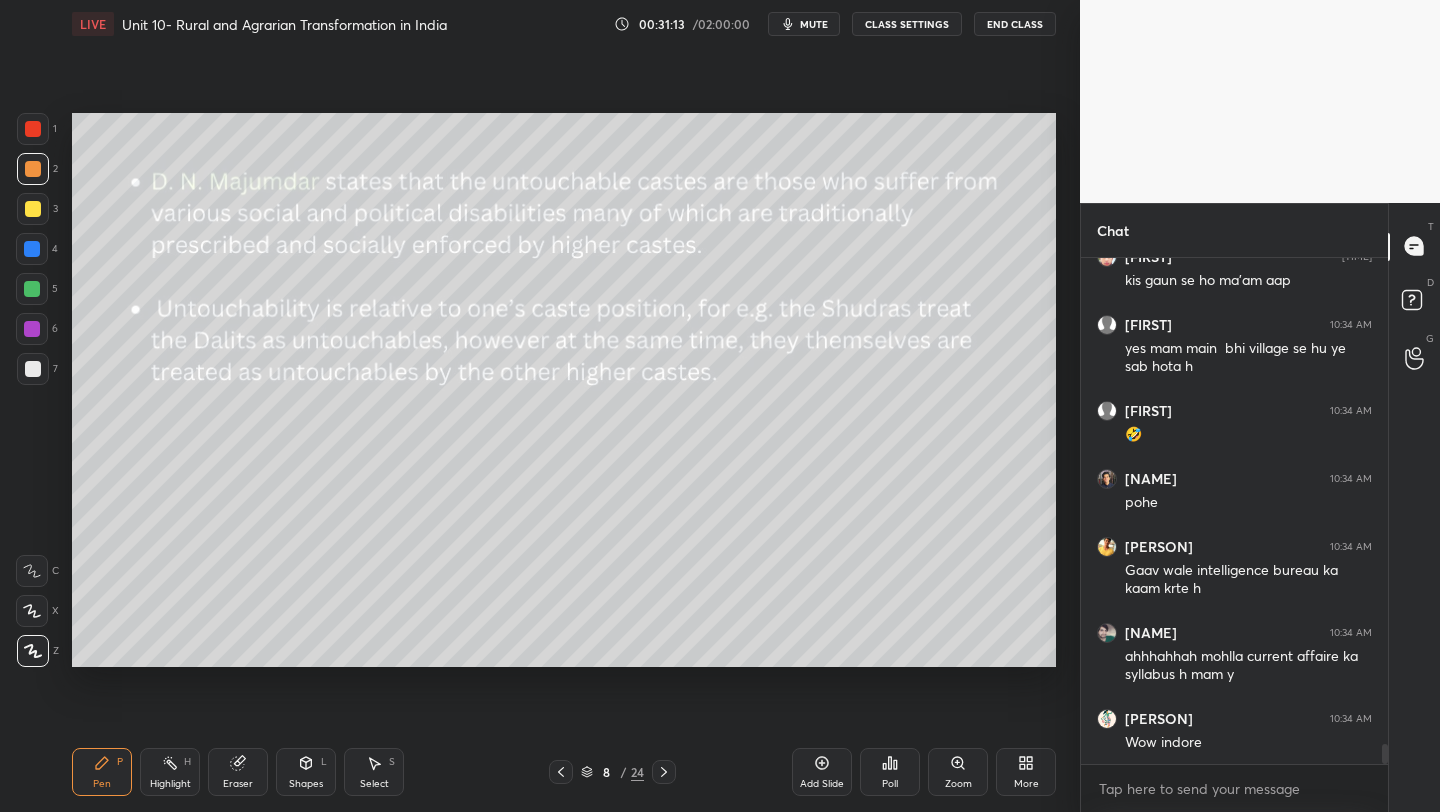 drag, startPoint x: 813, startPoint y: 770, endPoint x: 802, endPoint y: 771, distance: 11.045361 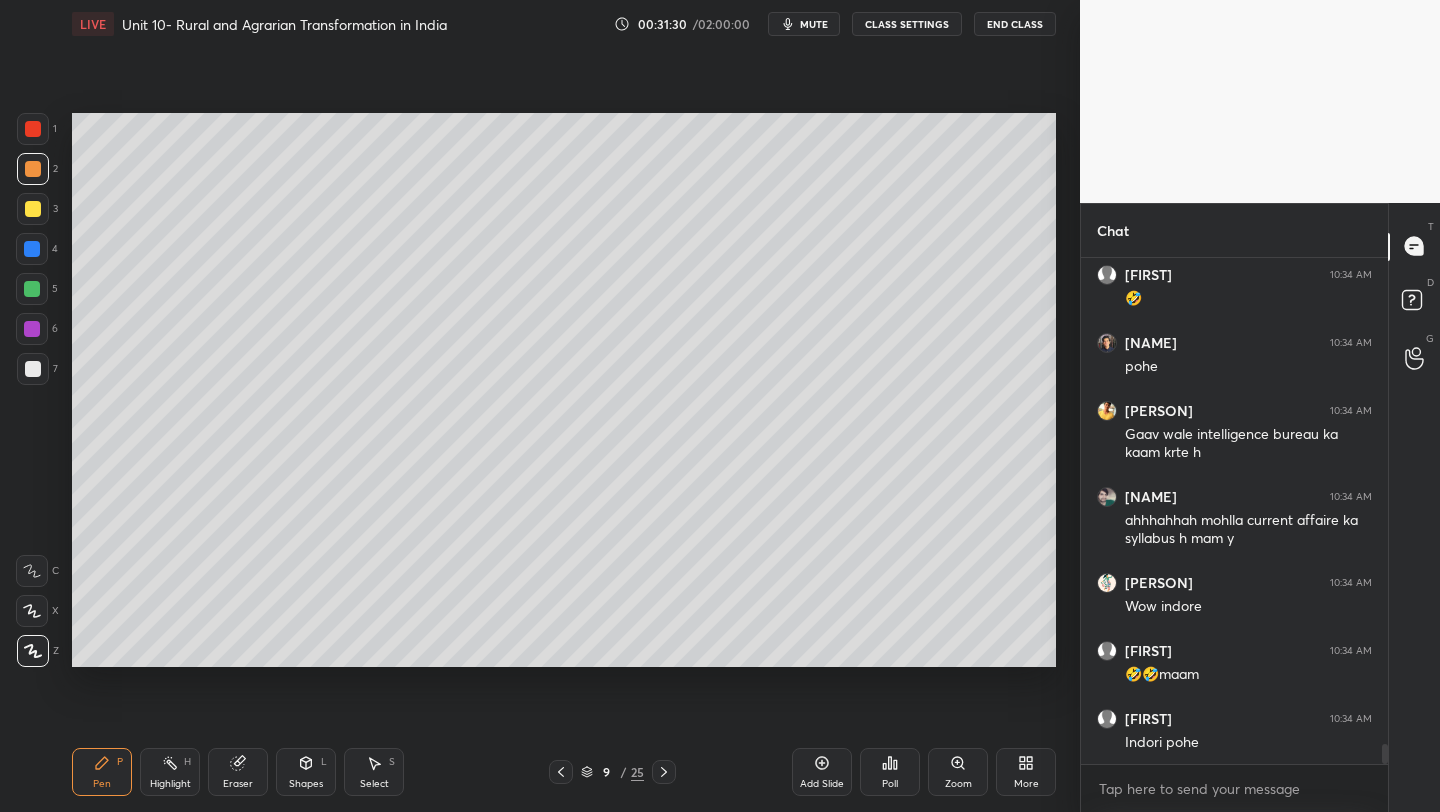 scroll, scrollTop: 12506, scrollLeft: 0, axis: vertical 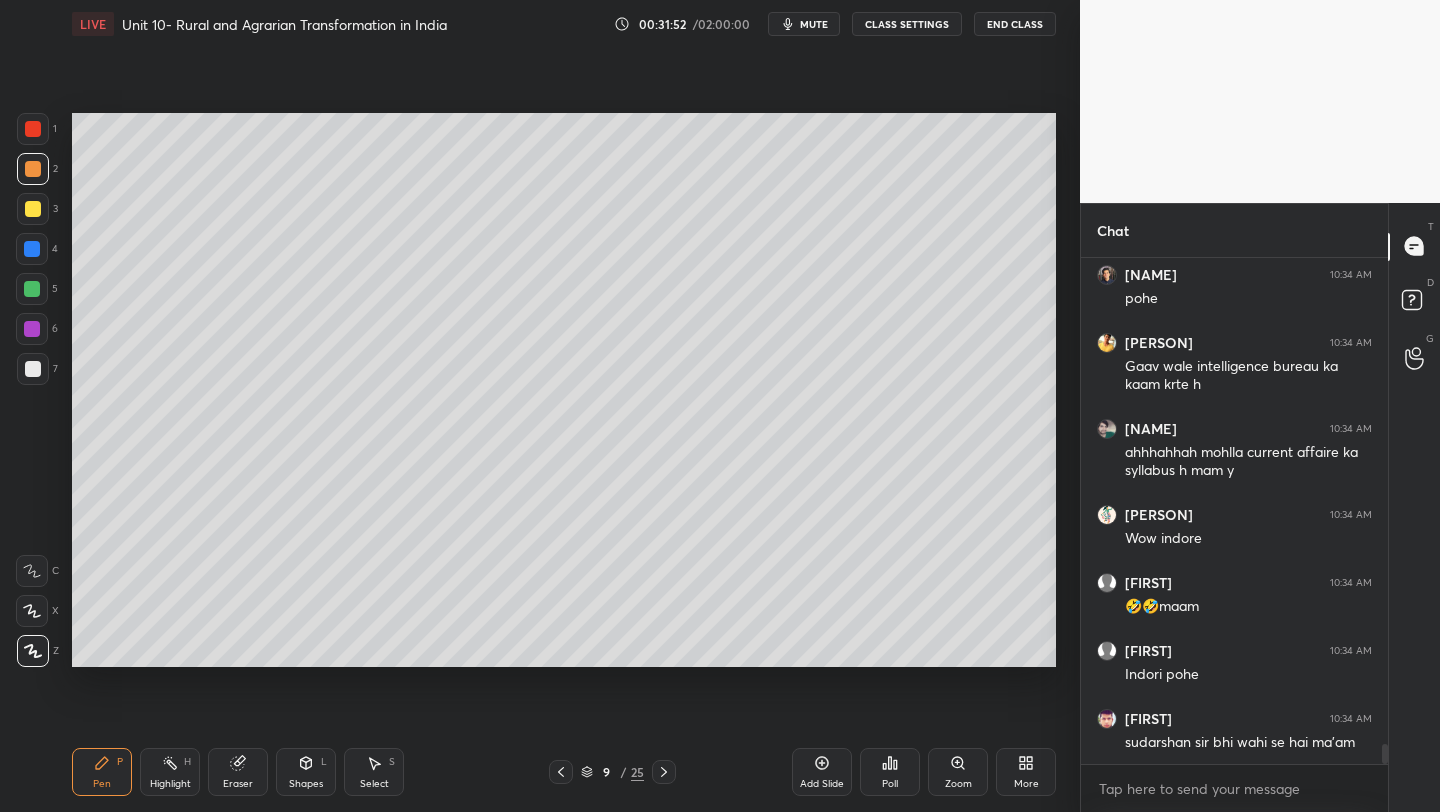 click on "Setting up your live class Poll for   secs No correct answer Start poll" at bounding box center [564, 390] 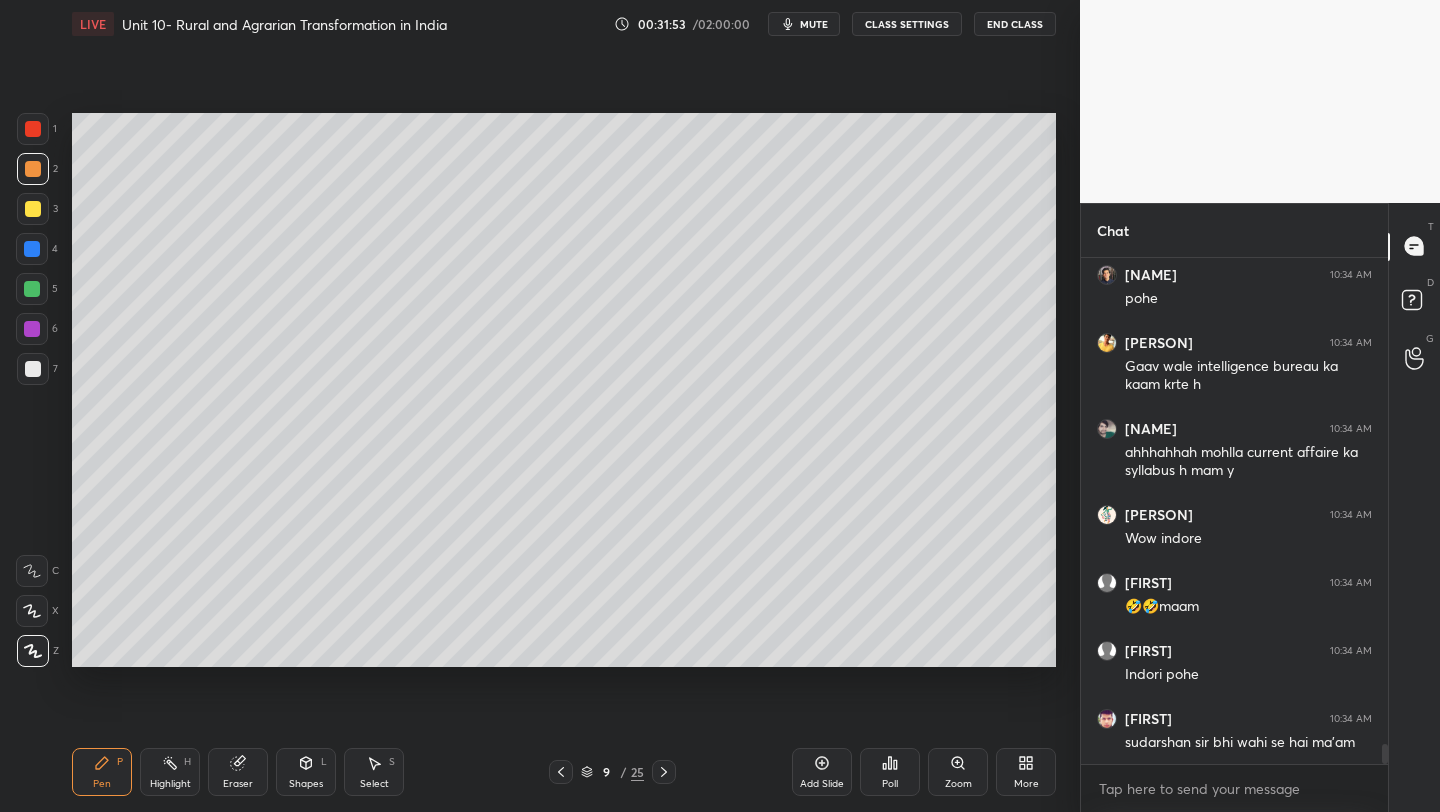 click on "Setting up your live class Poll for   secs No correct answer Start poll" at bounding box center (564, 390) 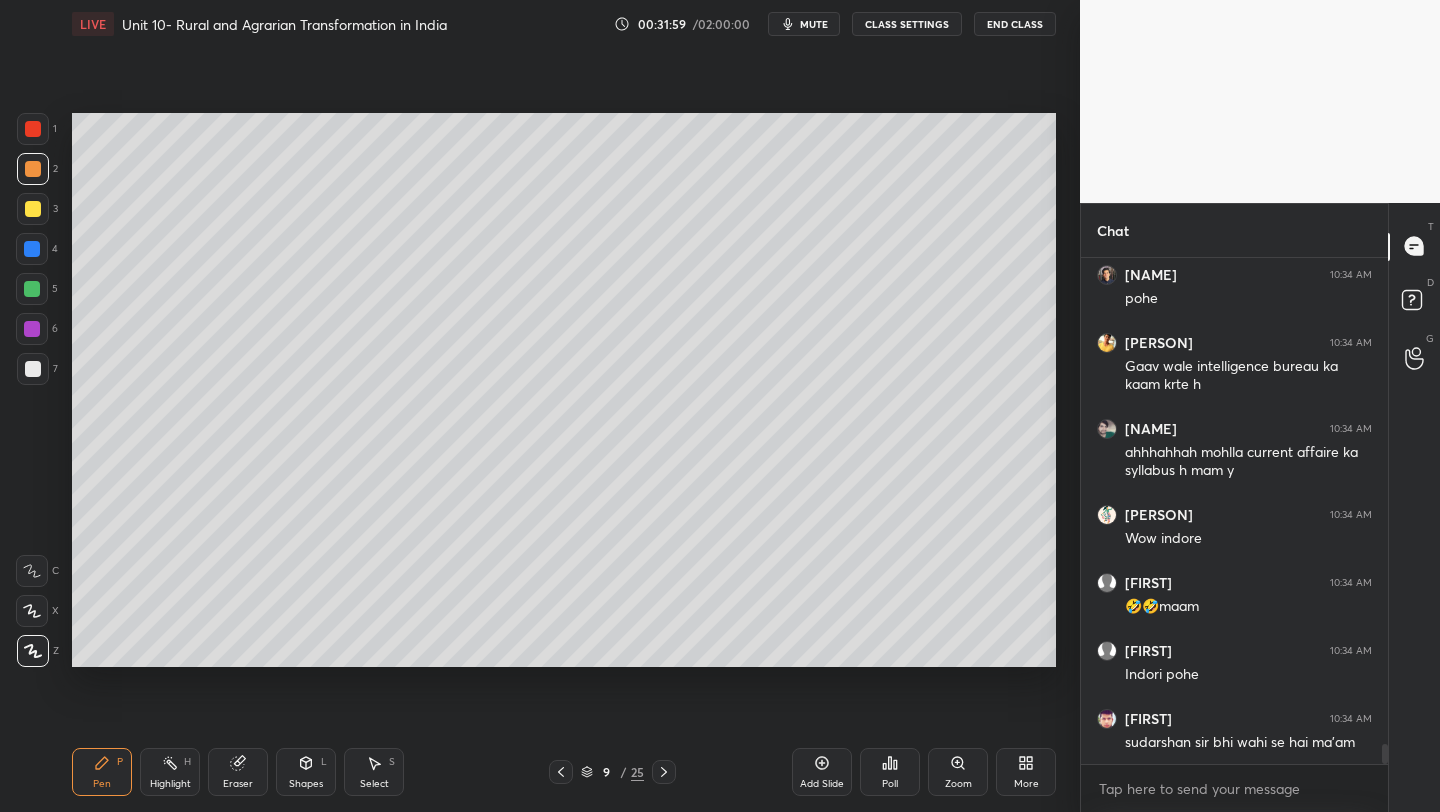 click on "Setting up your live class Poll for   secs No correct answer Start poll" at bounding box center (564, 390) 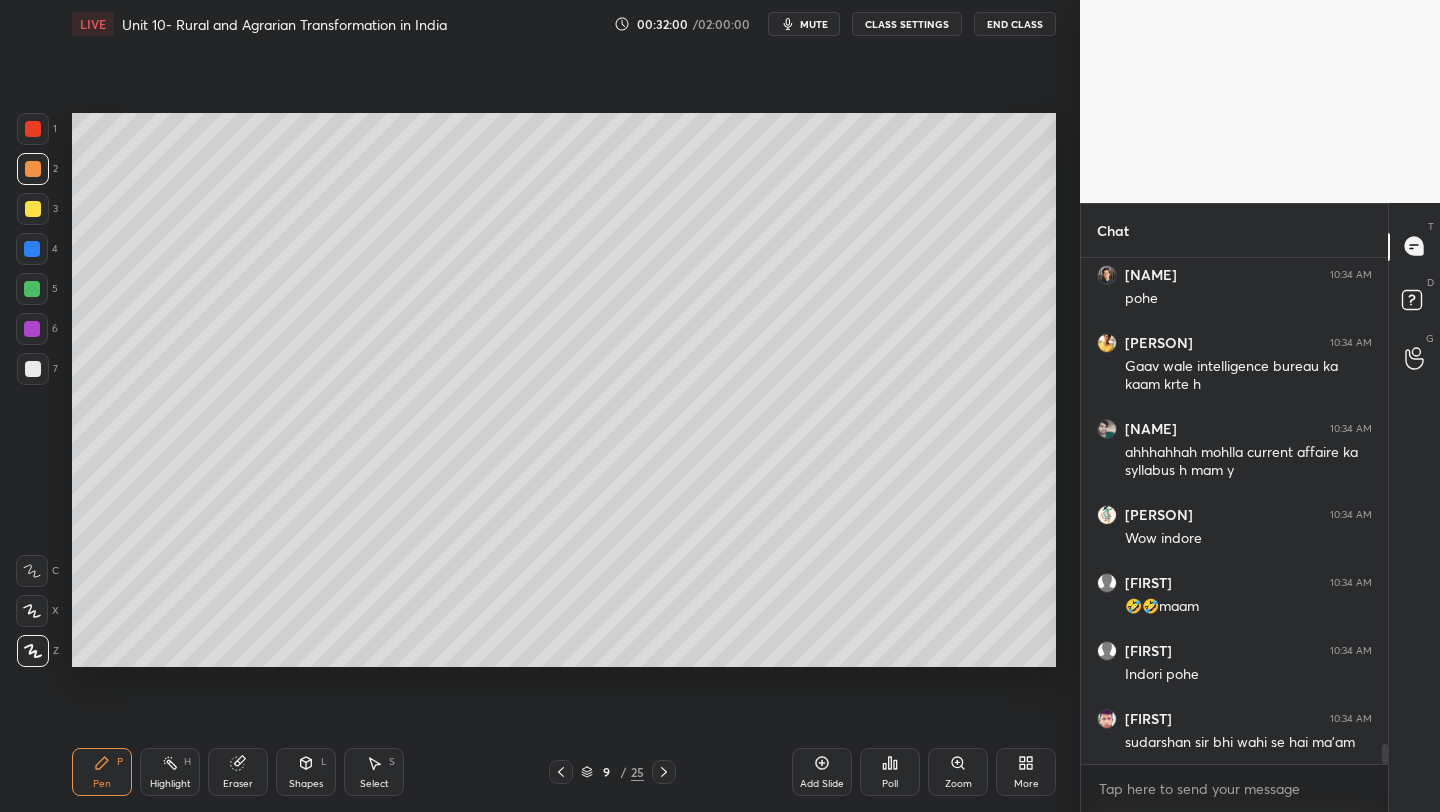 click on "Setting up your live class Poll for   secs No correct answer Start poll" at bounding box center [564, 390] 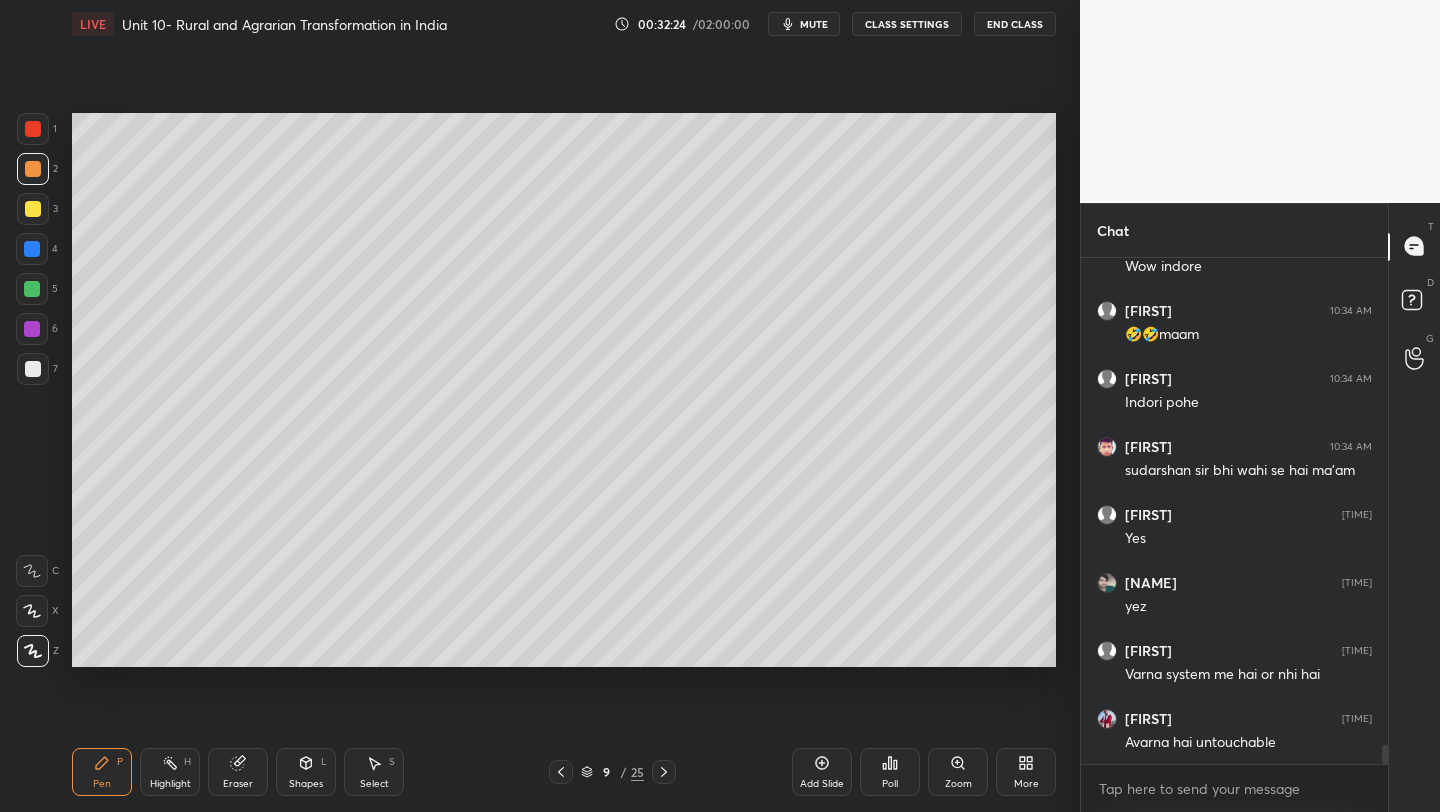 scroll, scrollTop: 12846, scrollLeft: 0, axis: vertical 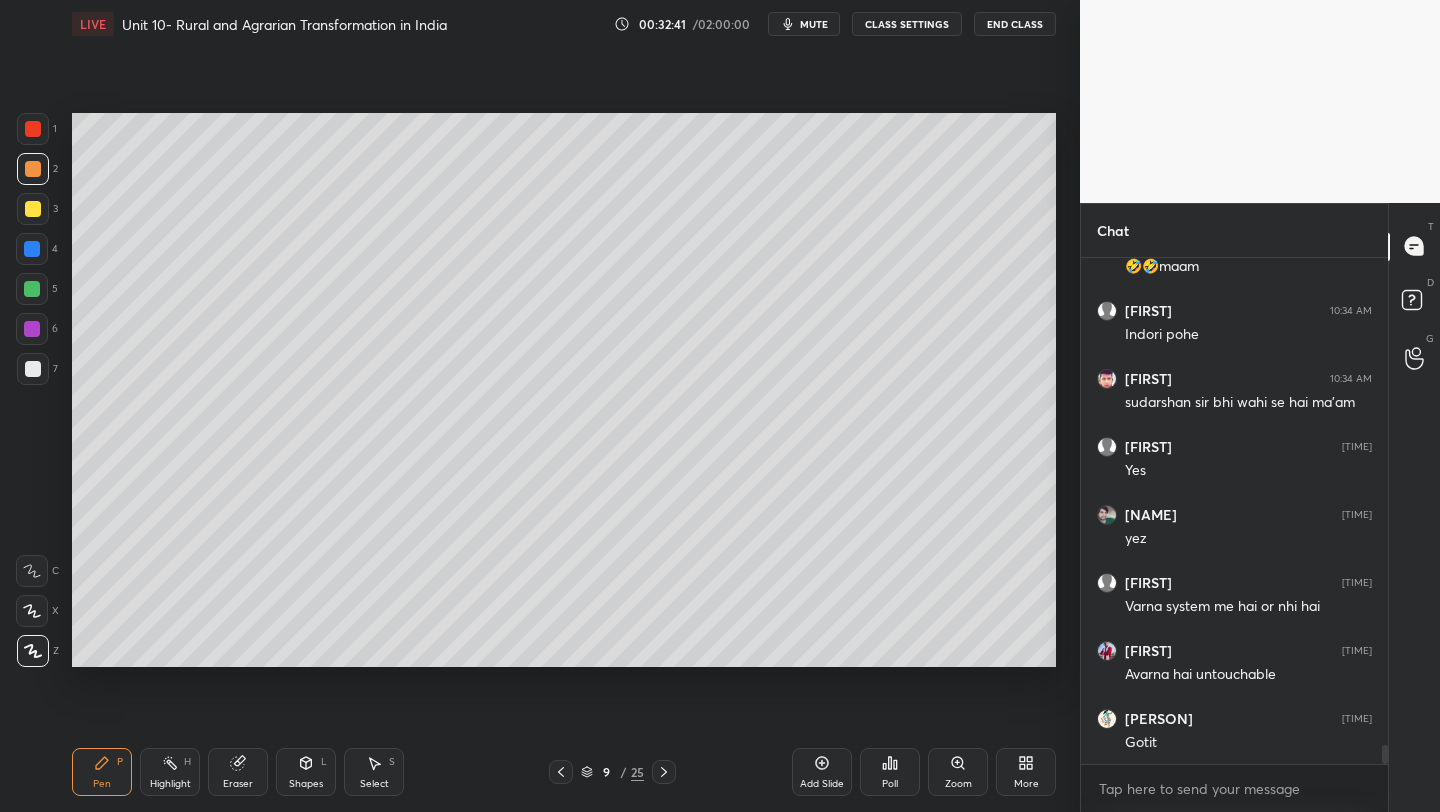 click 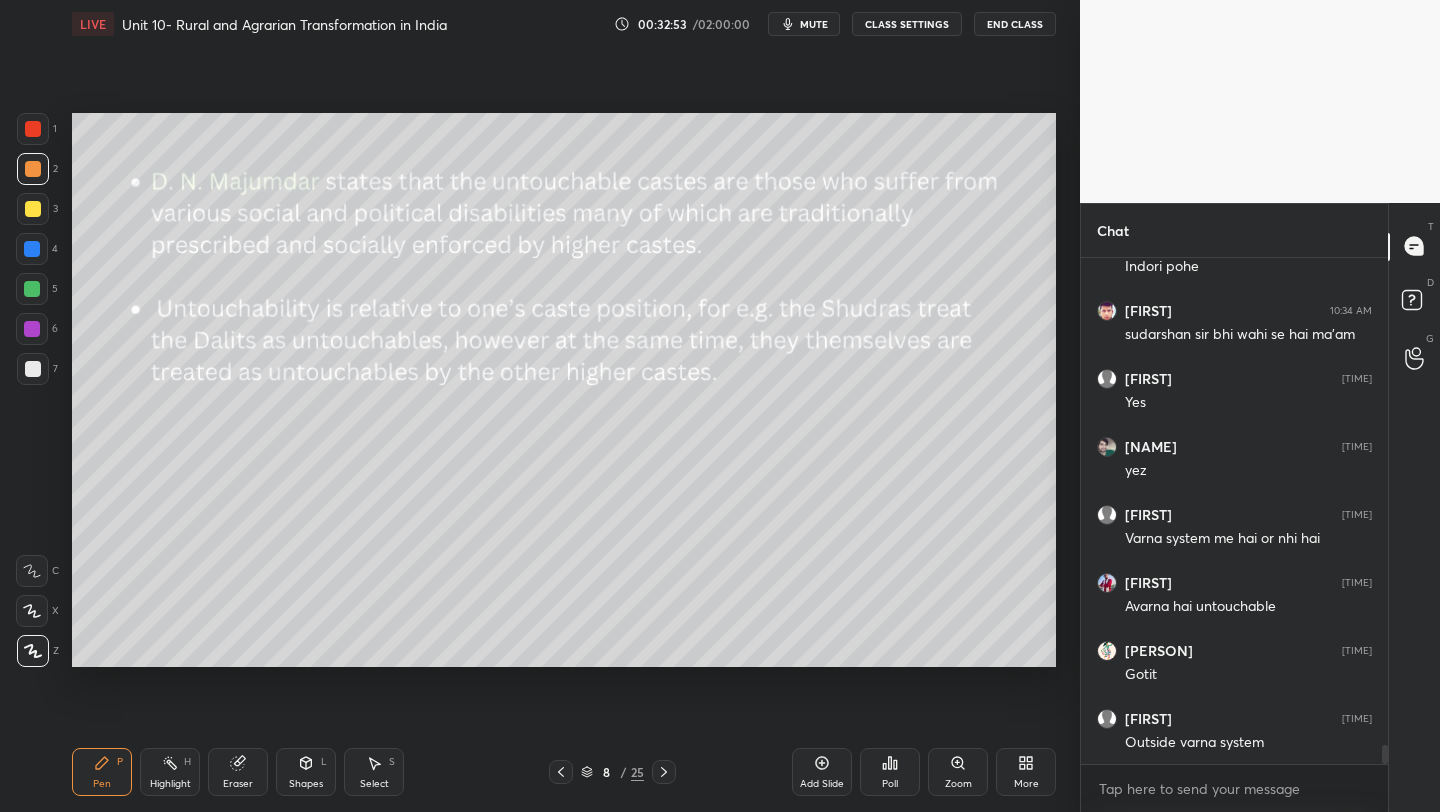 scroll, scrollTop: 13000, scrollLeft: 0, axis: vertical 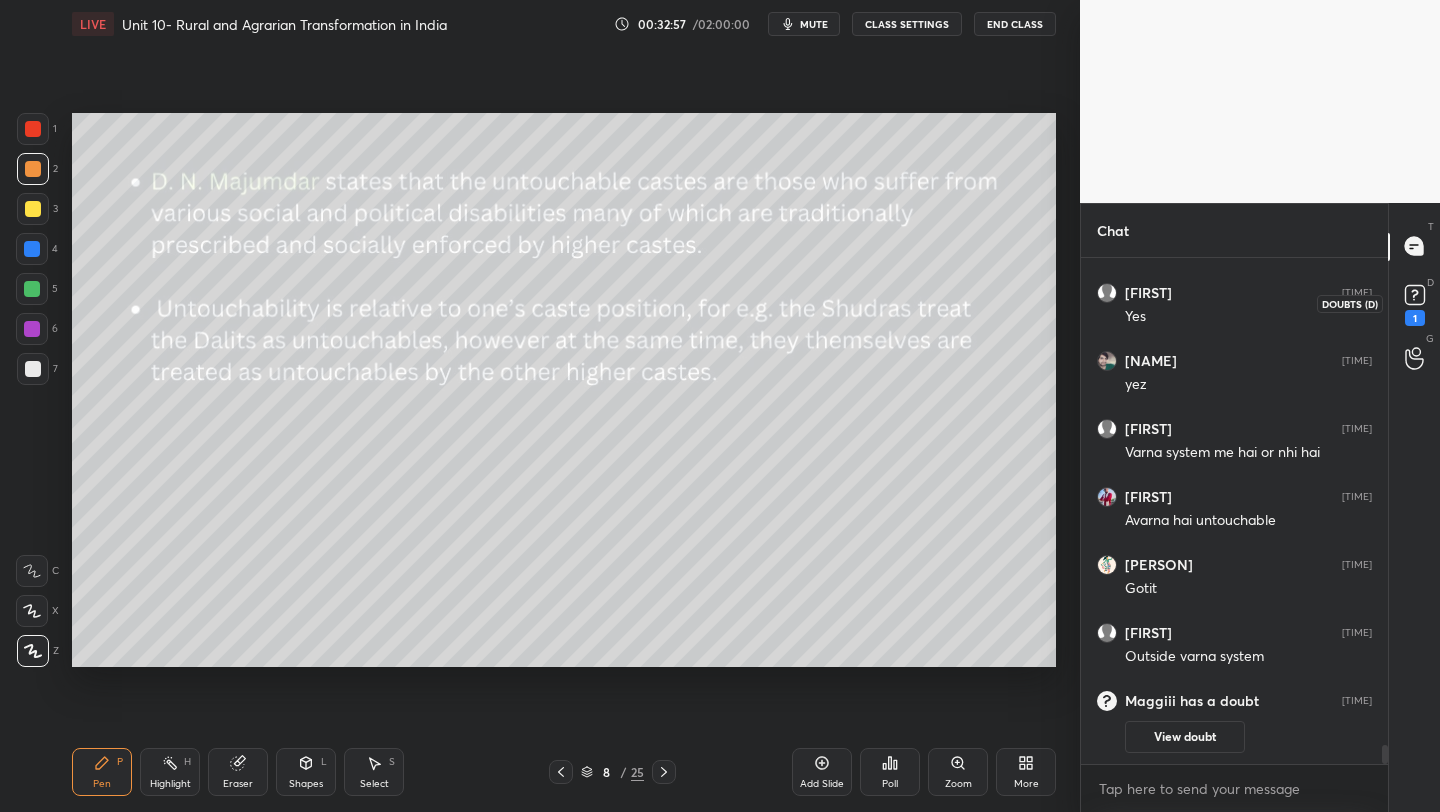 click 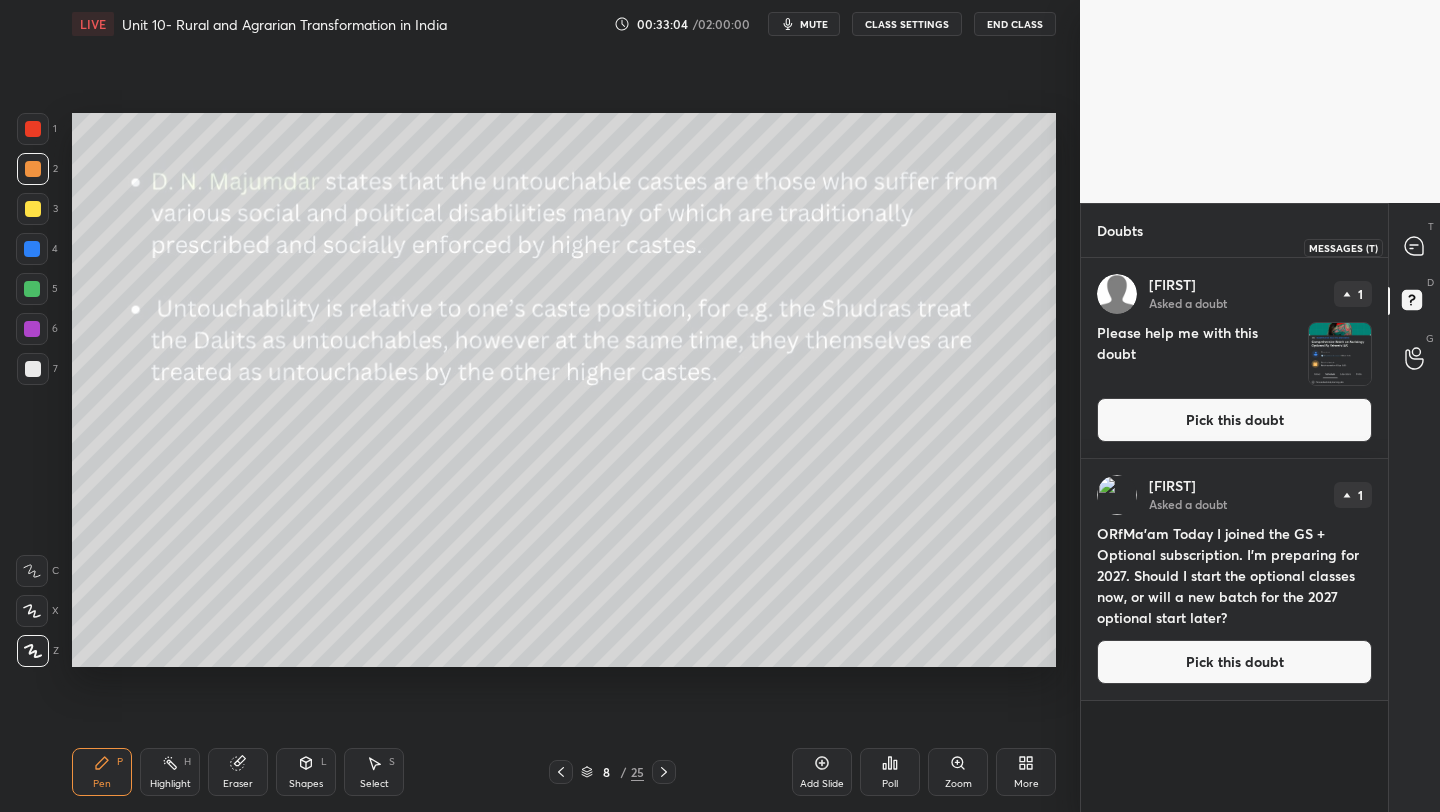 click 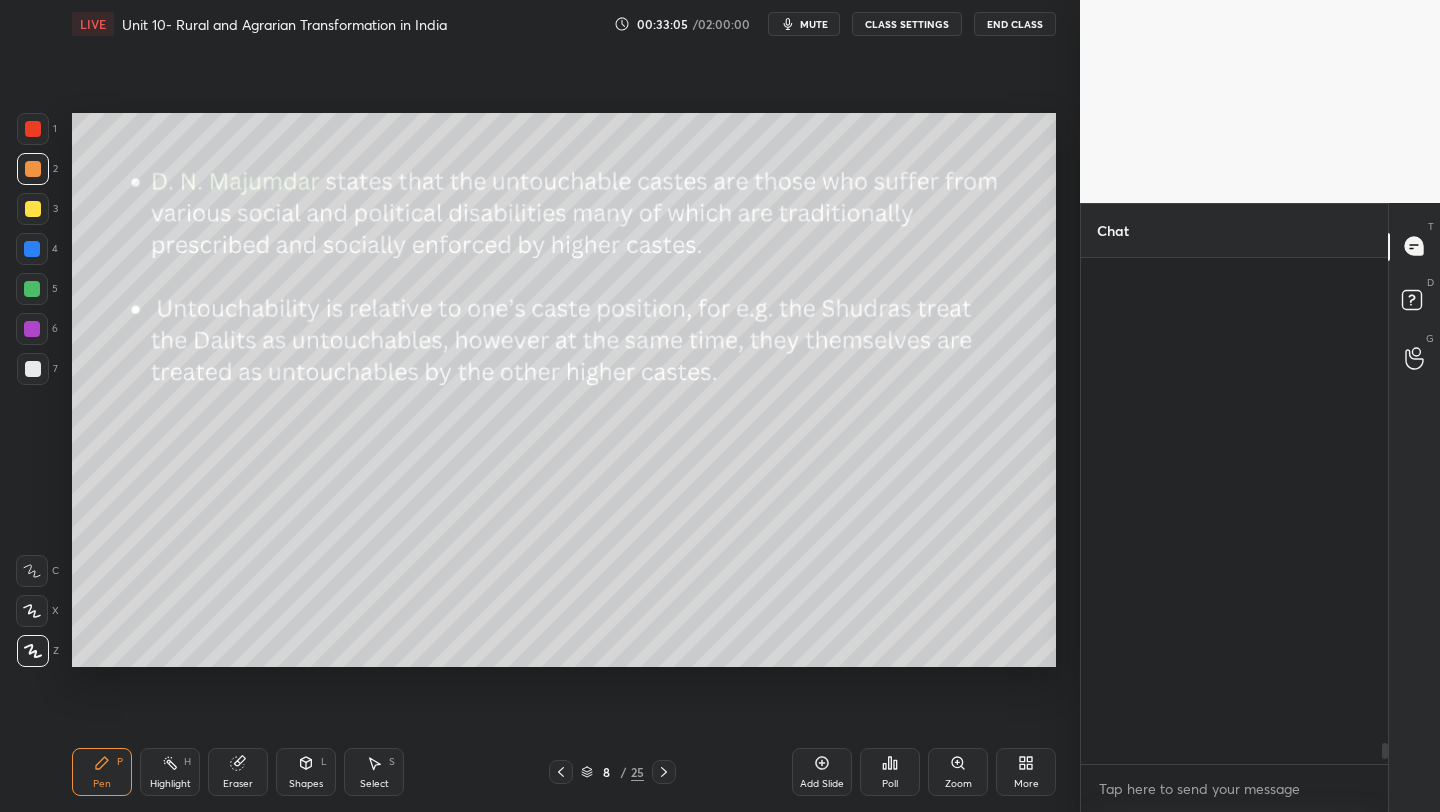 scroll, scrollTop: 11714, scrollLeft: 0, axis: vertical 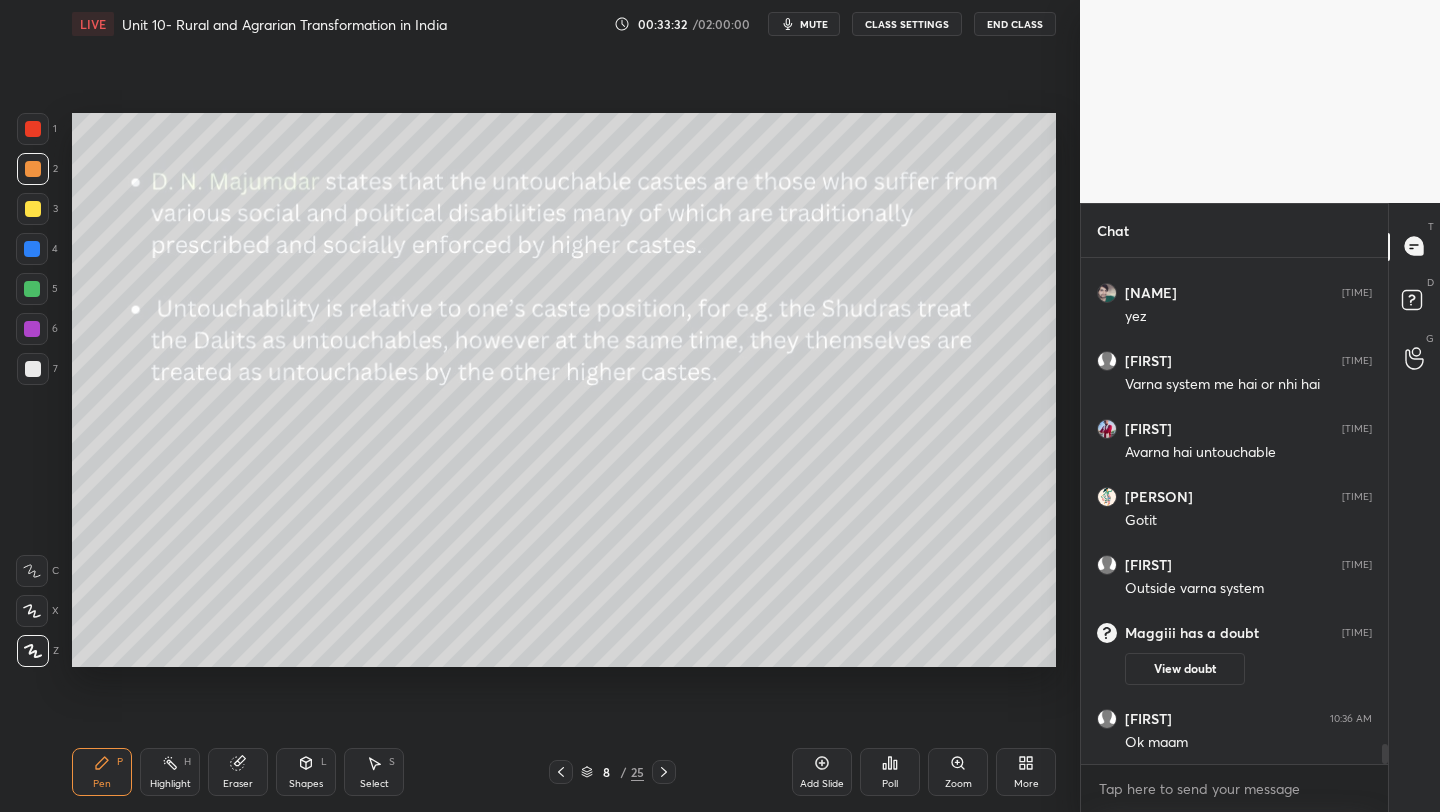 click 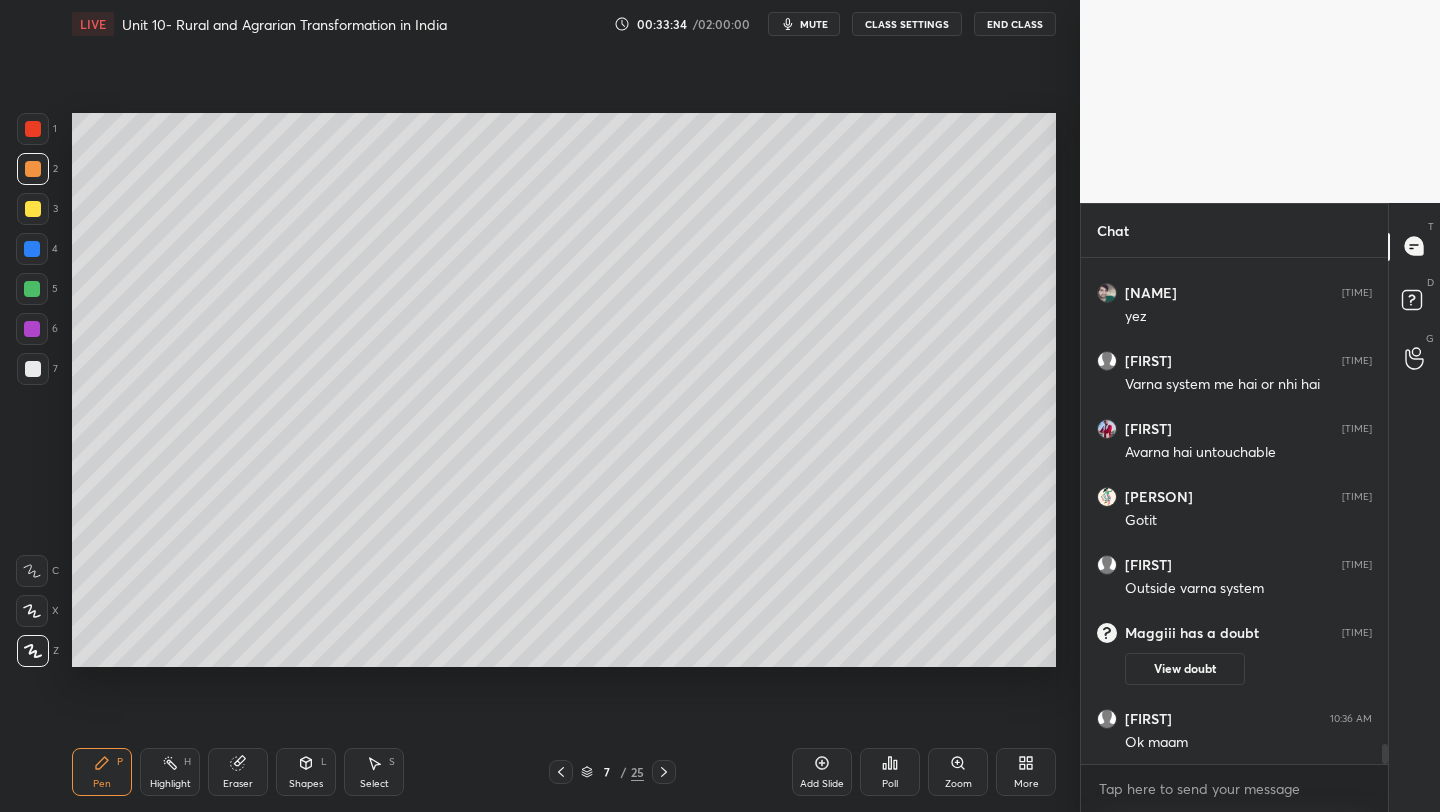 click 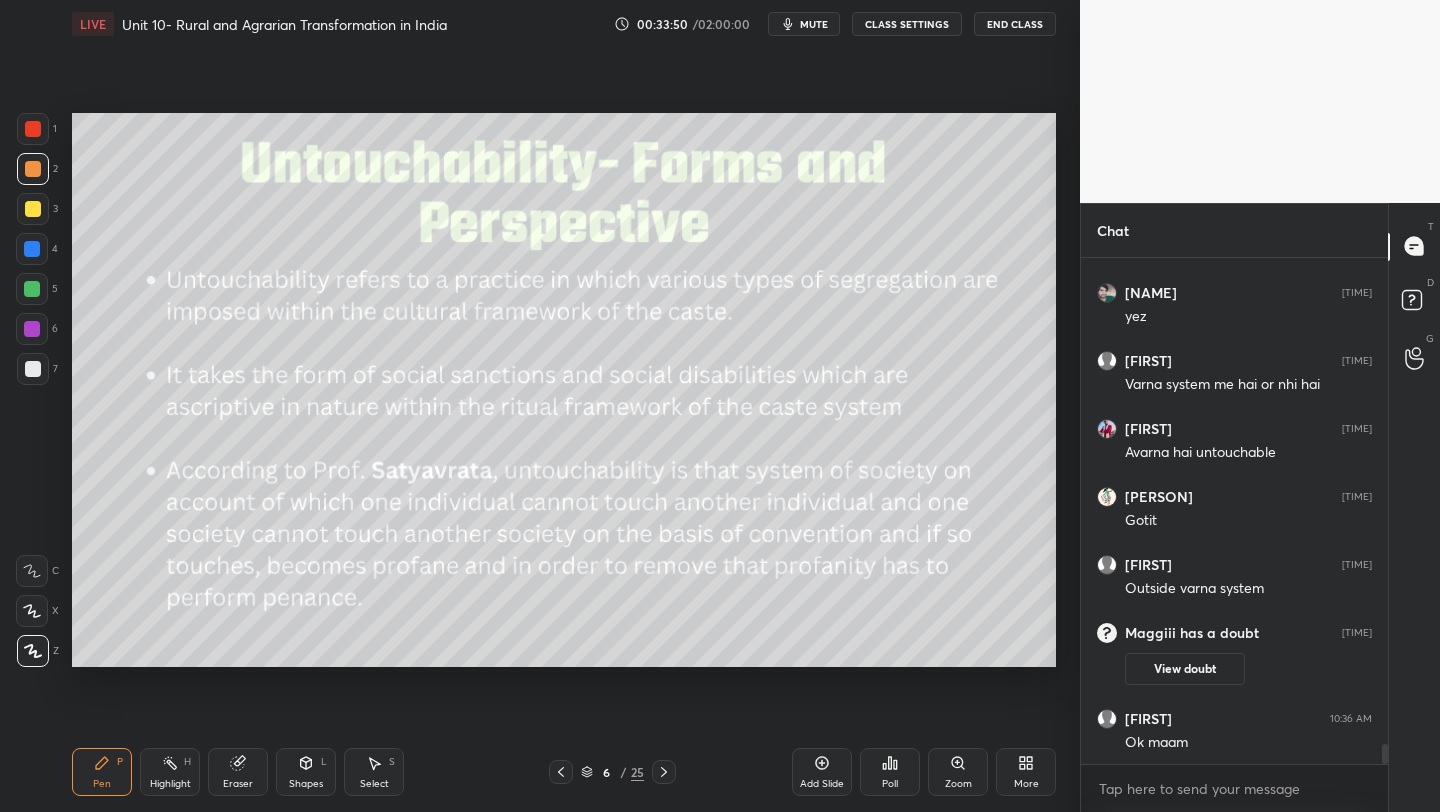 scroll, scrollTop: 12628, scrollLeft: 0, axis: vertical 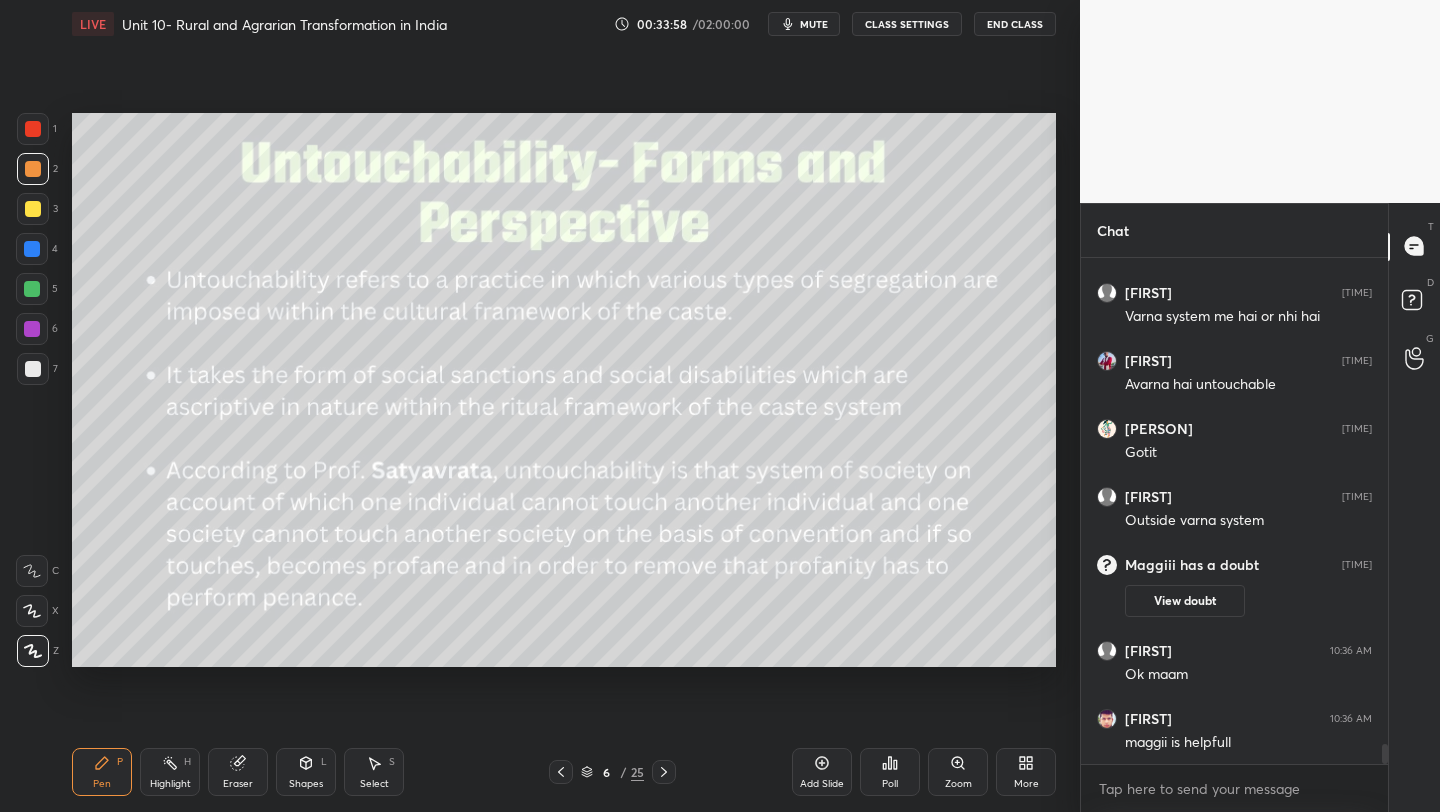 click 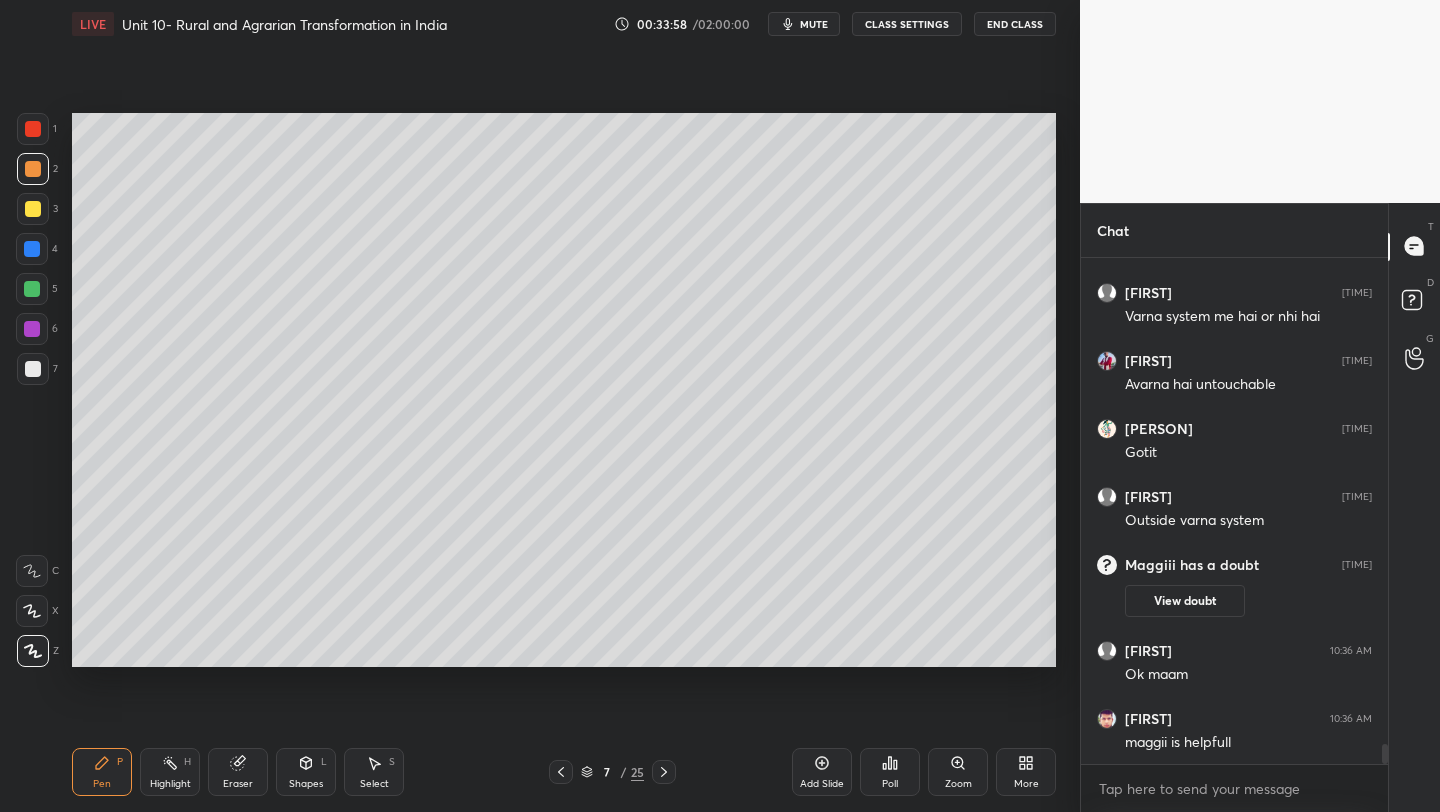 scroll, scrollTop: 12701, scrollLeft: 0, axis: vertical 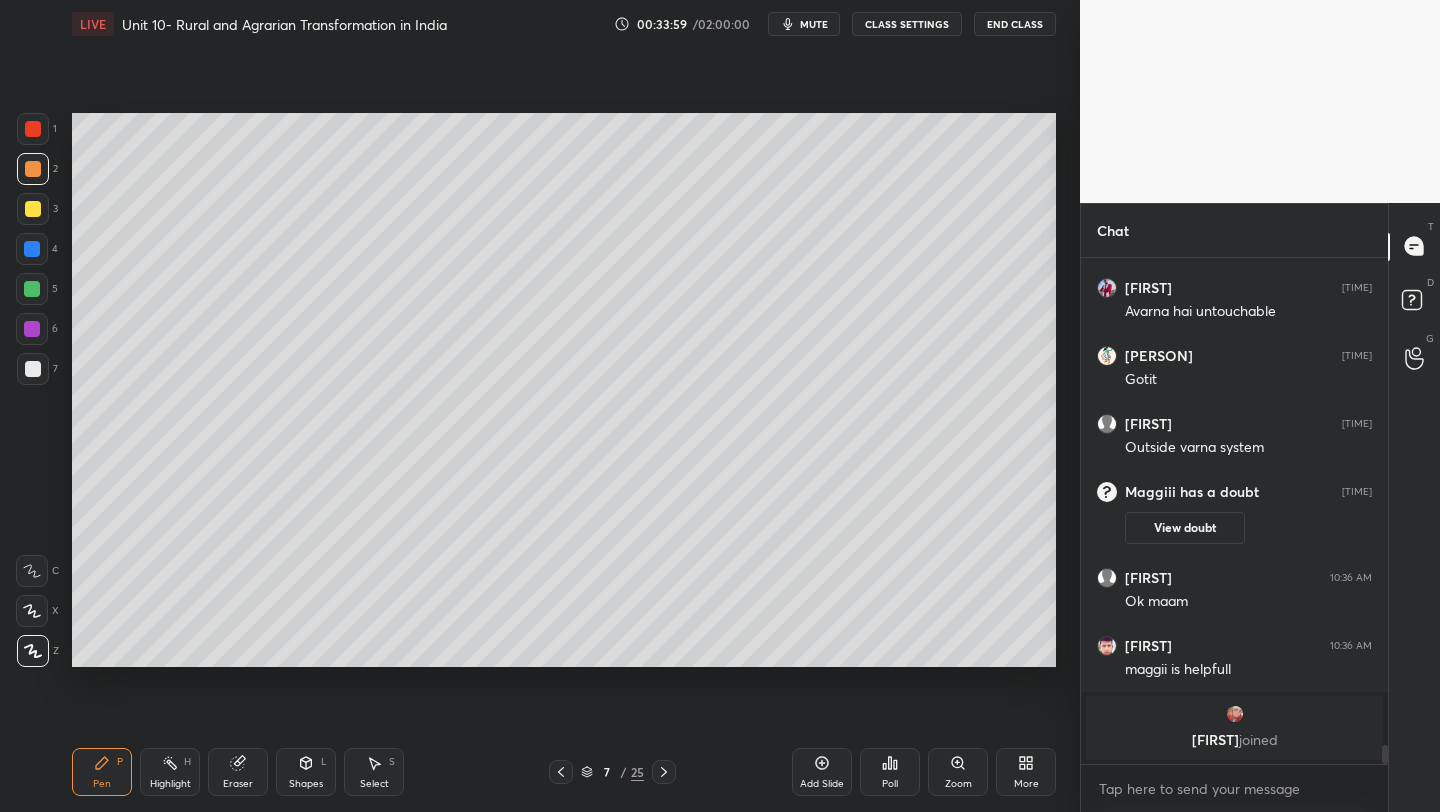 click 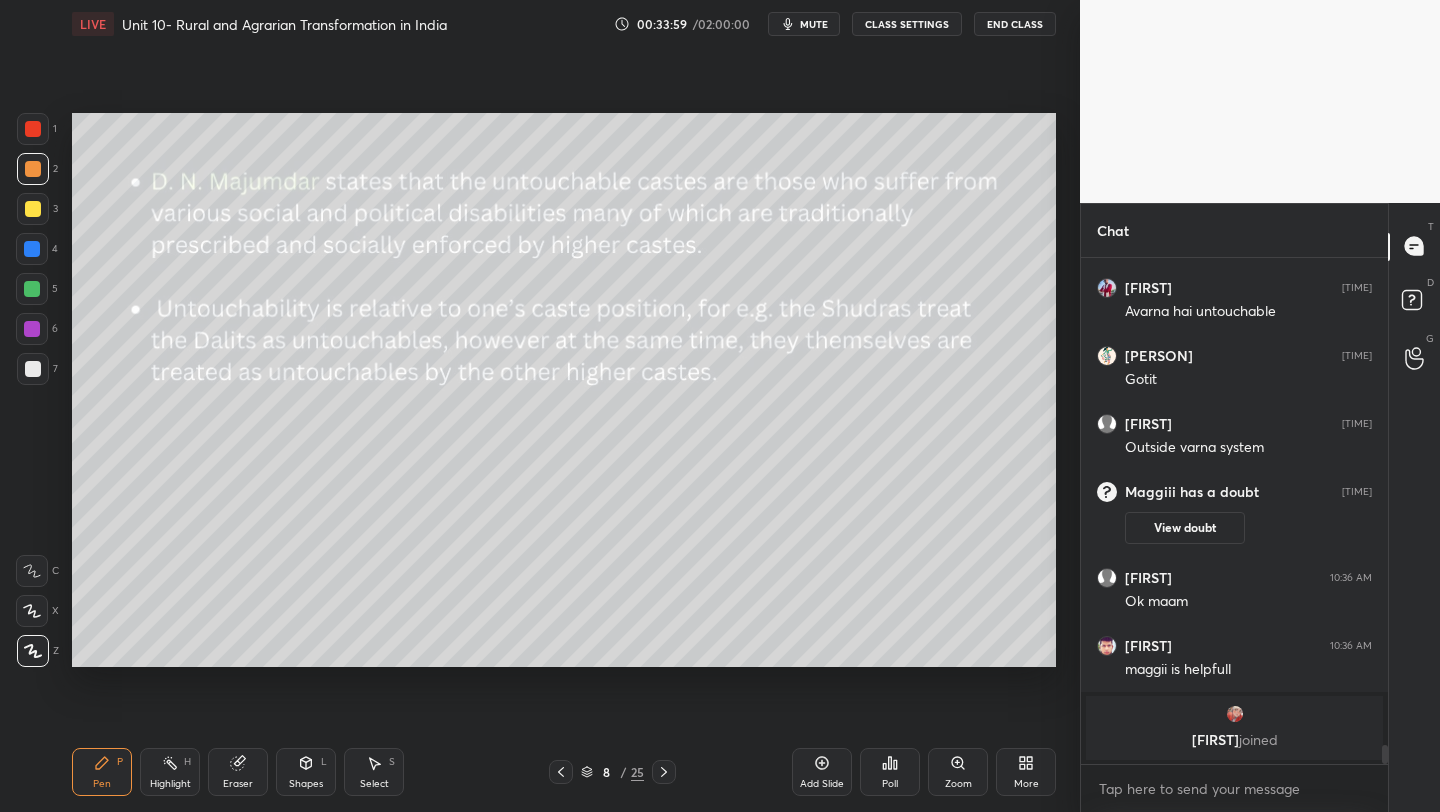 click 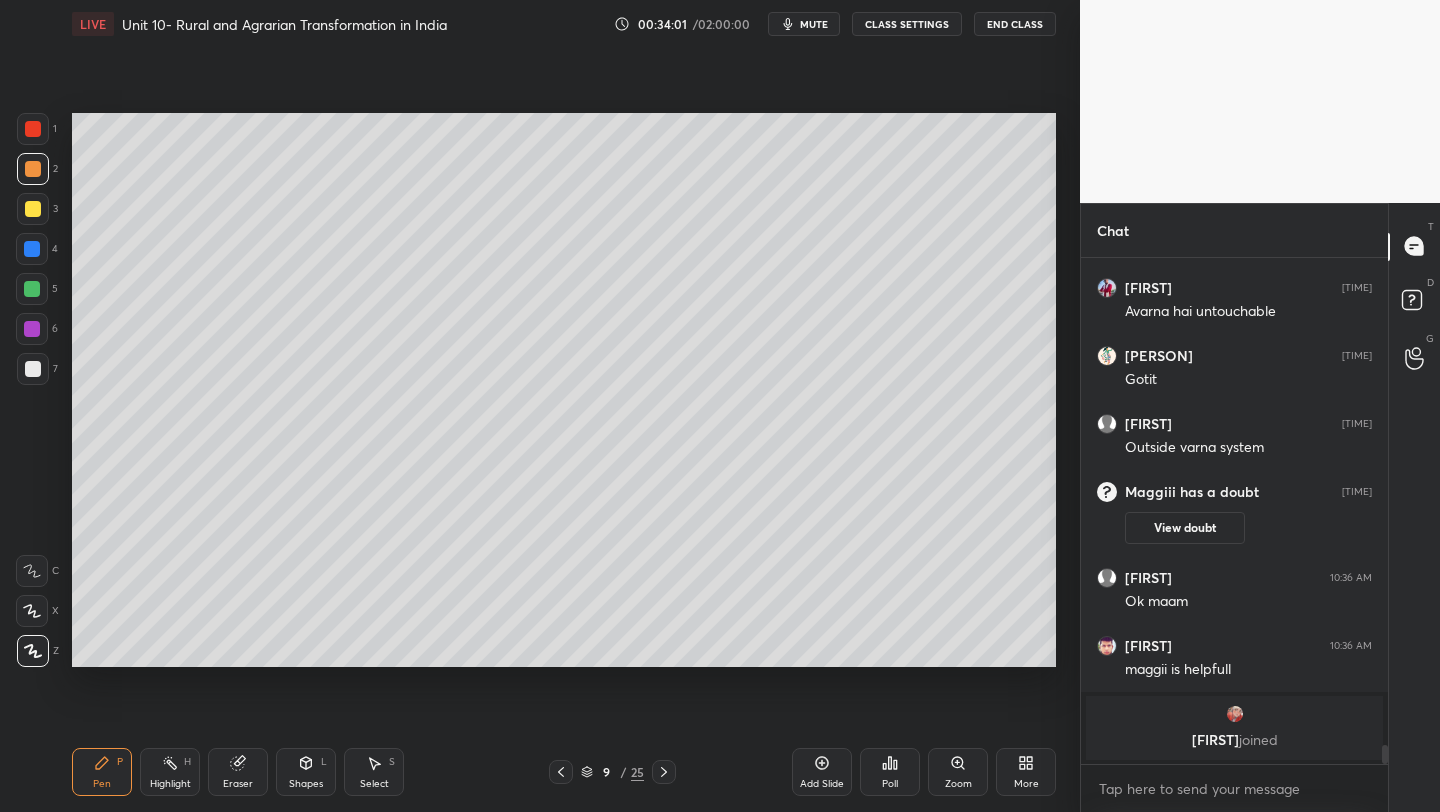 click 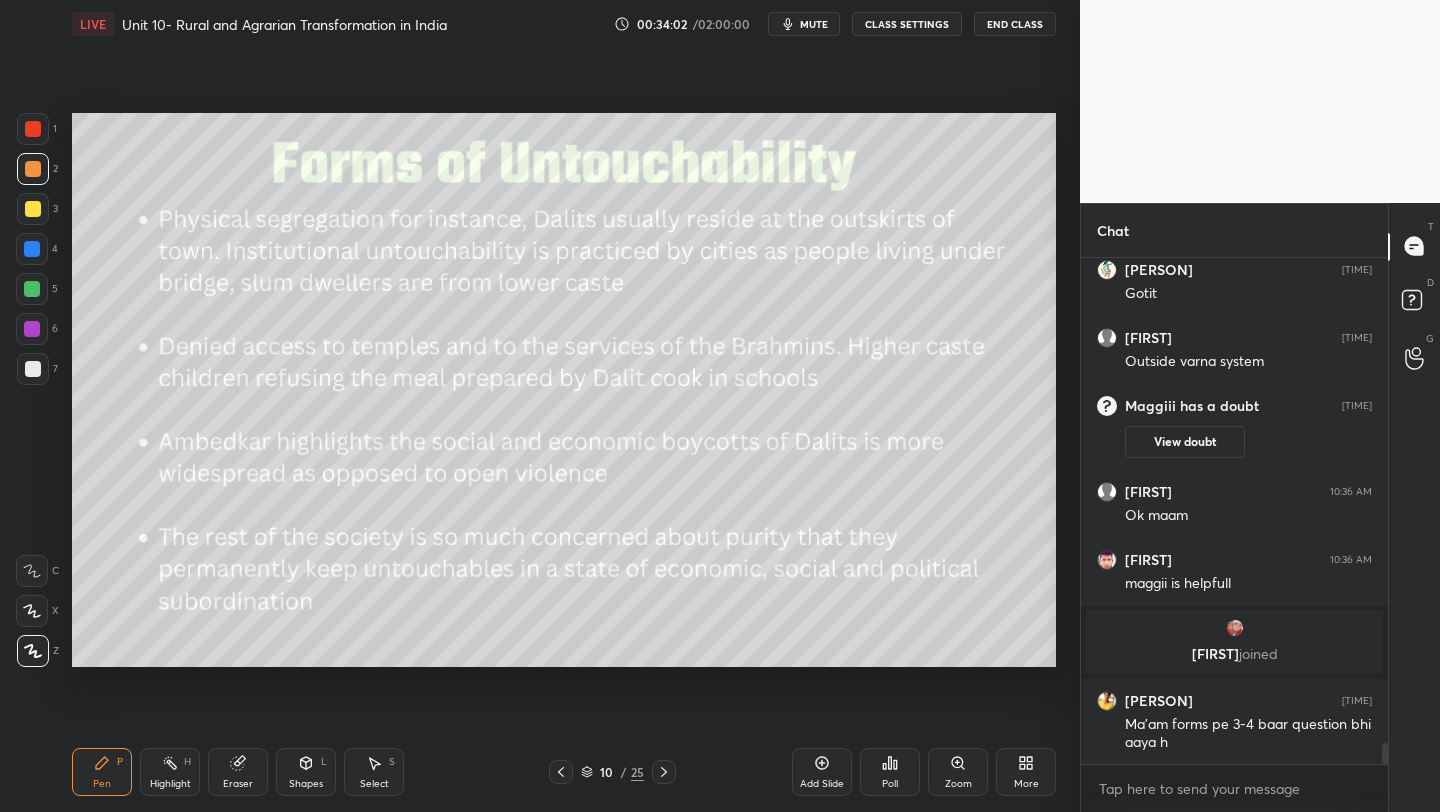 scroll, scrollTop: 11666, scrollLeft: 0, axis: vertical 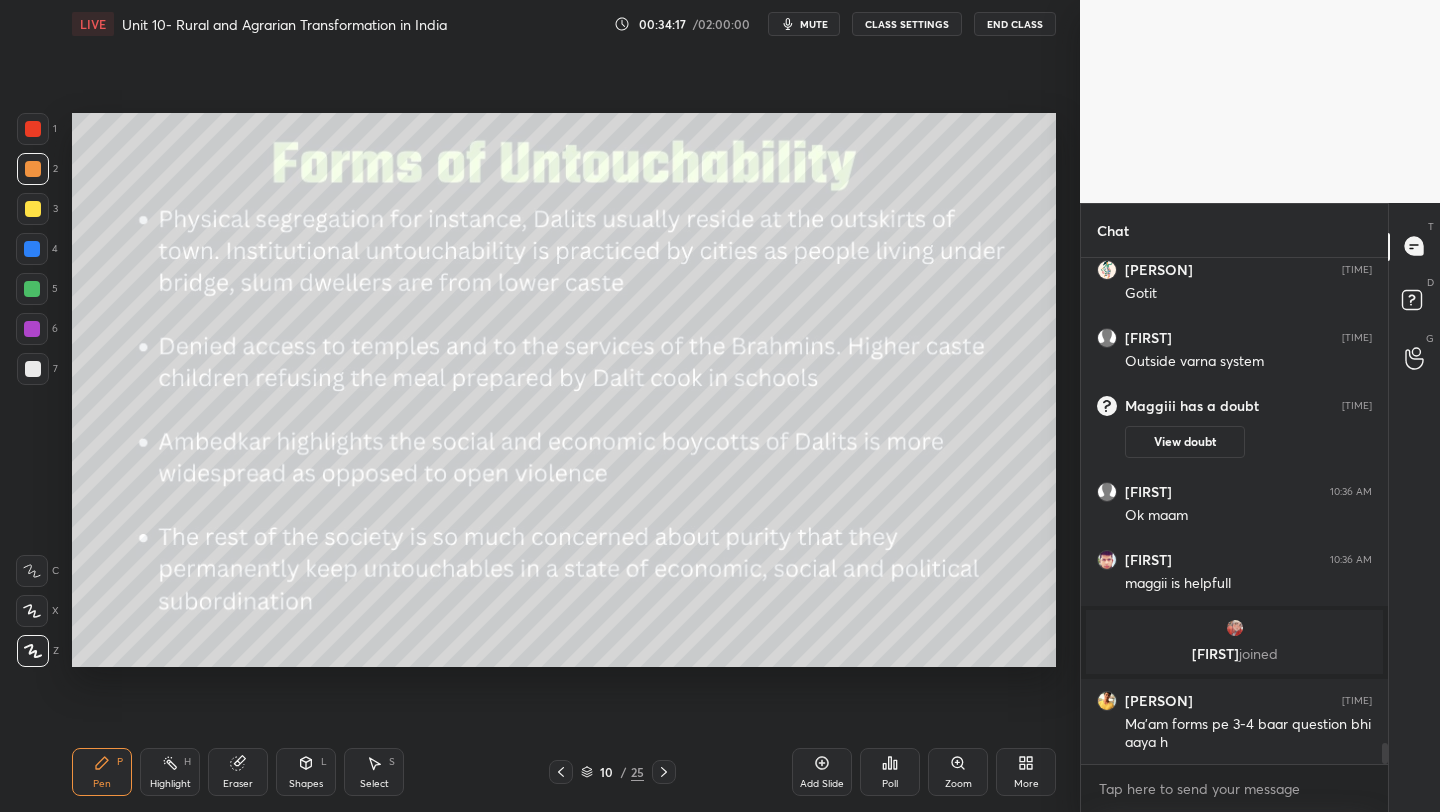 click 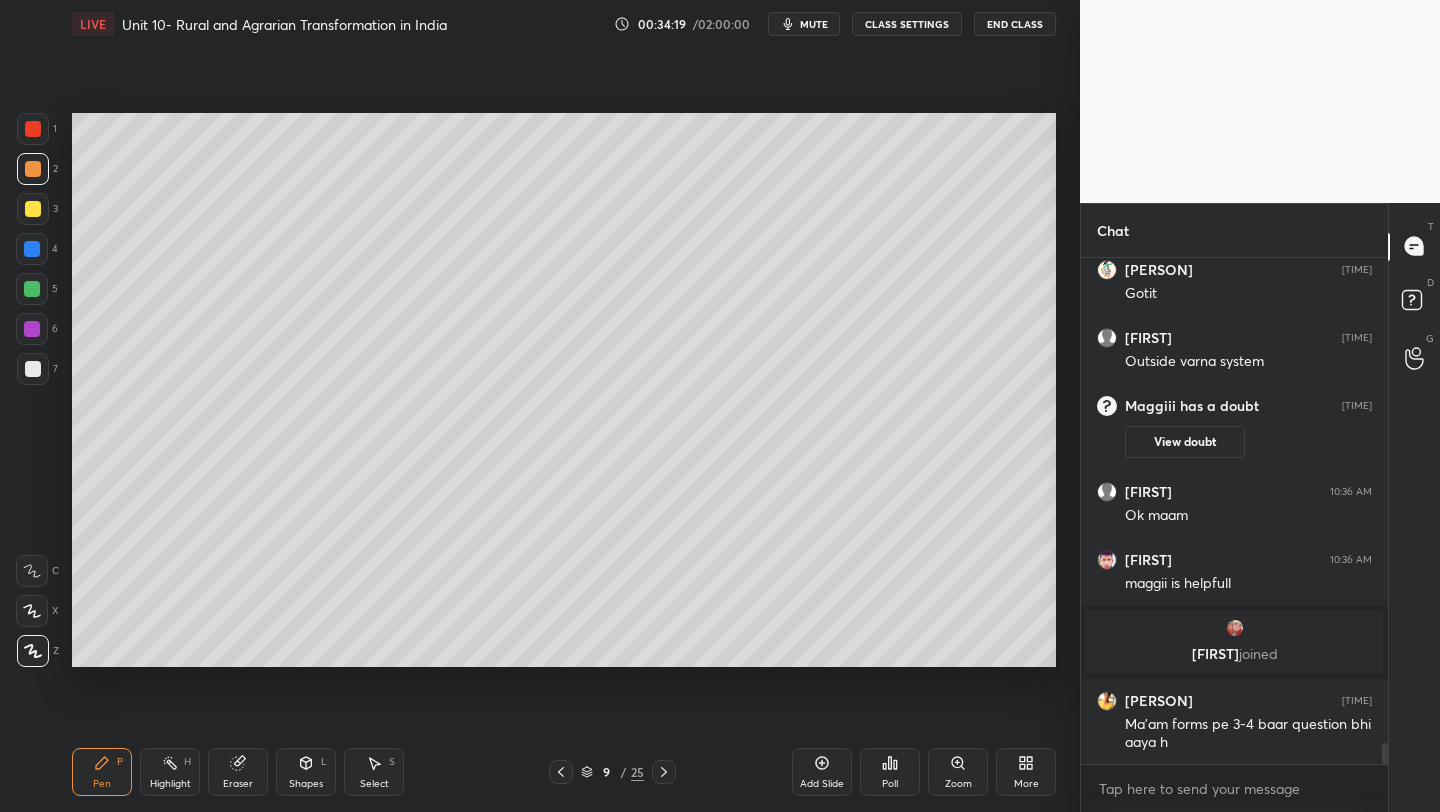 click on "Add Slide" at bounding box center [822, 772] 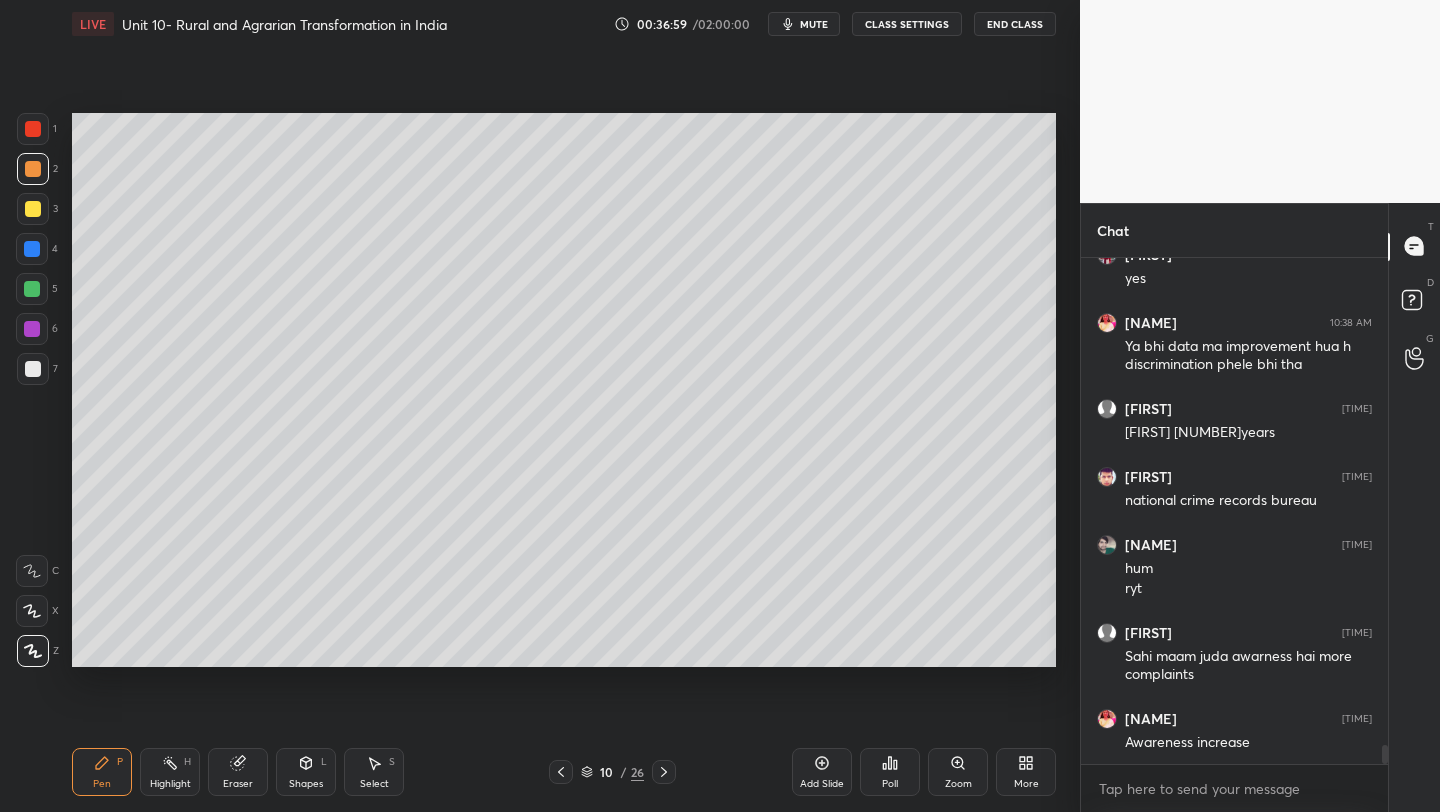 scroll, scrollTop: 12810, scrollLeft: 0, axis: vertical 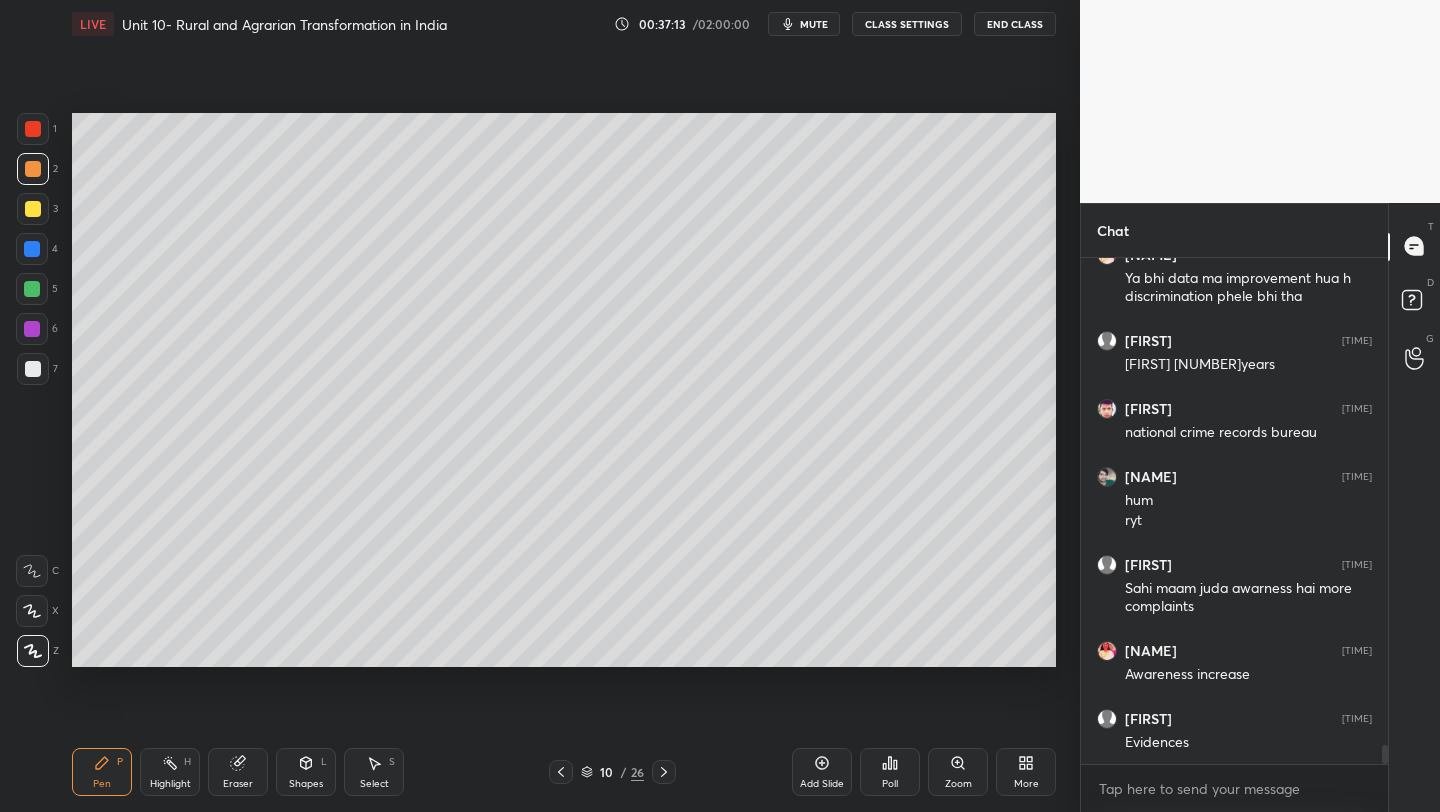 click 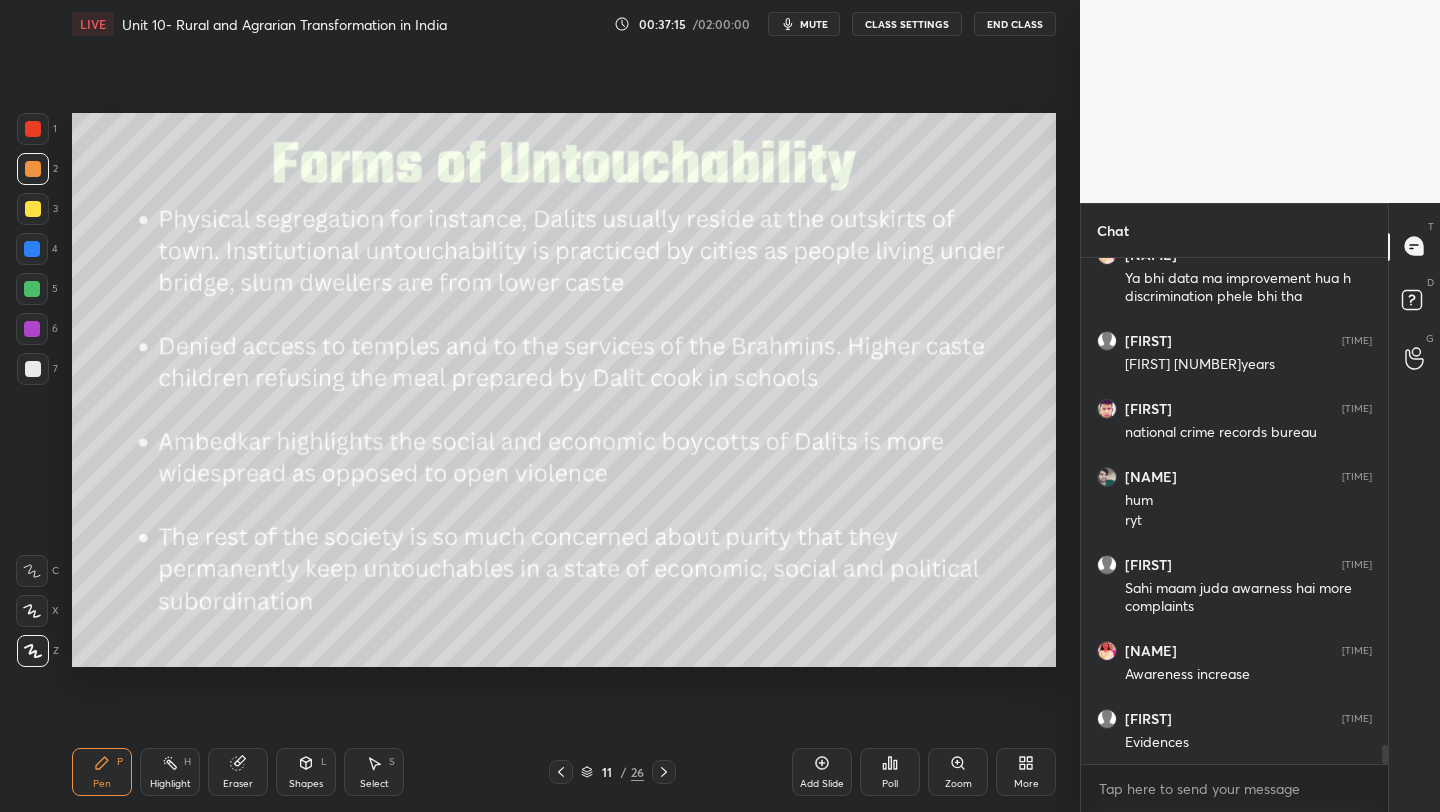 click 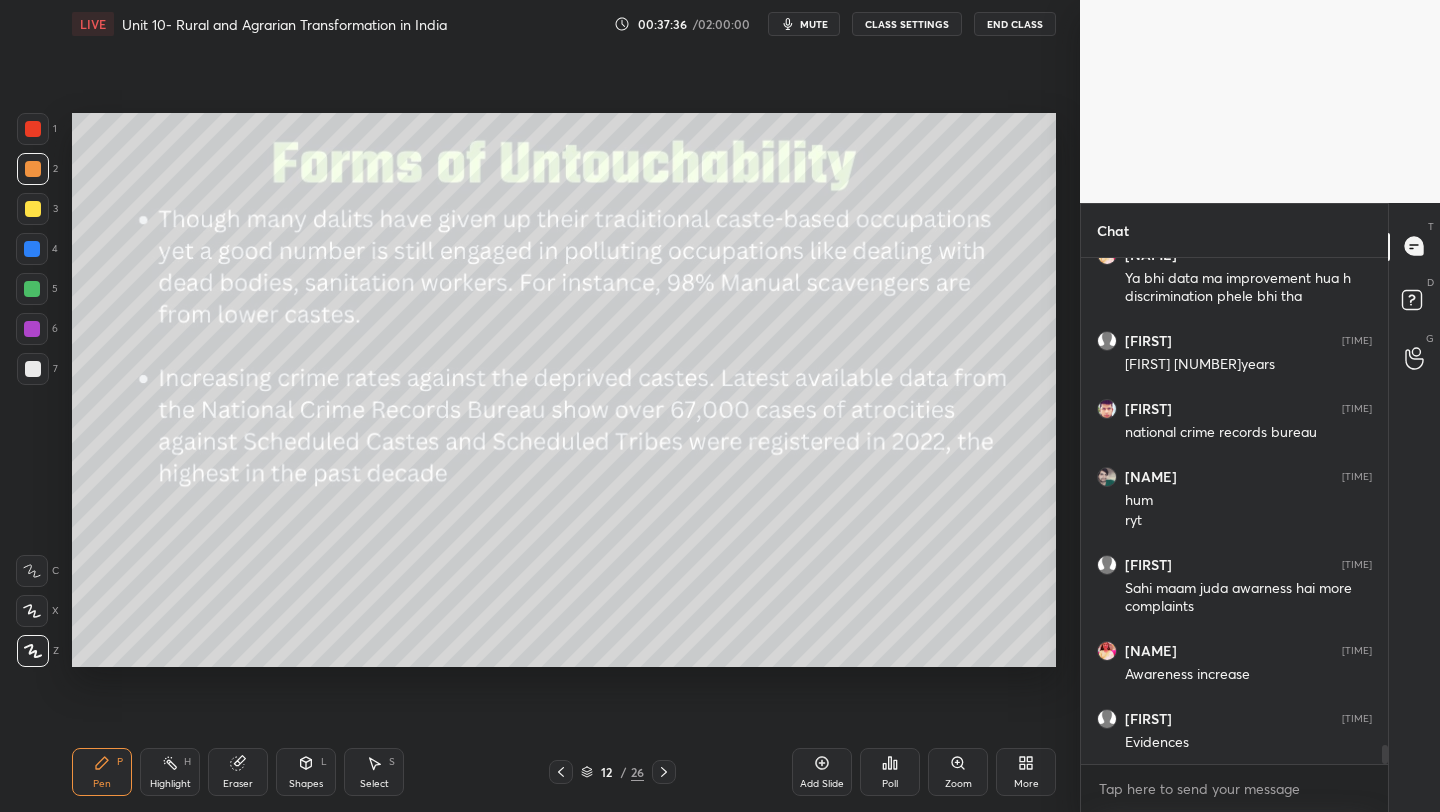 scroll, scrollTop: 12878, scrollLeft: 0, axis: vertical 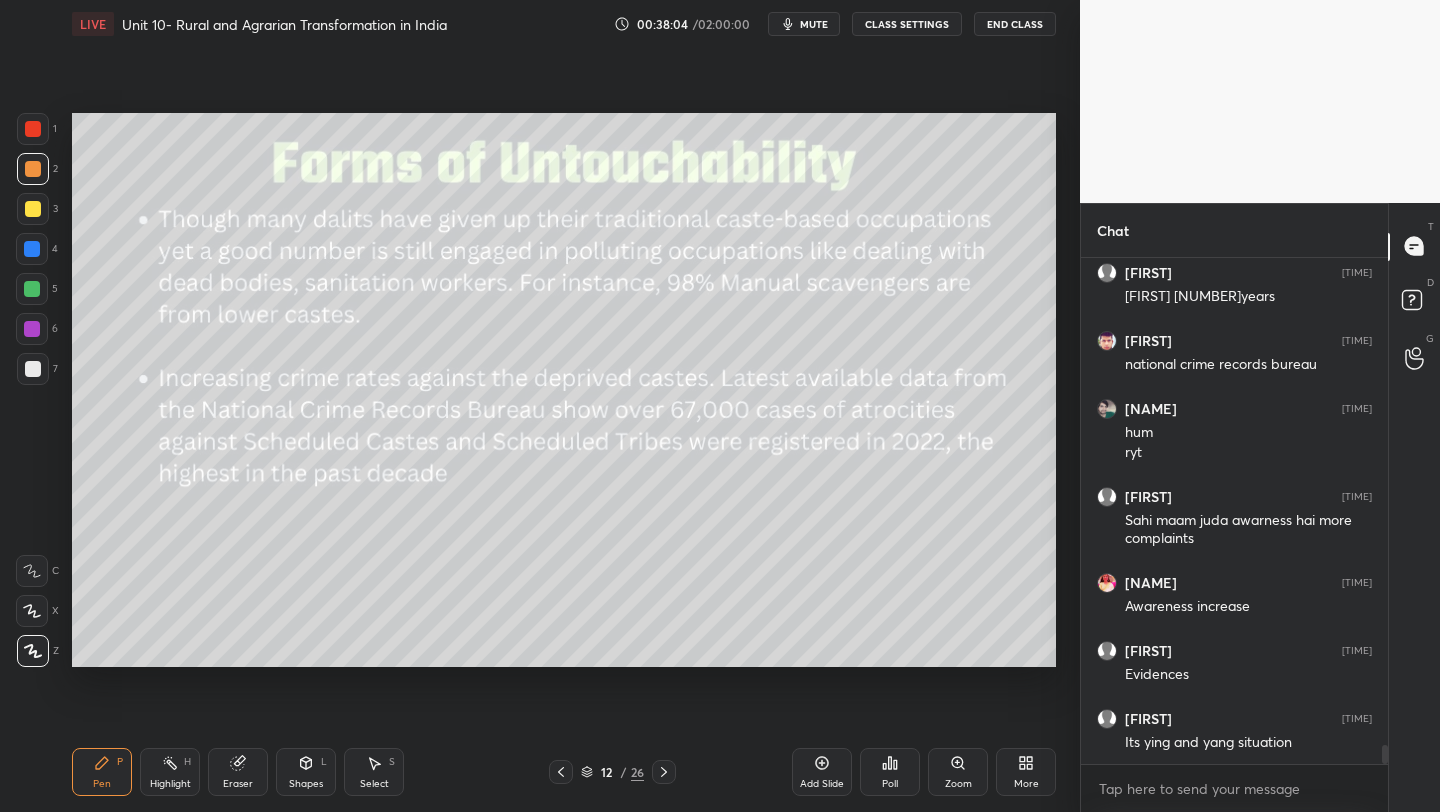 click 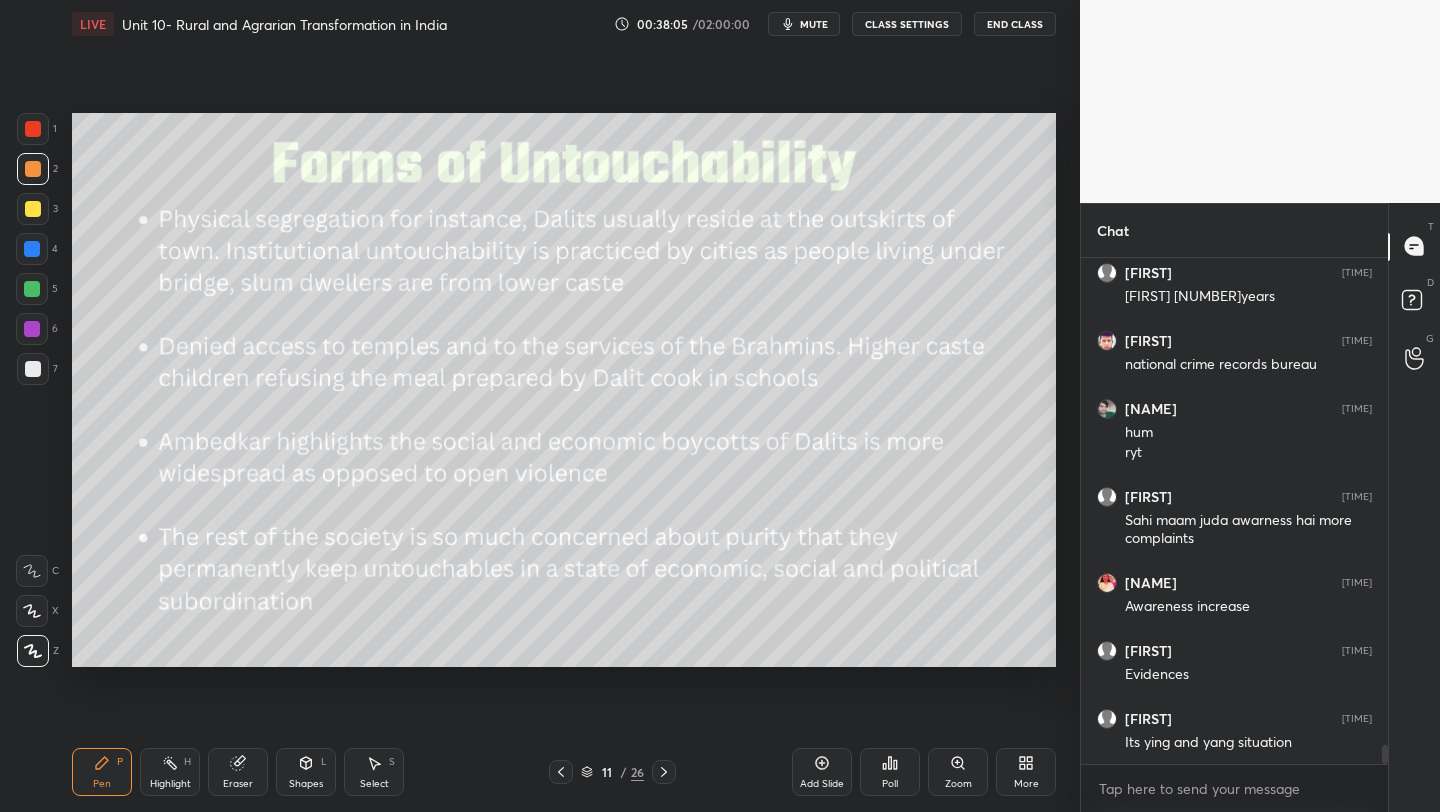 click 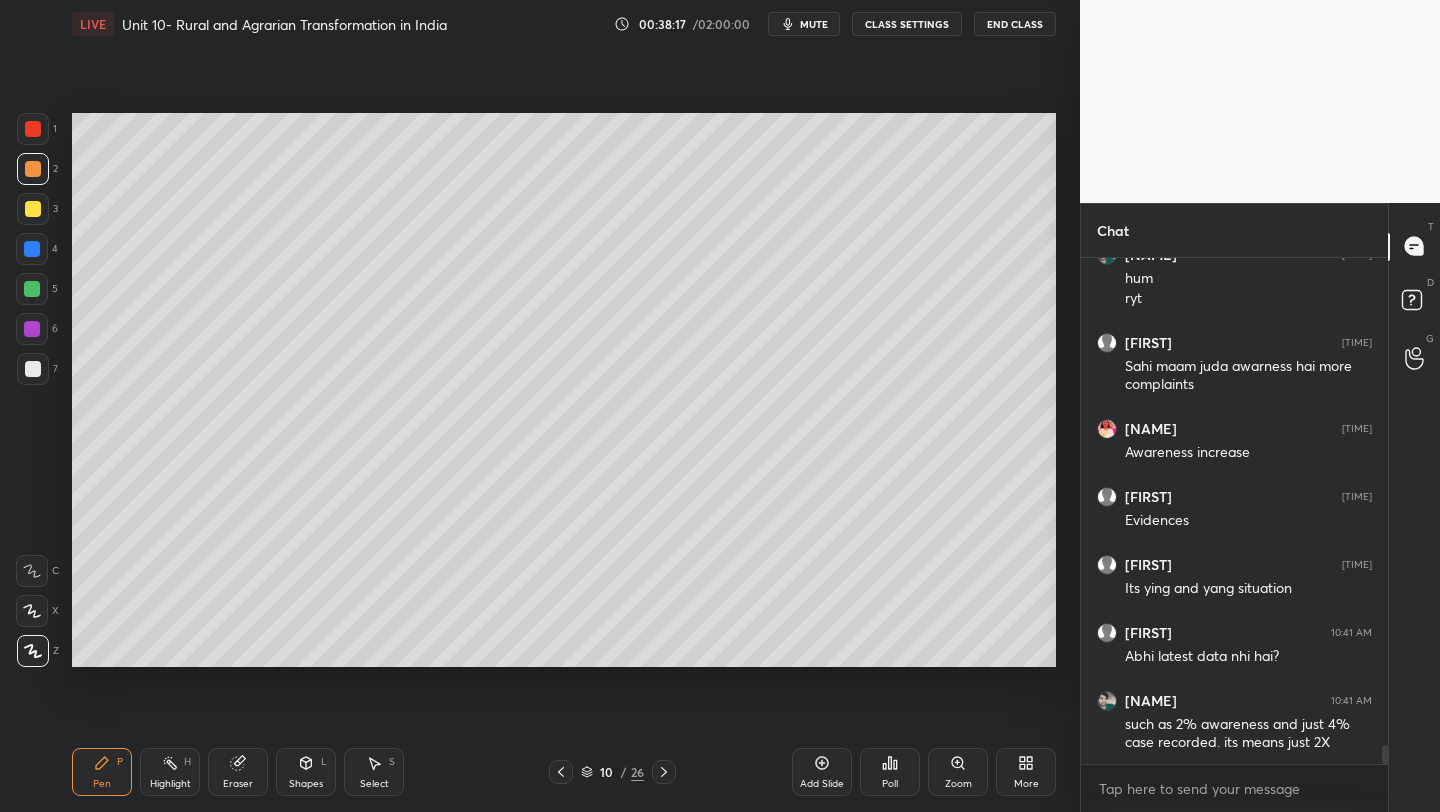 scroll, scrollTop: 13100, scrollLeft: 0, axis: vertical 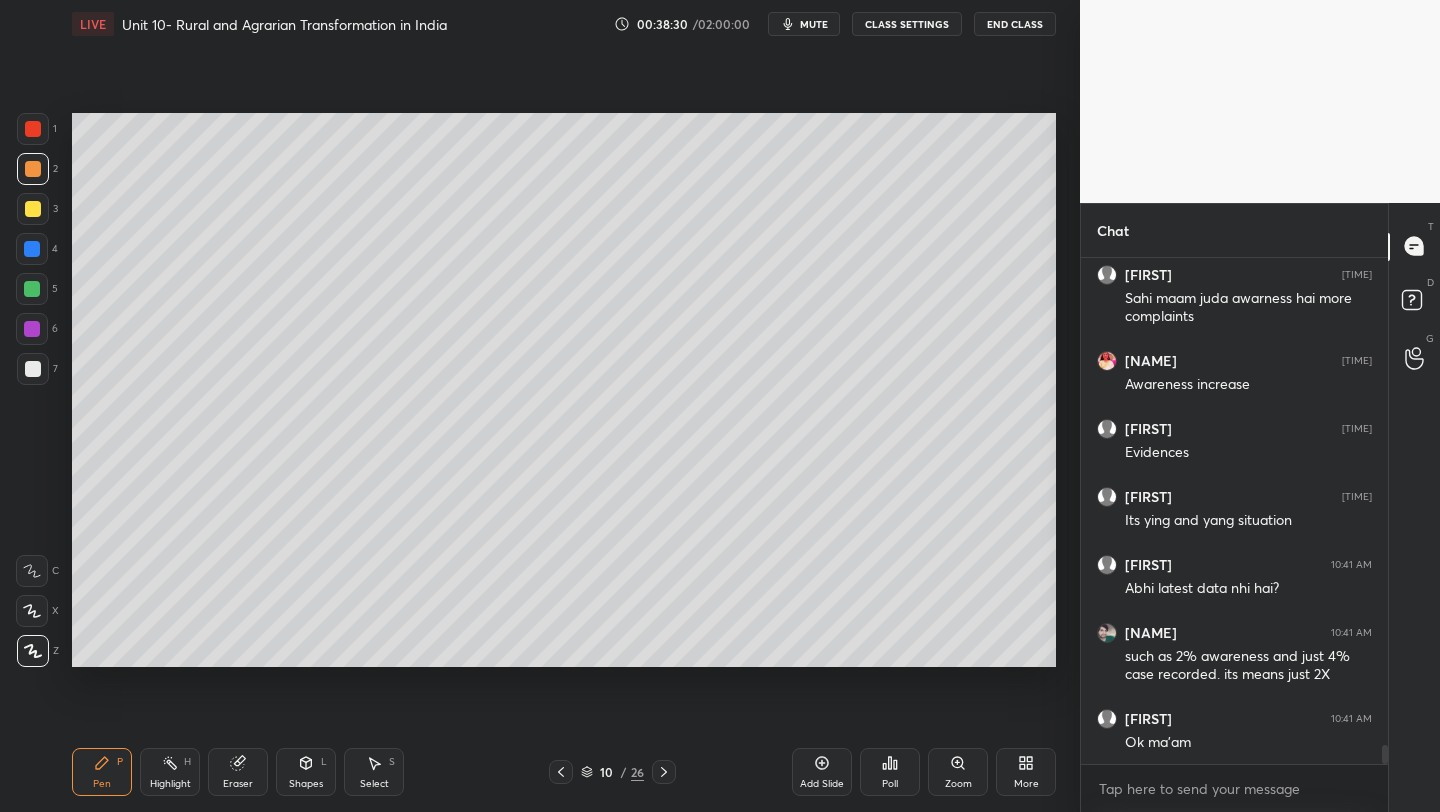 click 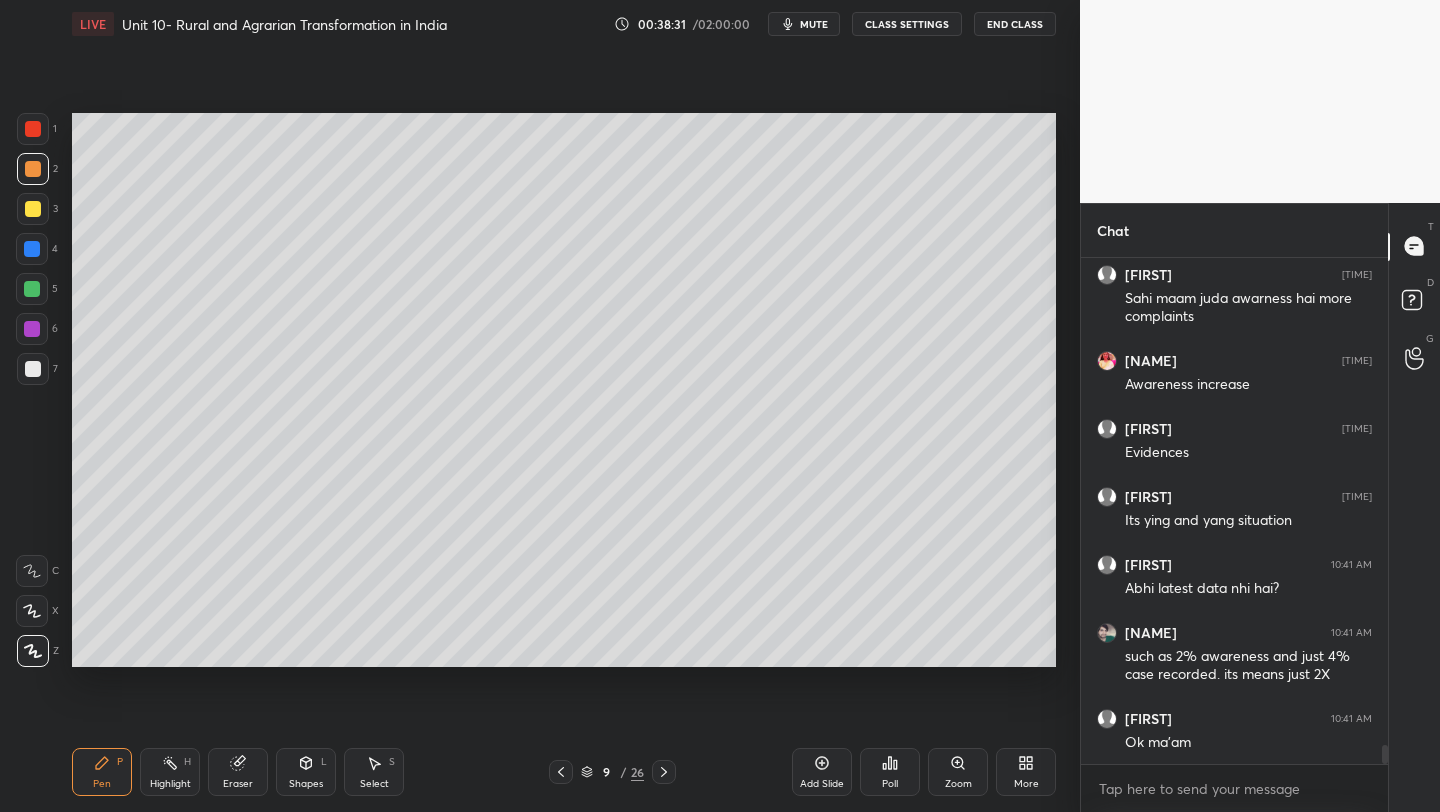 click 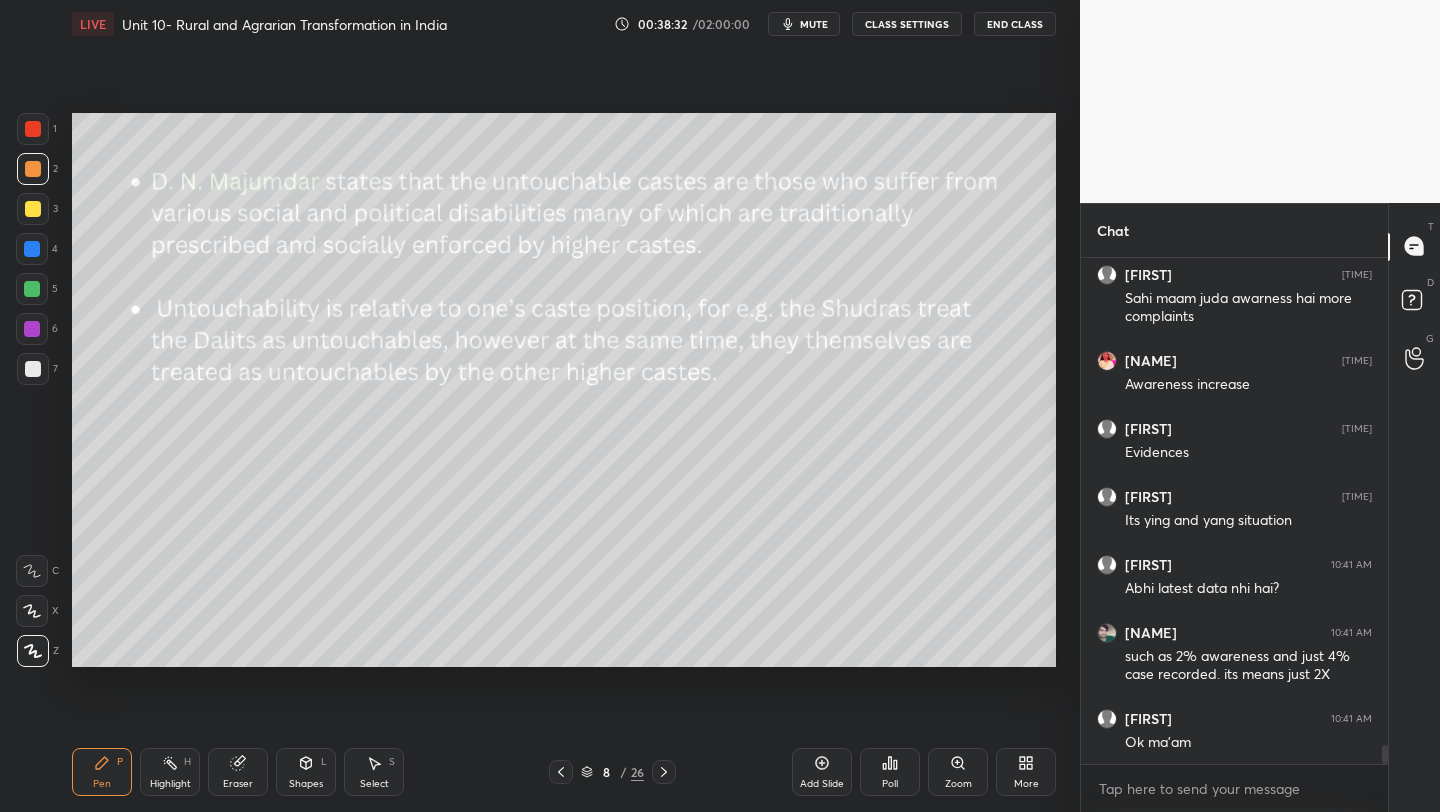 click 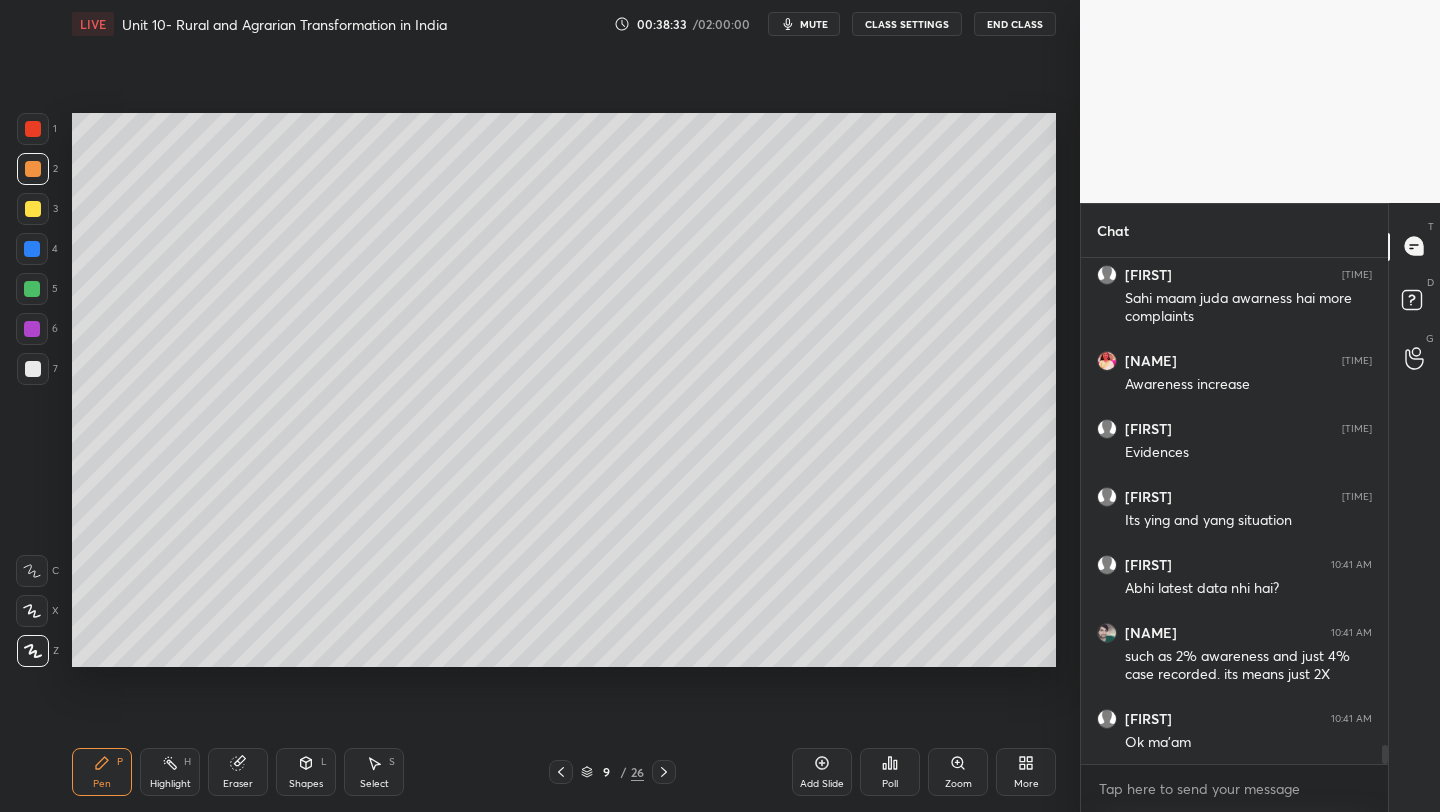 click 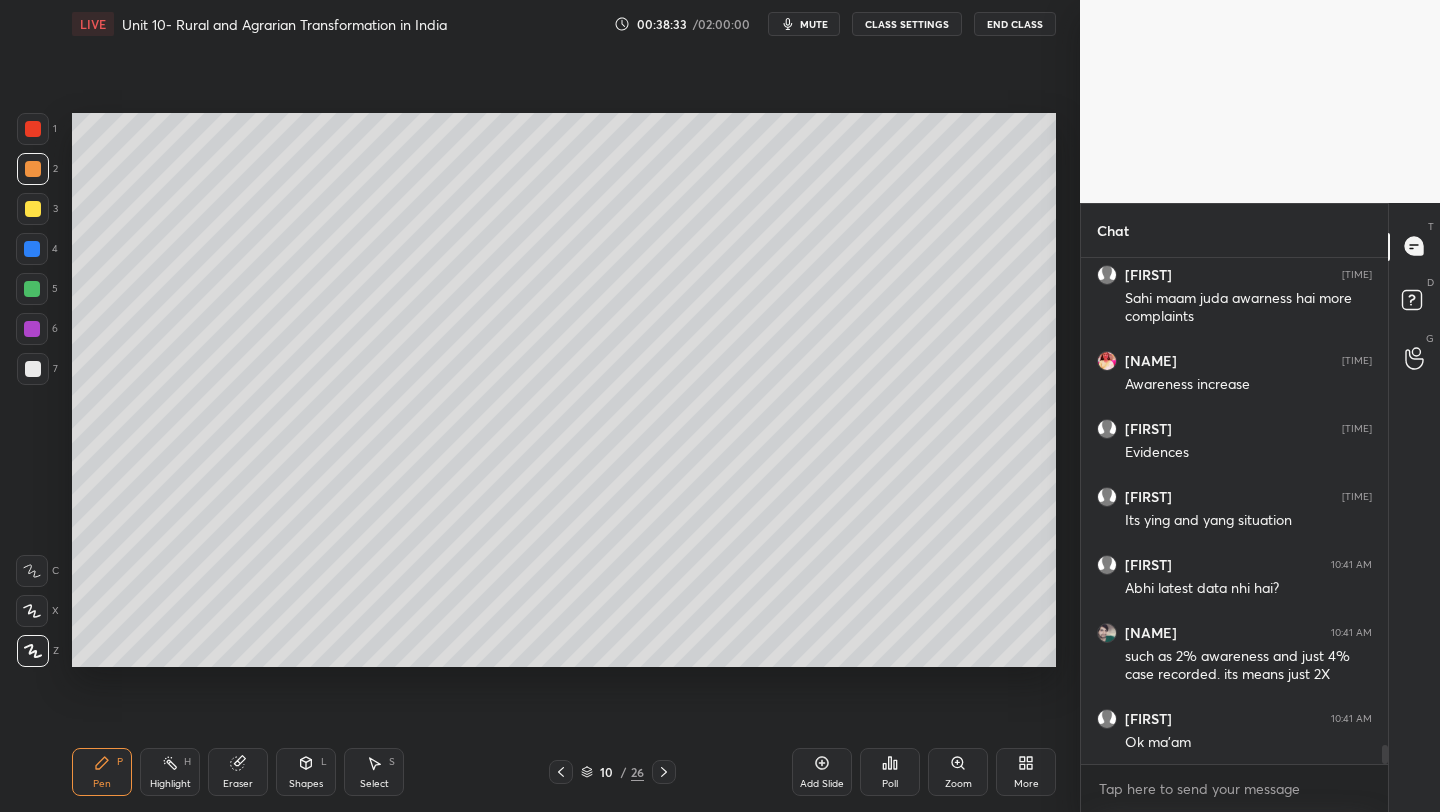 click 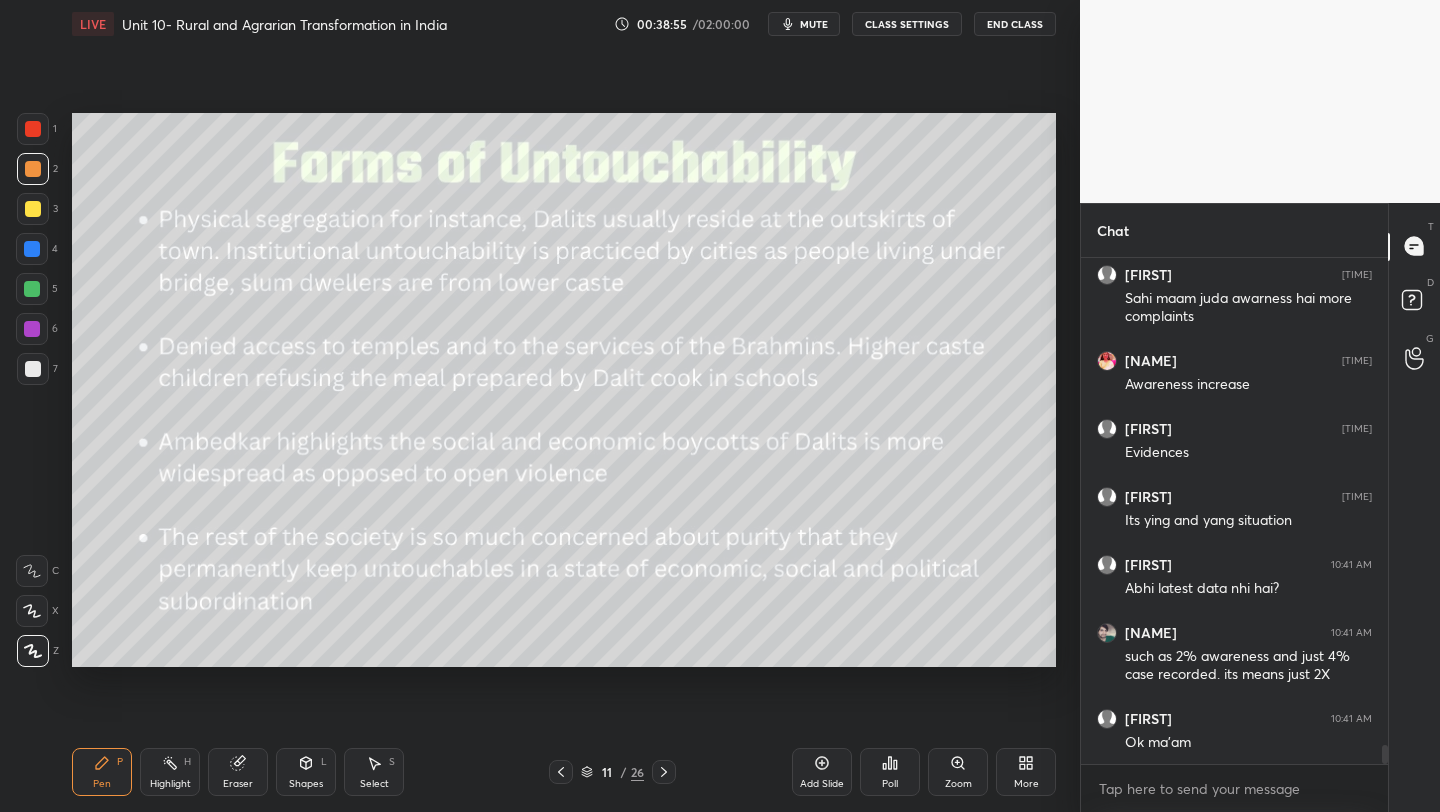 click 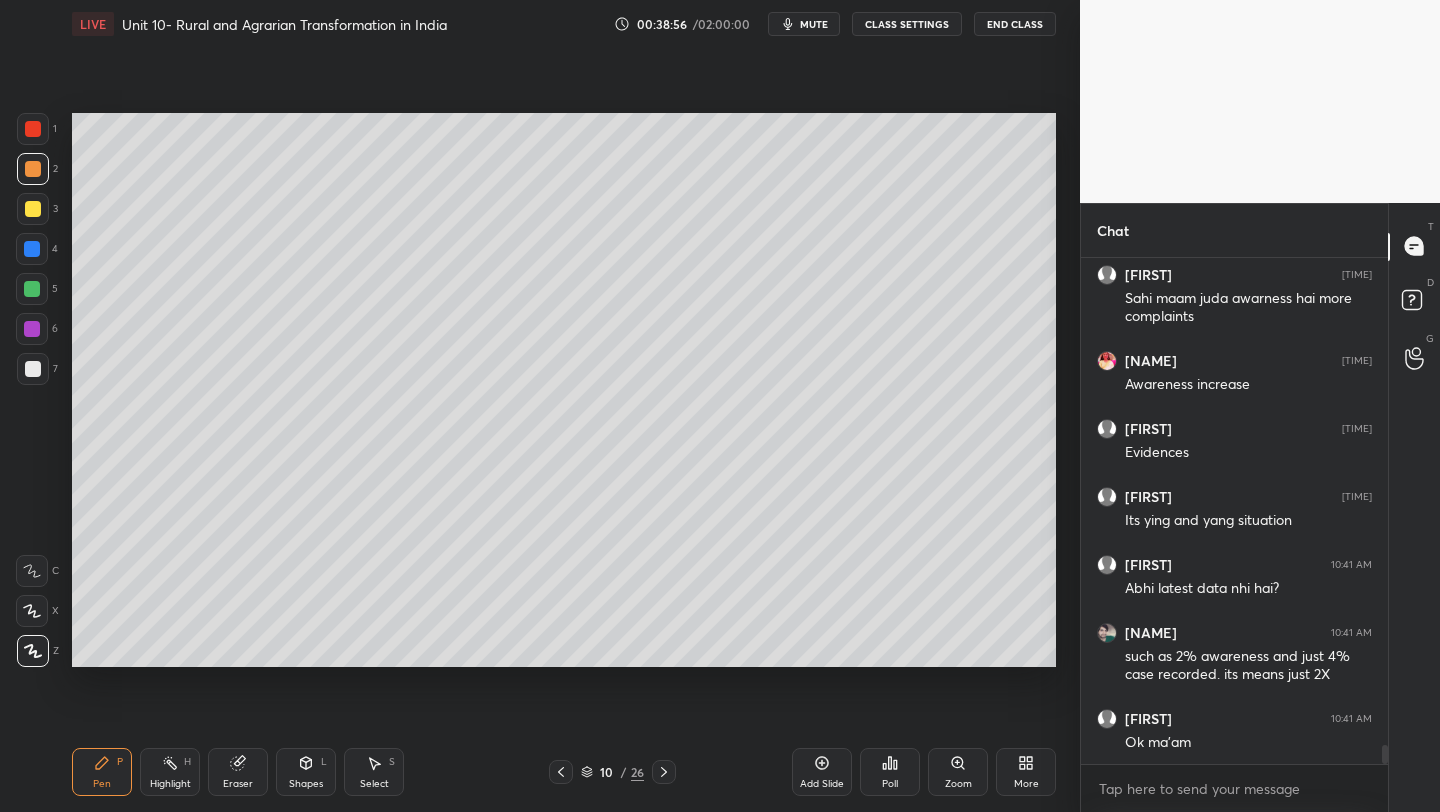 drag, startPoint x: 785, startPoint y: 785, endPoint x: 797, endPoint y: 784, distance: 12.0415945 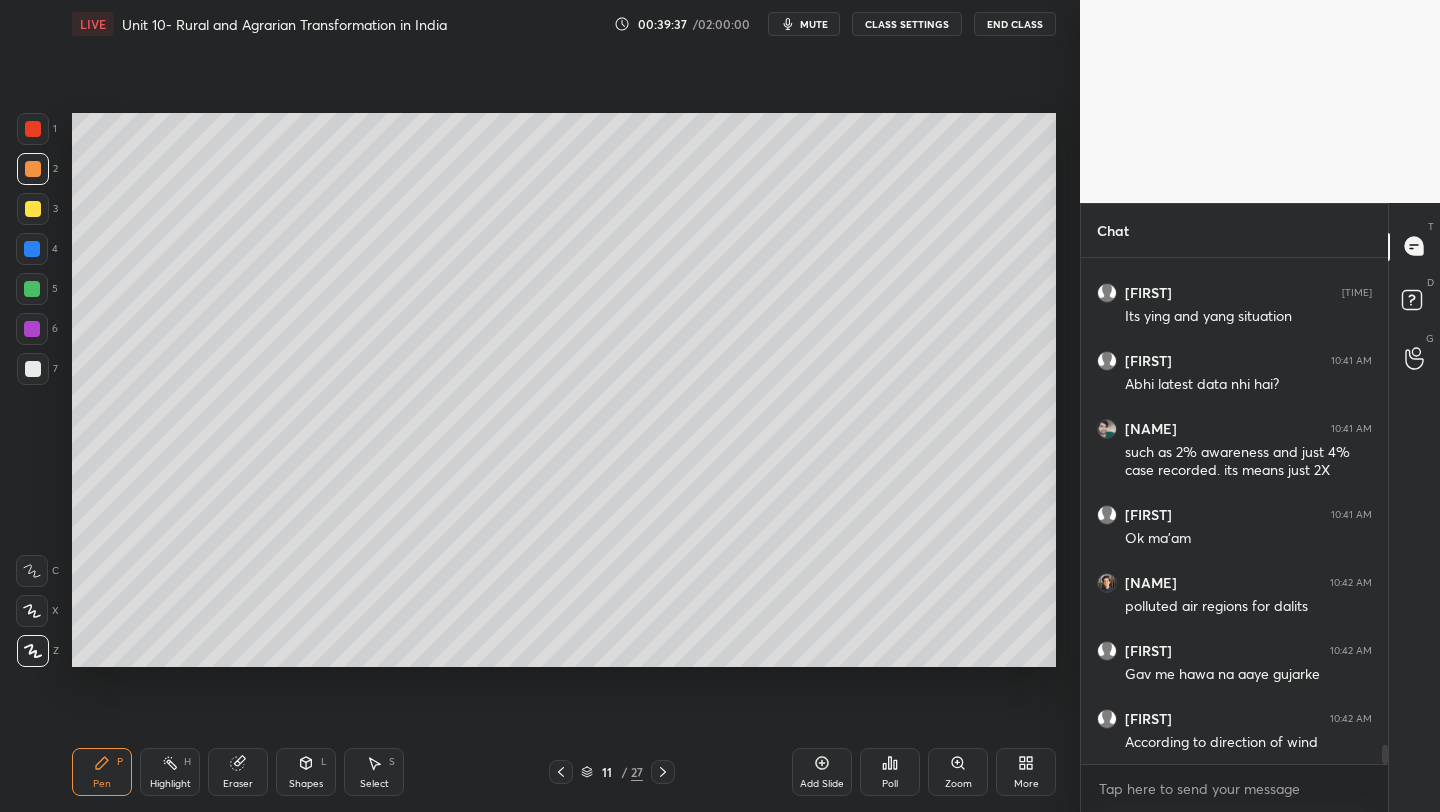 scroll, scrollTop: 13390, scrollLeft: 0, axis: vertical 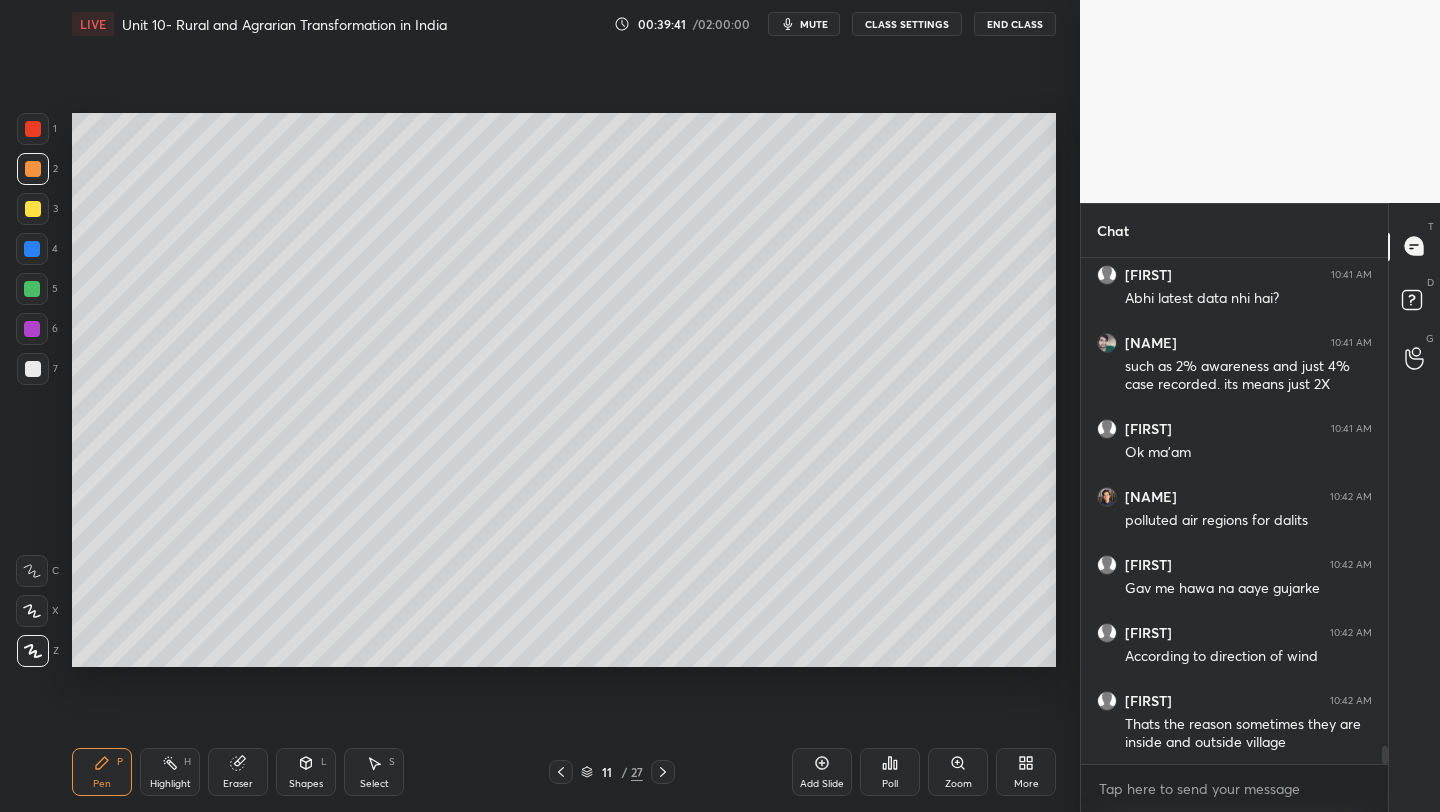 click at bounding box center [33, 209] 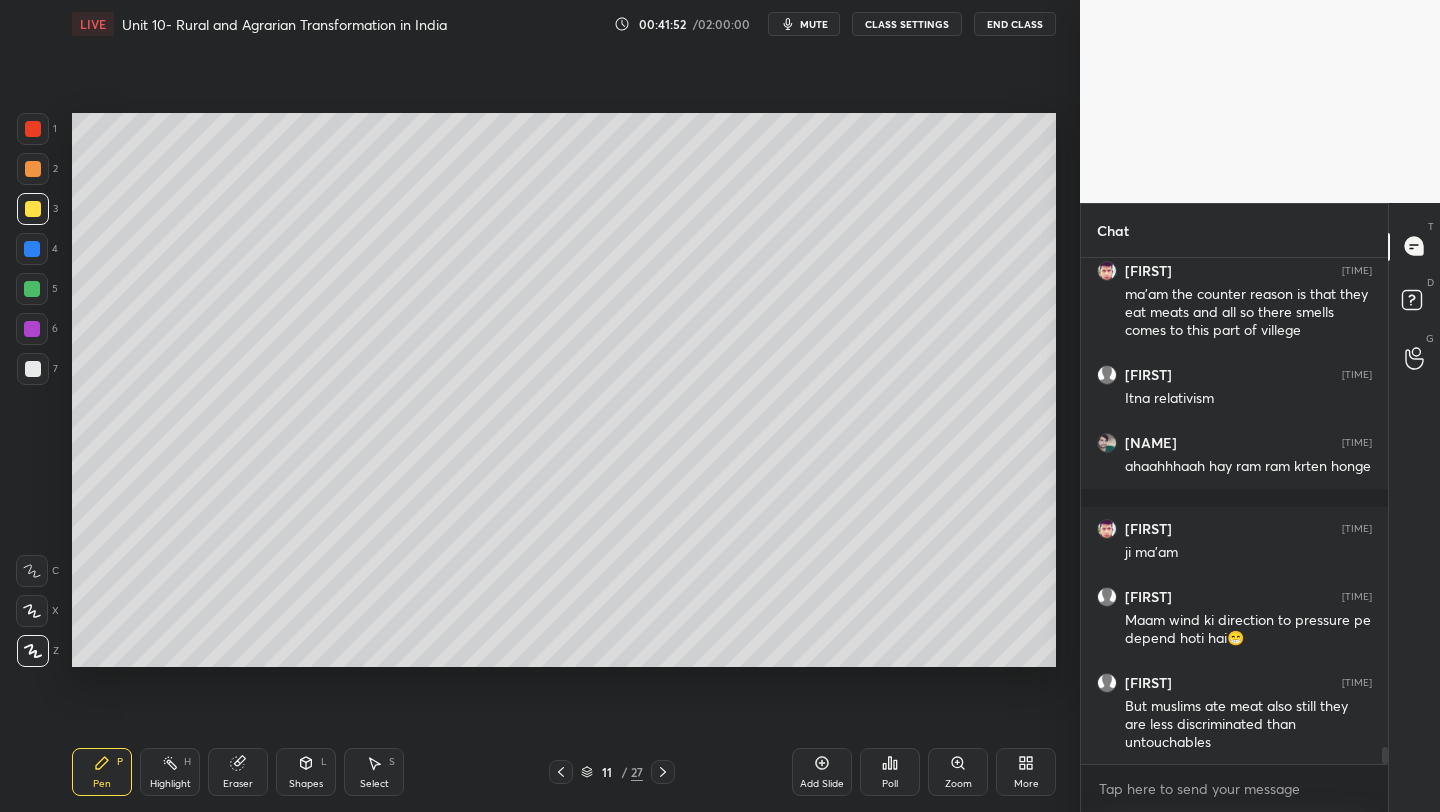 scroll, scrollTop: 14264, scrollLeft: 0, axis: vertical 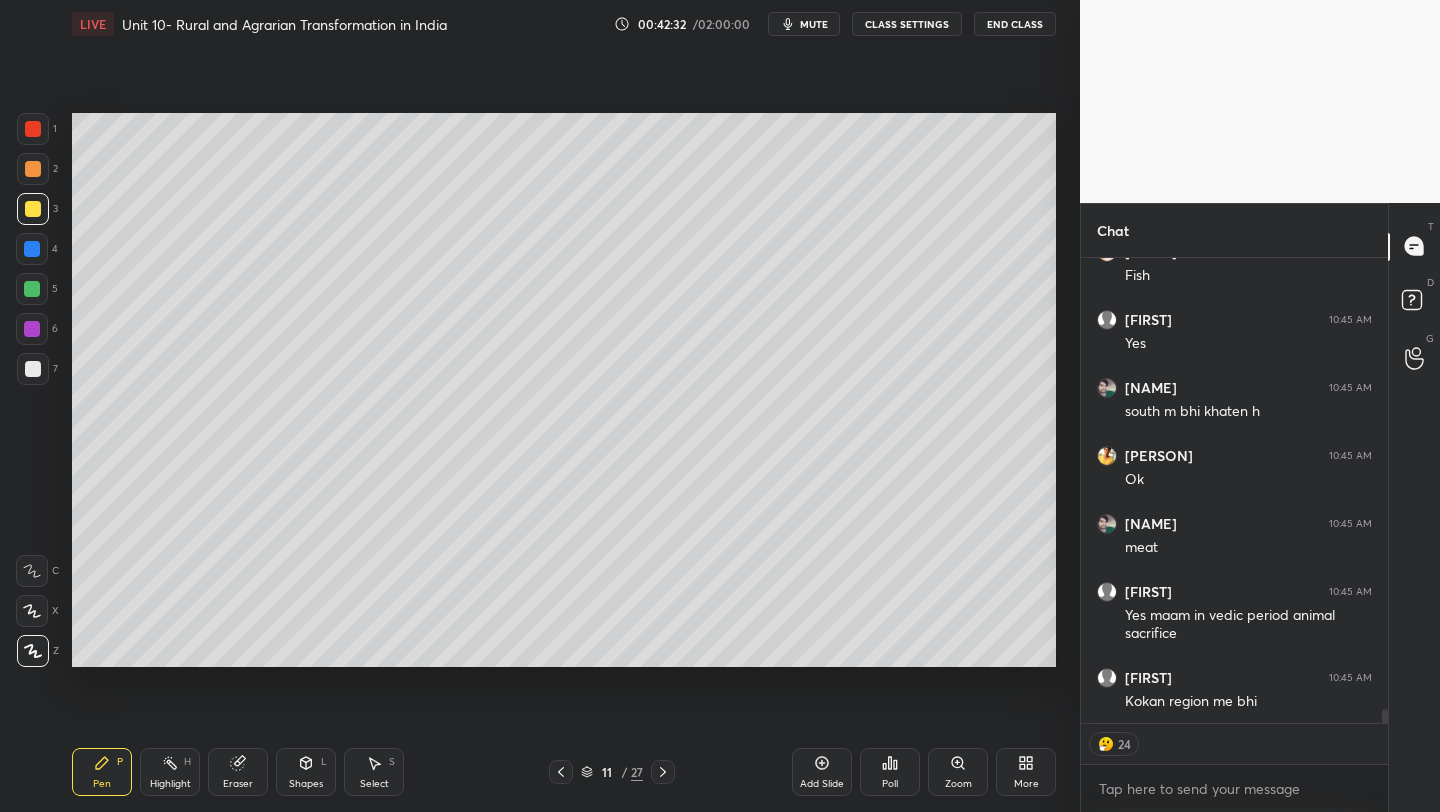 click 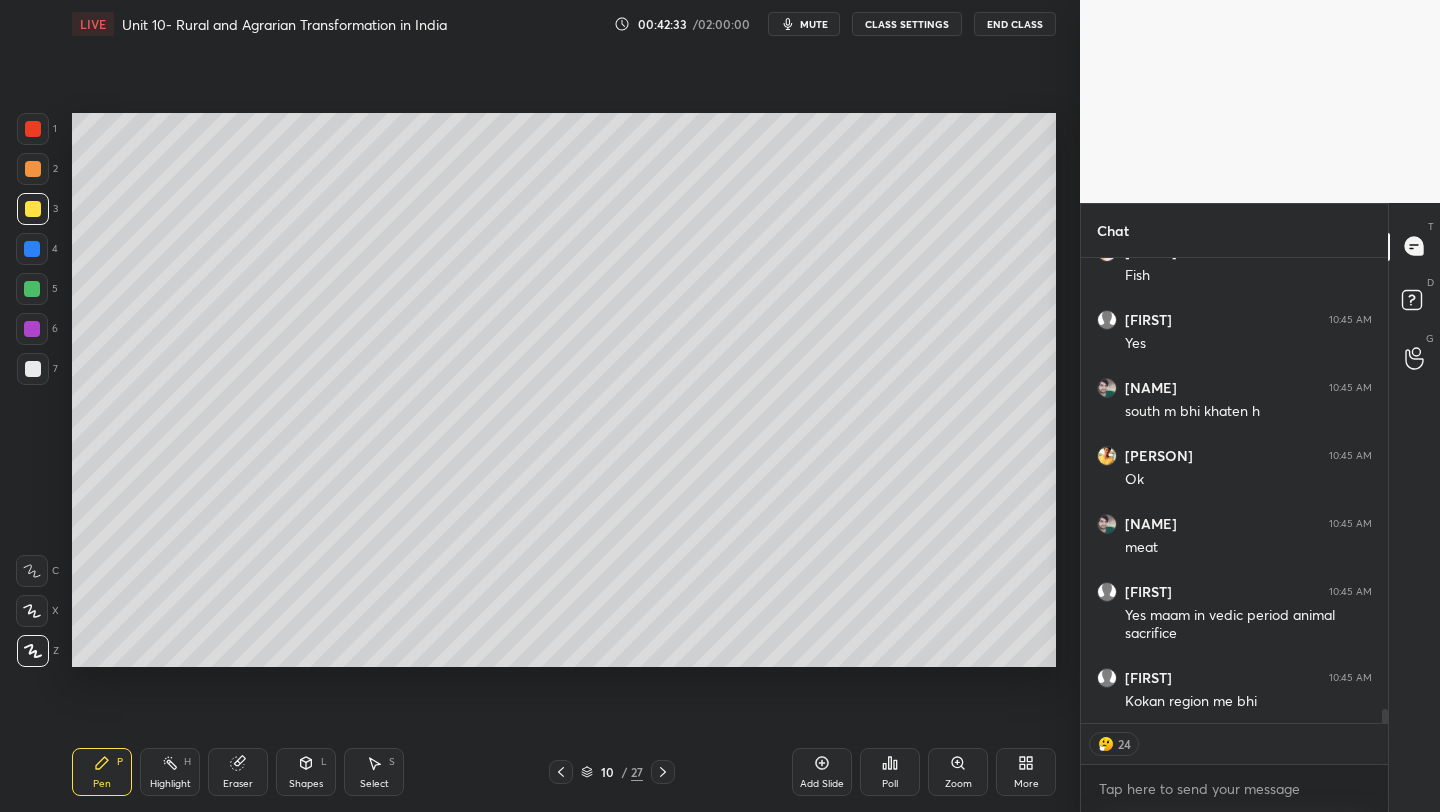 click 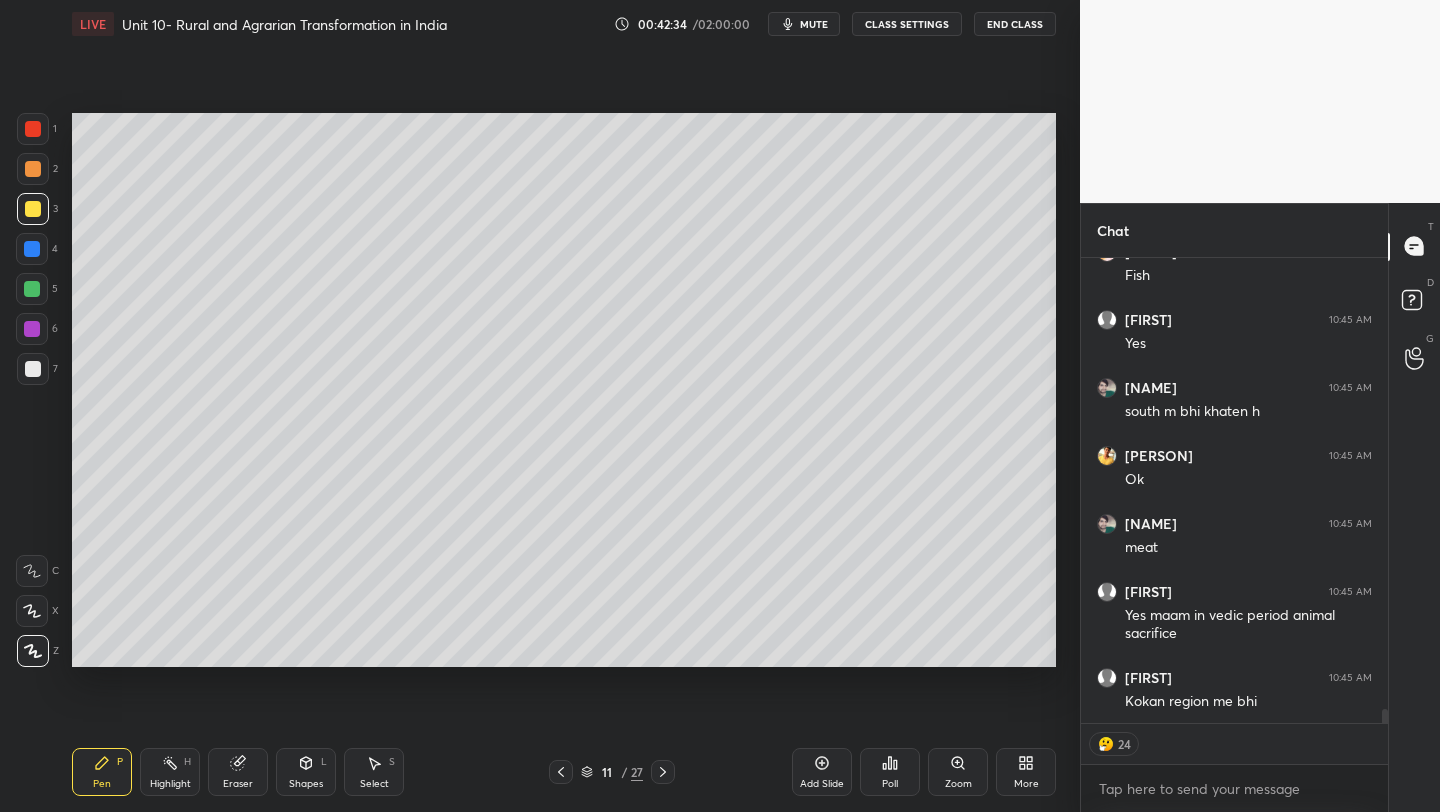 click 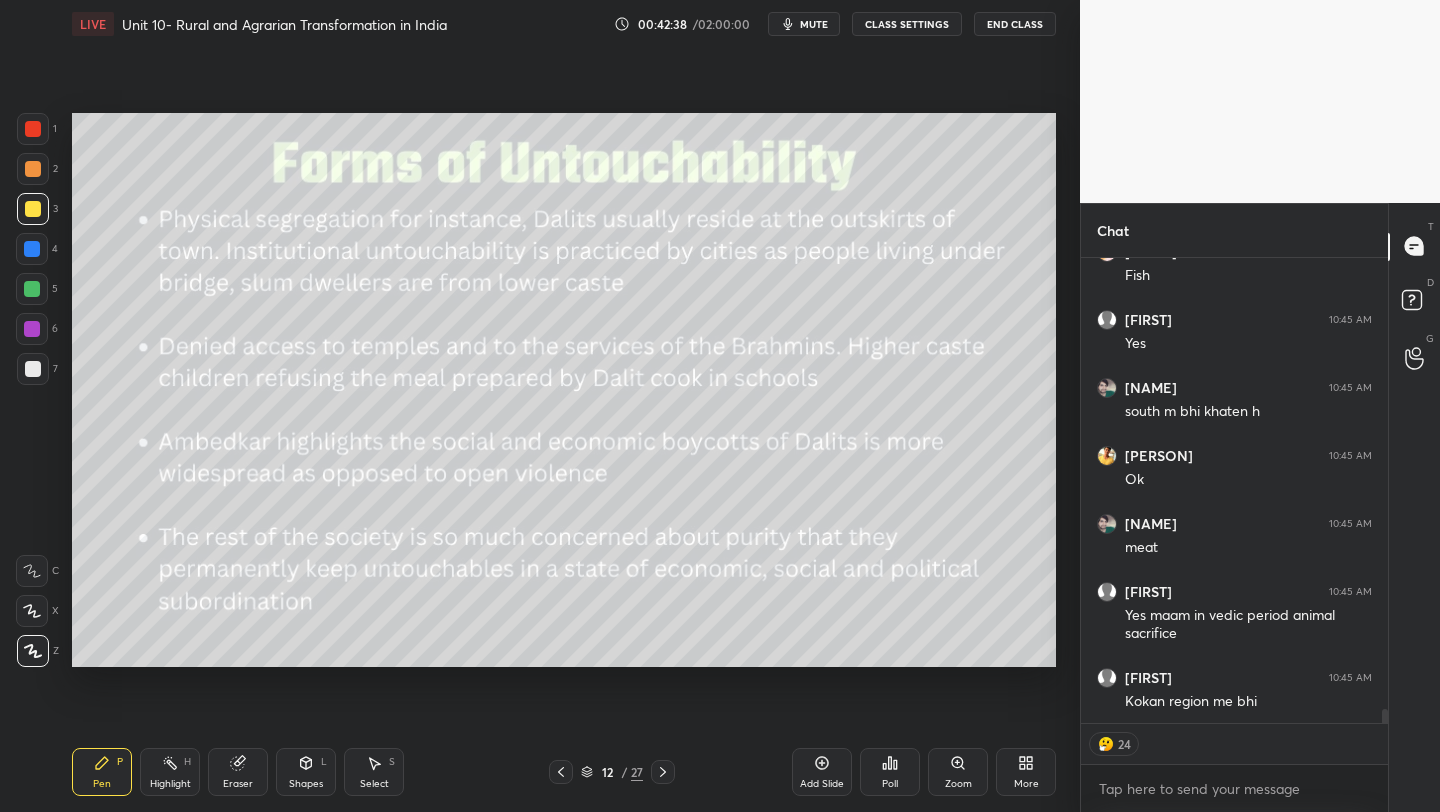 scroll, scrollTop: 14905, scrollLeft: 0, axis: vertical 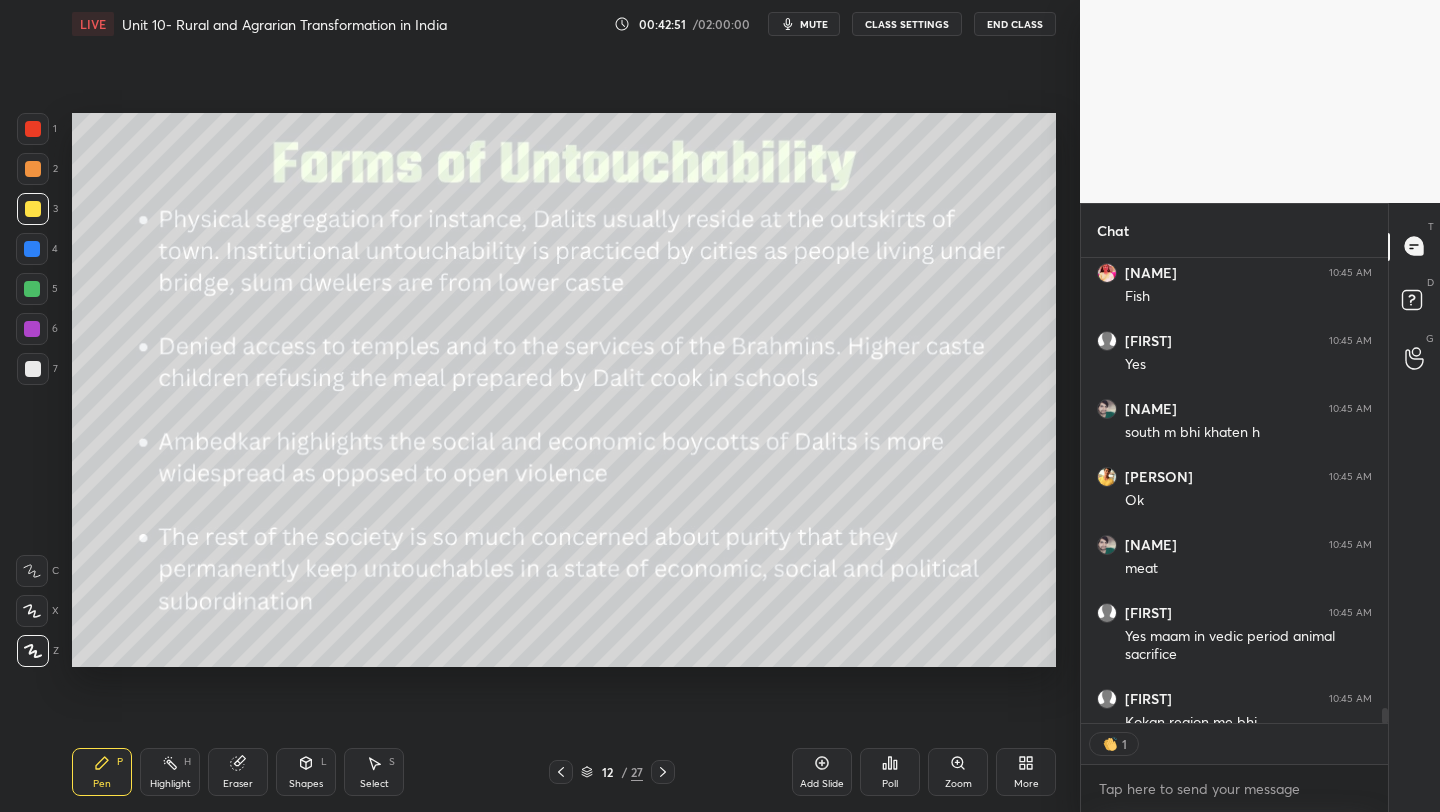 click 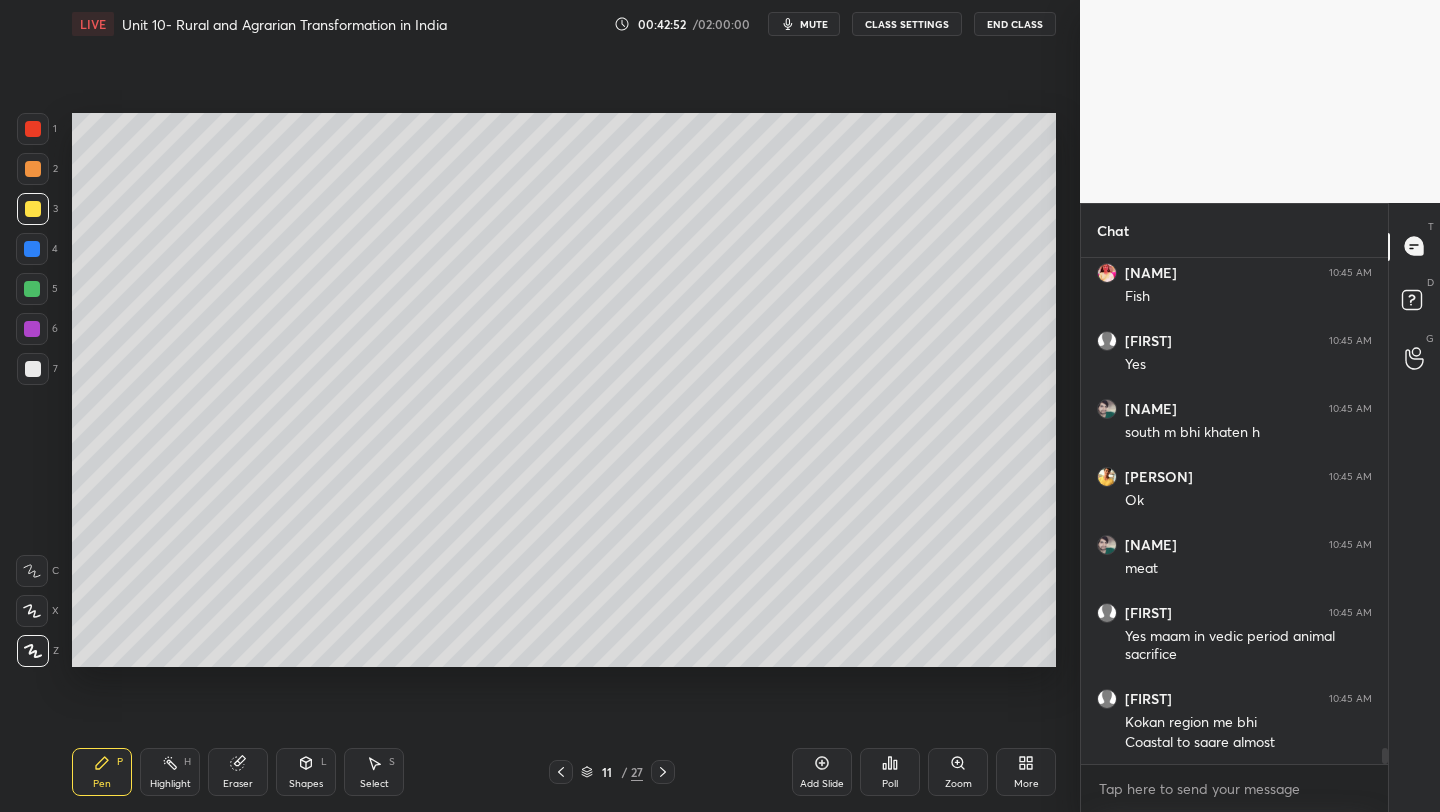 scroll, scrollTop: 14864, scrollLeft: 0, axis: vertical 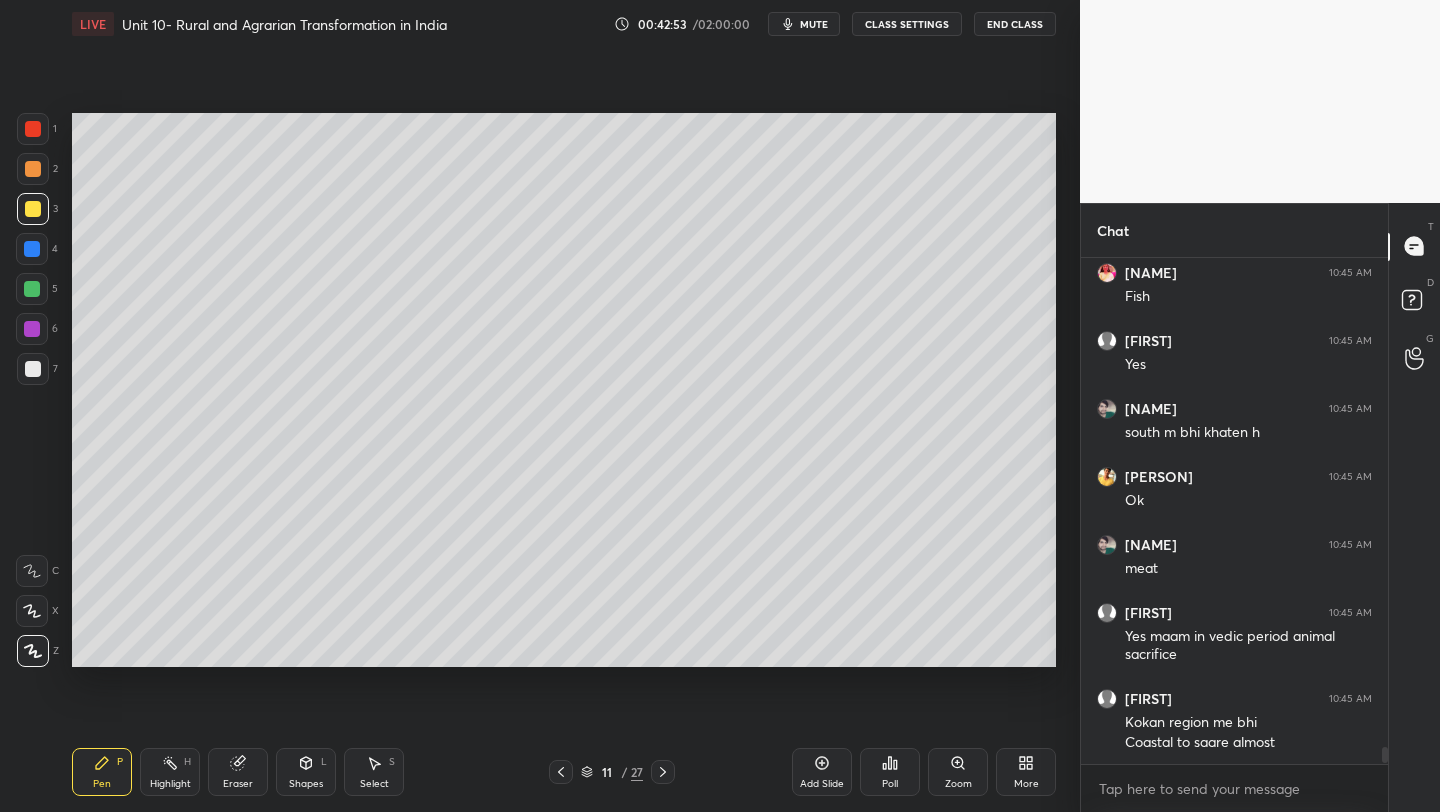 click on "Add Slide" at bounding box center (822, 772) 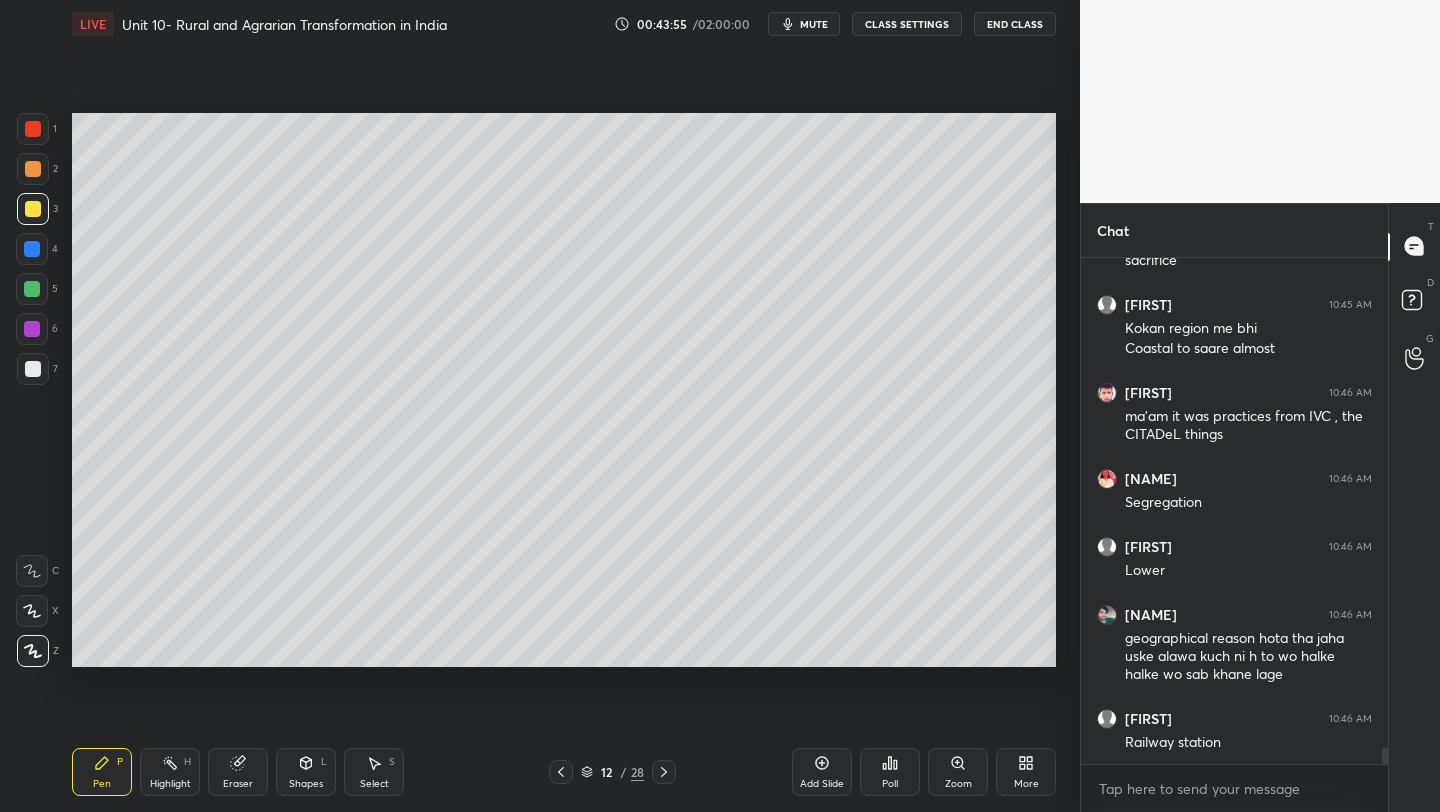 scroll, scrollTop: 15326, scrollLeft: 0, axis: vertical 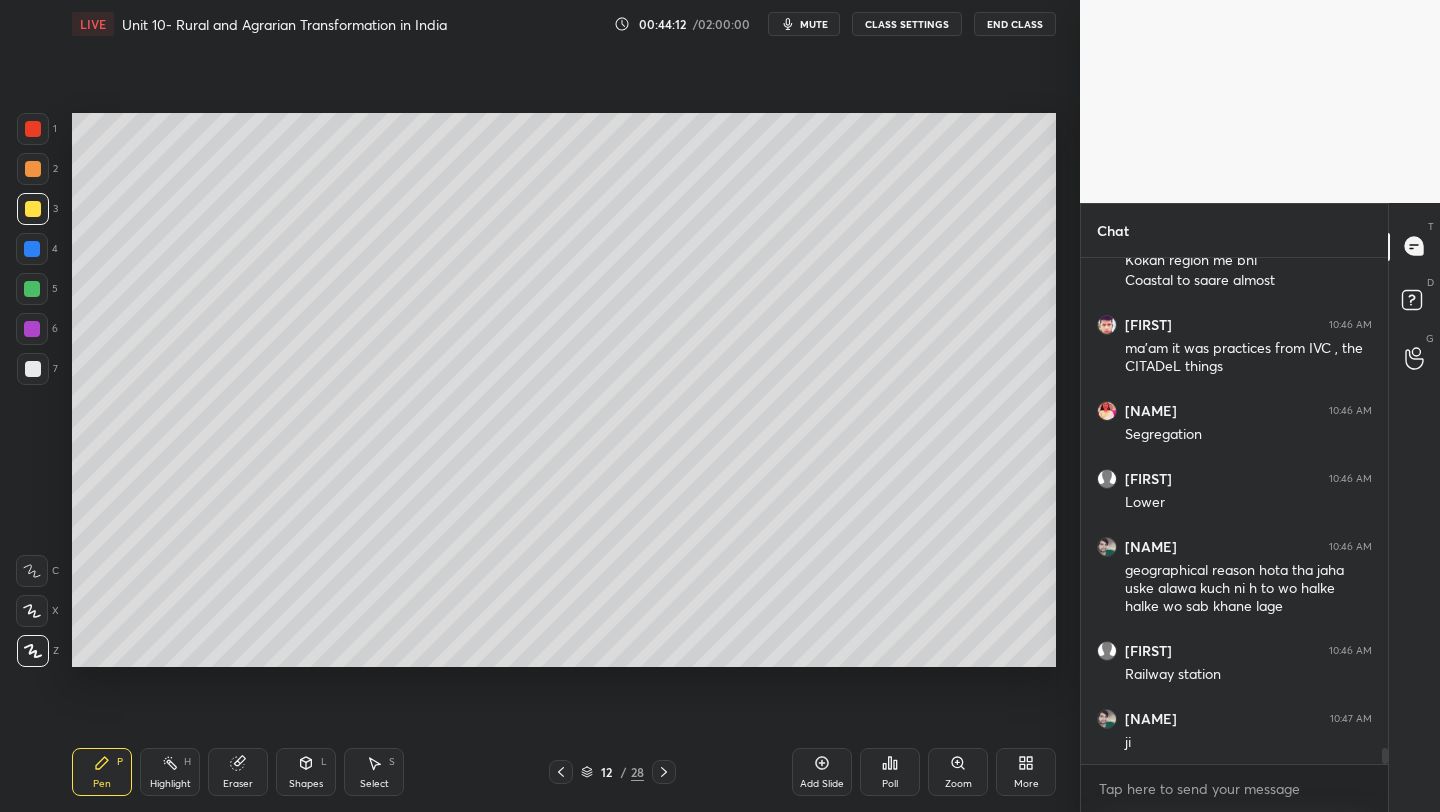 click 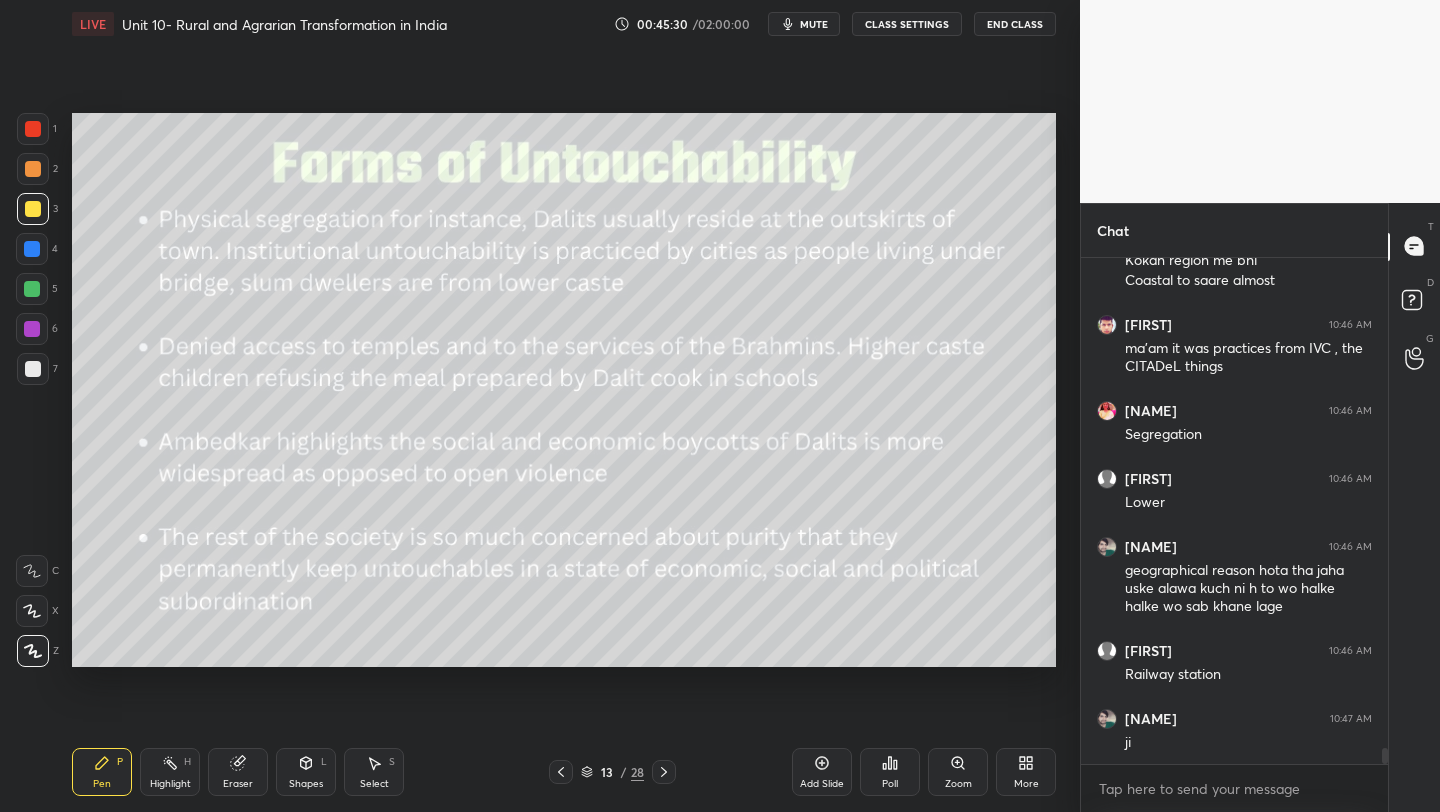 scroll, scrollTop: 15412, scrollLeft: 0, axis: vertical 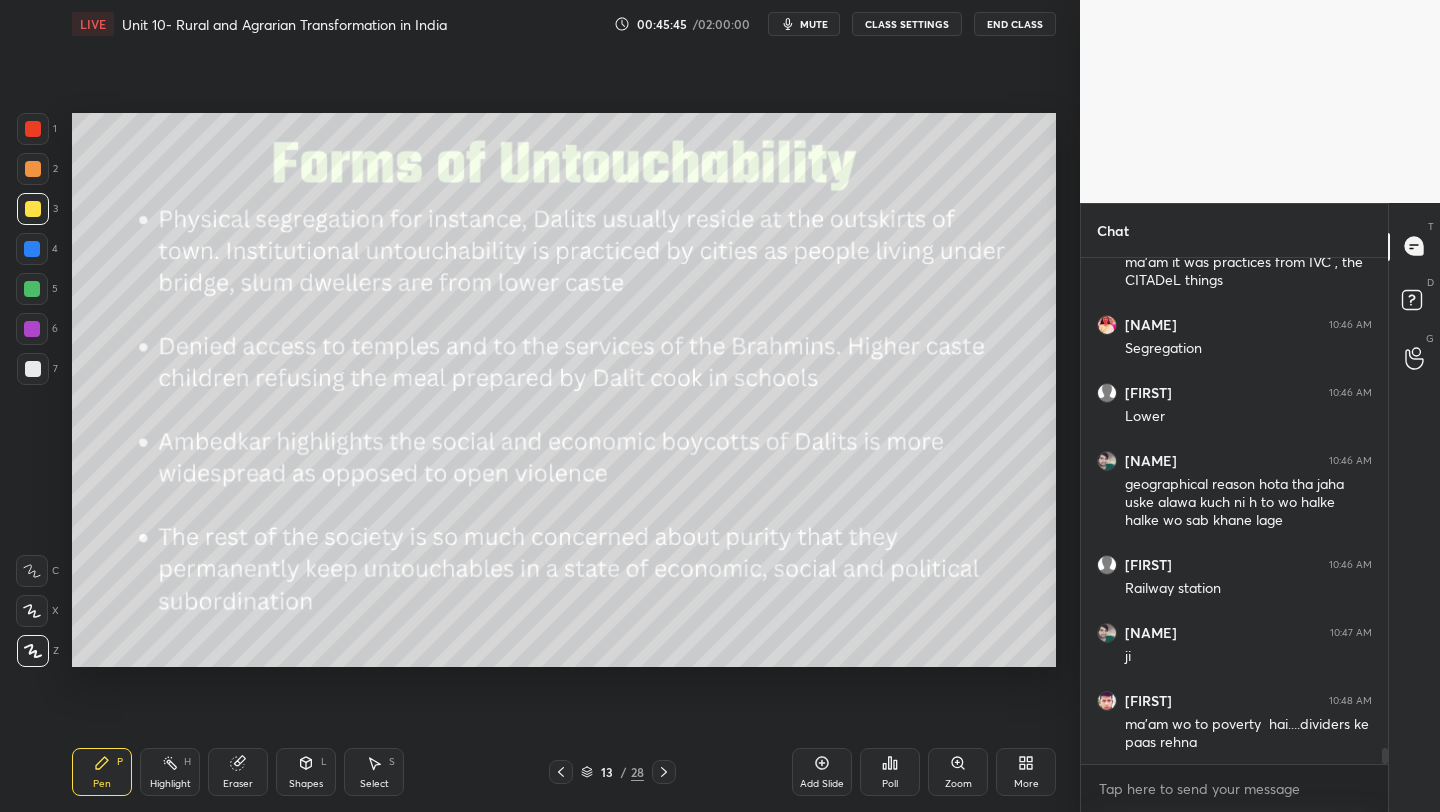 click on "Add Slide" at bounding box center [822, 784] 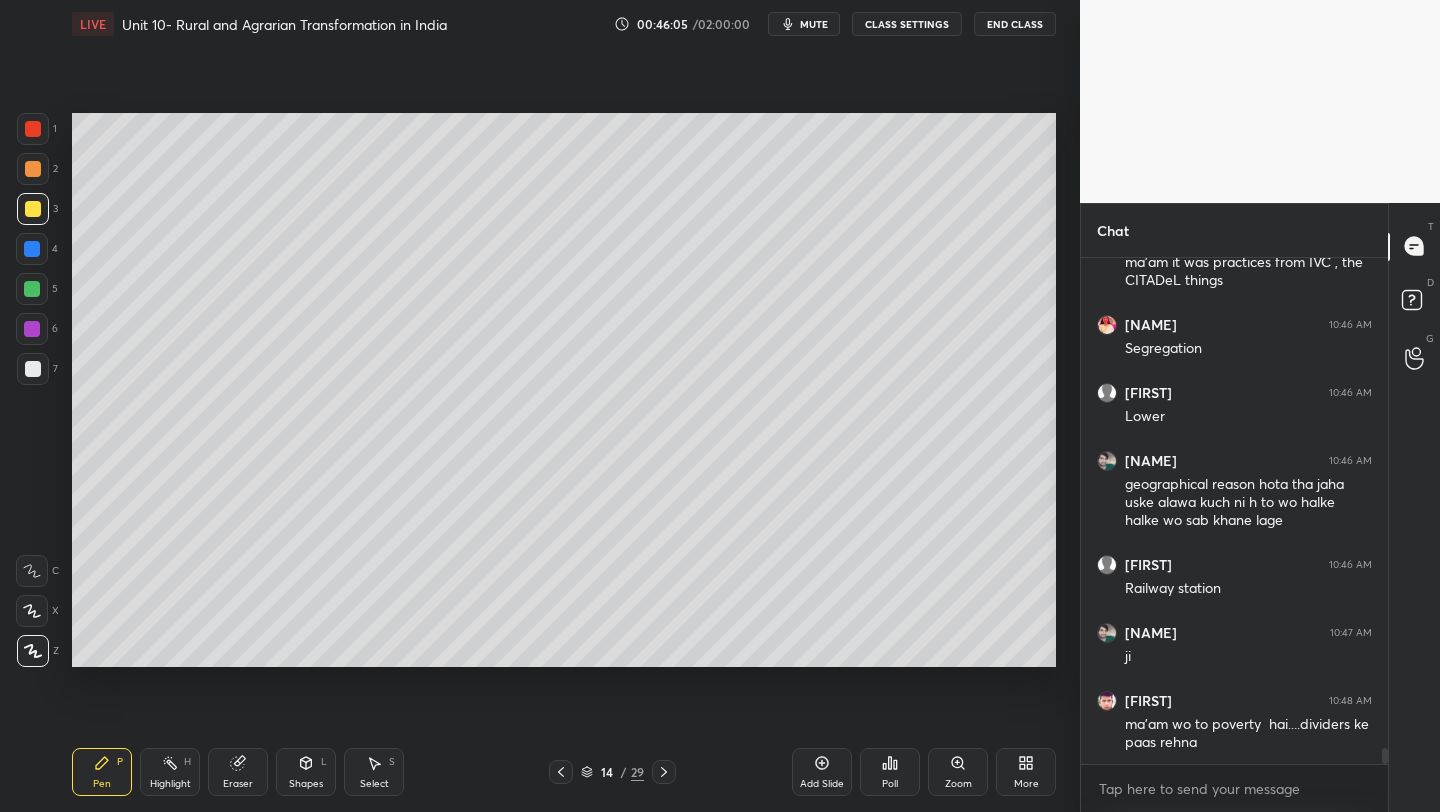 scroll, scrollTop: 15498, scrollLeft: 0, axis: vertical 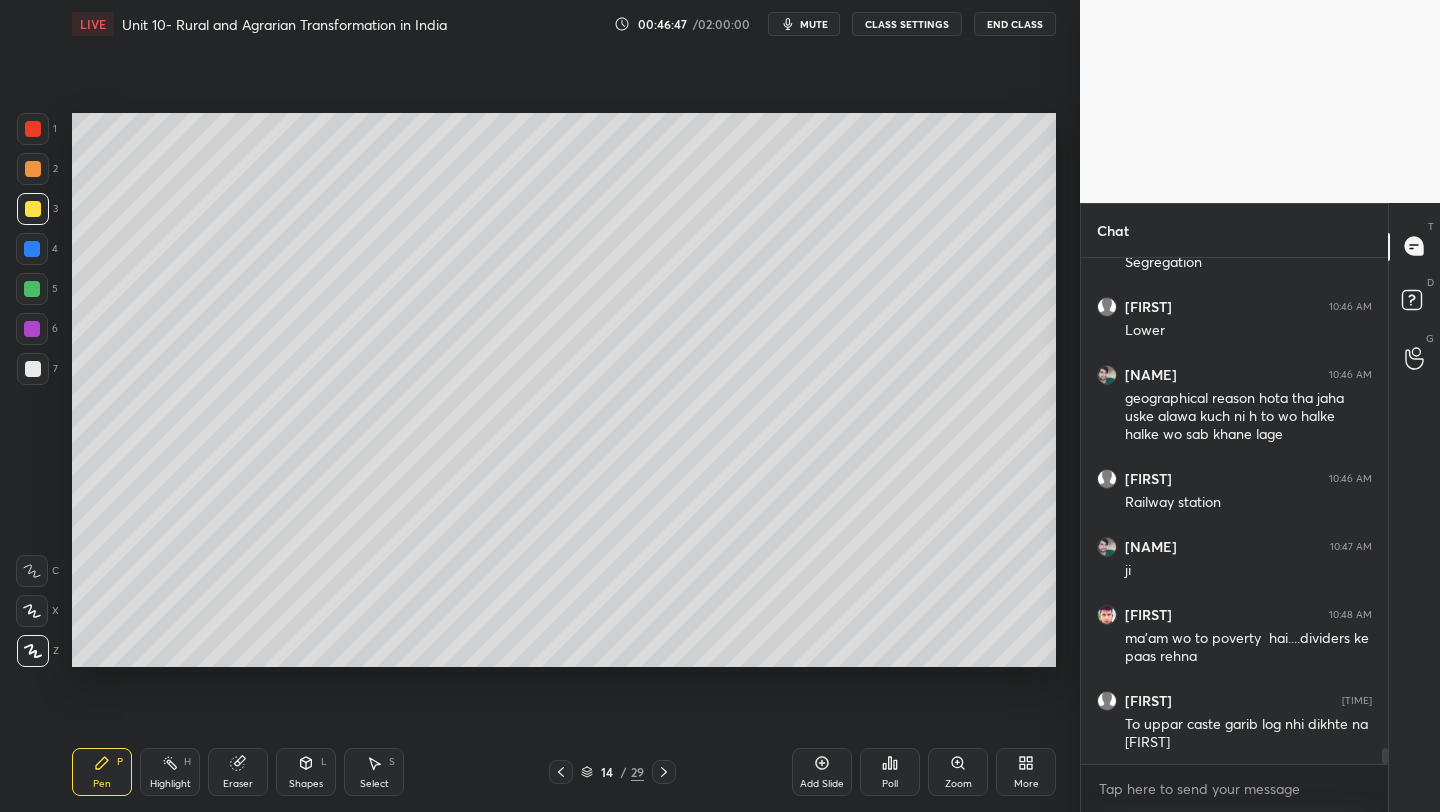 click 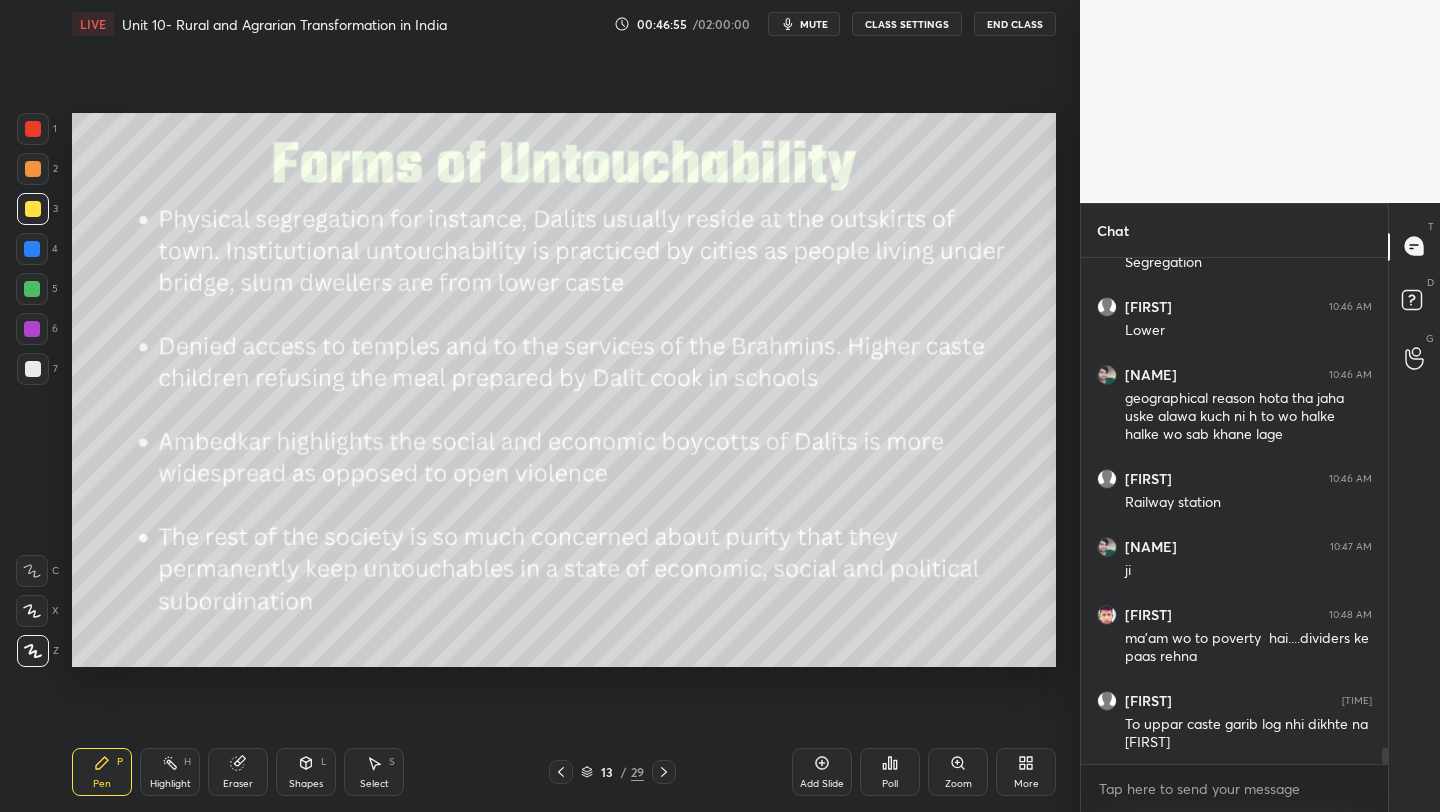 scroll, scrollTop: 15710, scrollLeft: 0, axis: vertical 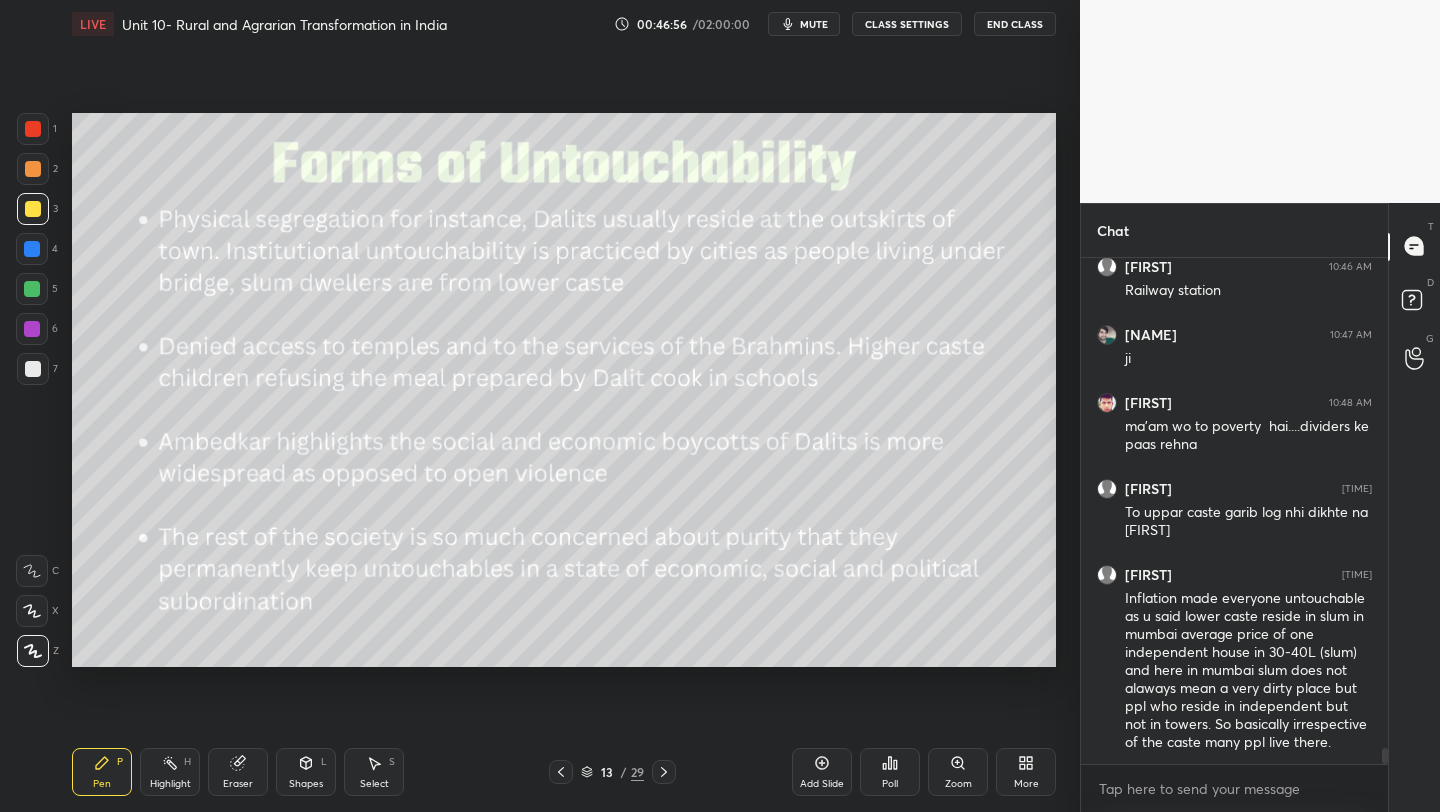 click 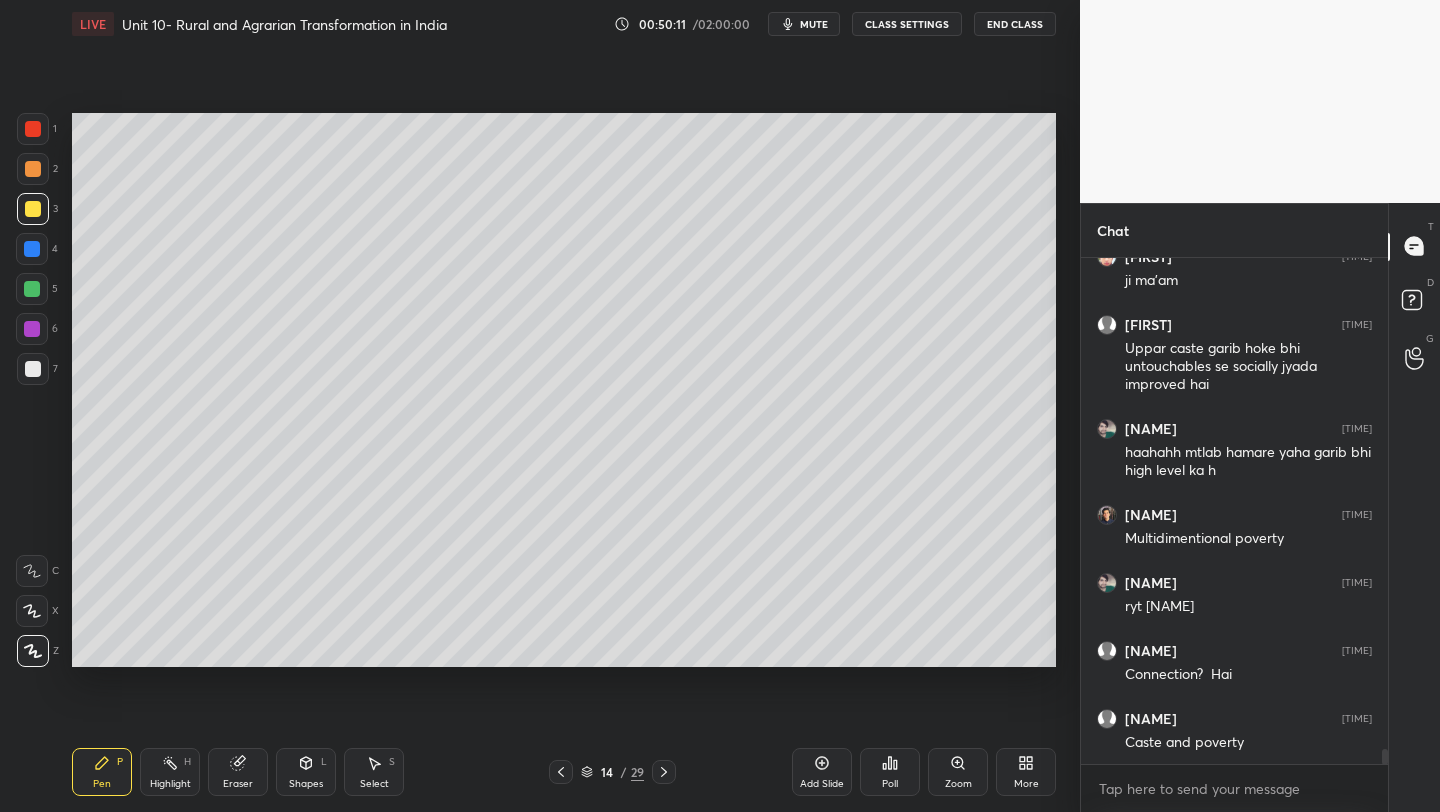 scroll, scrollTop: 17030, scrollLeft: 0, axis: vertical 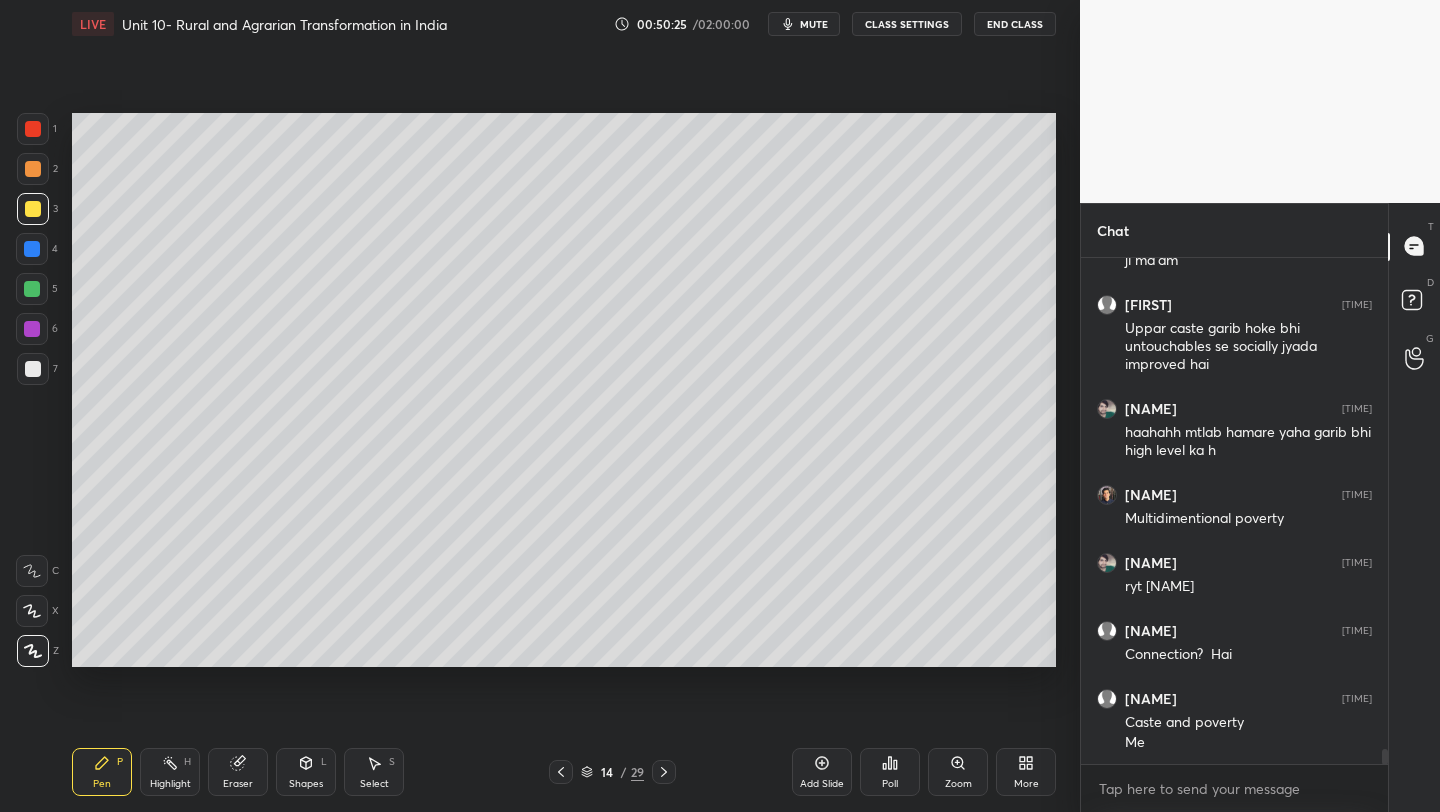 click 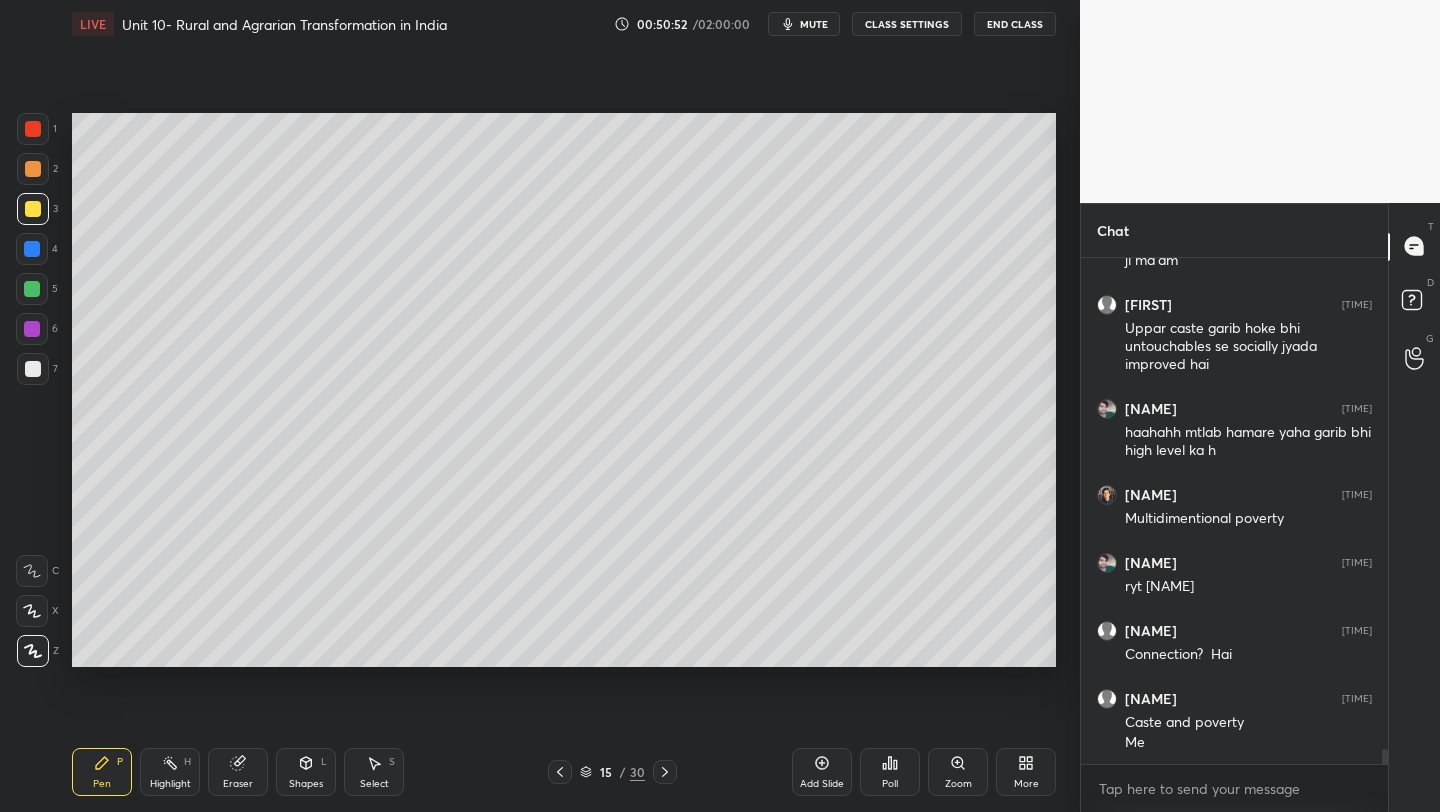 click on "Setting up your live class Poll for   secs No correct answer Start poll" at bounding box center (564, 390) 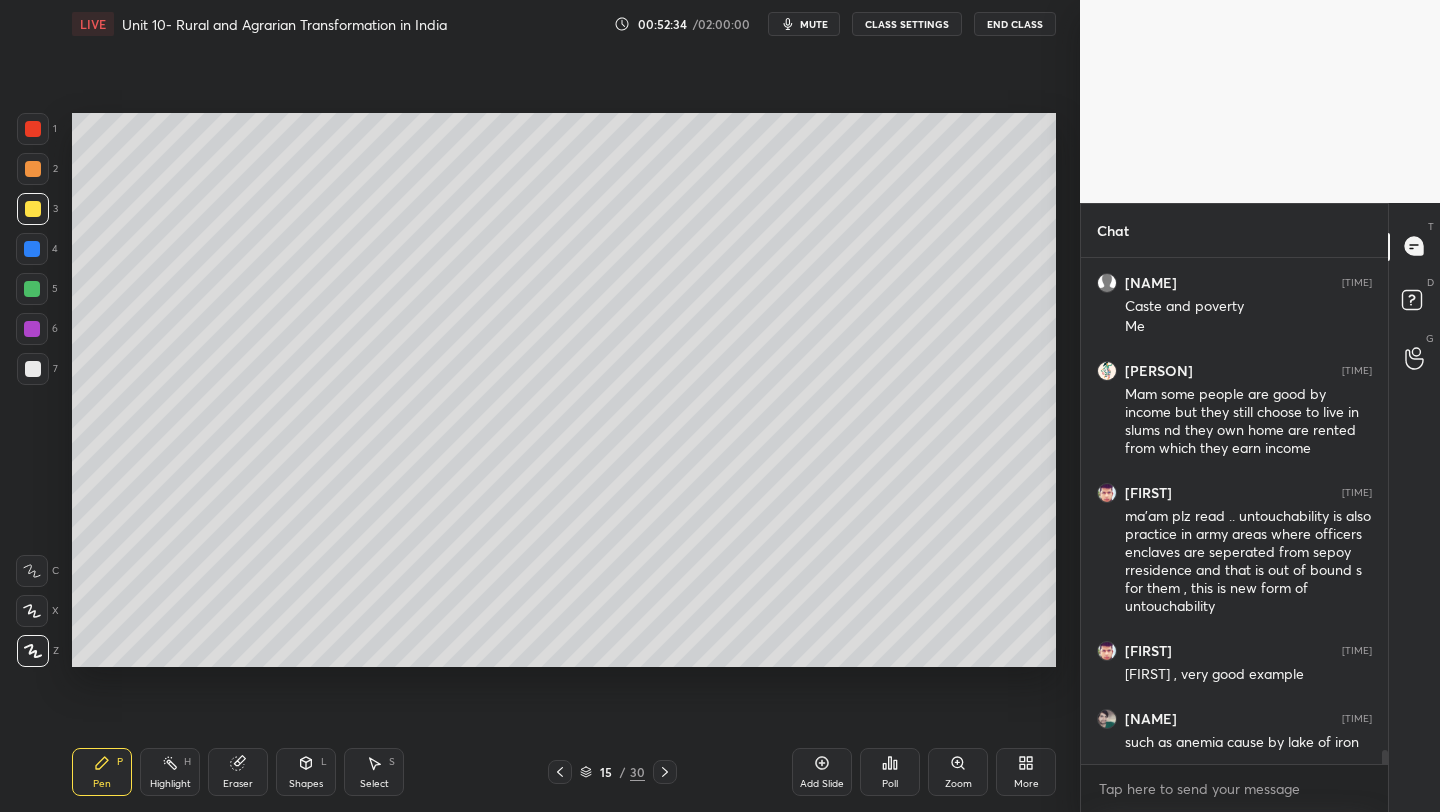 scroll, scrollTop: 17532, scrollLeft: 0, axis: vertical 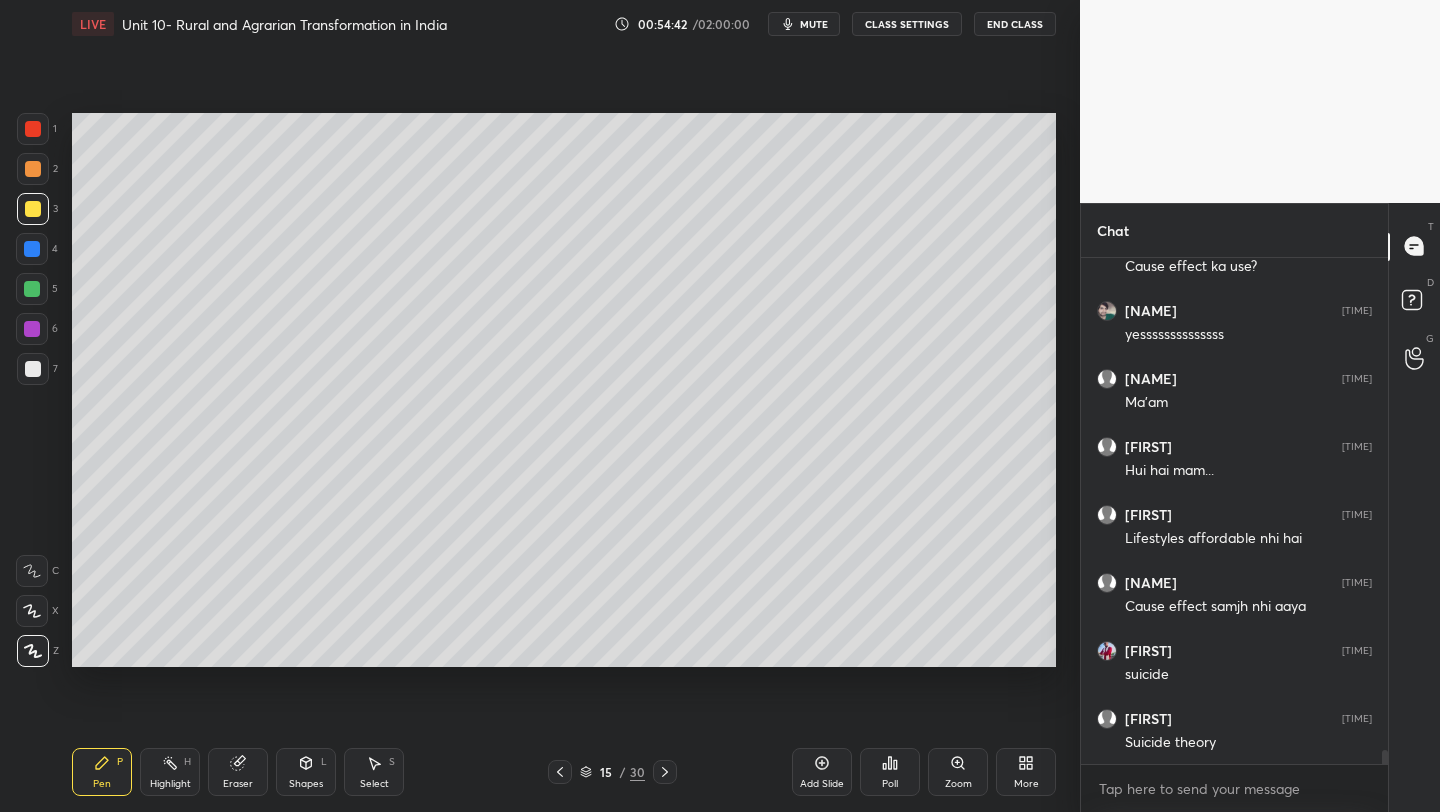 drag, startPoint x: 70, startPoint y: 402, endPoint x: 639, endPoint y: 668, distance: 628.1059 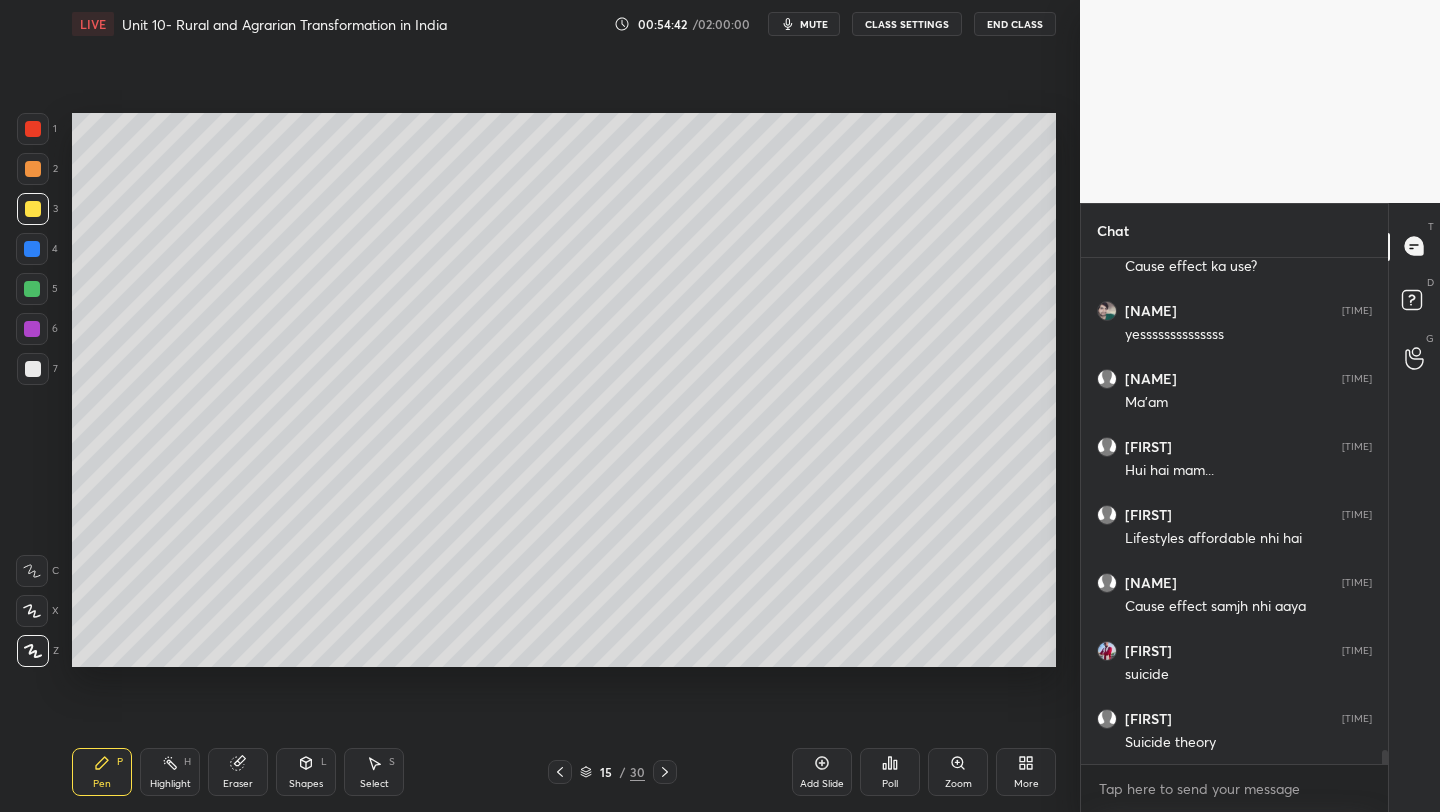 click on "Setting up your live class Poll for   secs No correct answer Start poll" at bounding box center (564, 390) 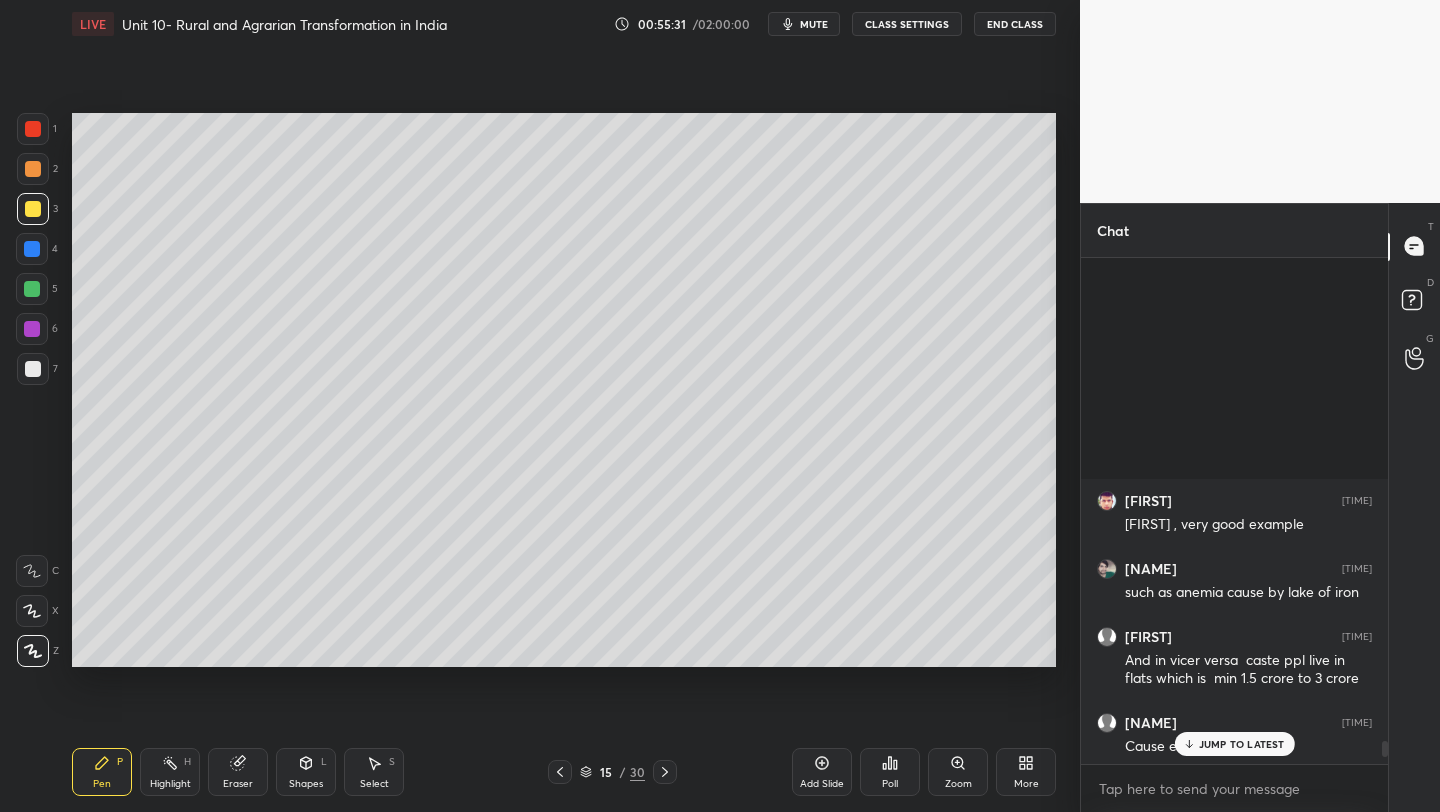 scroll, scrollTop: 18250, scrollLeft: 0, axis: vertical 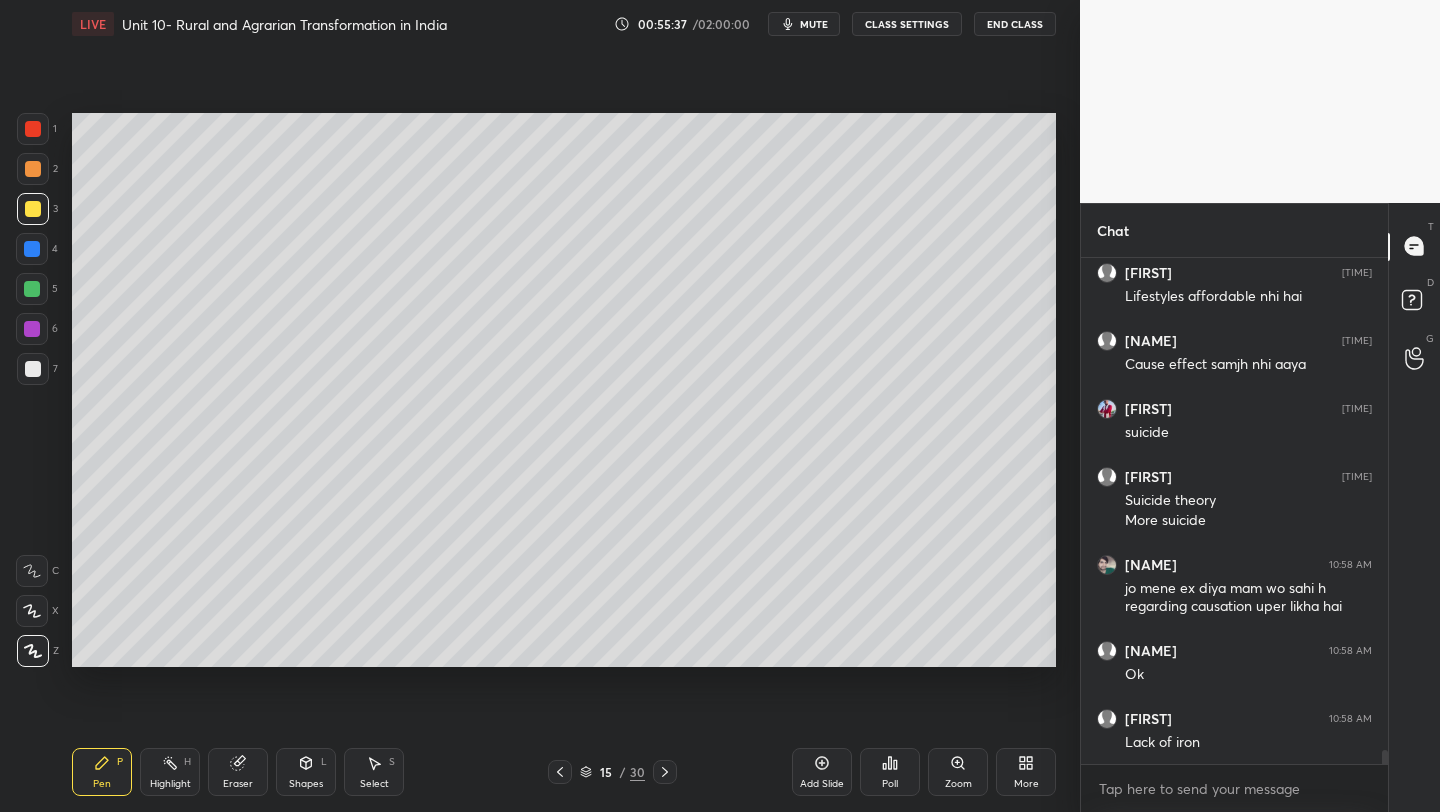 click on "Setting up your live class Poll for   secs No correct answer Start poll" at bounding box center (564, 390) 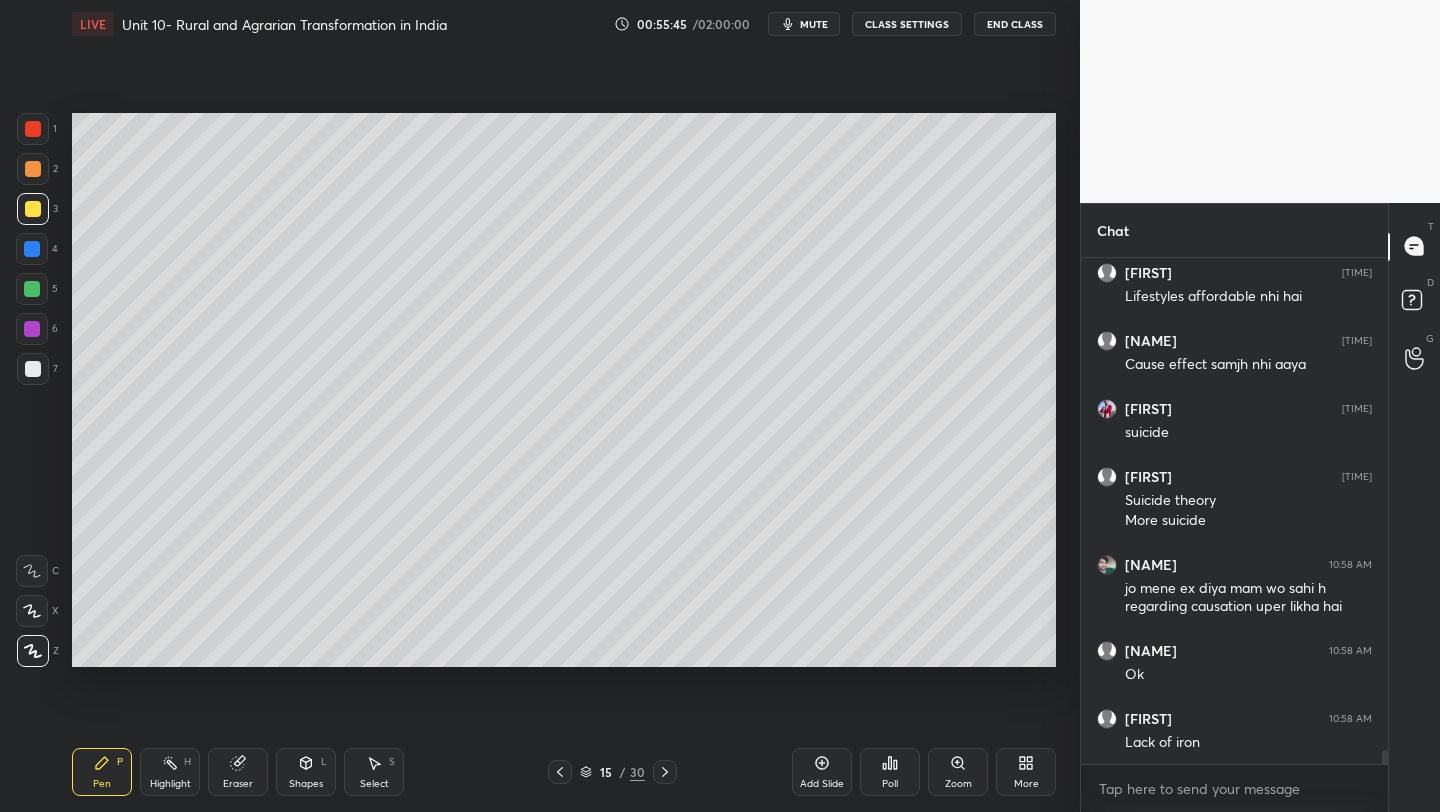 scroll, scrollTop: 18386, scrollLeft: 0, axis: vertical 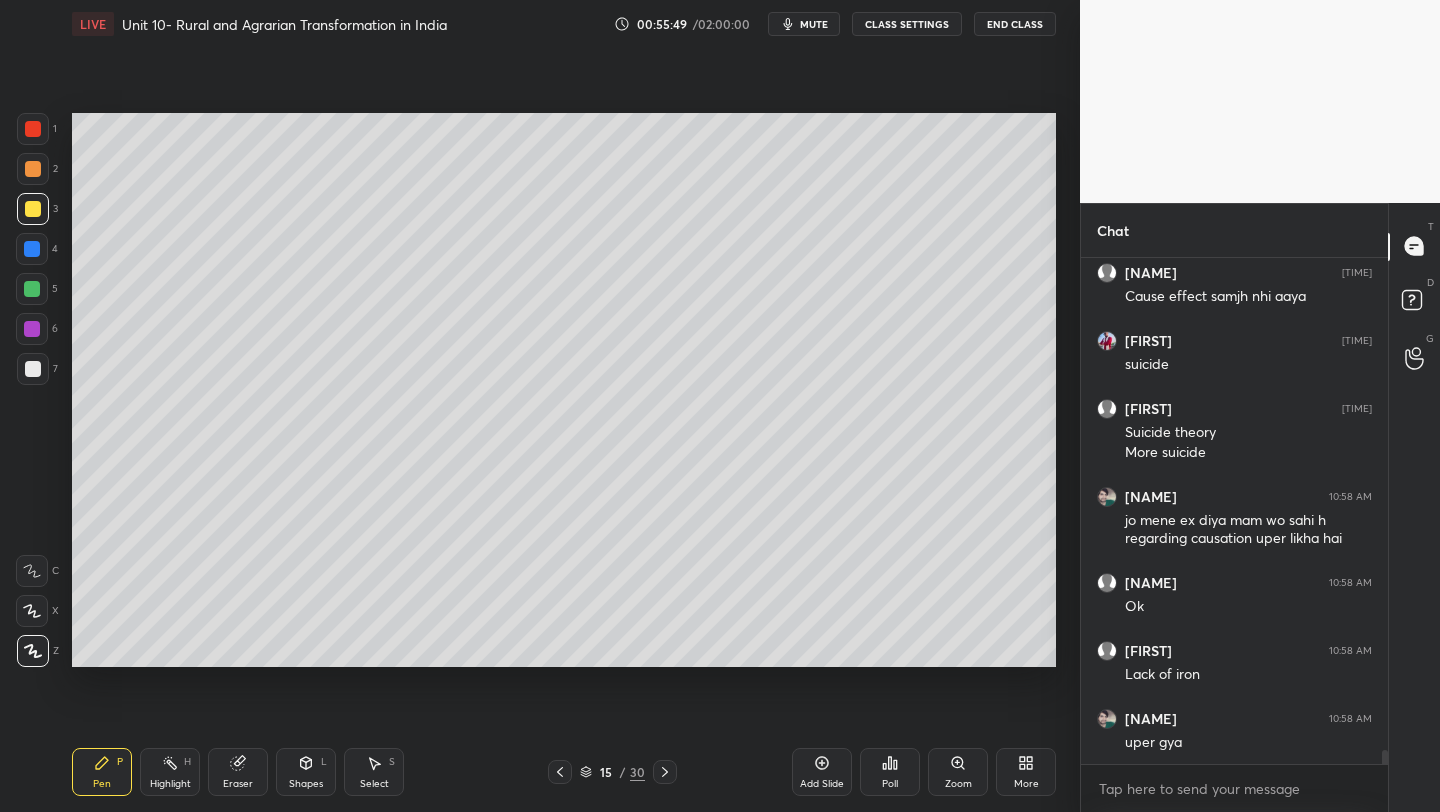 click 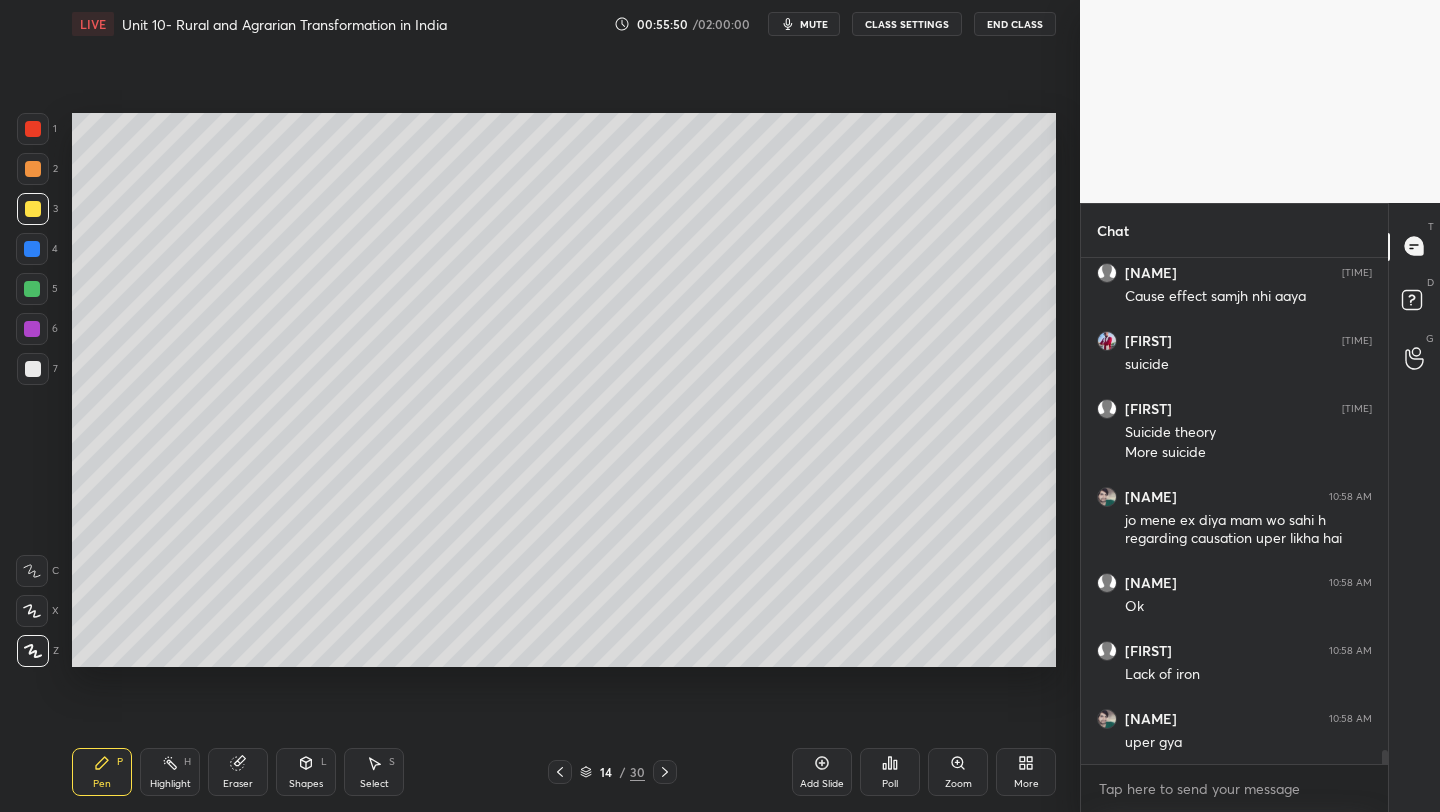 scroll, scrollTop: 18406, scrollLeft: 0, axis: vertical 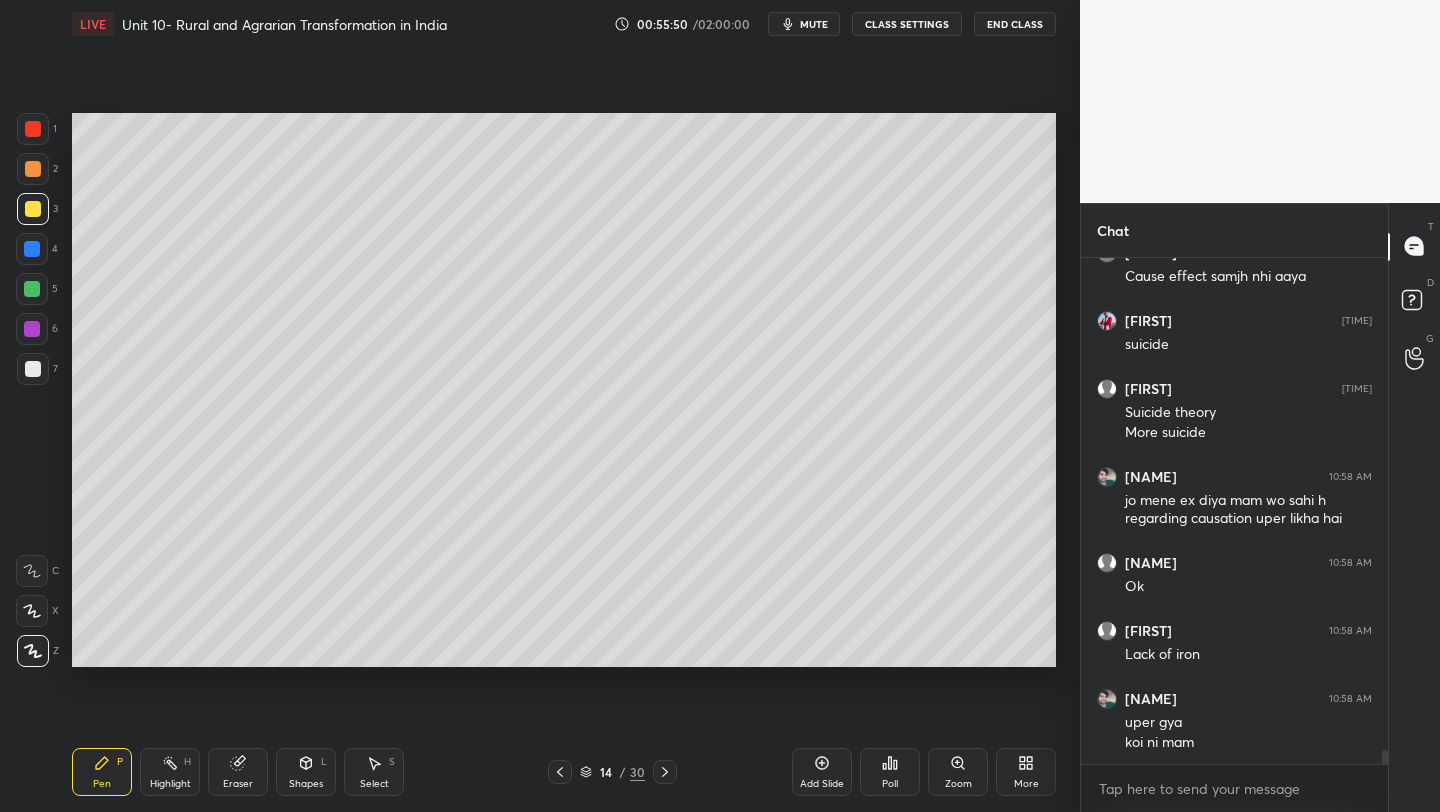 click 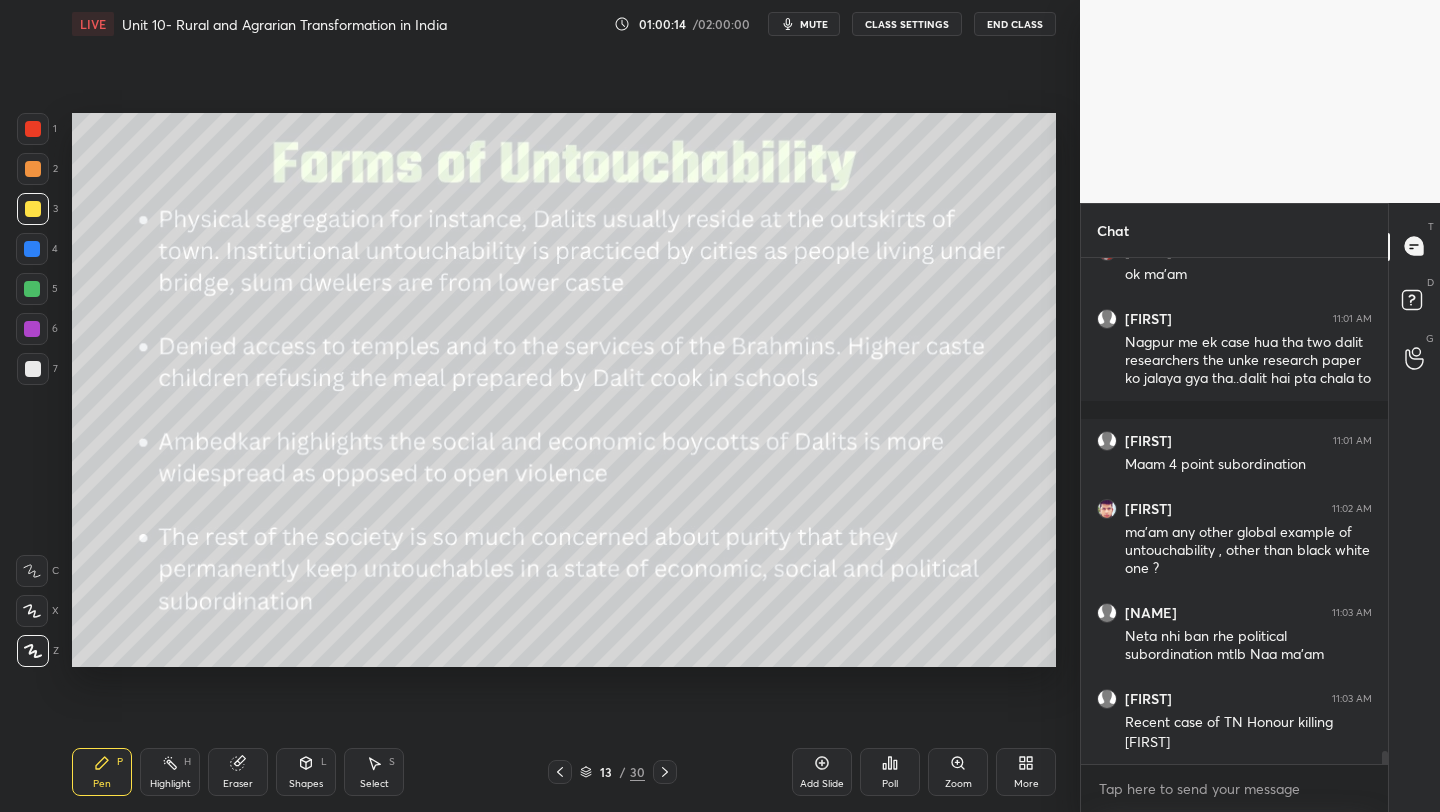 scroll, scrollTop: 19318, scrollLeft: 0, axis: vertical 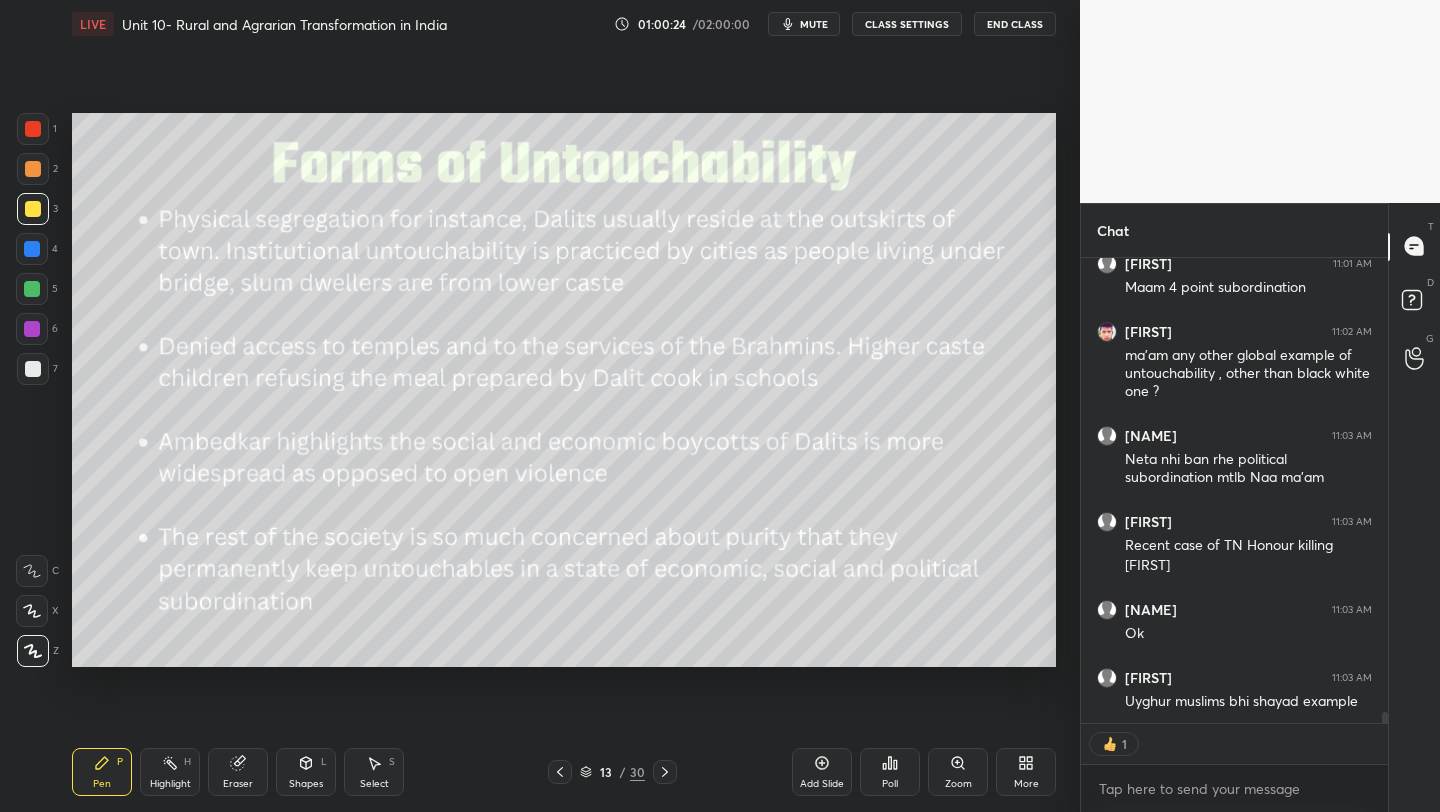 click 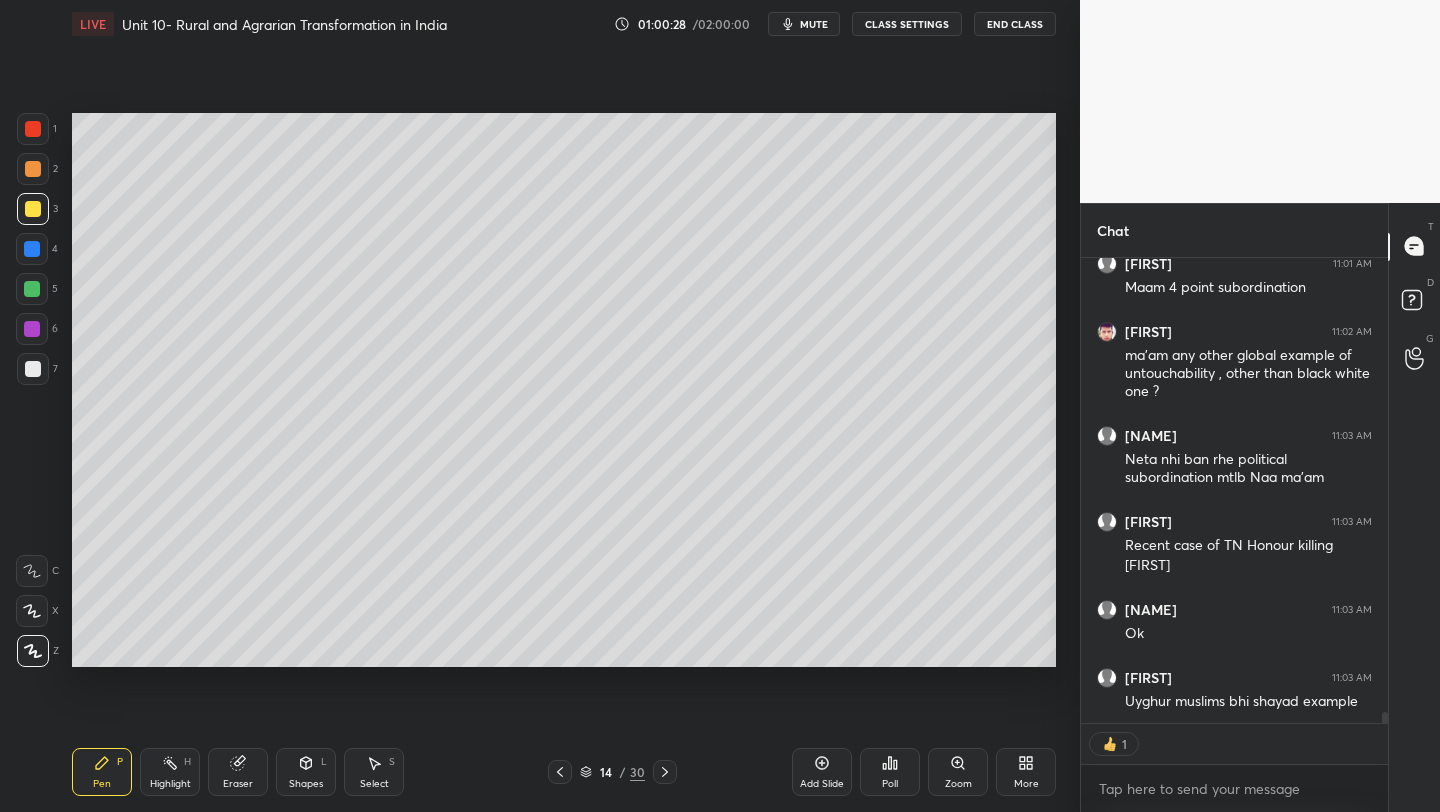 click 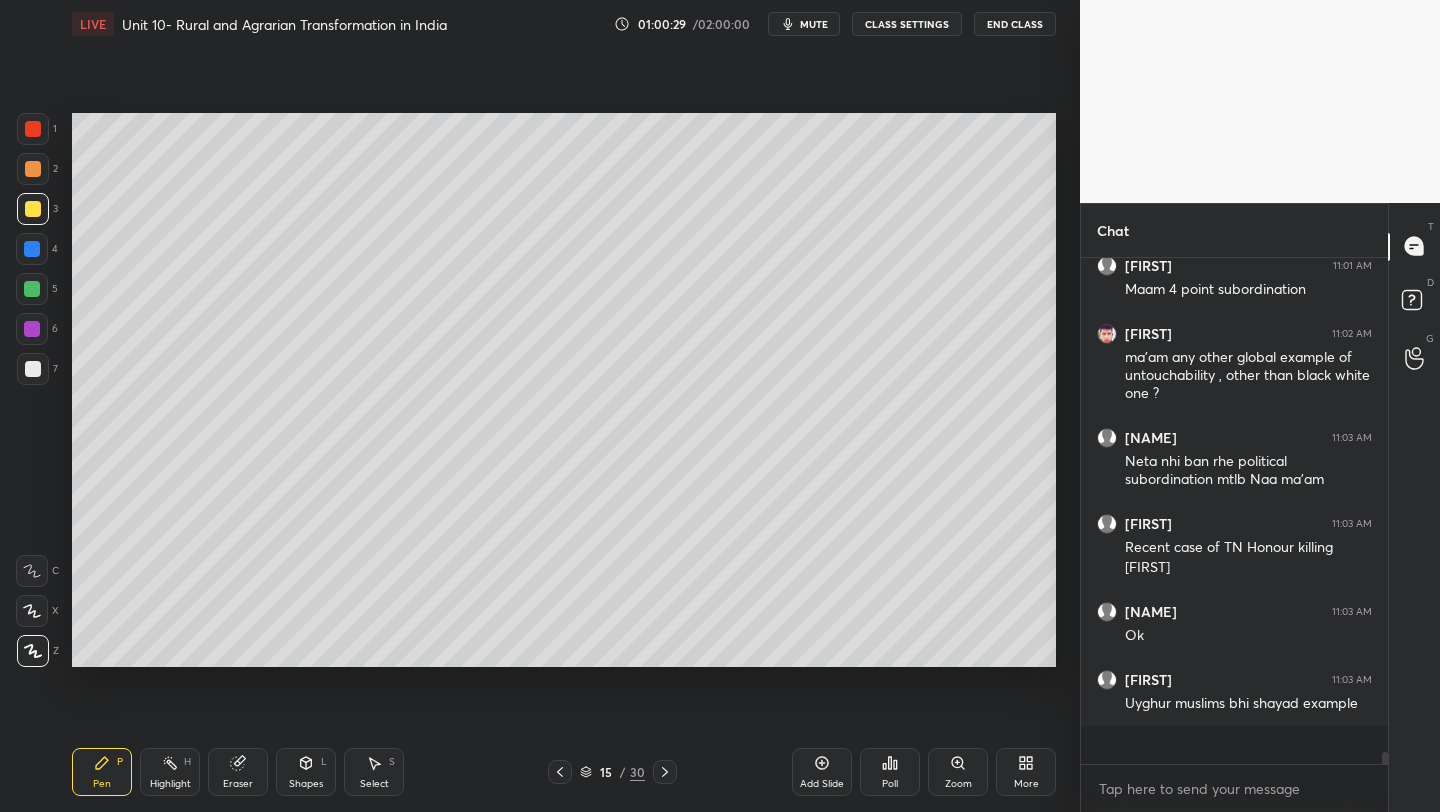 scroll, scrollTop: 7, scrollLeft: 7, axis: both 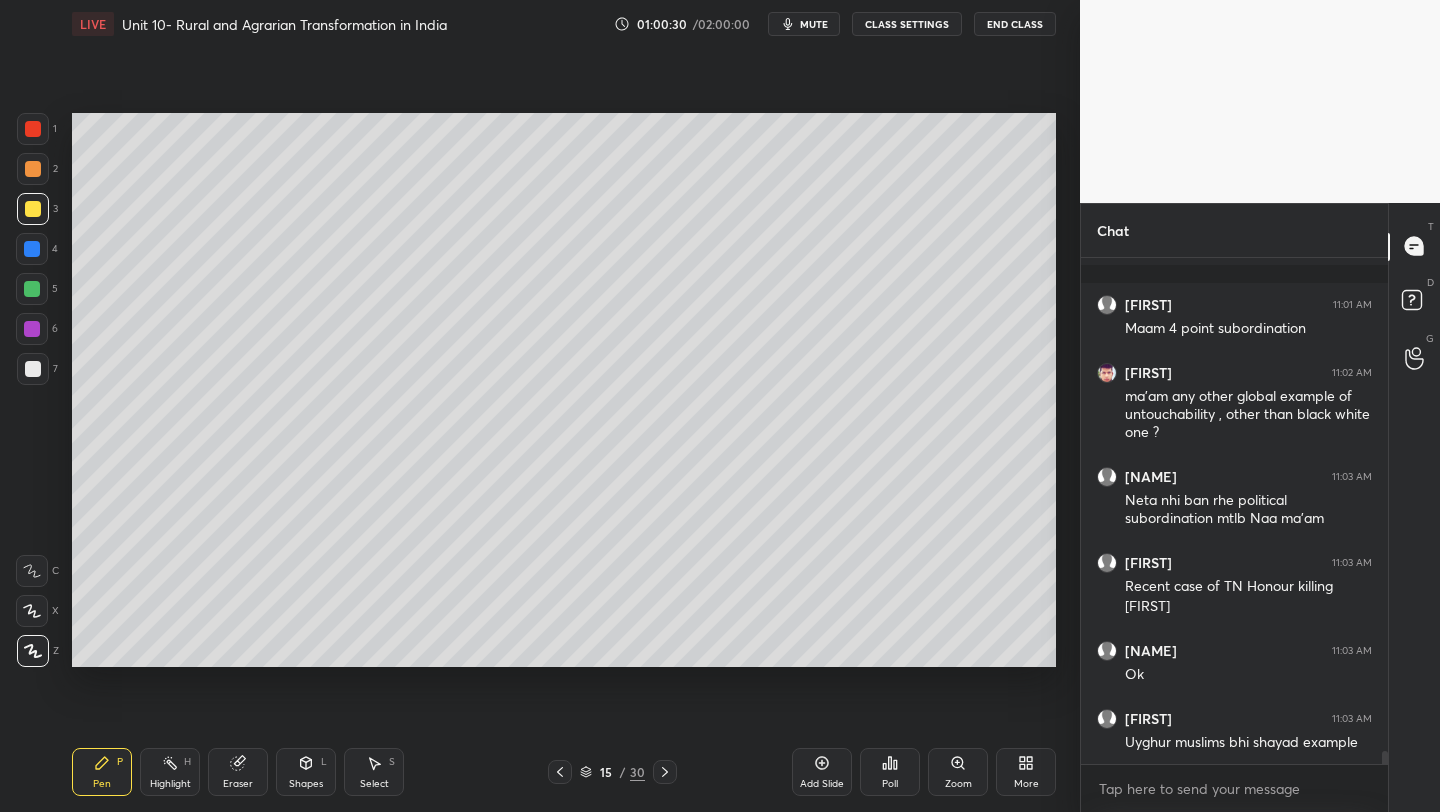 click 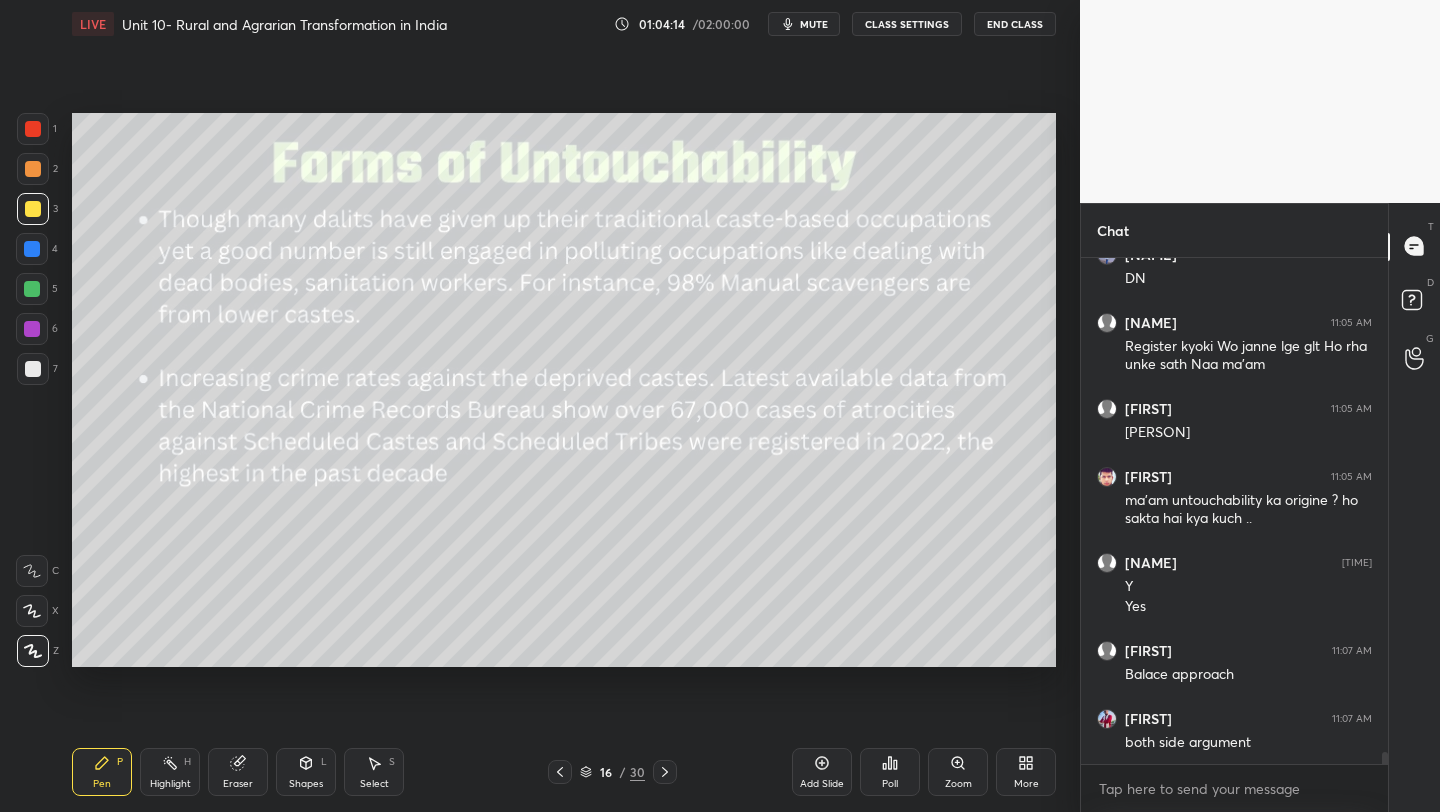 scroll, scrollTop: 20294, scrollLeft: 0, axis: vertical 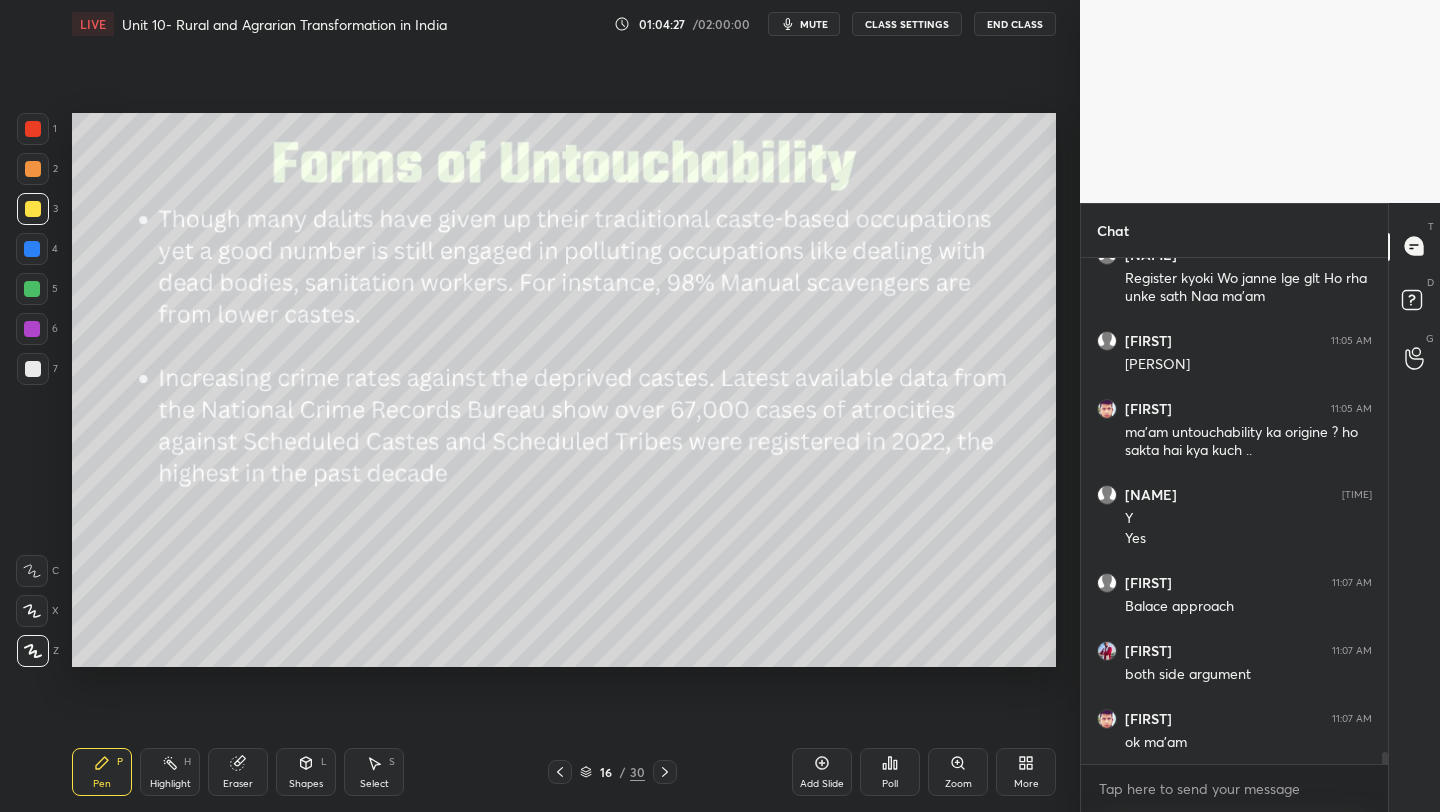 click 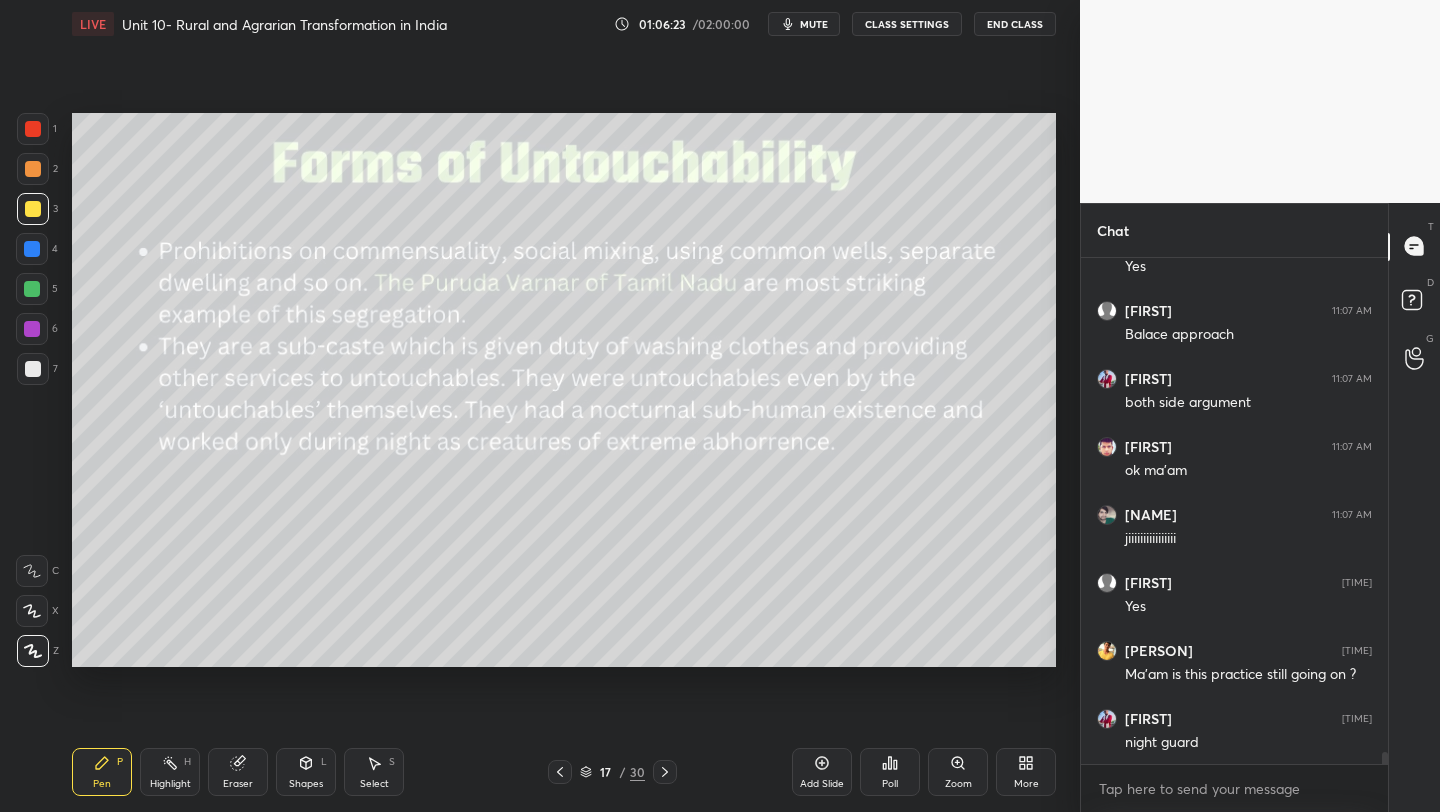 scroll, scrollTop: 20634, scrollLeft: 0, axis: vertical 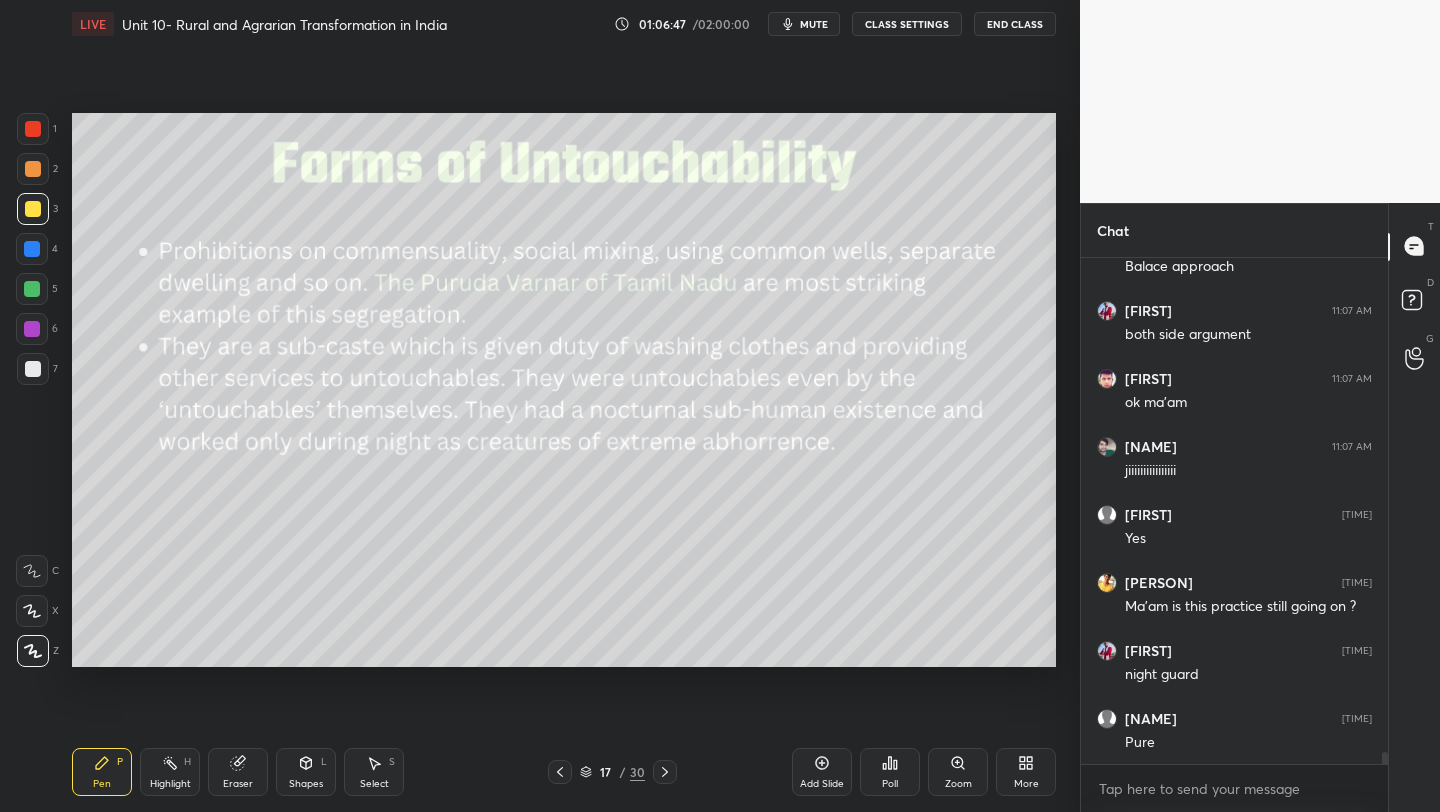 click 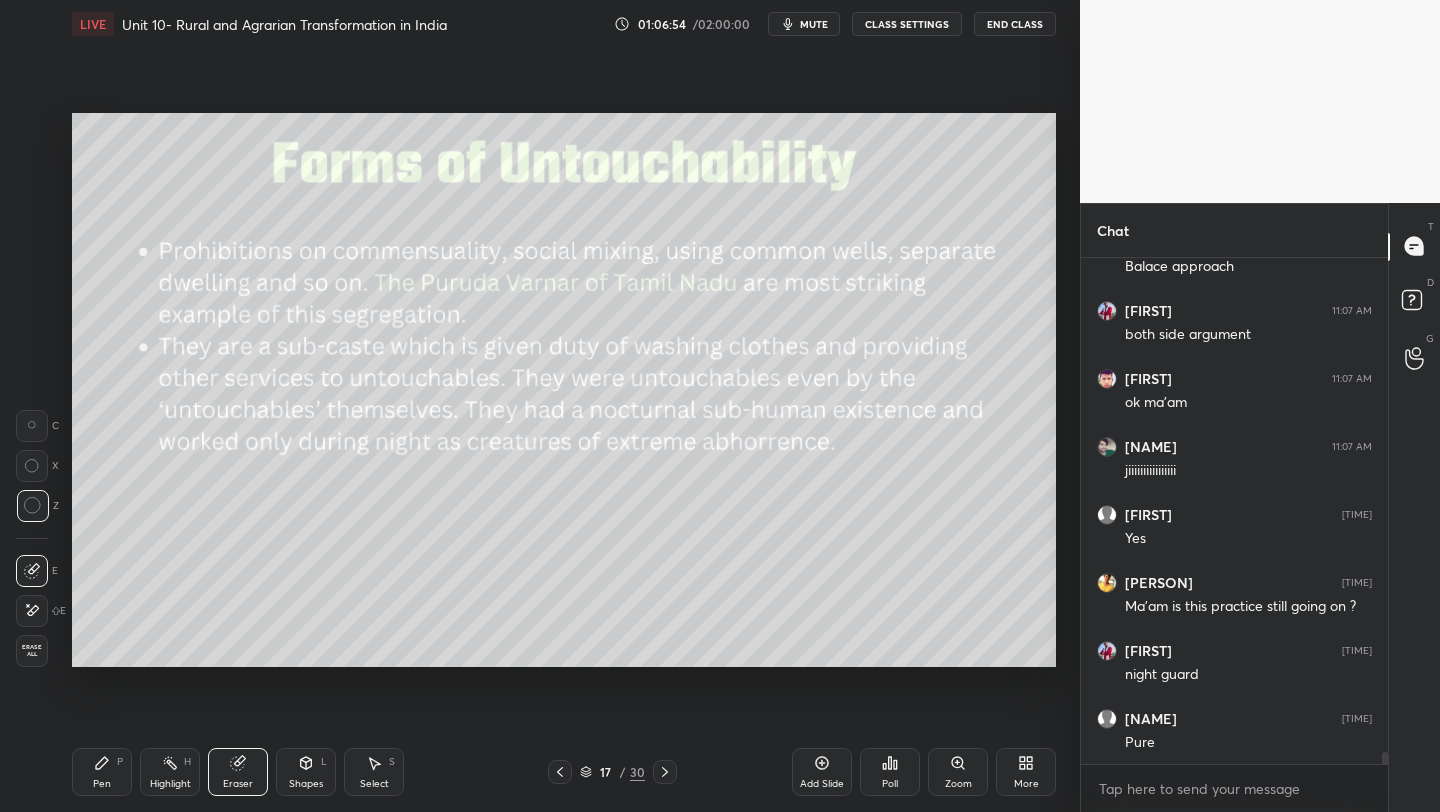 click on "Pen P" at bounding box center (102, 772) 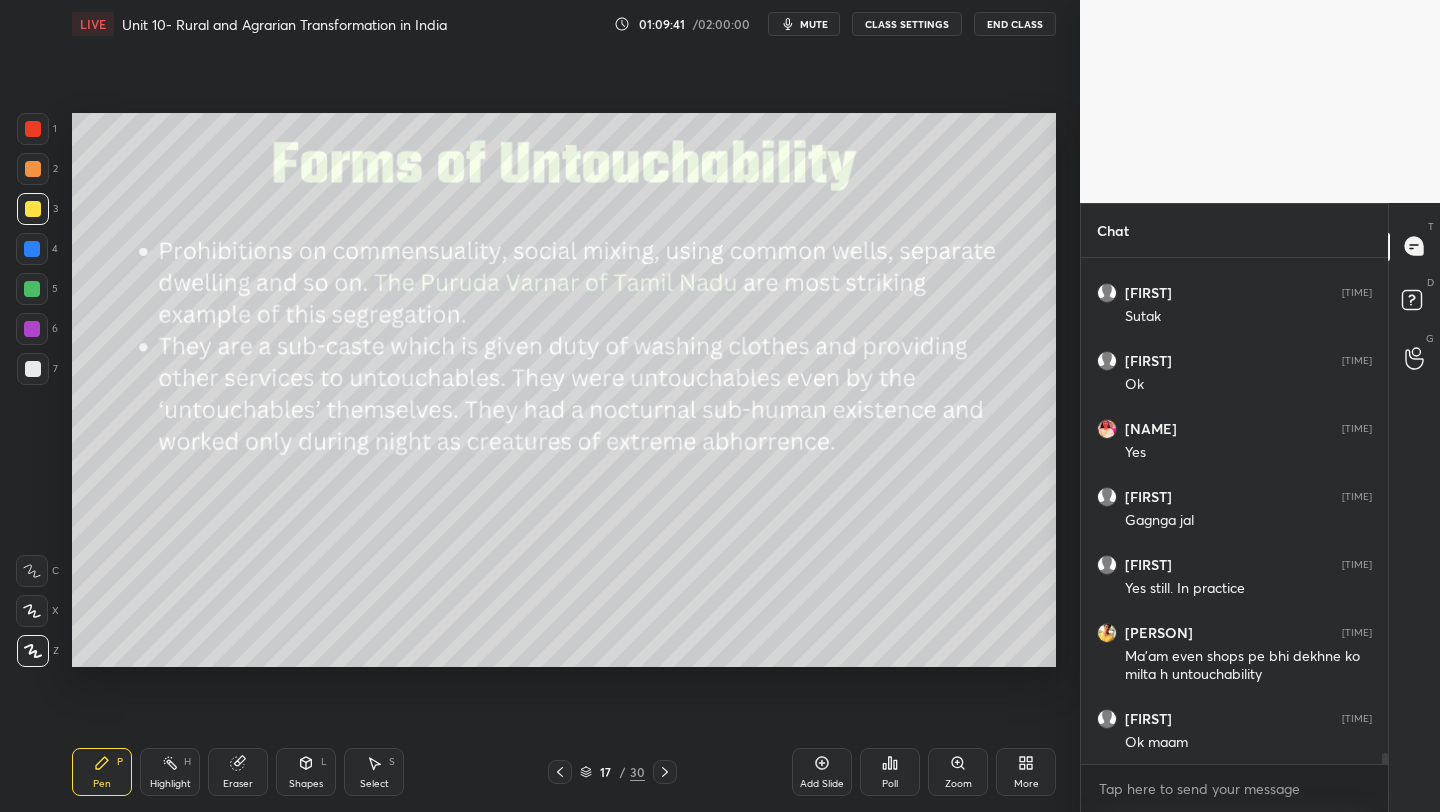 scroll, scrollTop: 22134, scrollLeft: 0, axis: vertical 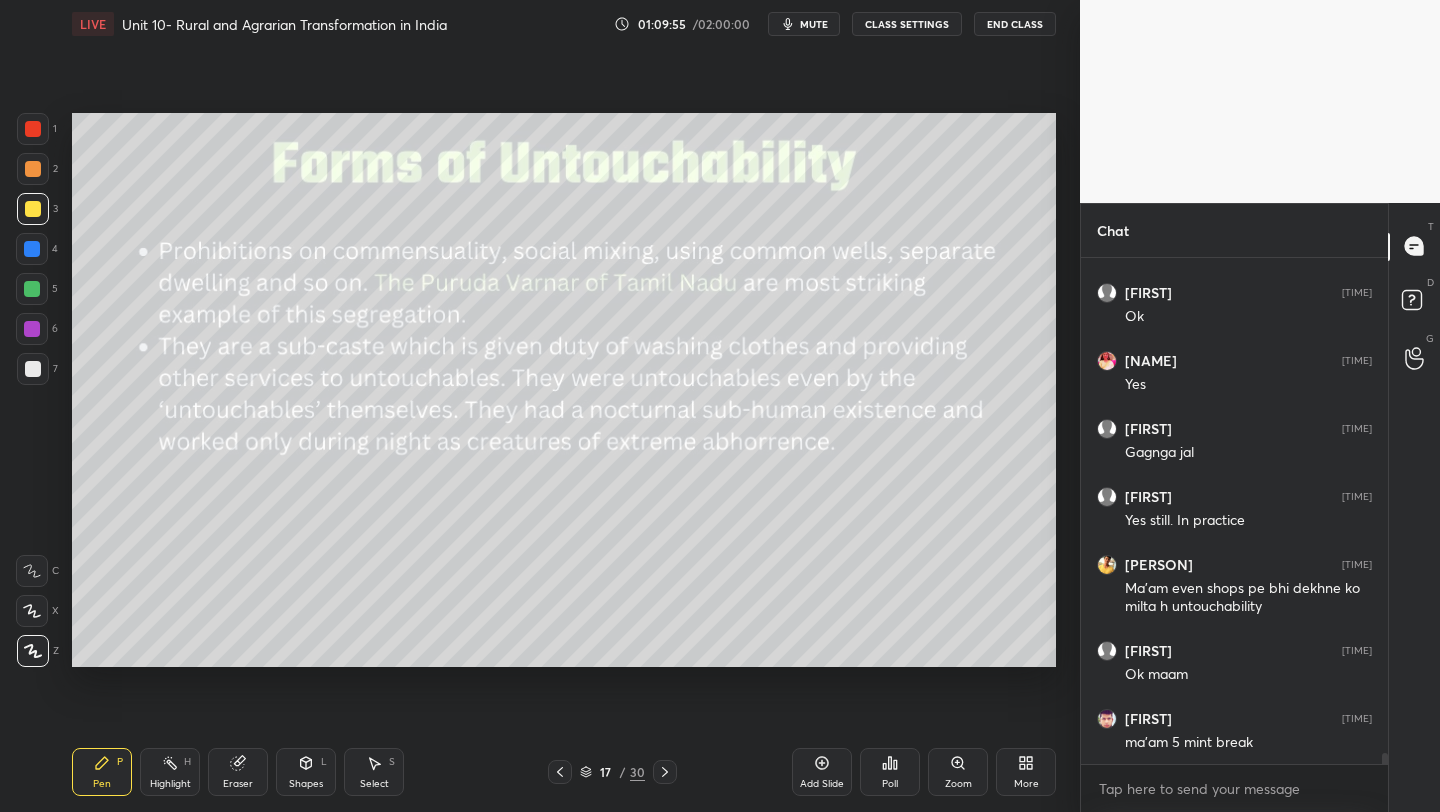 click 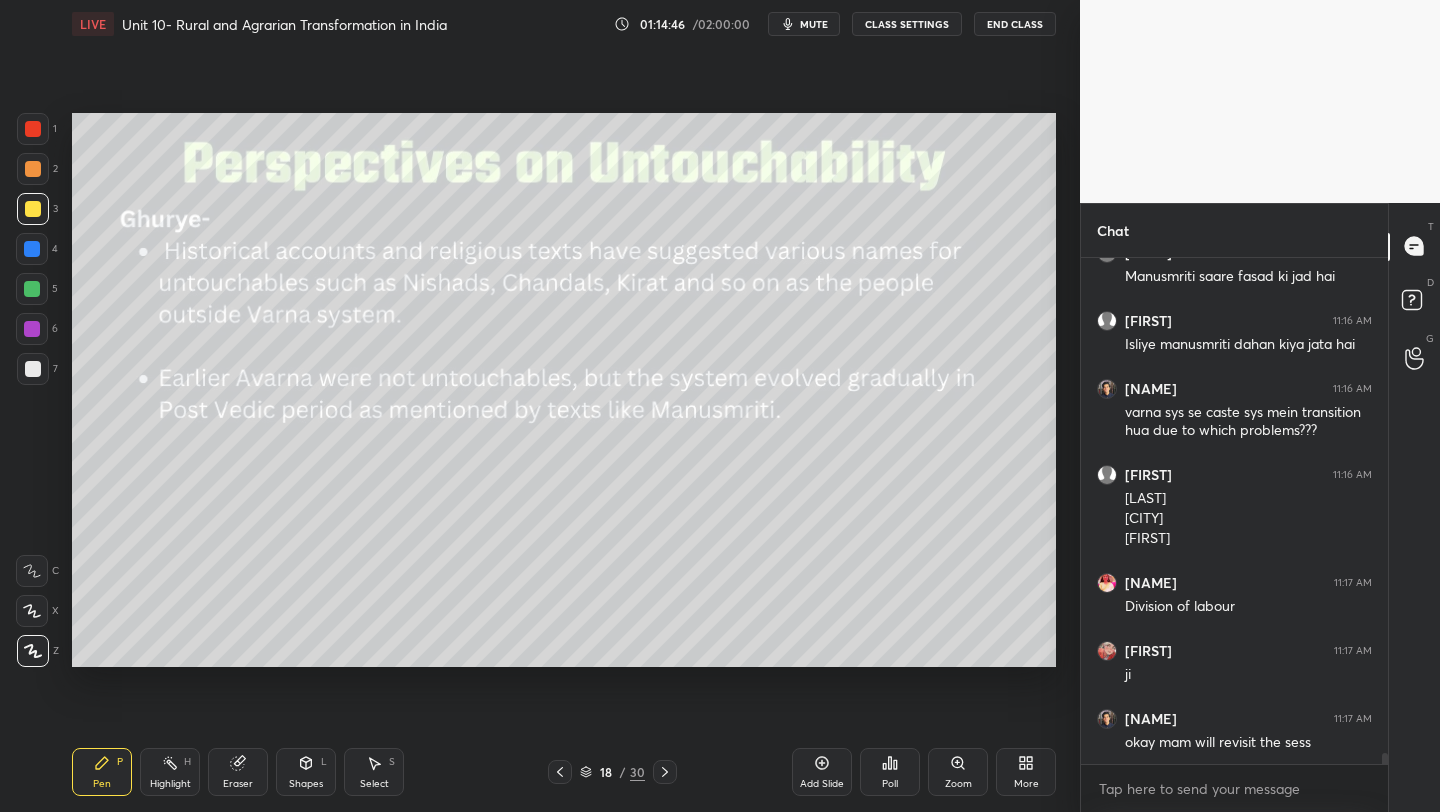 scroll, scrollTop: 22822, scrollLeft: 0, axis: vertical 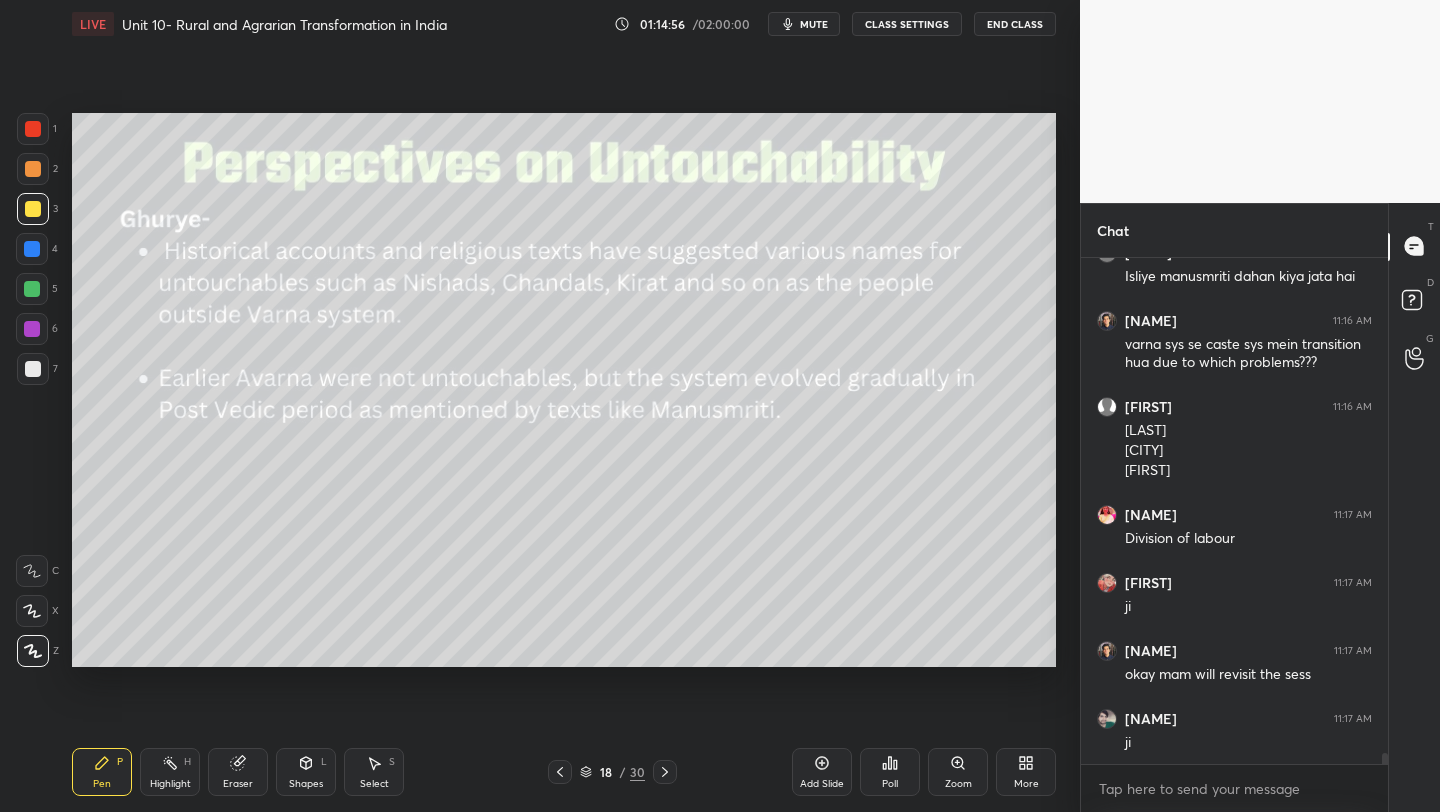 click 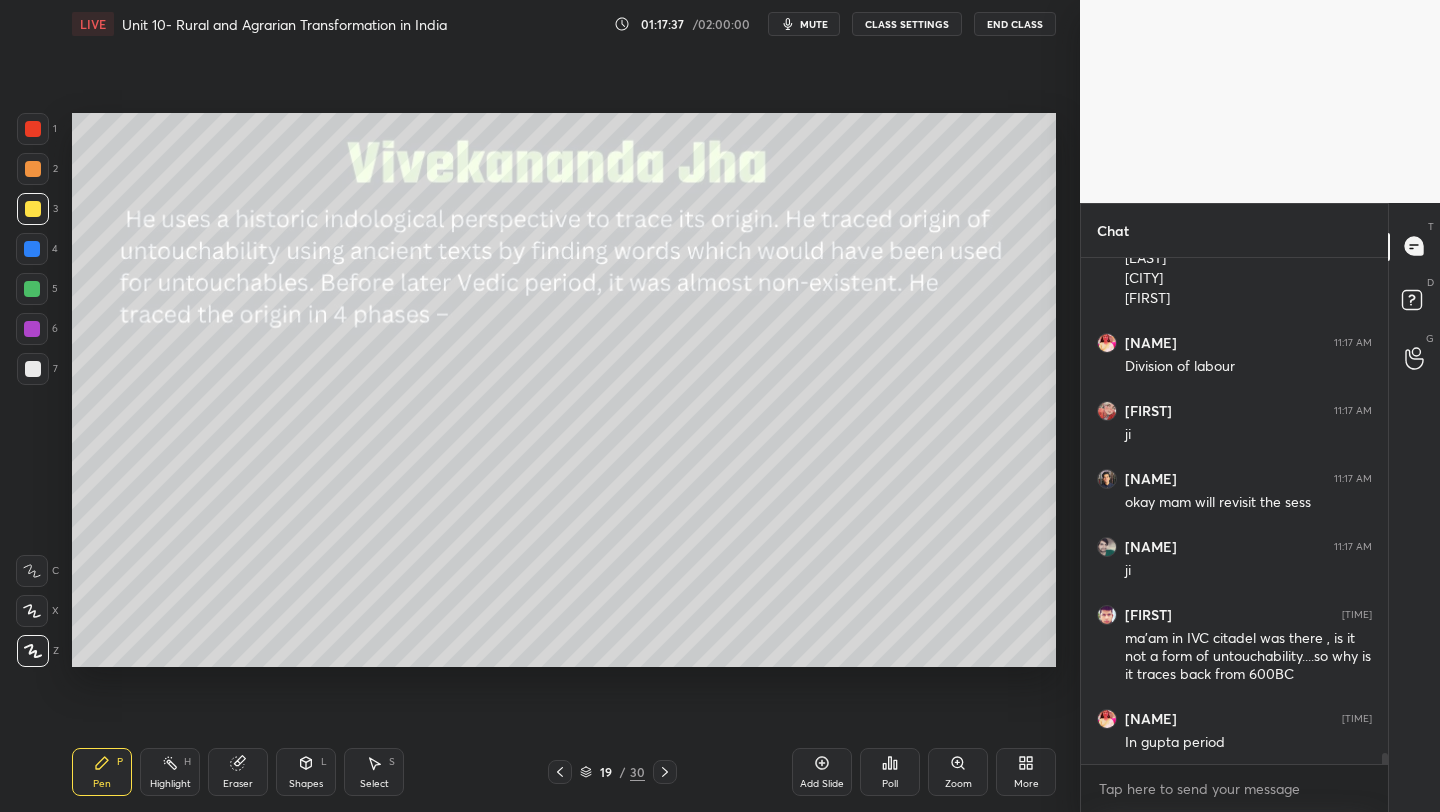 scroll, scrollTop: 23062, scrollLeft: 0, axis: vertical 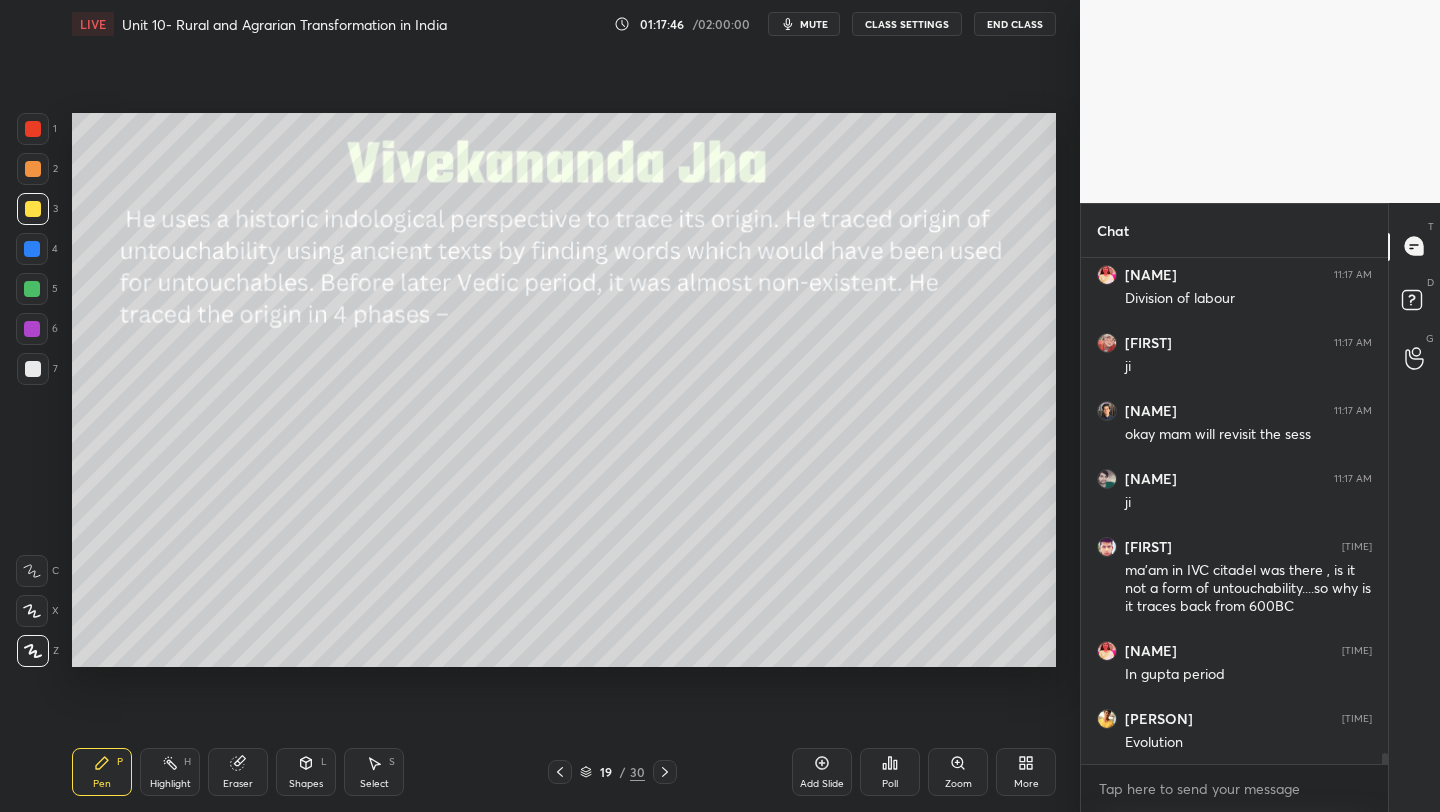 click 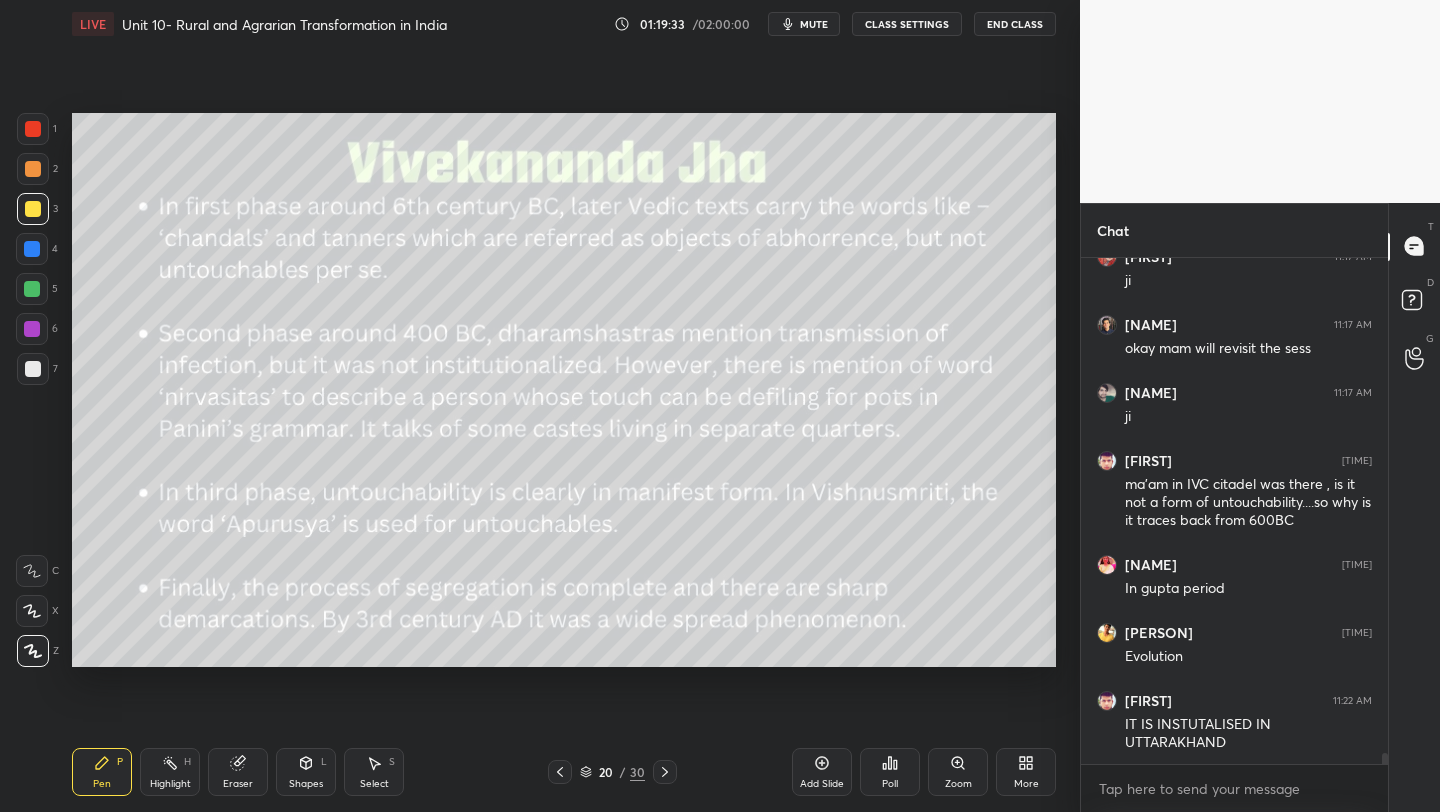scroll, scrollTop: 23216, scrollLeft: 0, axis: vertical 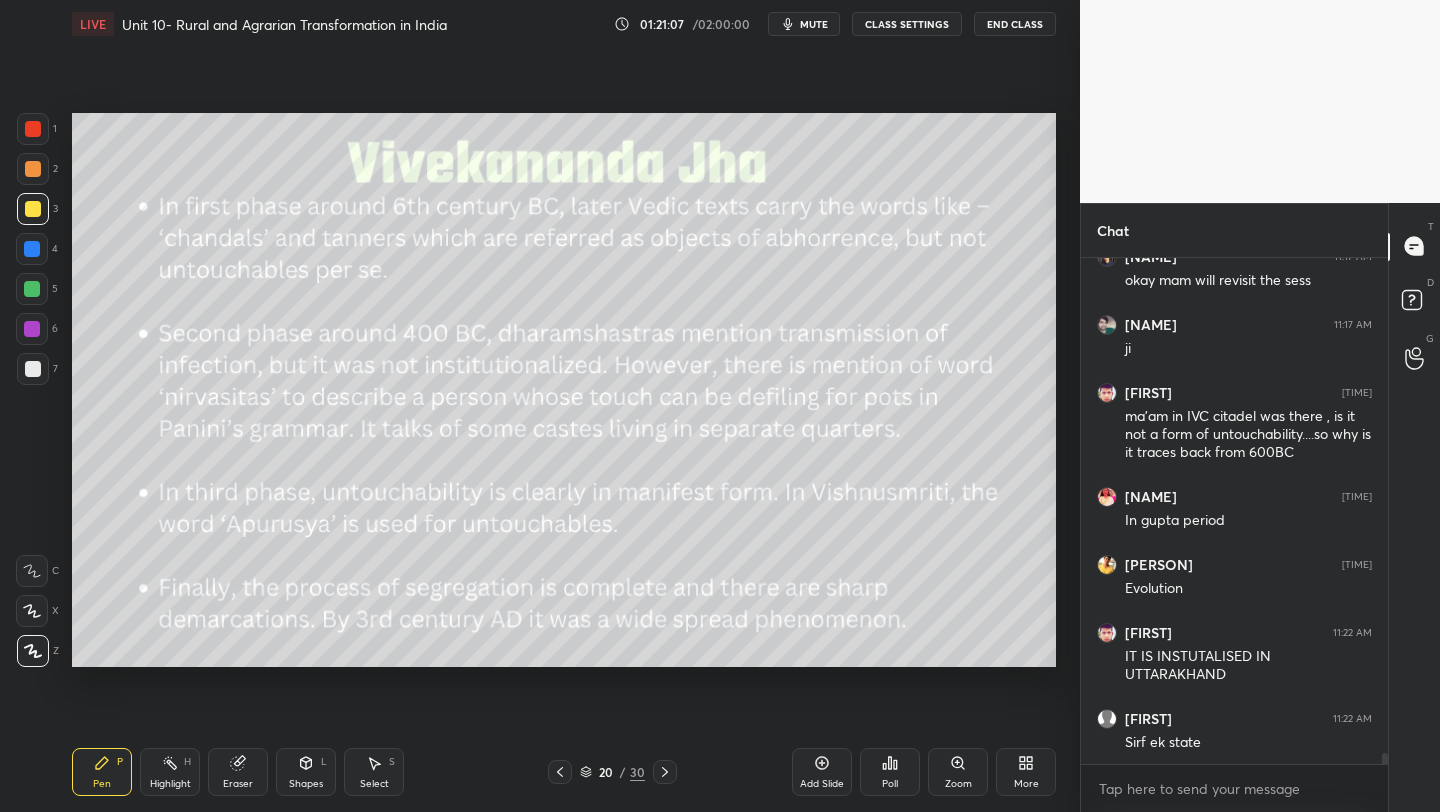click 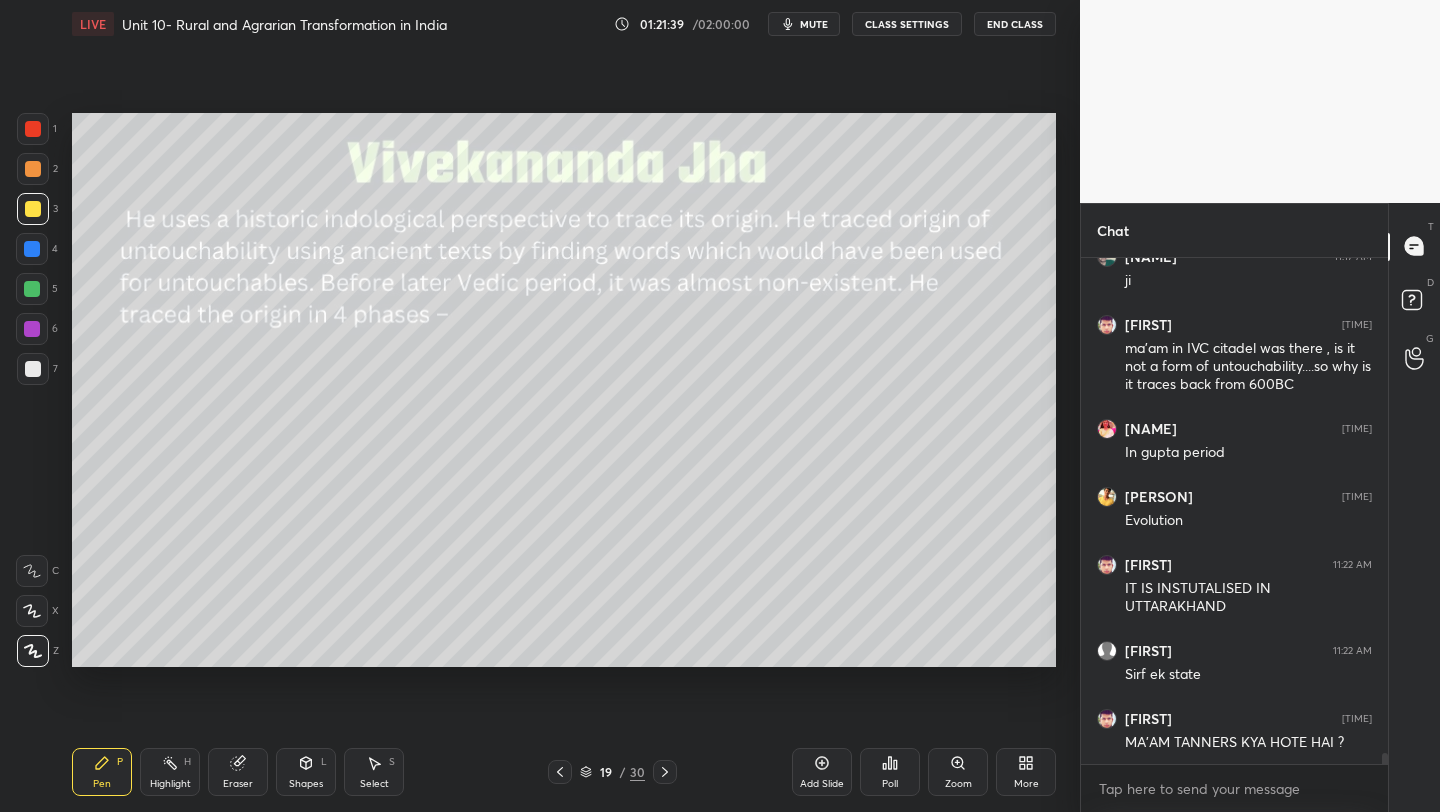scroll, scrollTop: 23352, scrollLeft: 0, axis: vertical 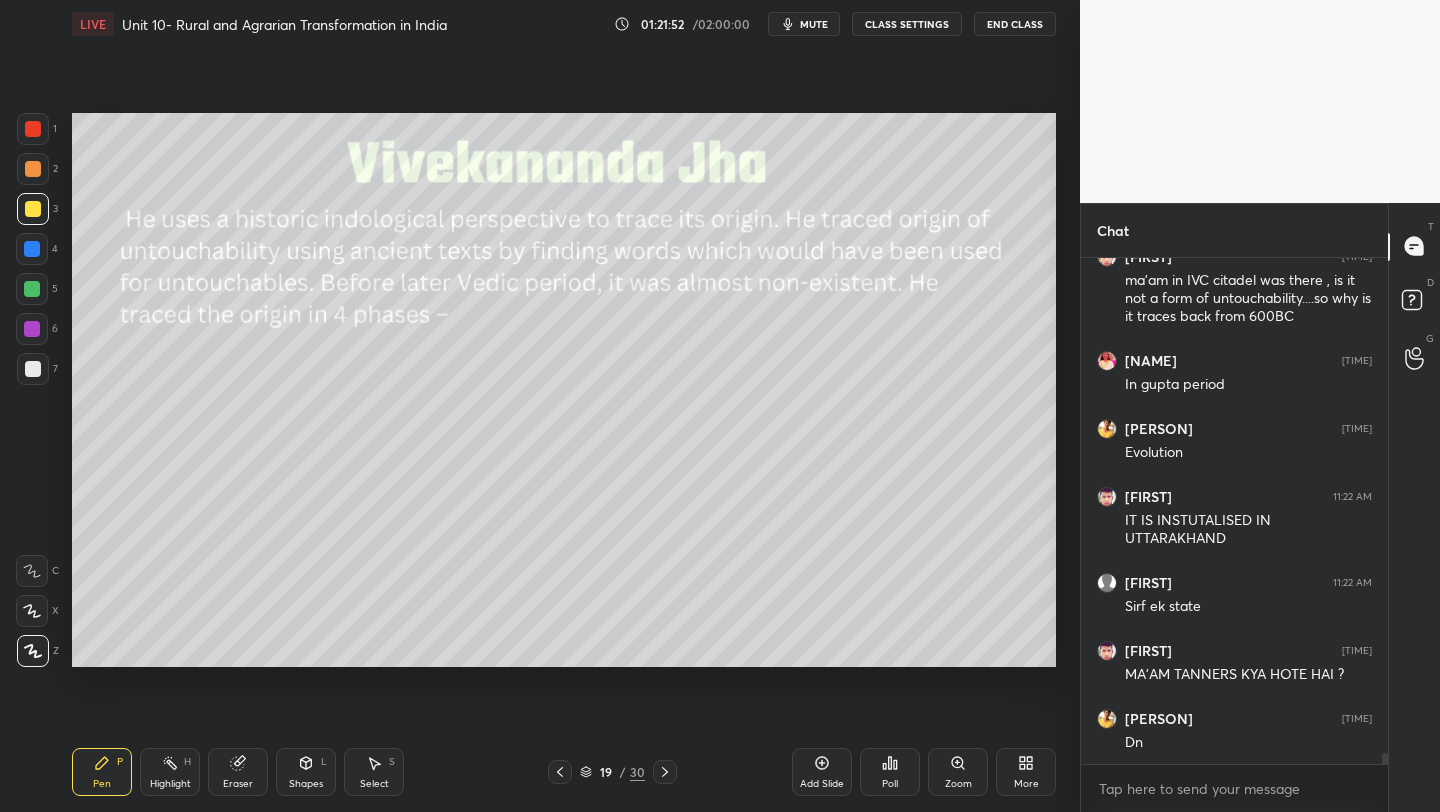 click 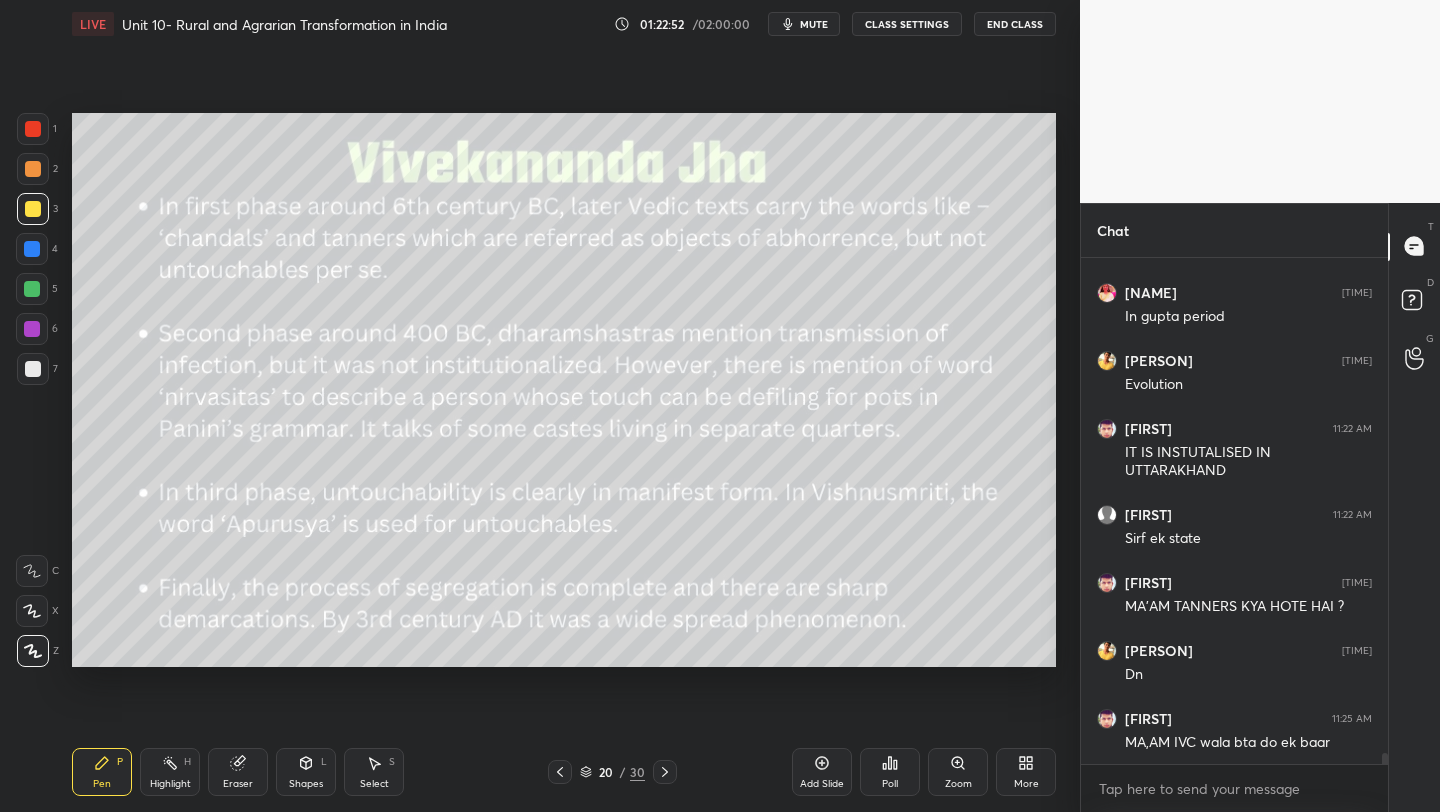 scroll, scrollTop: 23488, scrollLeft: 0, axis: vertical 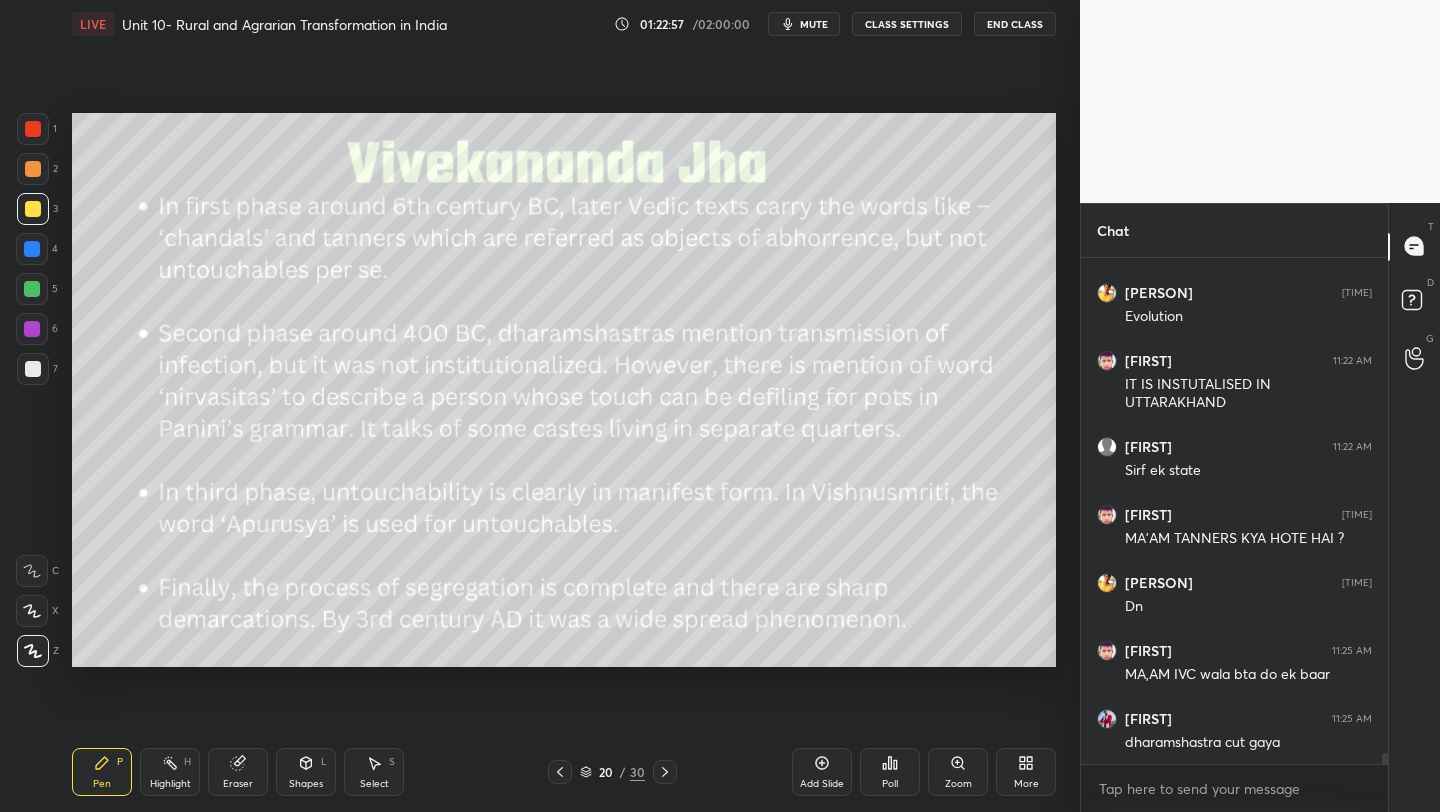 click 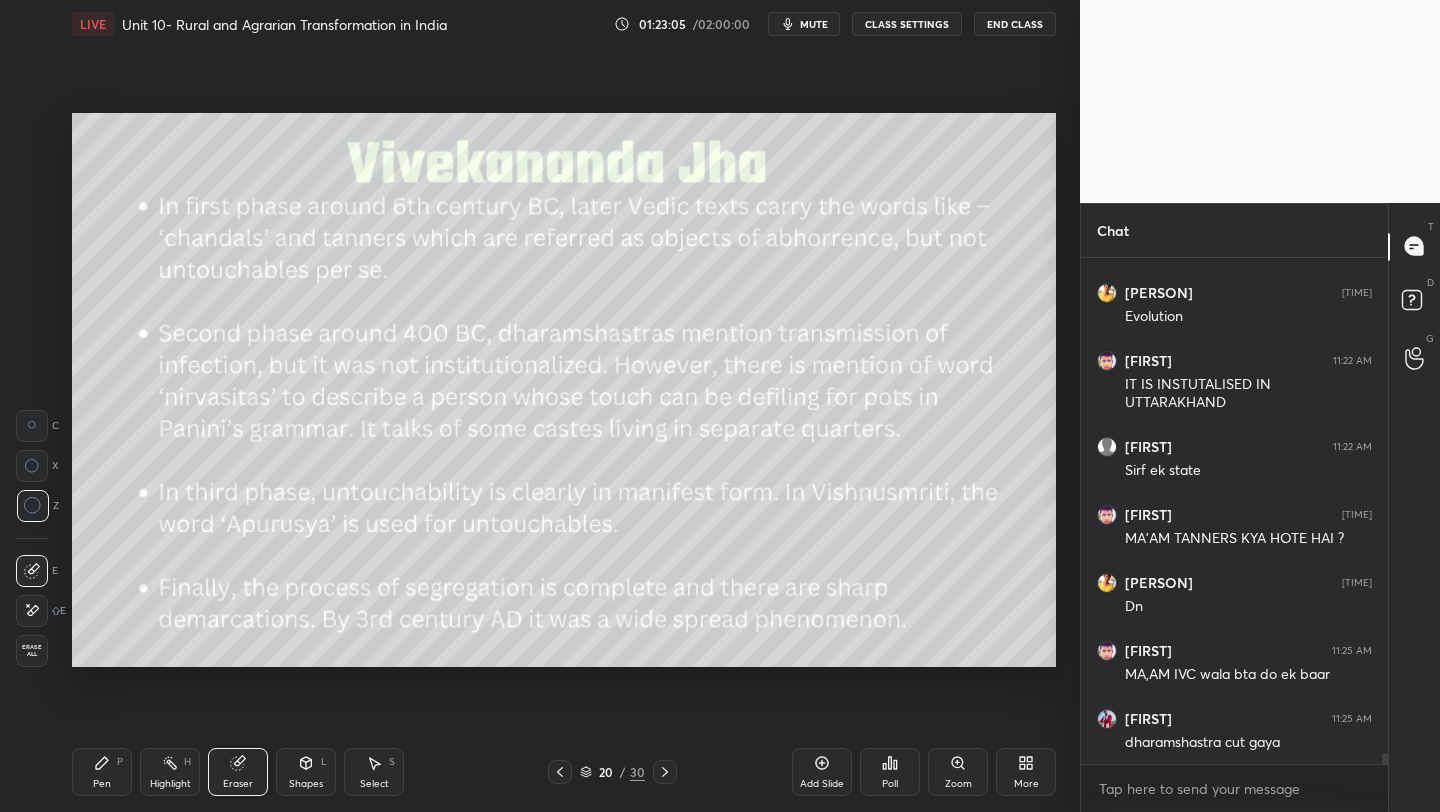 click 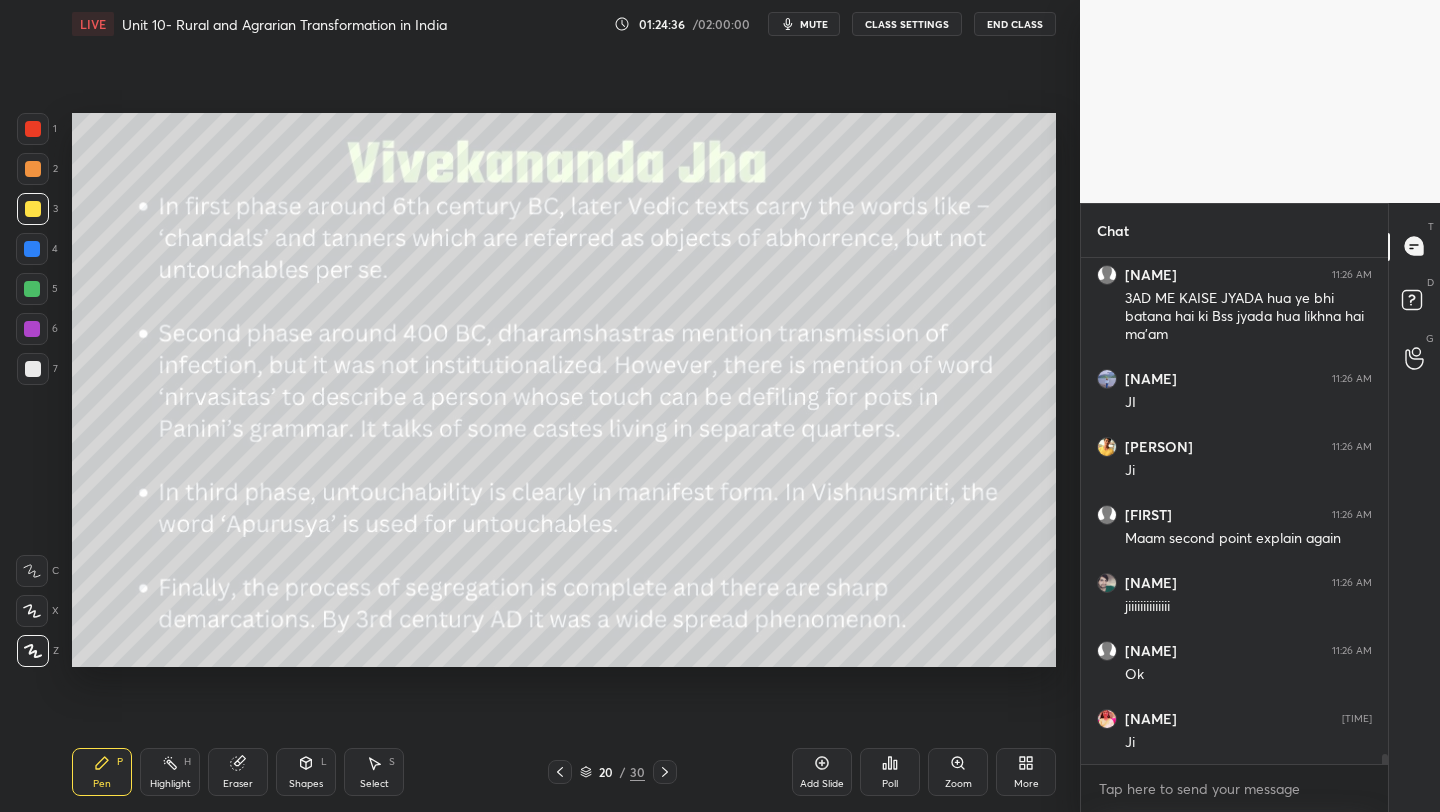 scroll, scrollTop: 24224, scrollLeft: 0, axis: vertical 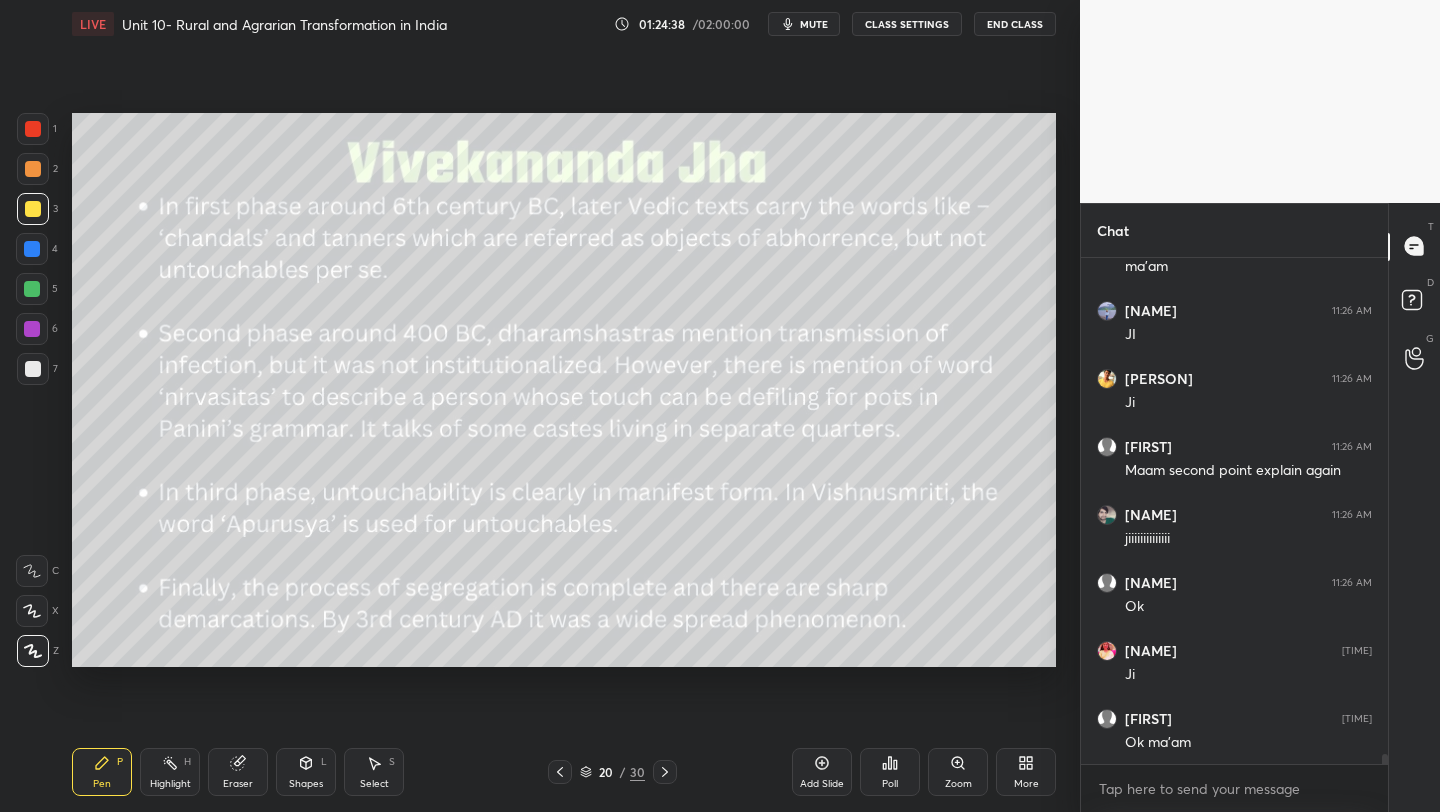 click 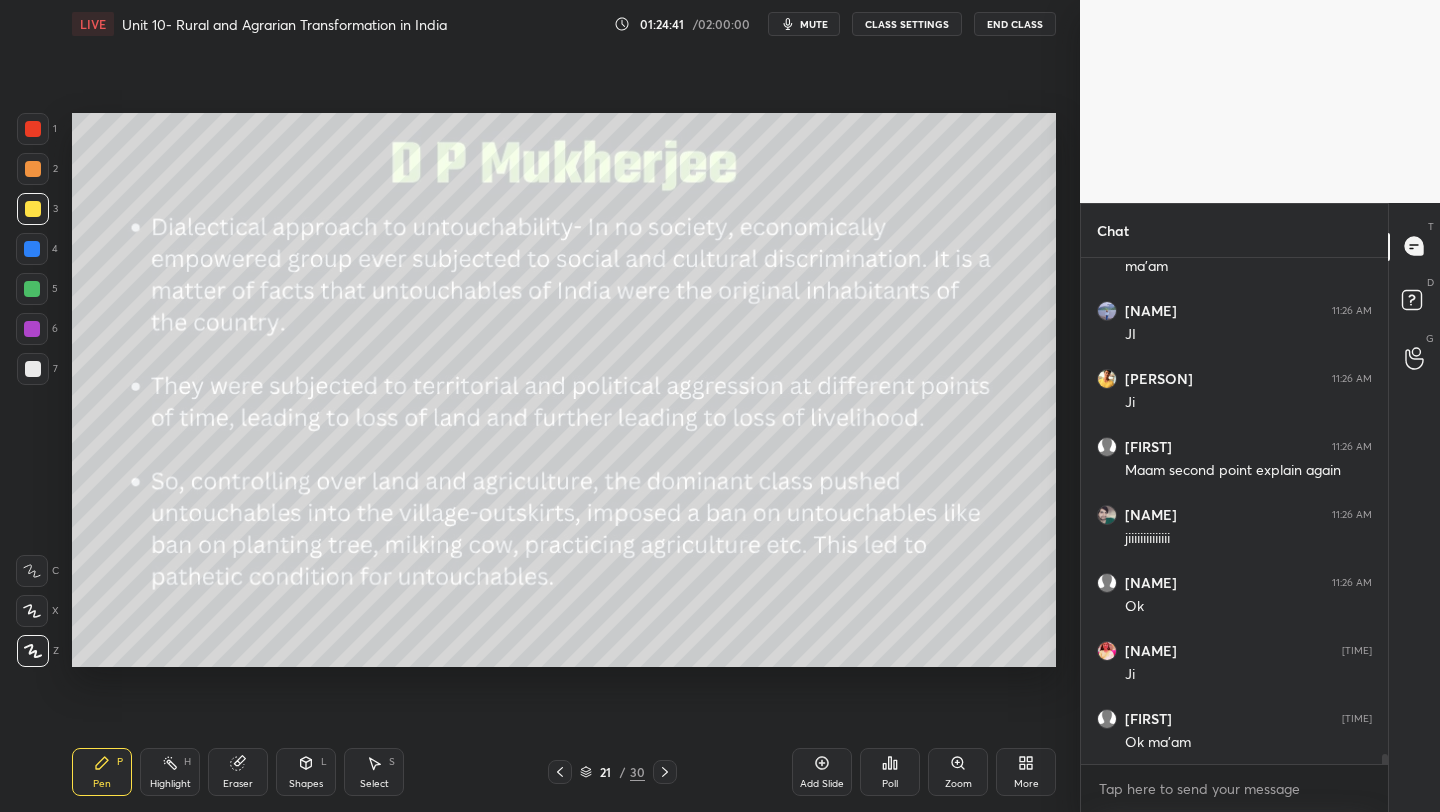 scroll, scrollTop: 24346, scrollLeft: 0, axis: vertical 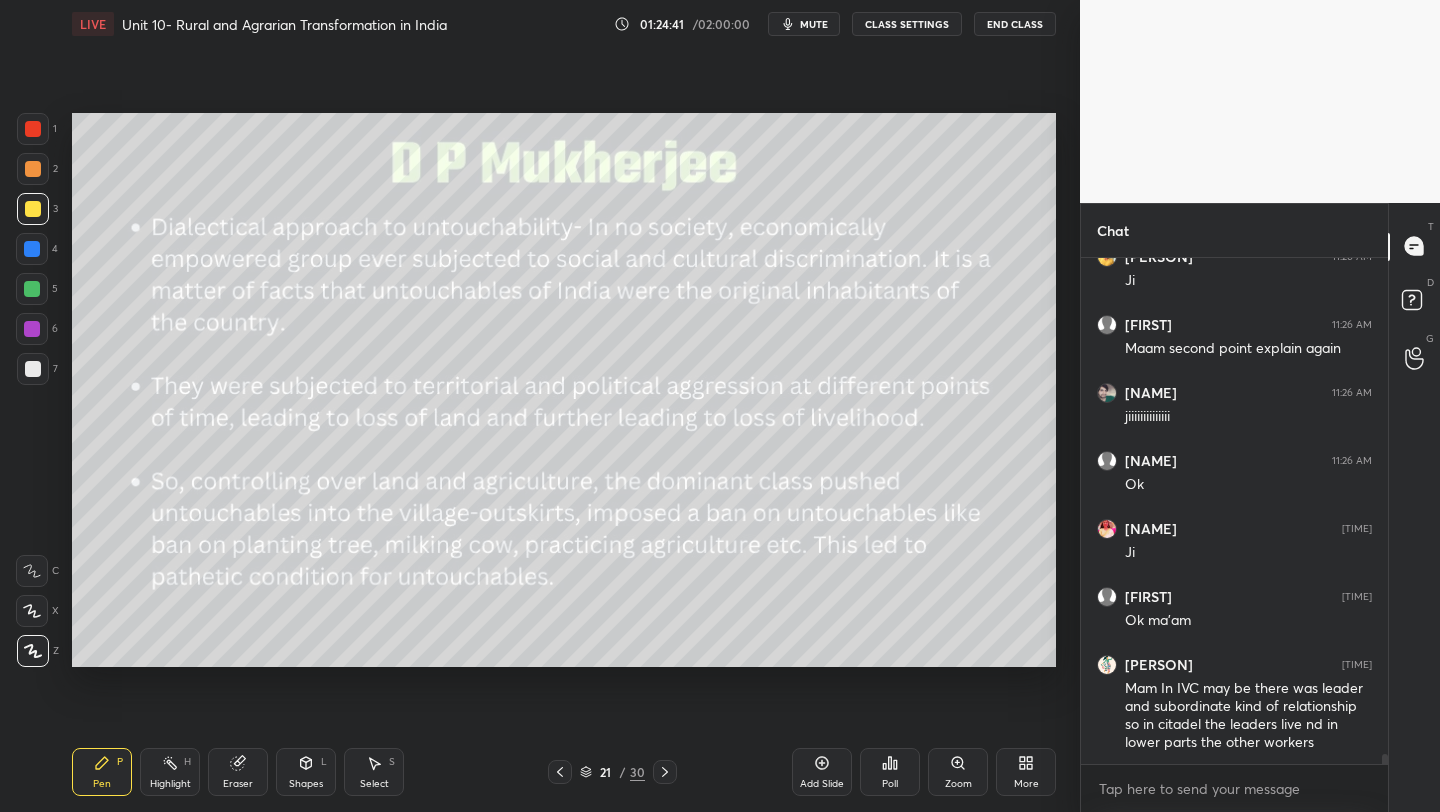 drag, startPoint x: 557, startPoint y: 775, endPoint x: 611, endPoint y: 777, distance: 54.037025 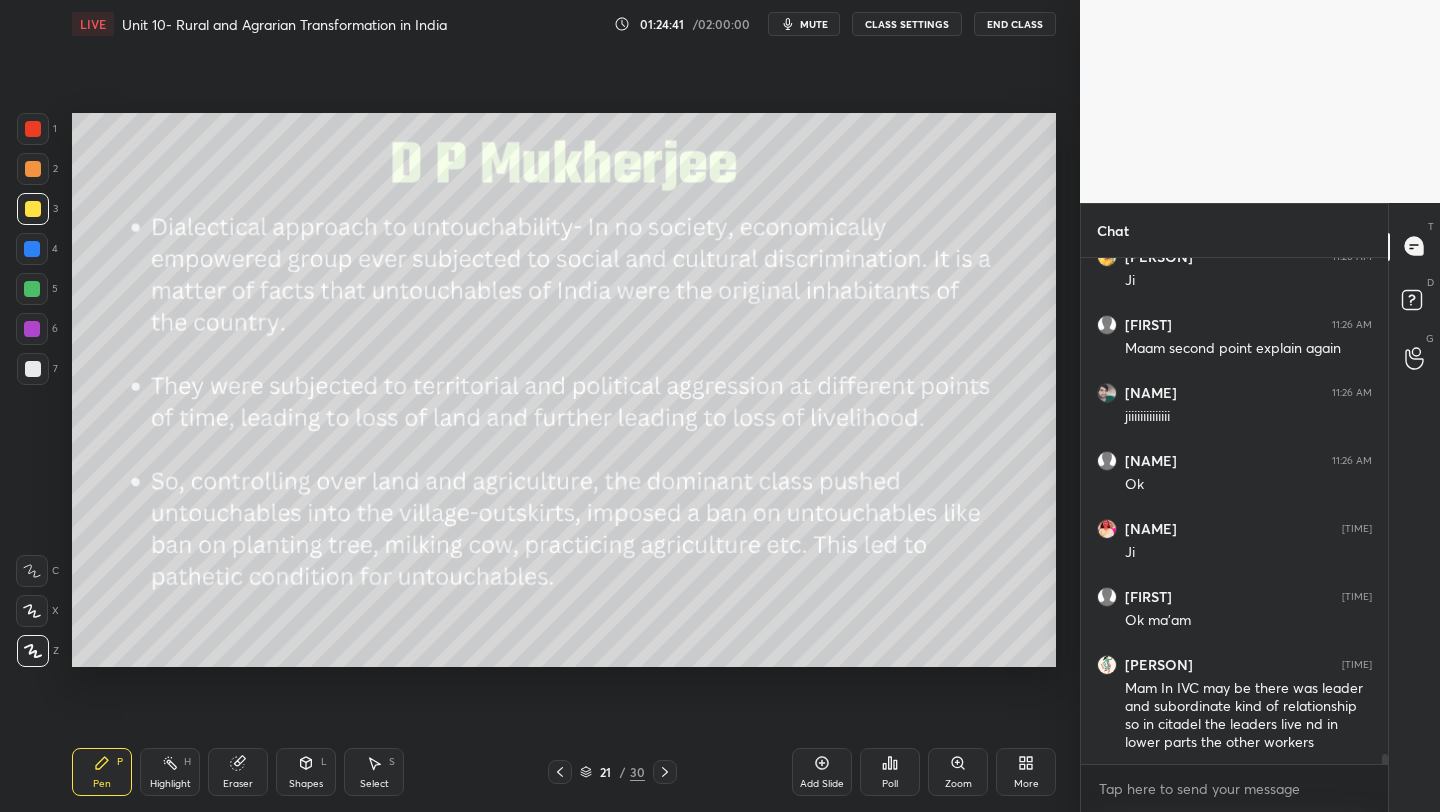click 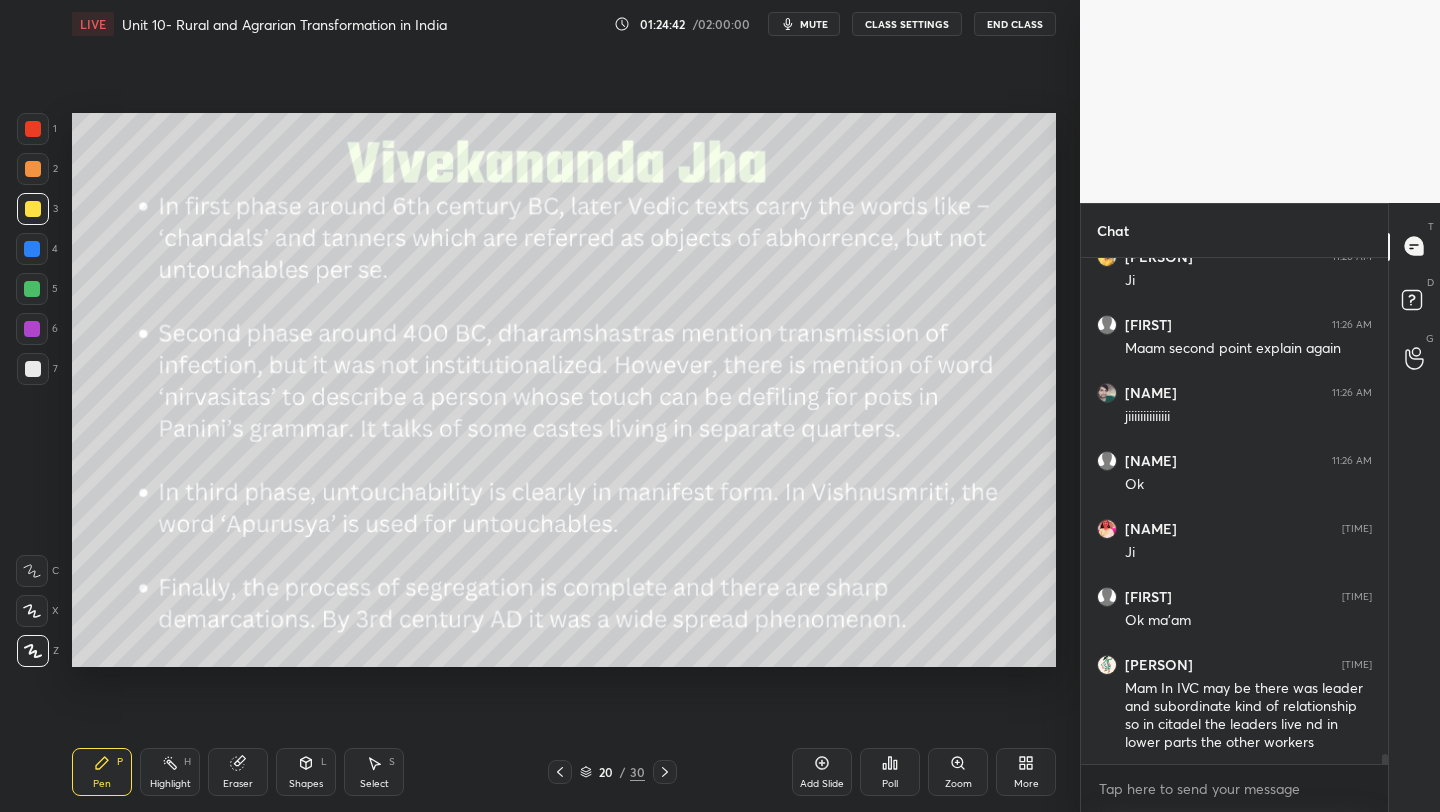 click on "Add Slide" at bounding box center (822, 772) 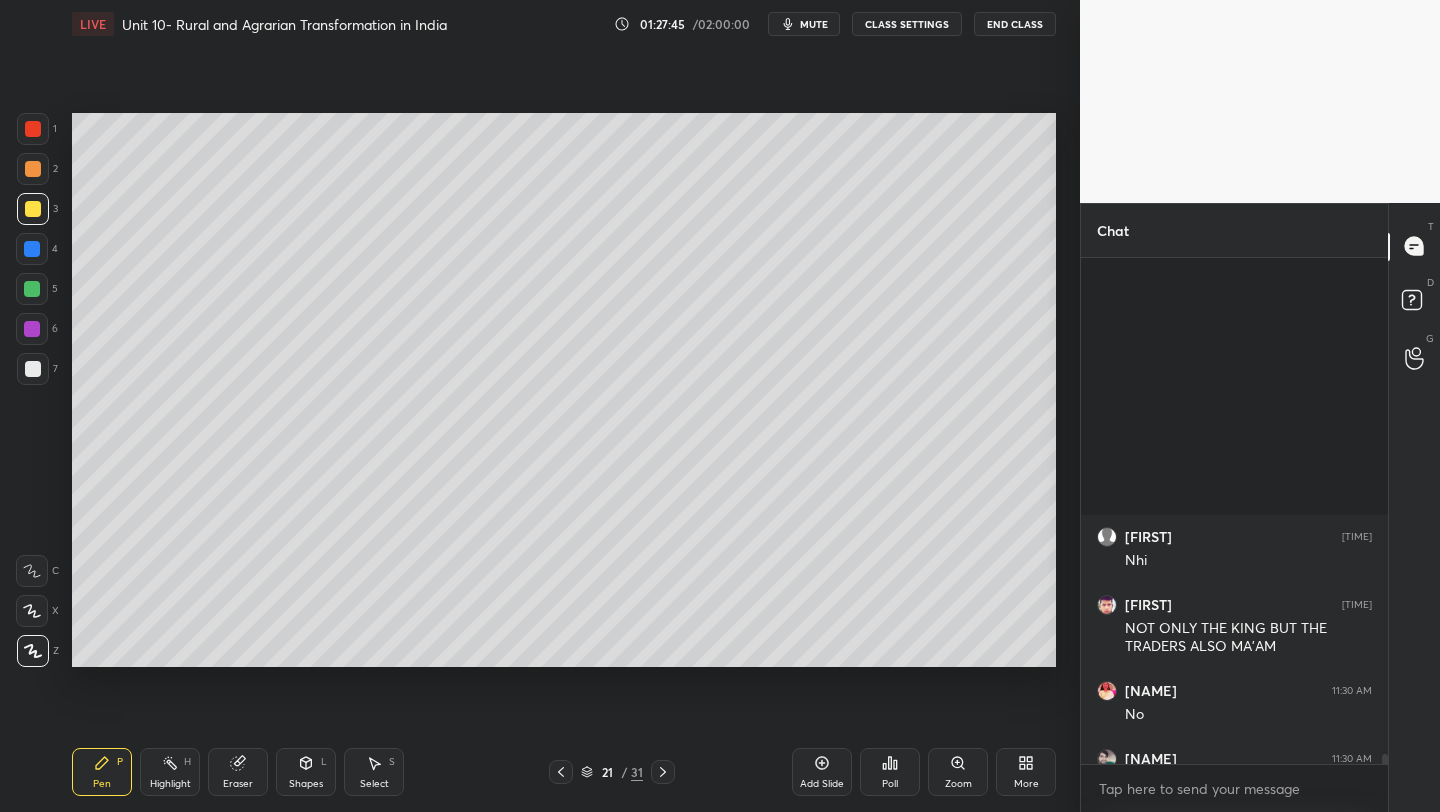 scroll, scrollTop: 25854, scrollLeft: 0, axis: vertical 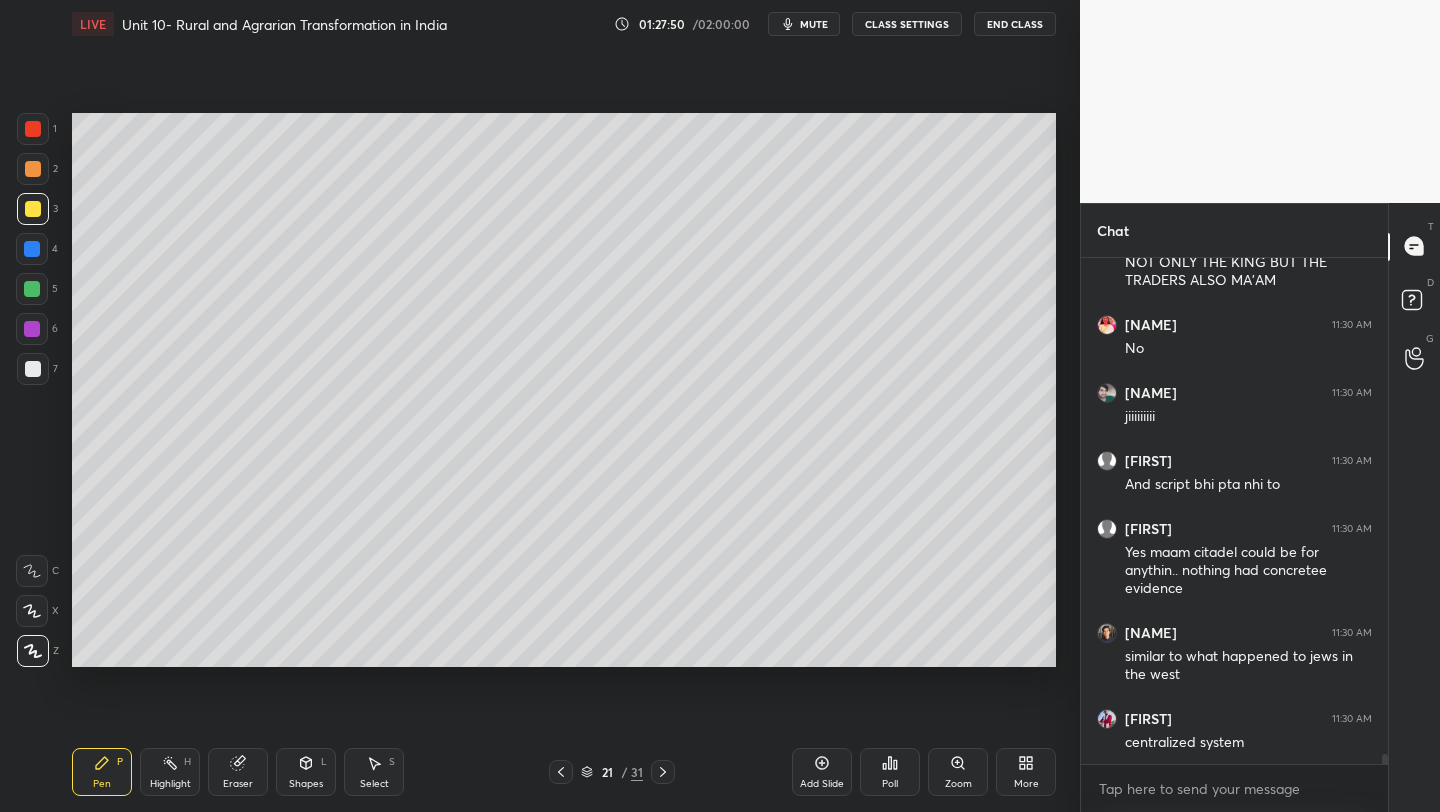 click 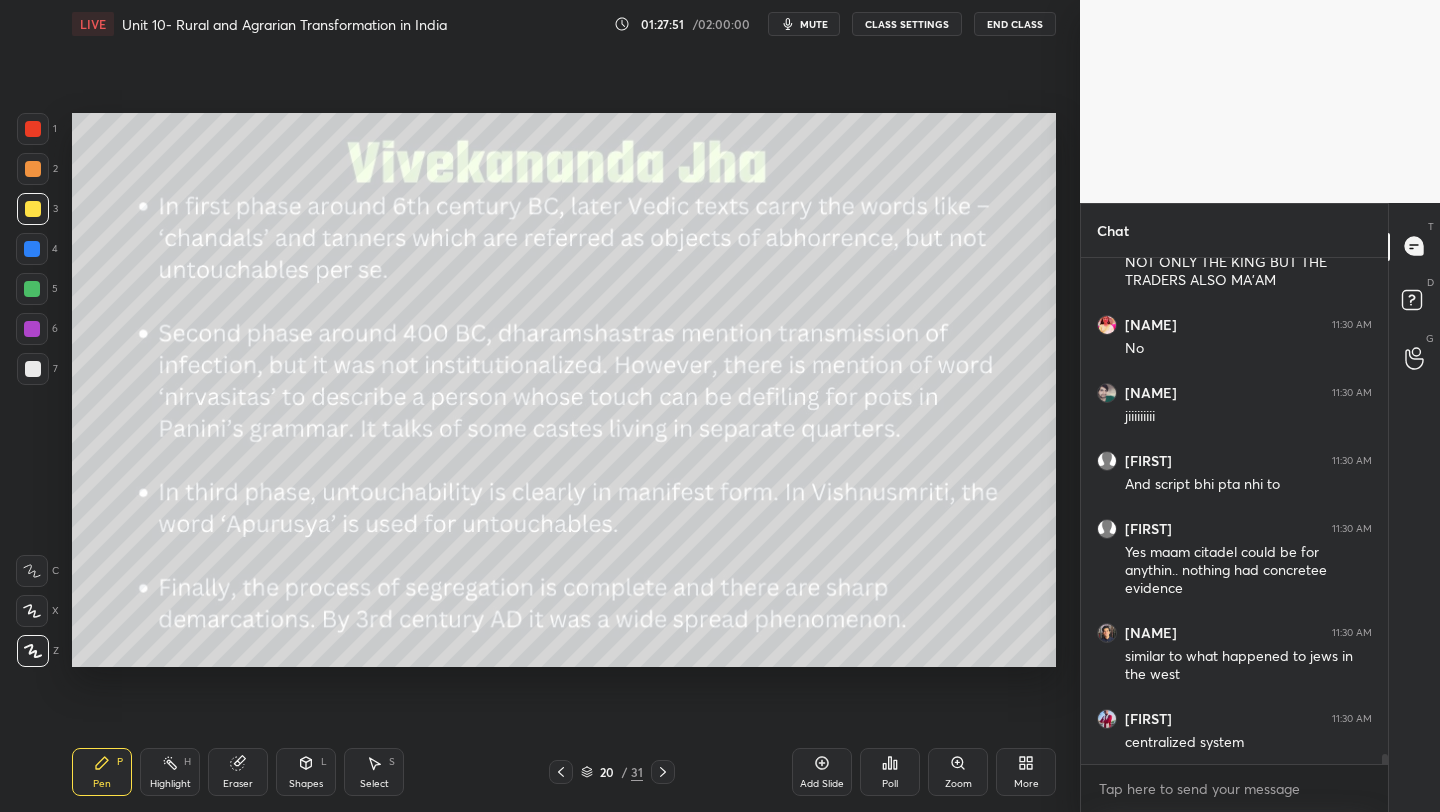 click 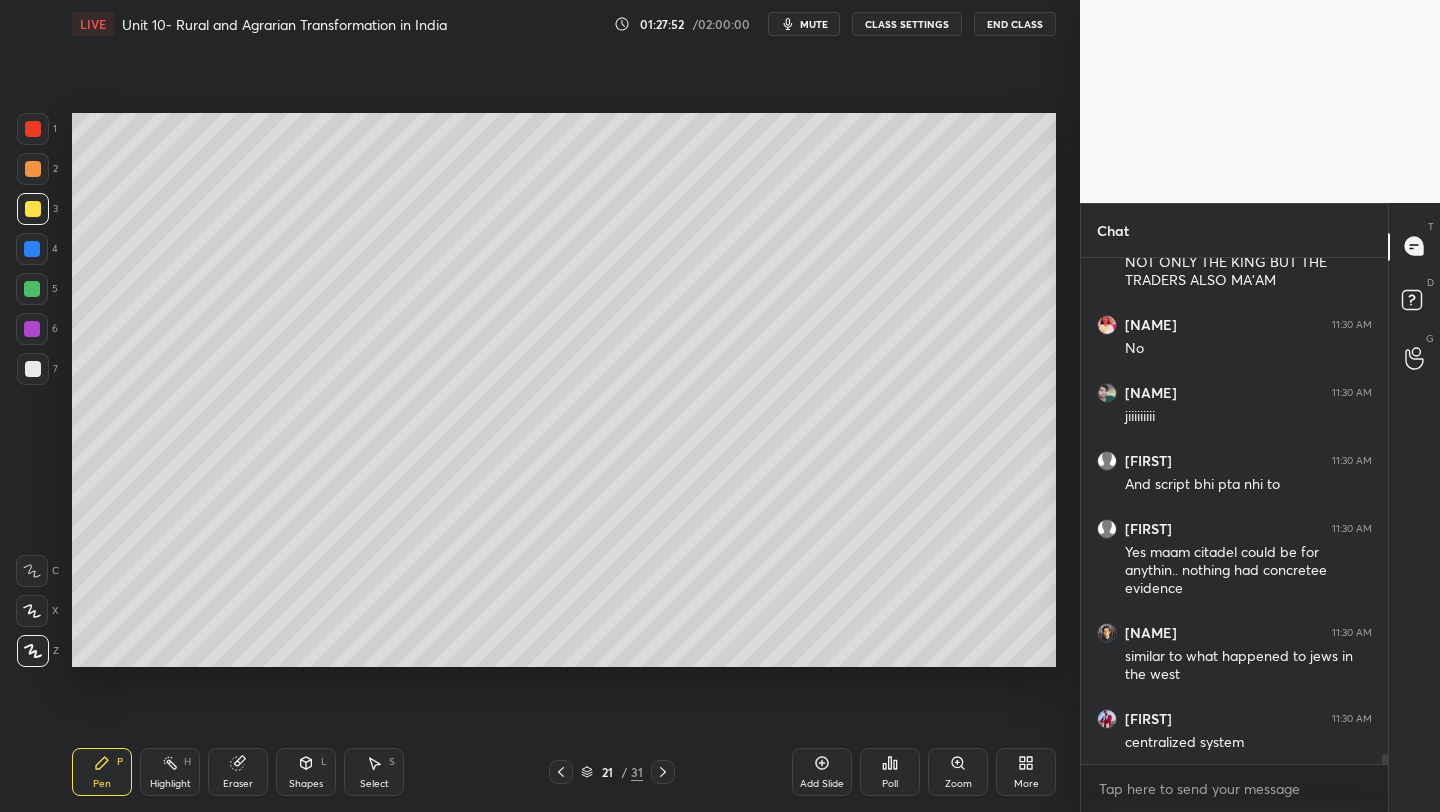 click 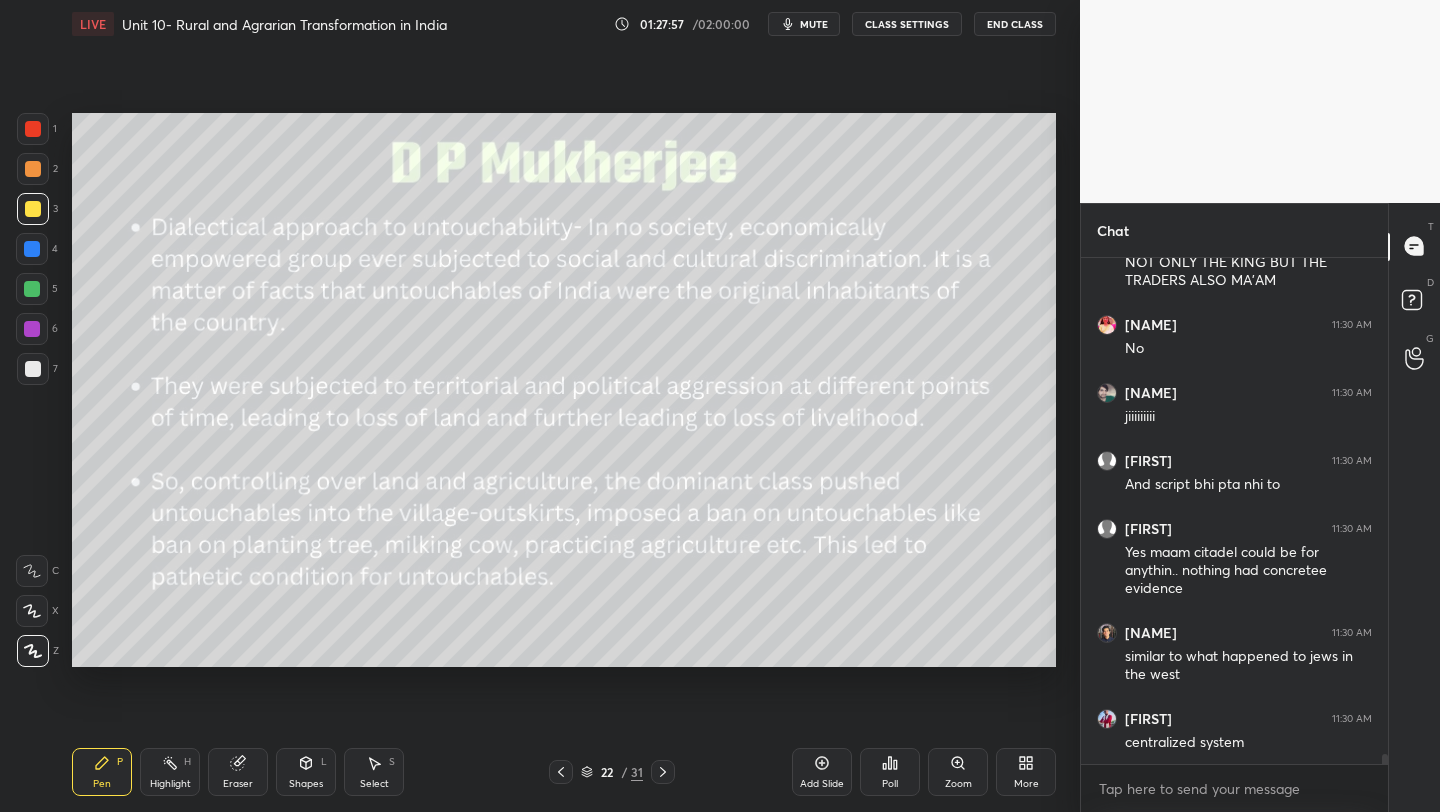 drag, startPoint x: 828, startPoint y: 759, endPoint x: 830, endPoint y: 744, distance: 15.132746 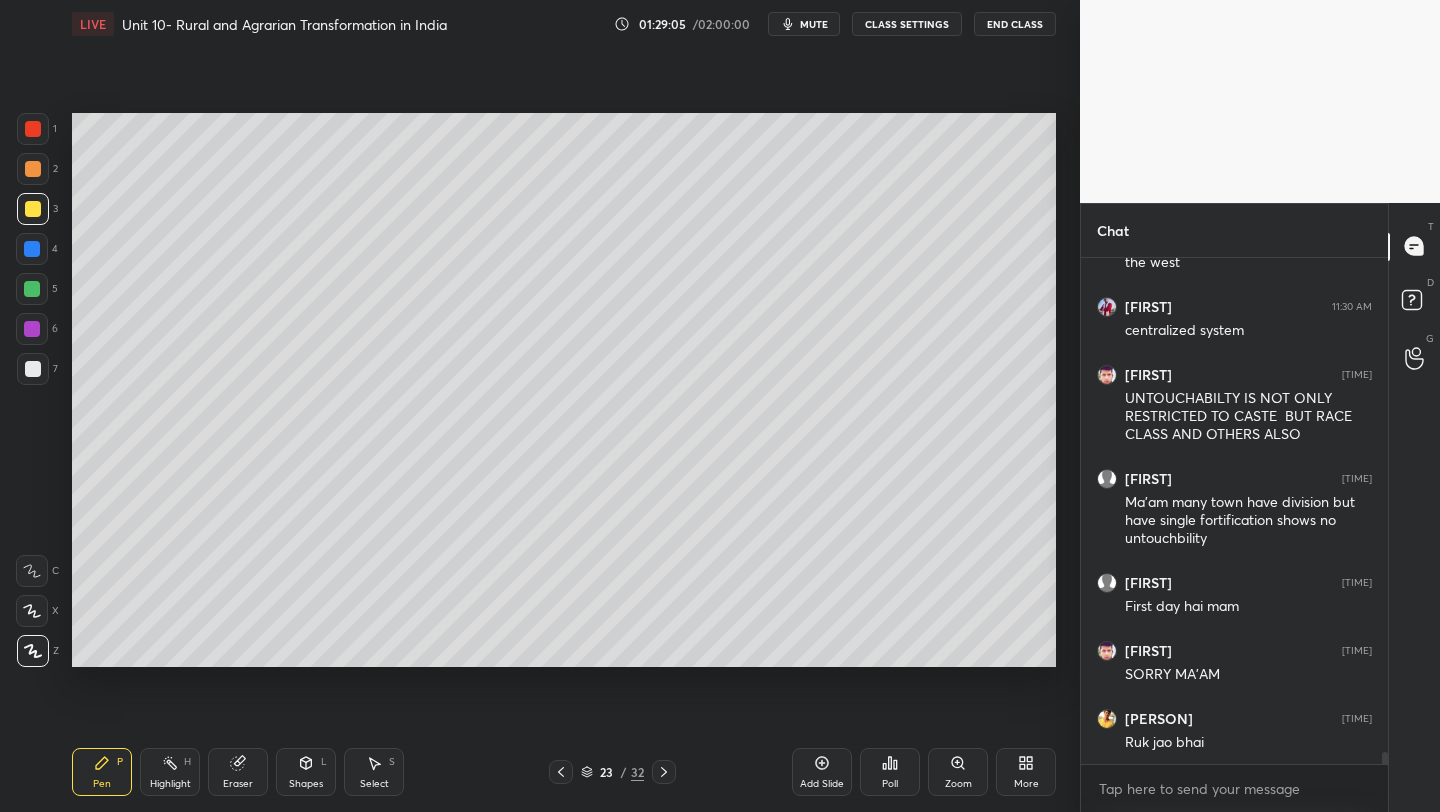 scroll, scrollTop: 21539, scrollLeft: 0, axis: vertical 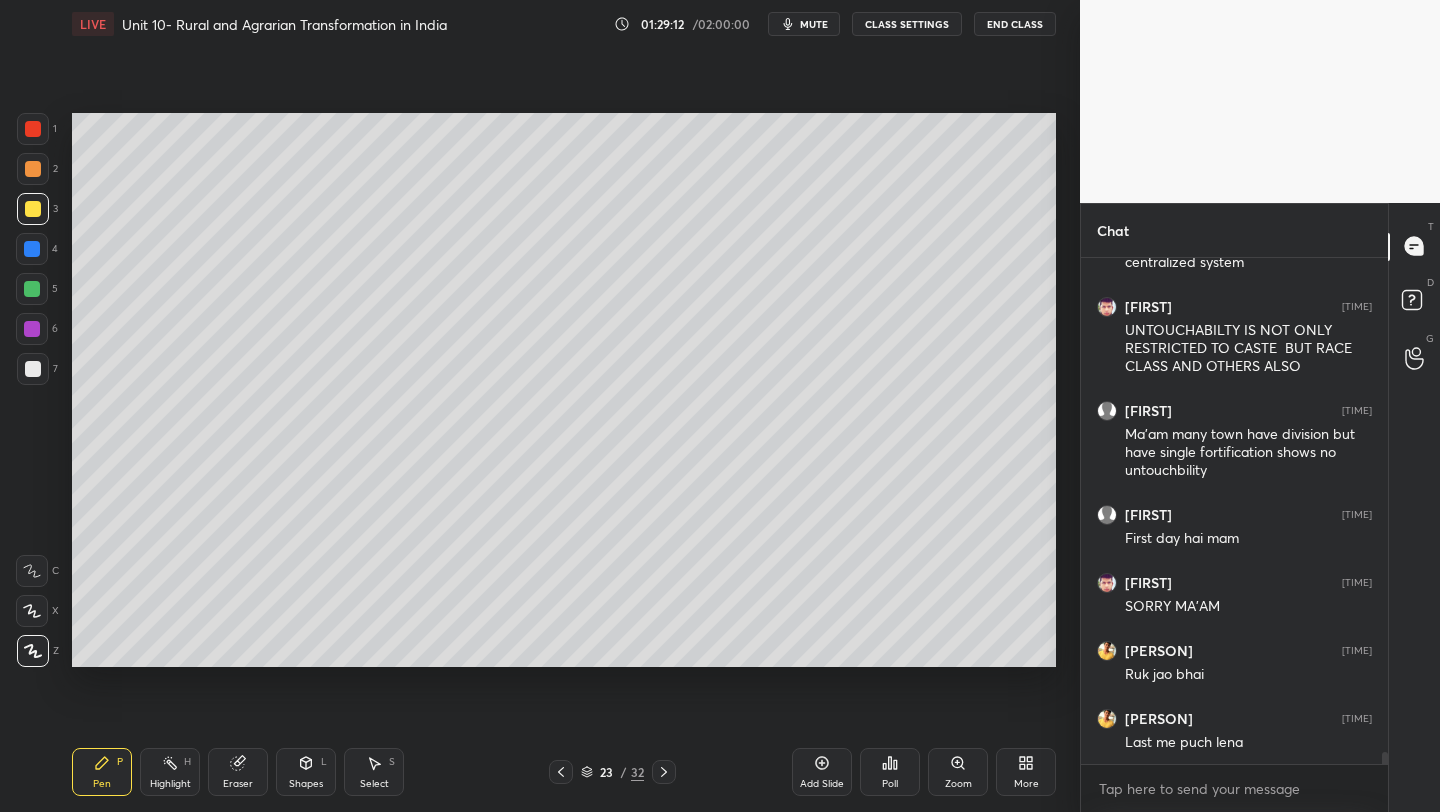 click 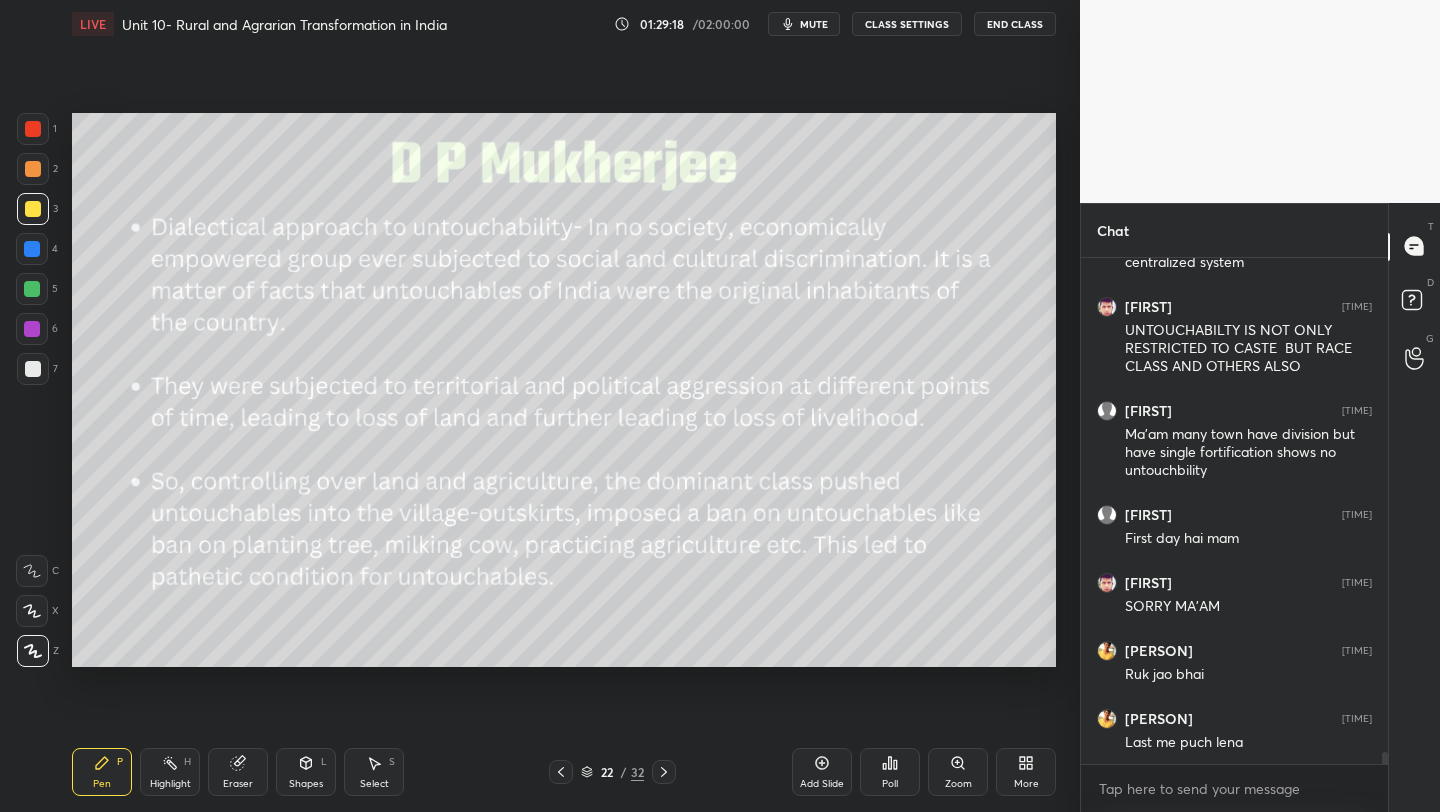 click 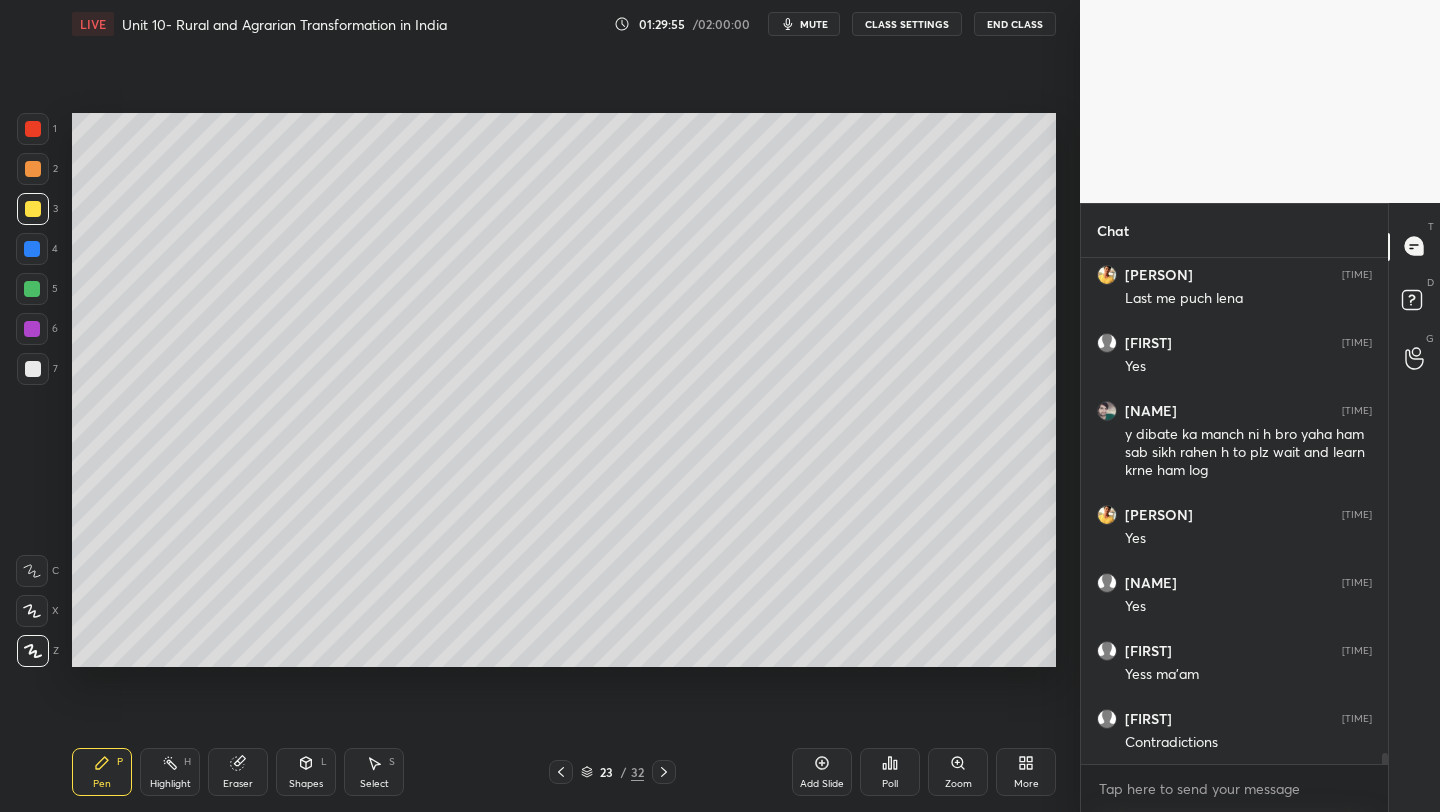 scroll, scrollTop: 22051, scrollLeft: 0, axis: vertical 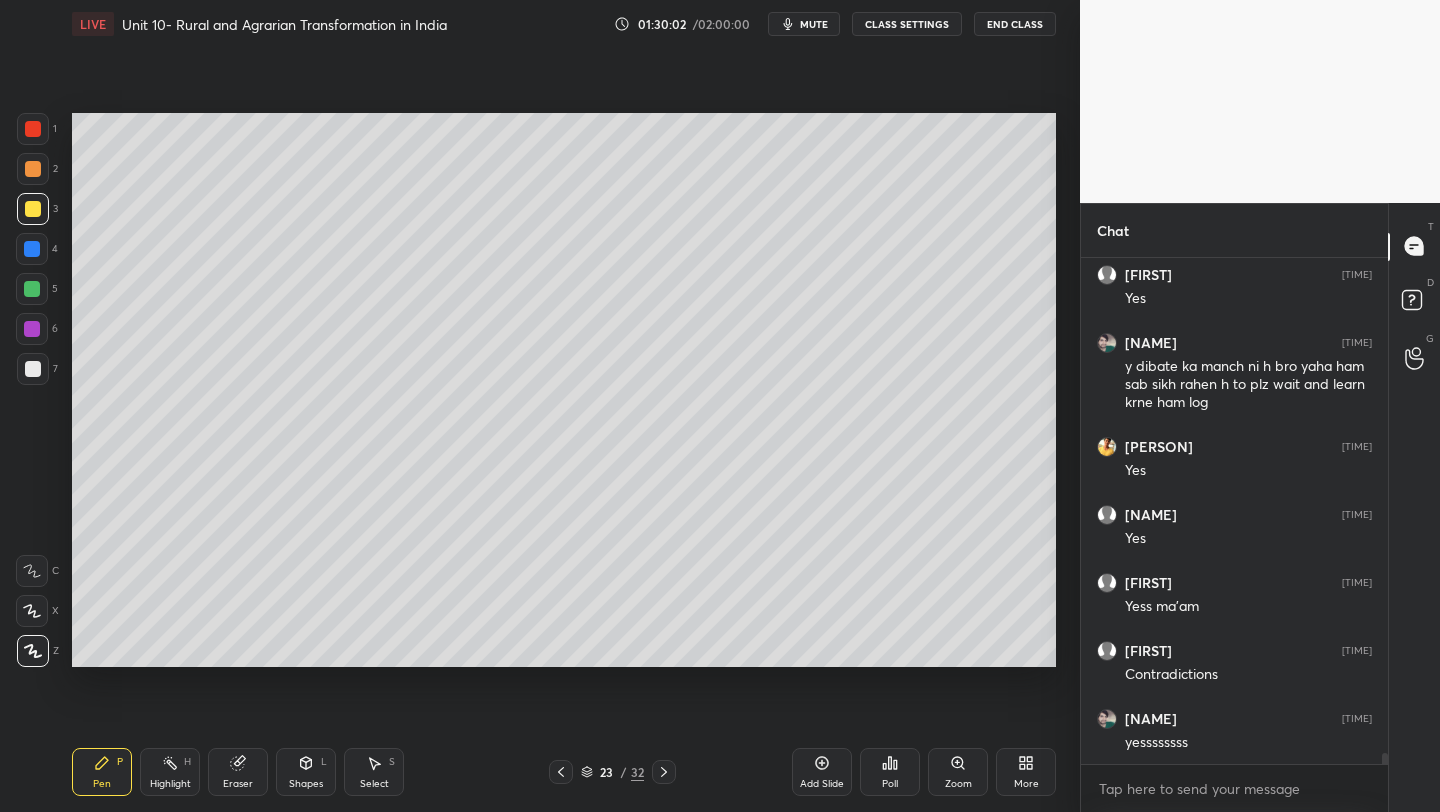 click 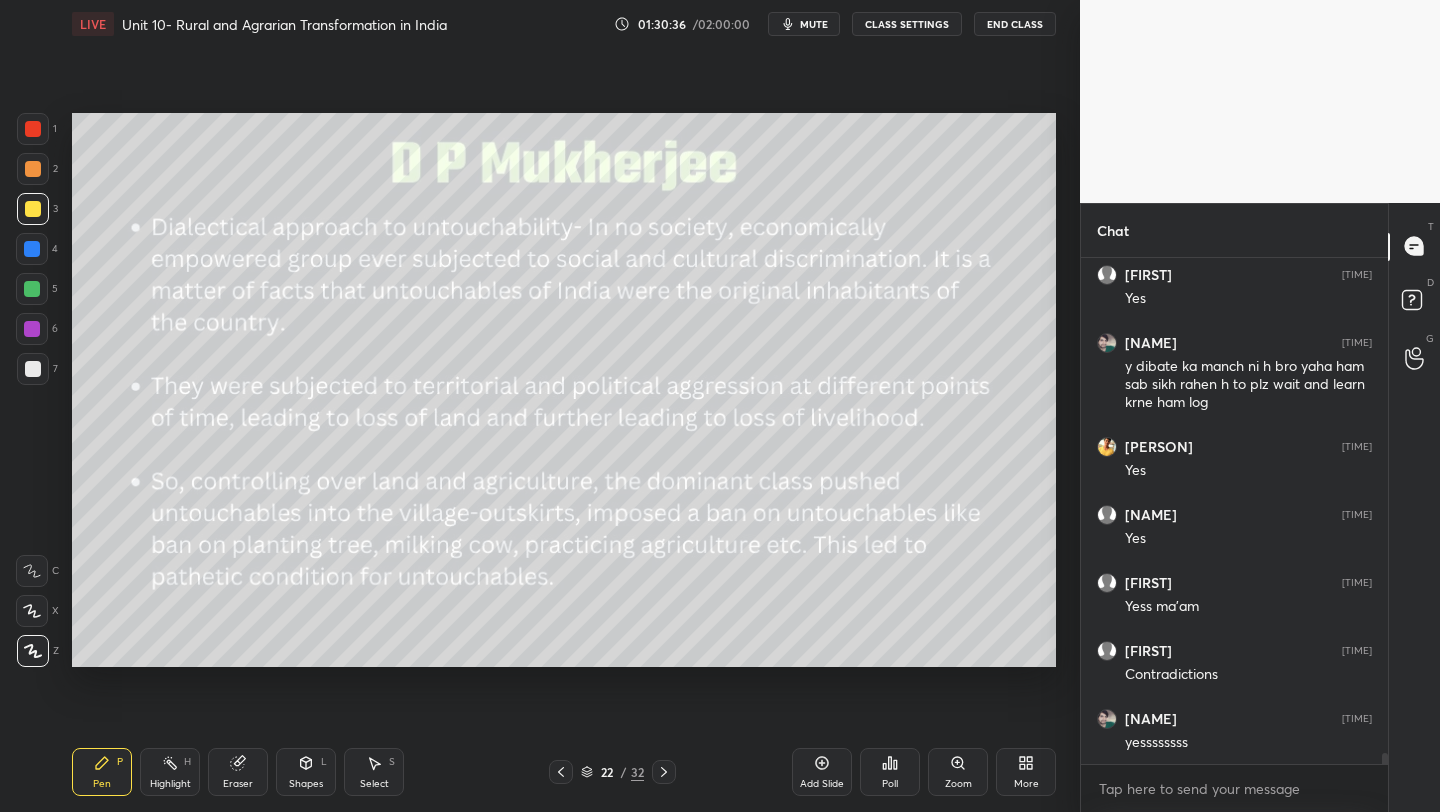 click 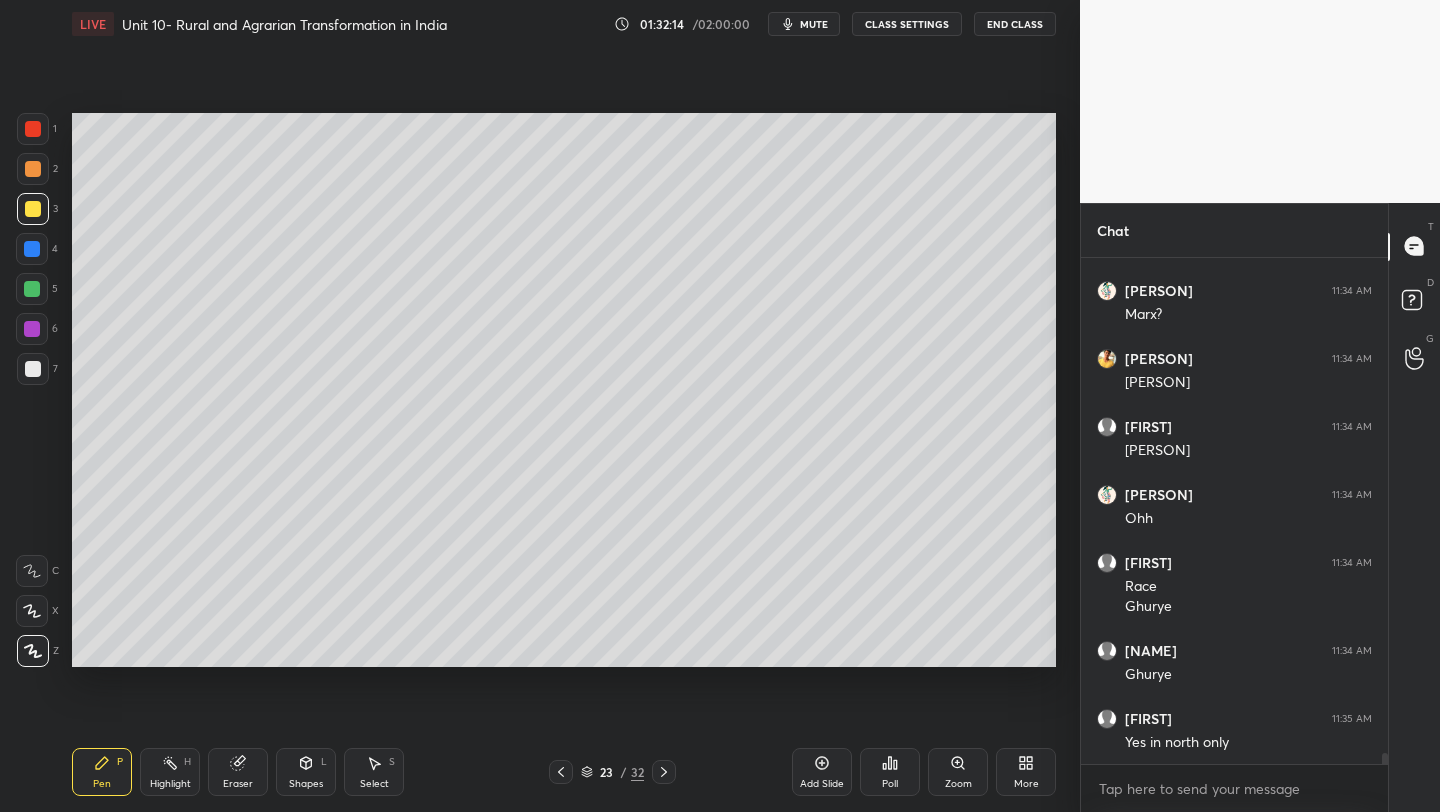 scroll, scrollTop: 22923, scrollLeft: 0, axis: vertical 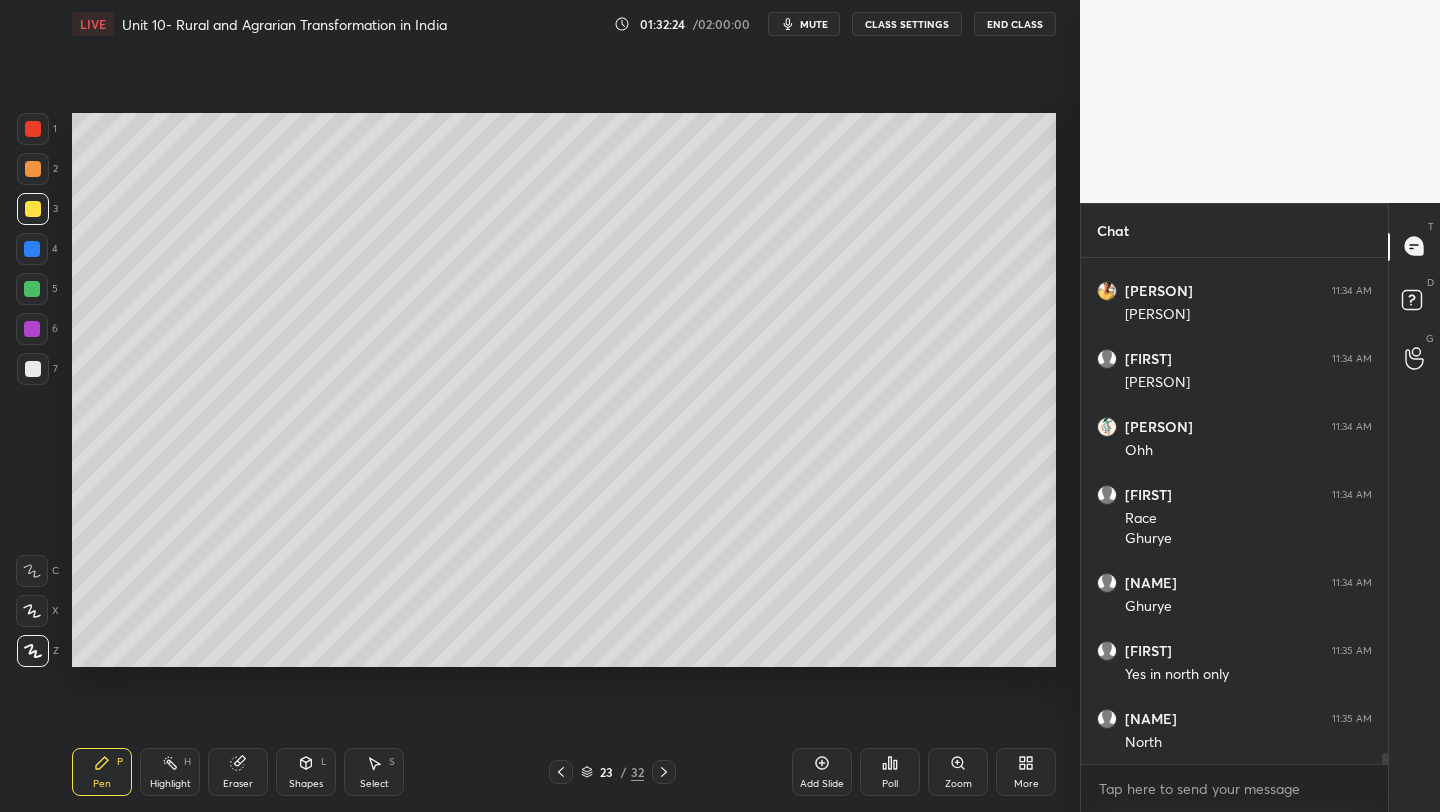 click 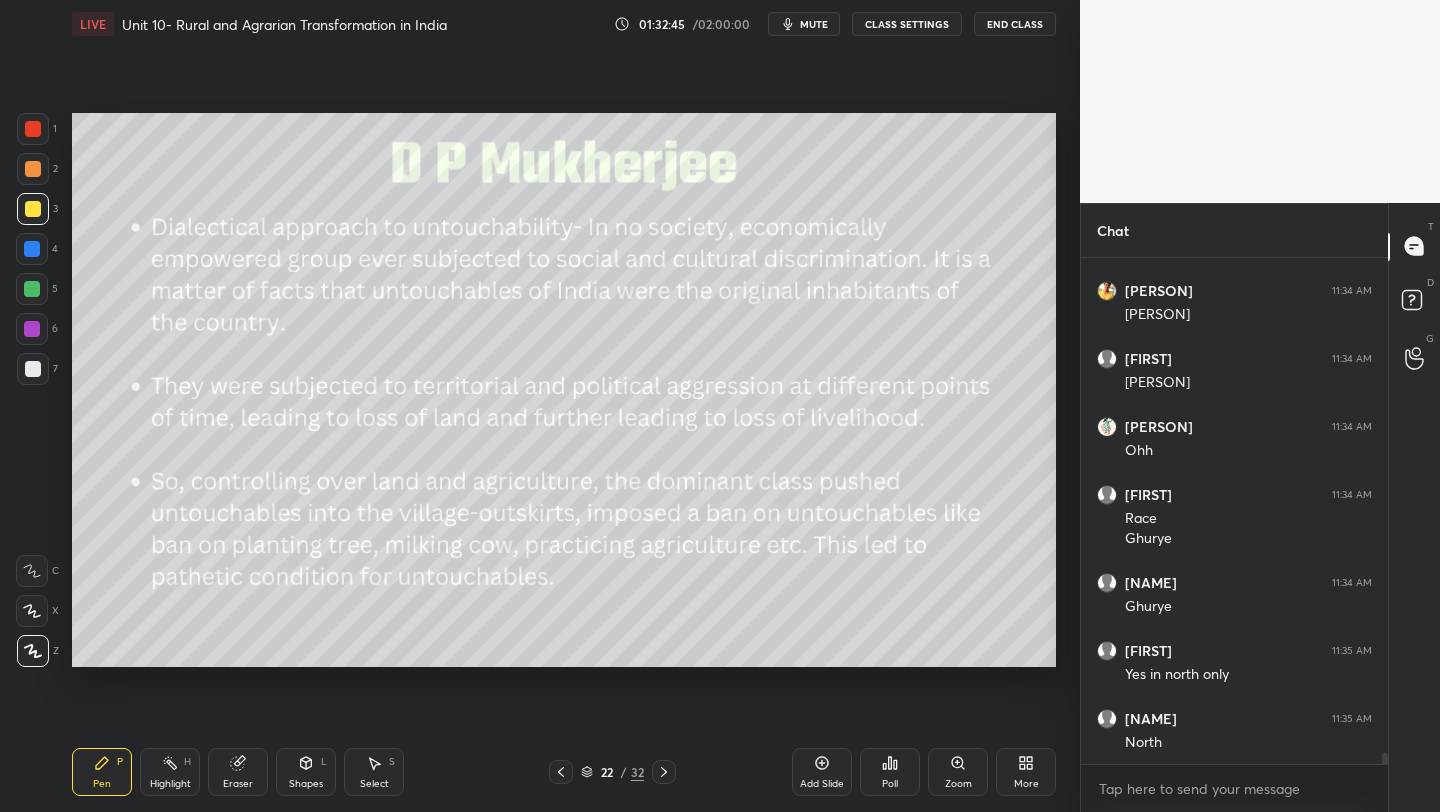 click on "Add Slide" at bounding box center [822, 784] 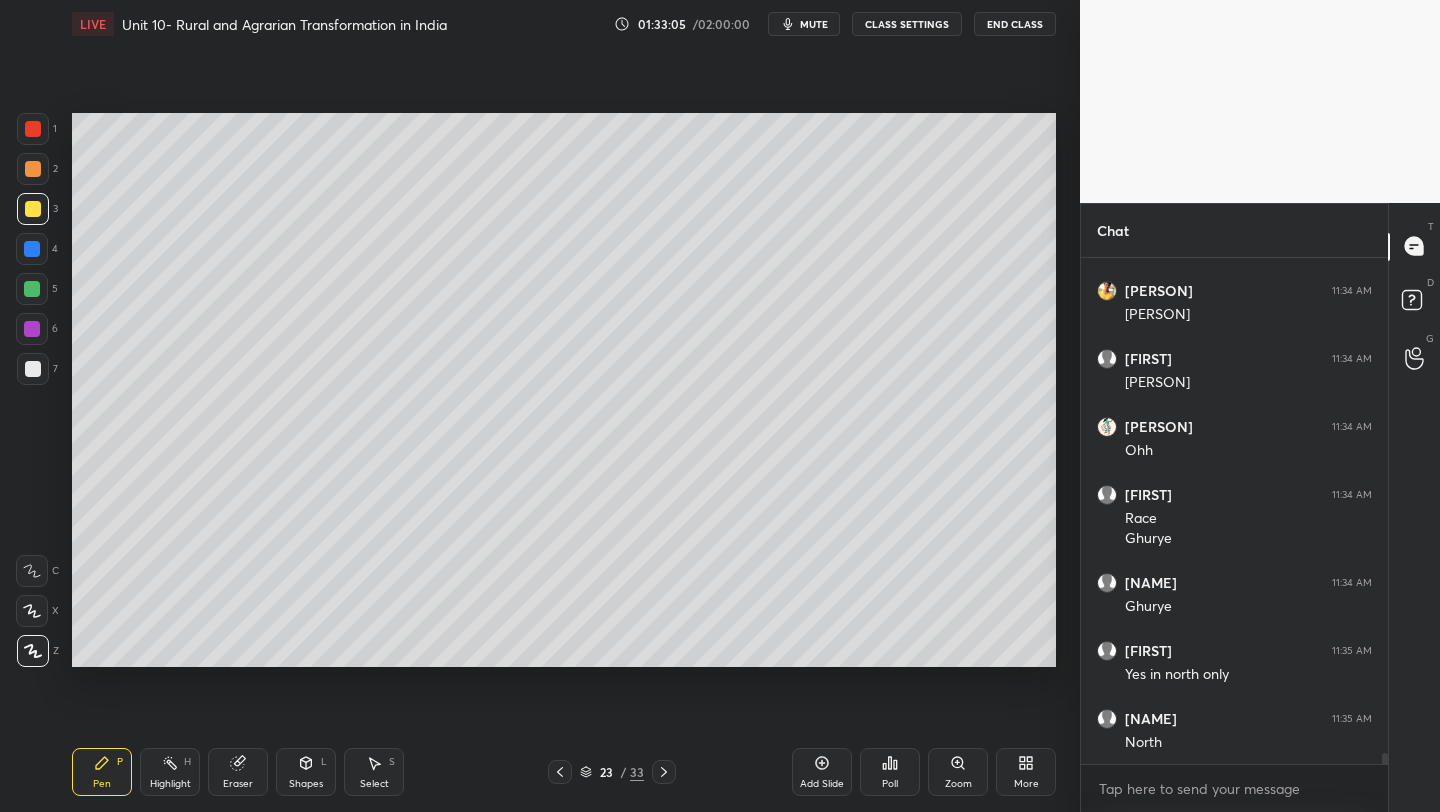 click 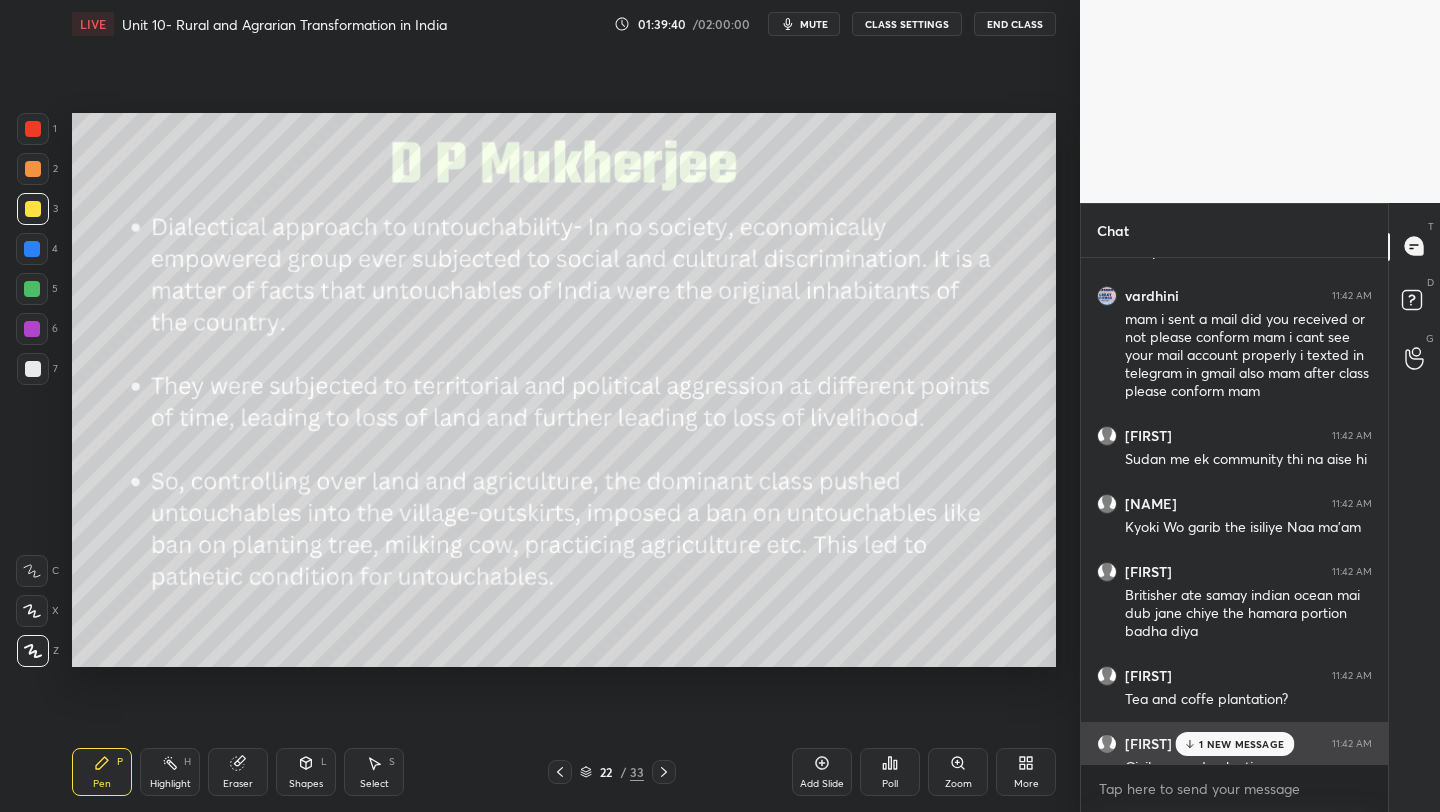 scroll, scrollTop: 25327, scrollLeft: 0, axis: vertical 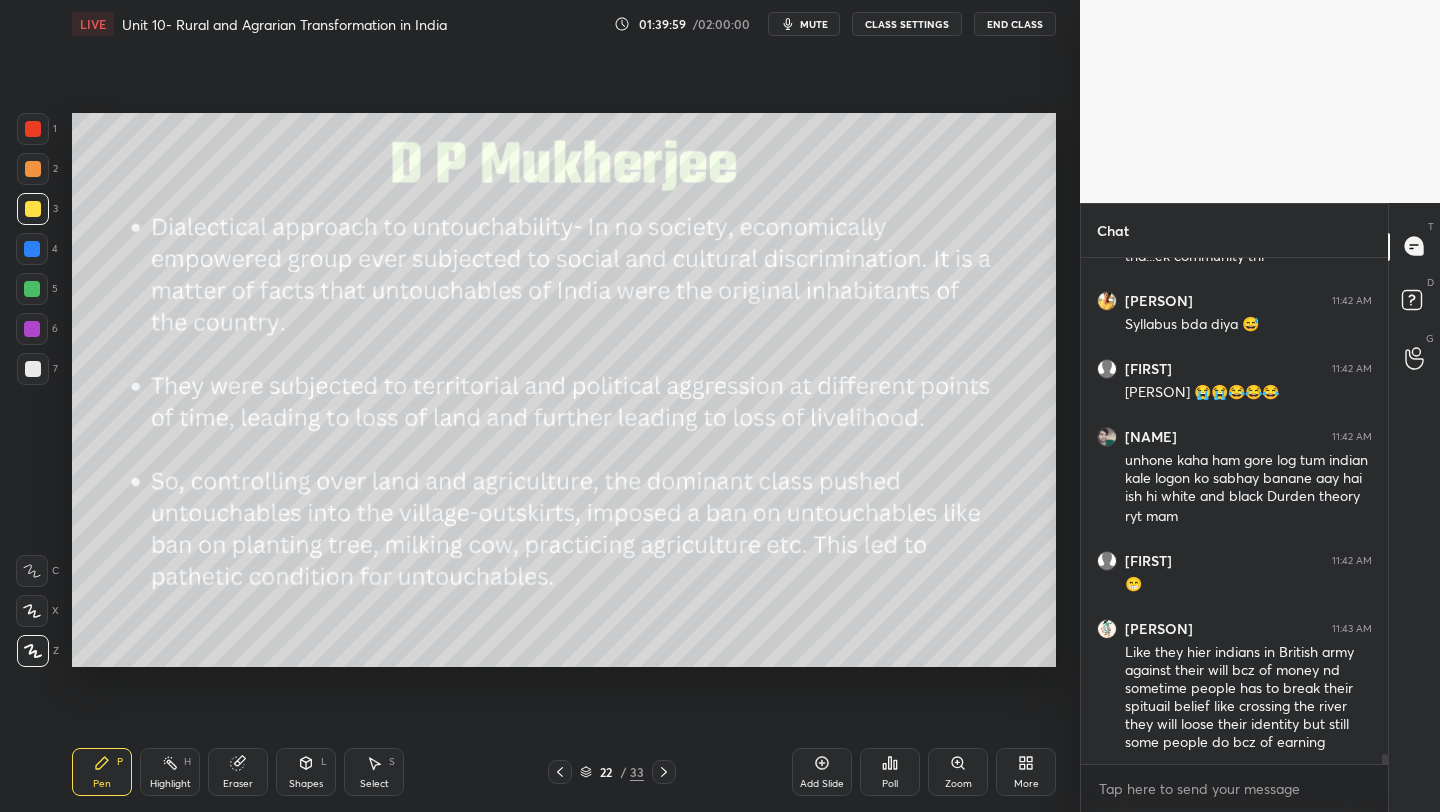 drag, startPoint x: 1385, startPoint y: 753, endPoint x: 1385, endPoint y: 774, distance: 21 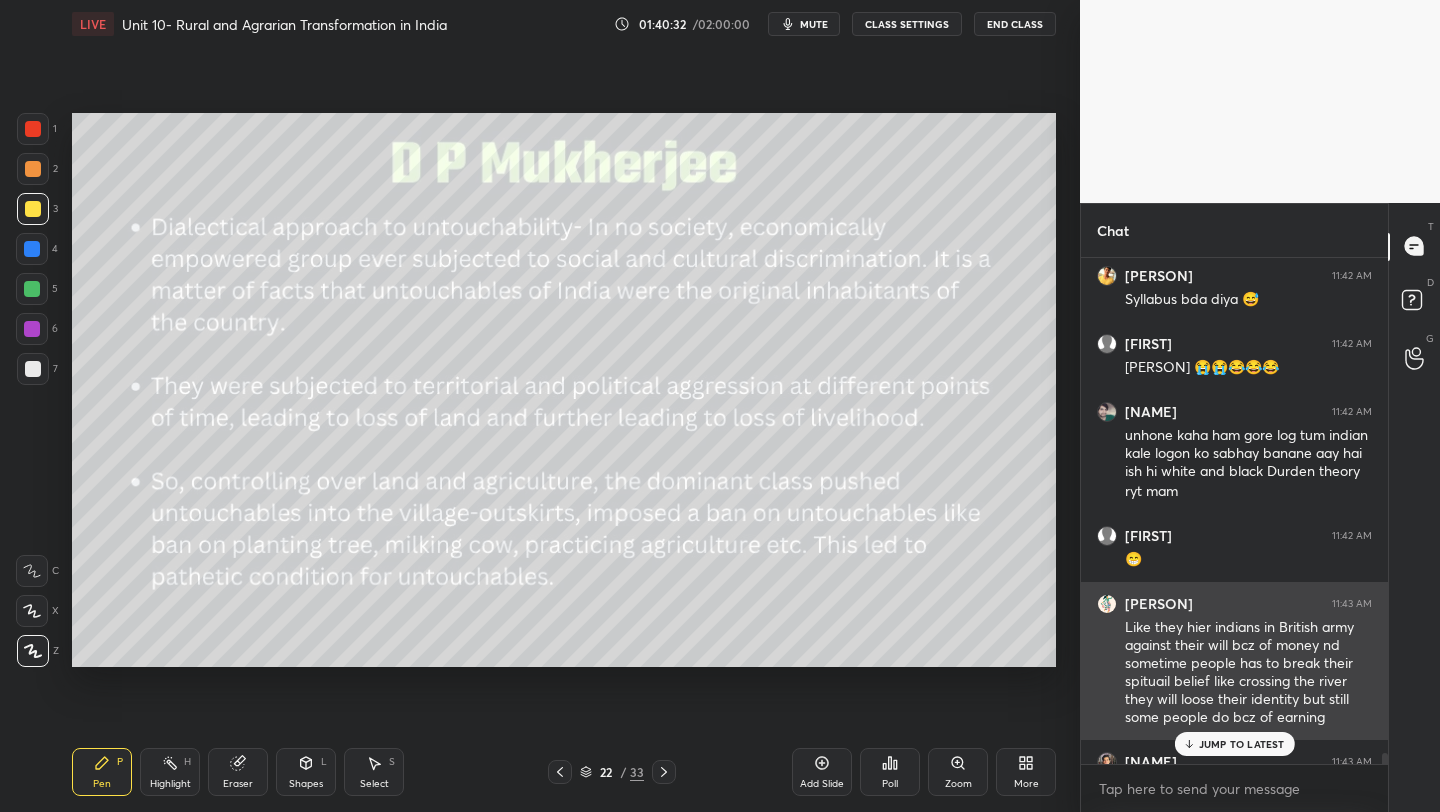scroll, scrollTop: 25963, scrollLeft: 0, axis: vertical 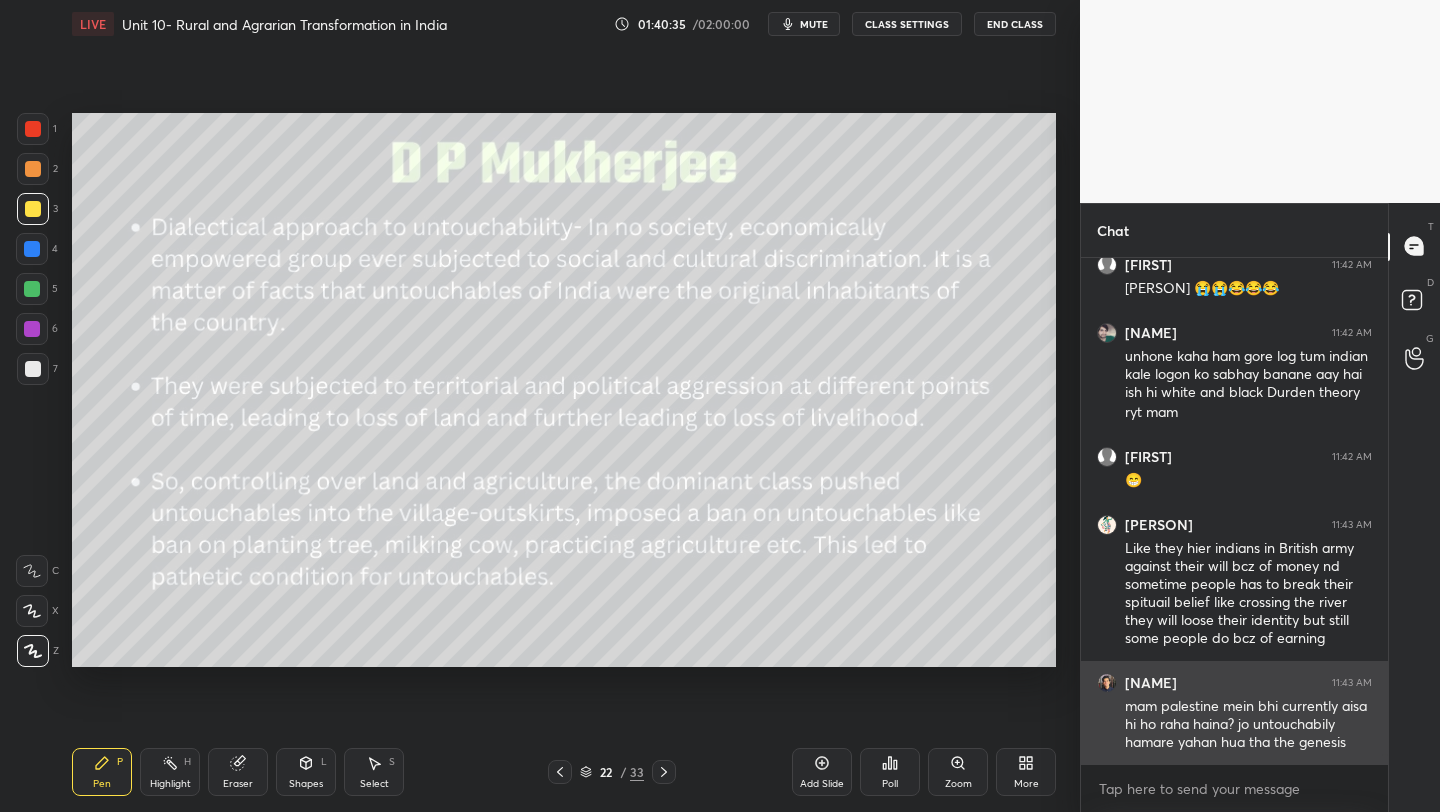 click on "mam palestine mein bhi currently aisa hi ho raha haina? jo untouchabily hamare yahan hua tha the genesis" at bounding box center [1248, 725] 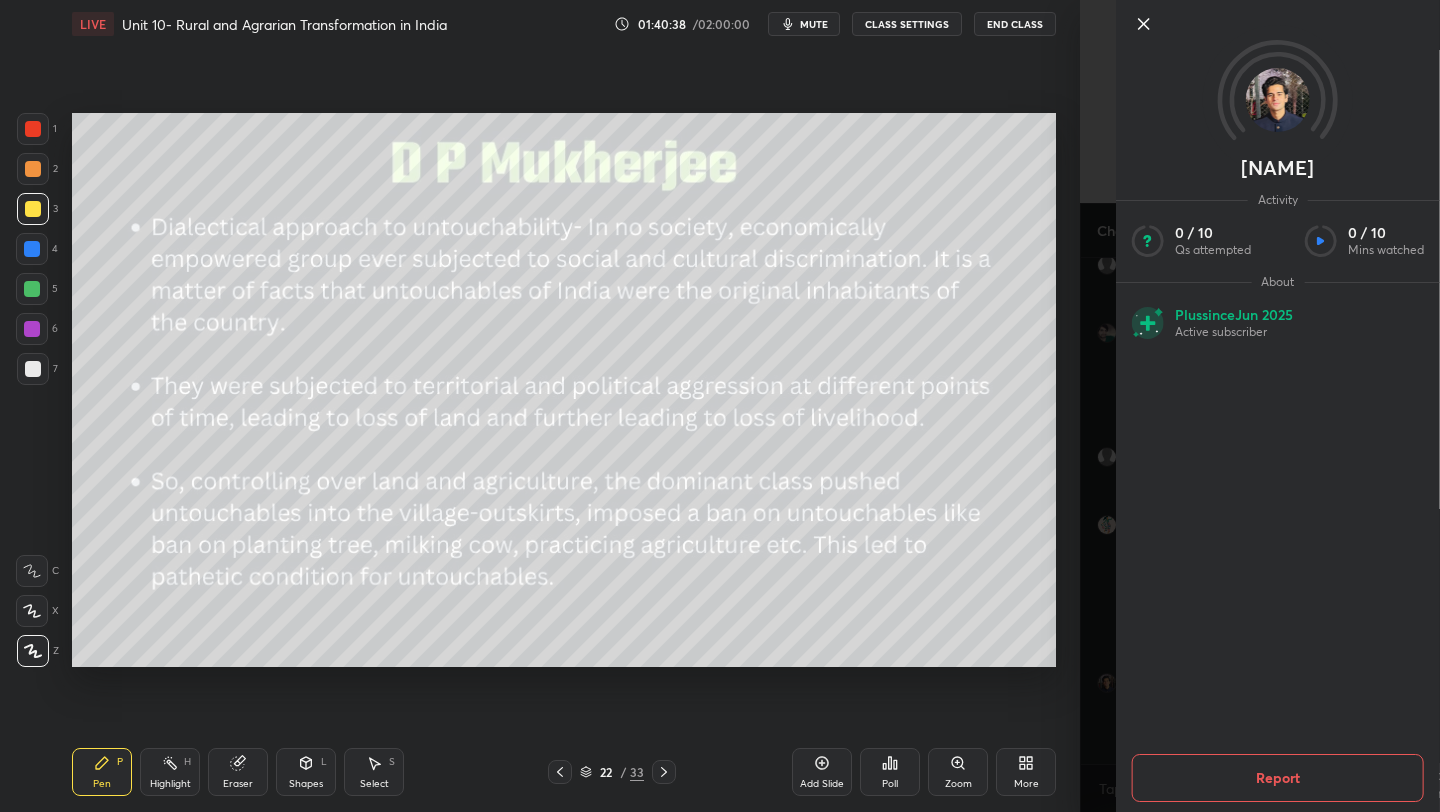 click 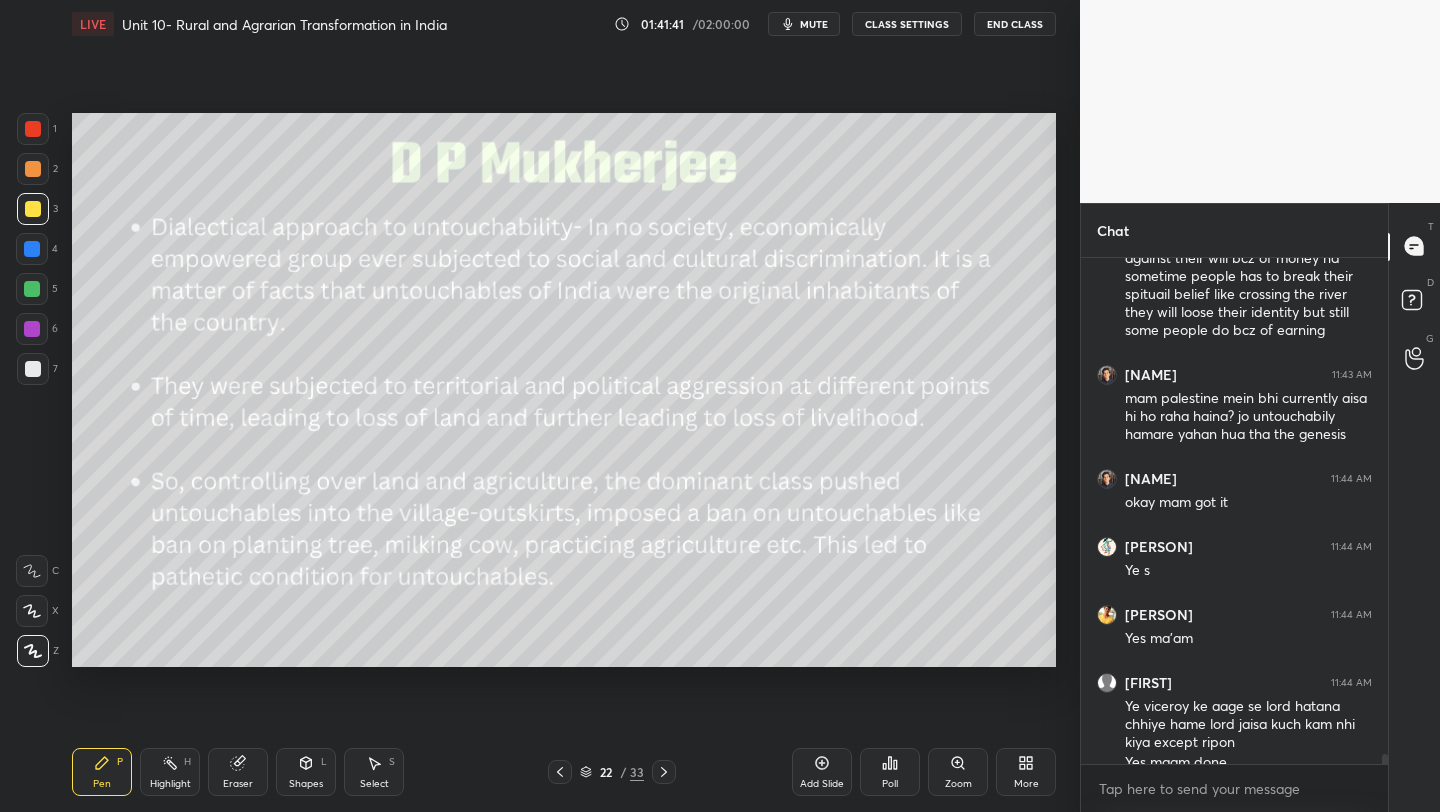 scroll, scrollTop: 26291, scrollLeft: 0, axis: vertical 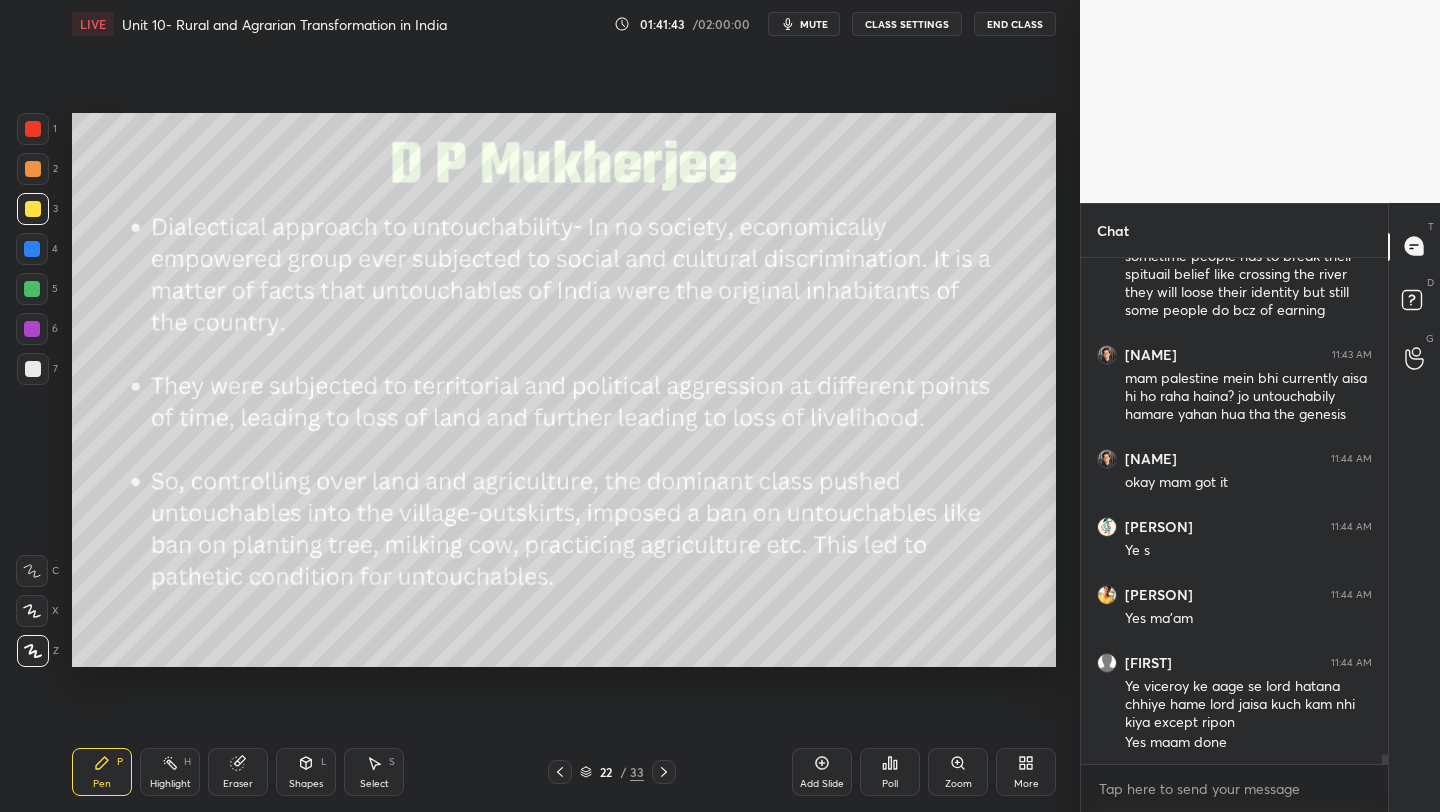 click 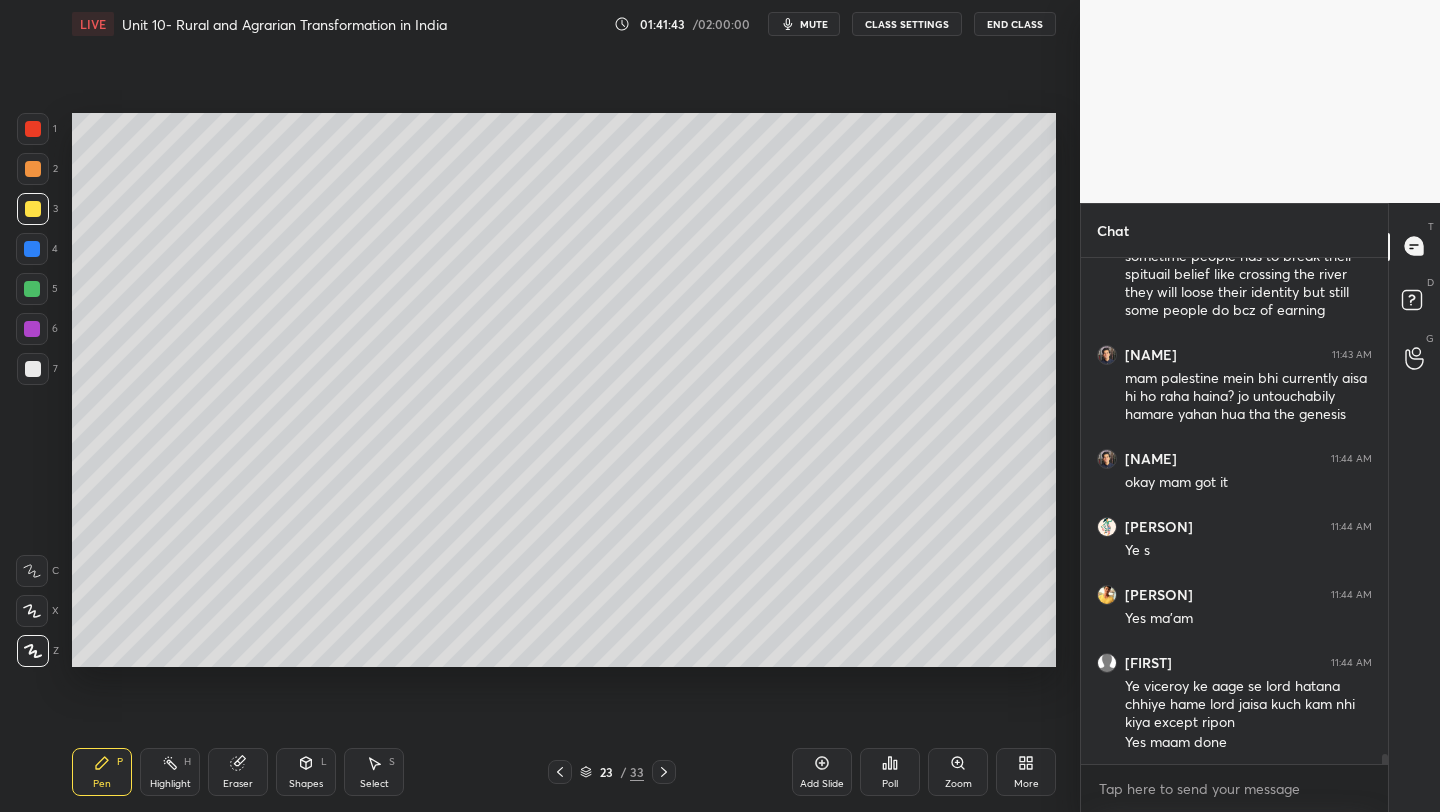 click 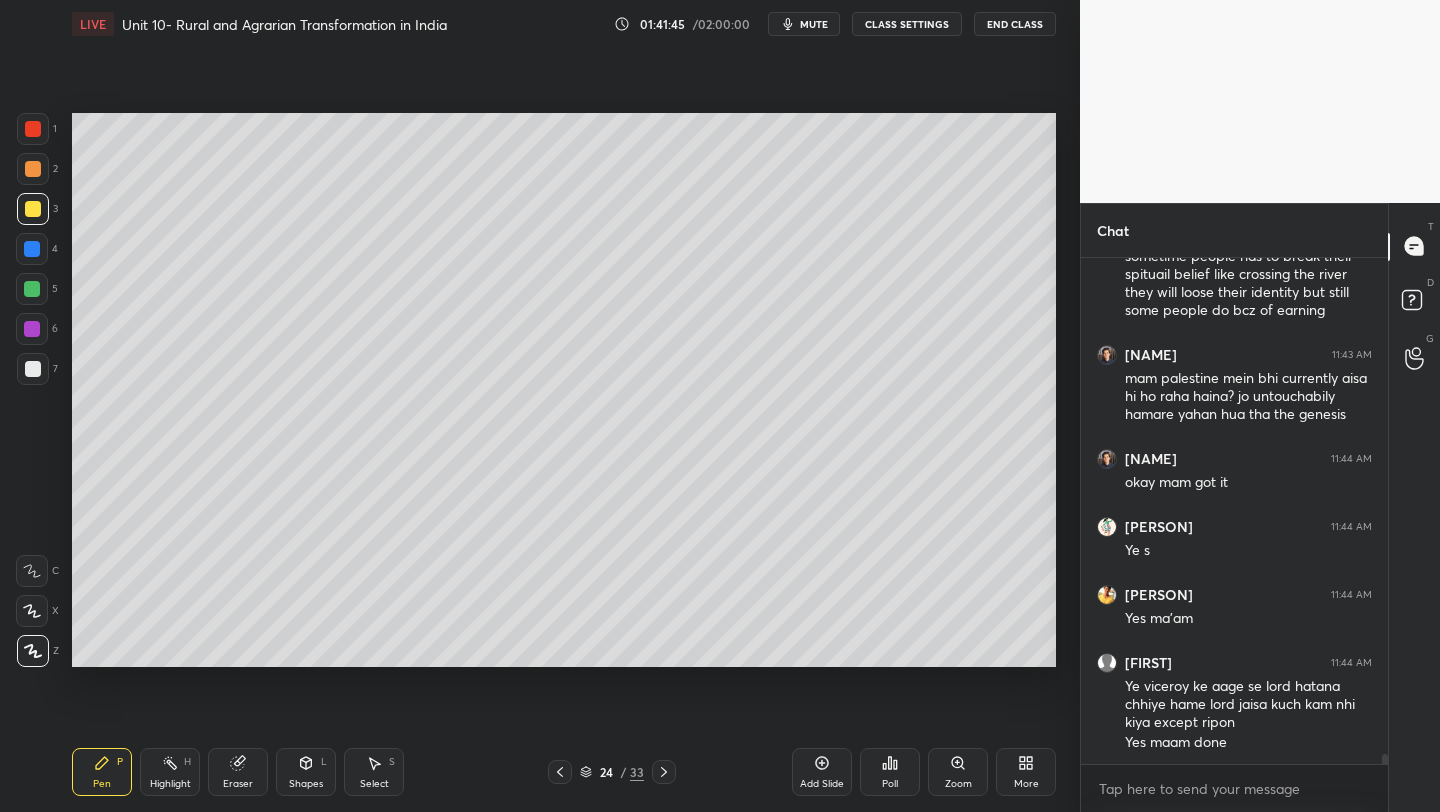 click 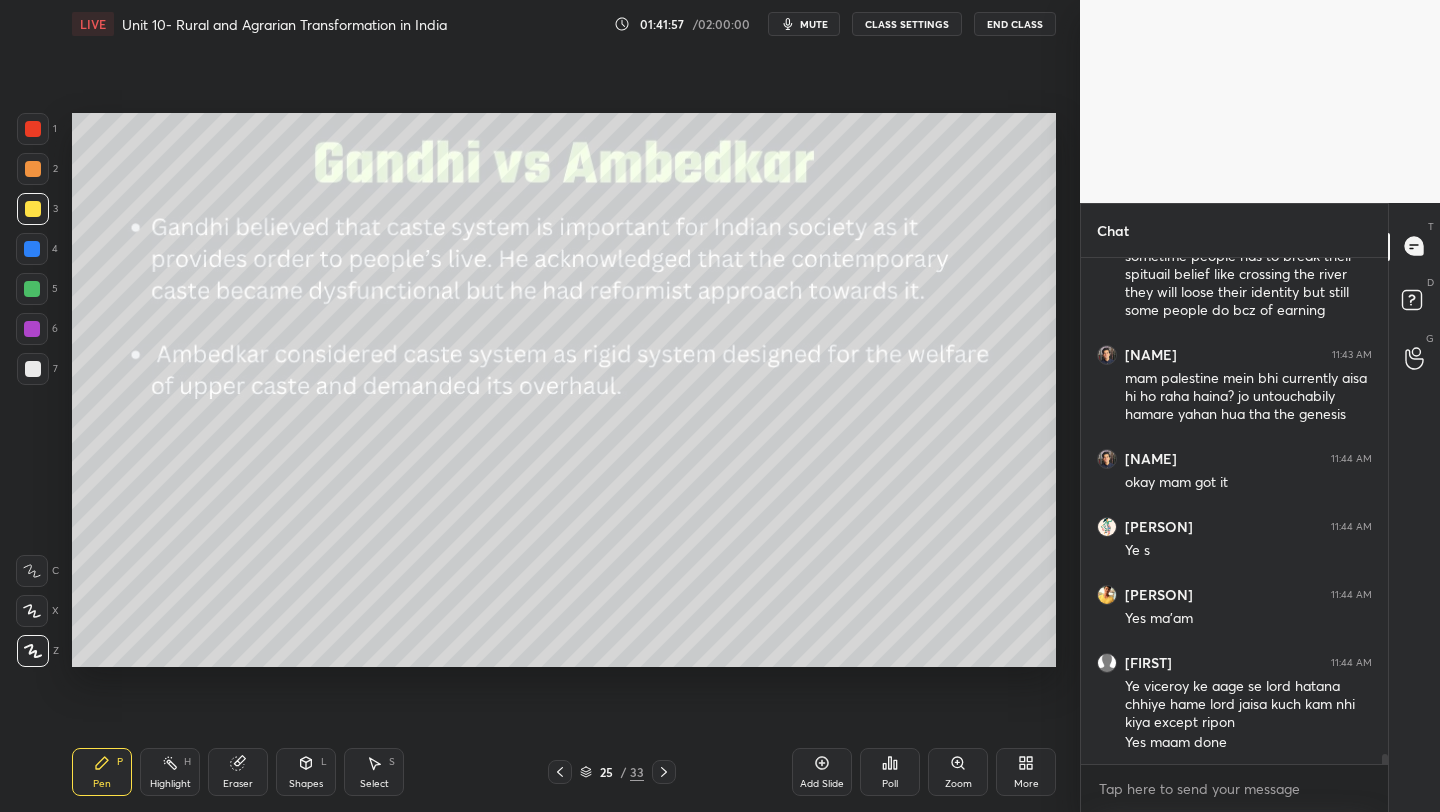 click on "Add Slide" at bounding box center (822, 784) 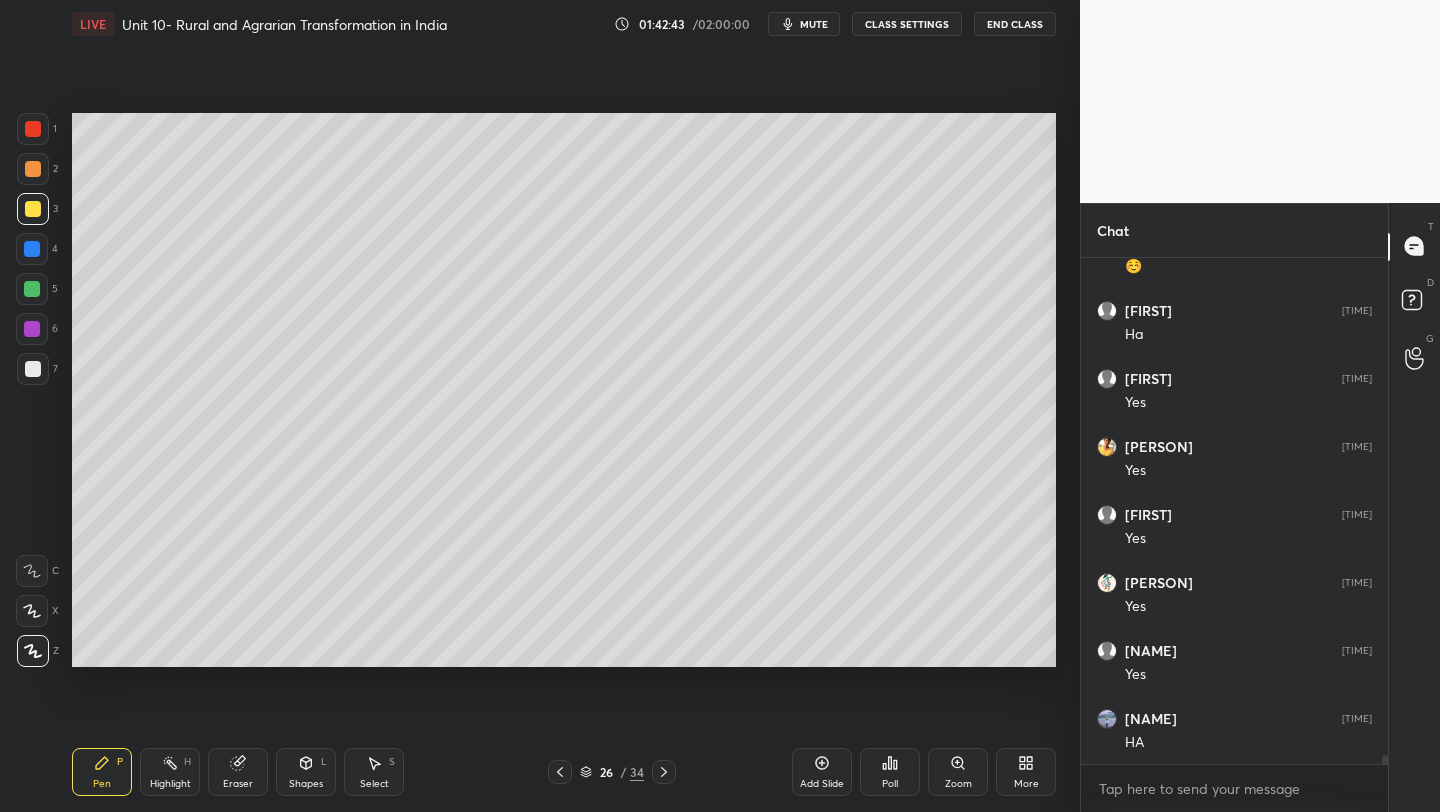 scroll, scrollTop: 27039, scrollLeft: 0, axis: vertical 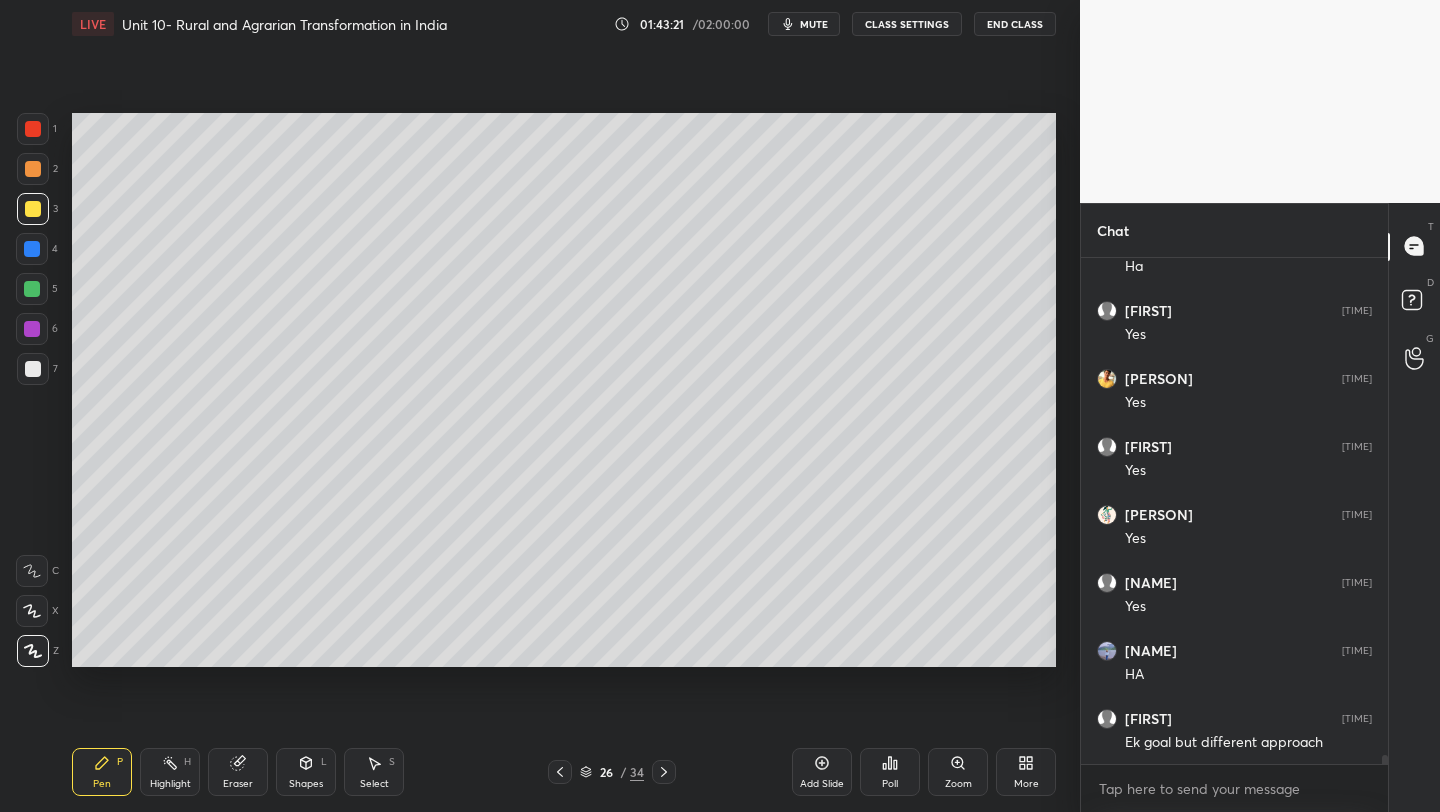 click on "1 2 3 4 5 6 7 C X Z C X Z E E Erase all H H LIVE Unit 10- Rural and Agrarian Transformation in India 01:43:21 / 02:00:00 mute CLASS SETTINGS End Class Setting up your live class Poll for secs No correct answer Start poll Back Unit 10- Rural and Agrarian Transformation in India • L25 of Comprehensive Course on Sociology Optional Paper 2 [NAME] Pen P Highlight H Eraser Shapes L Select S 26 / 34 Add Slide Poll Zoom More" at bounding box center (532, 406) 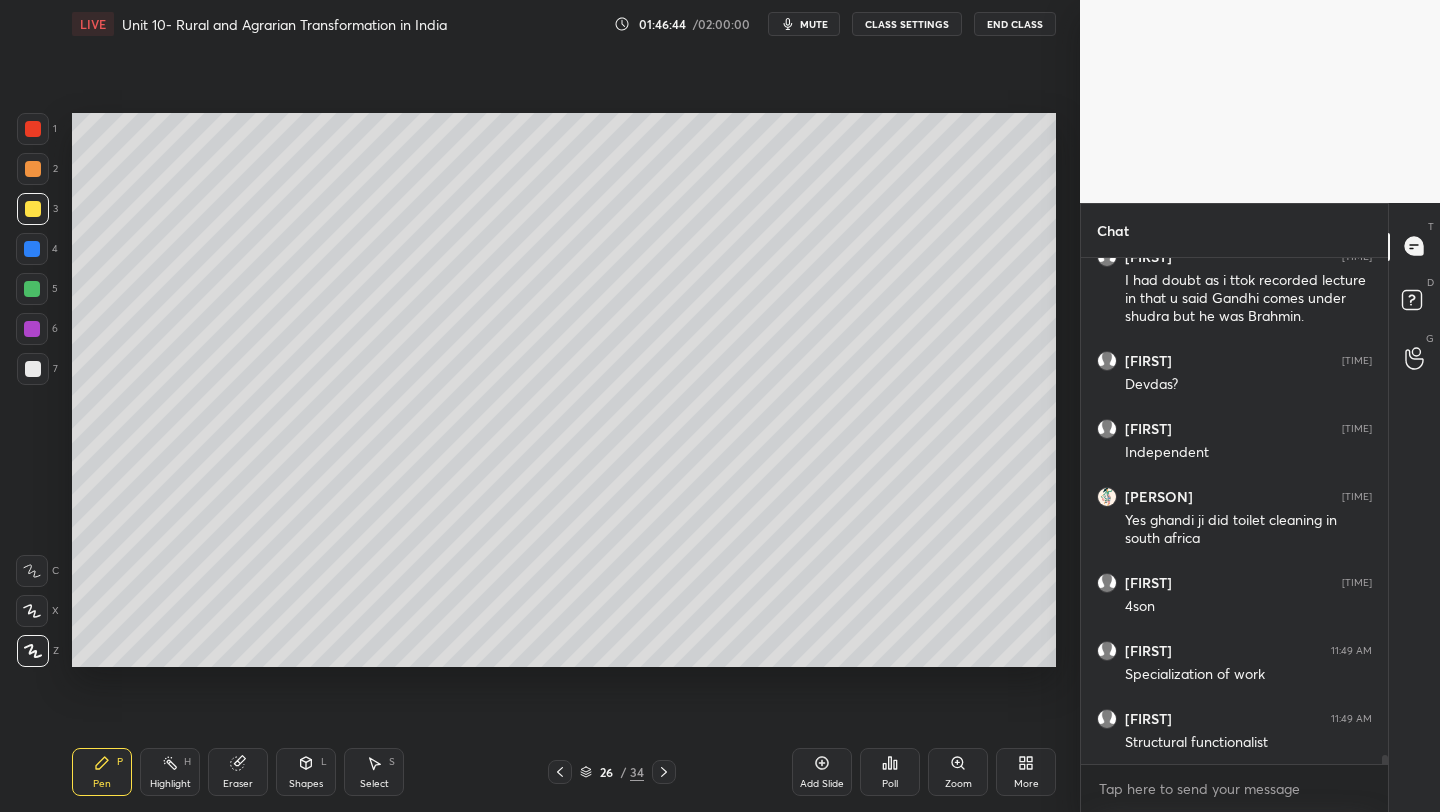 scroll, scrollTop: 27809, scrollLeft: 0, axis: vertical 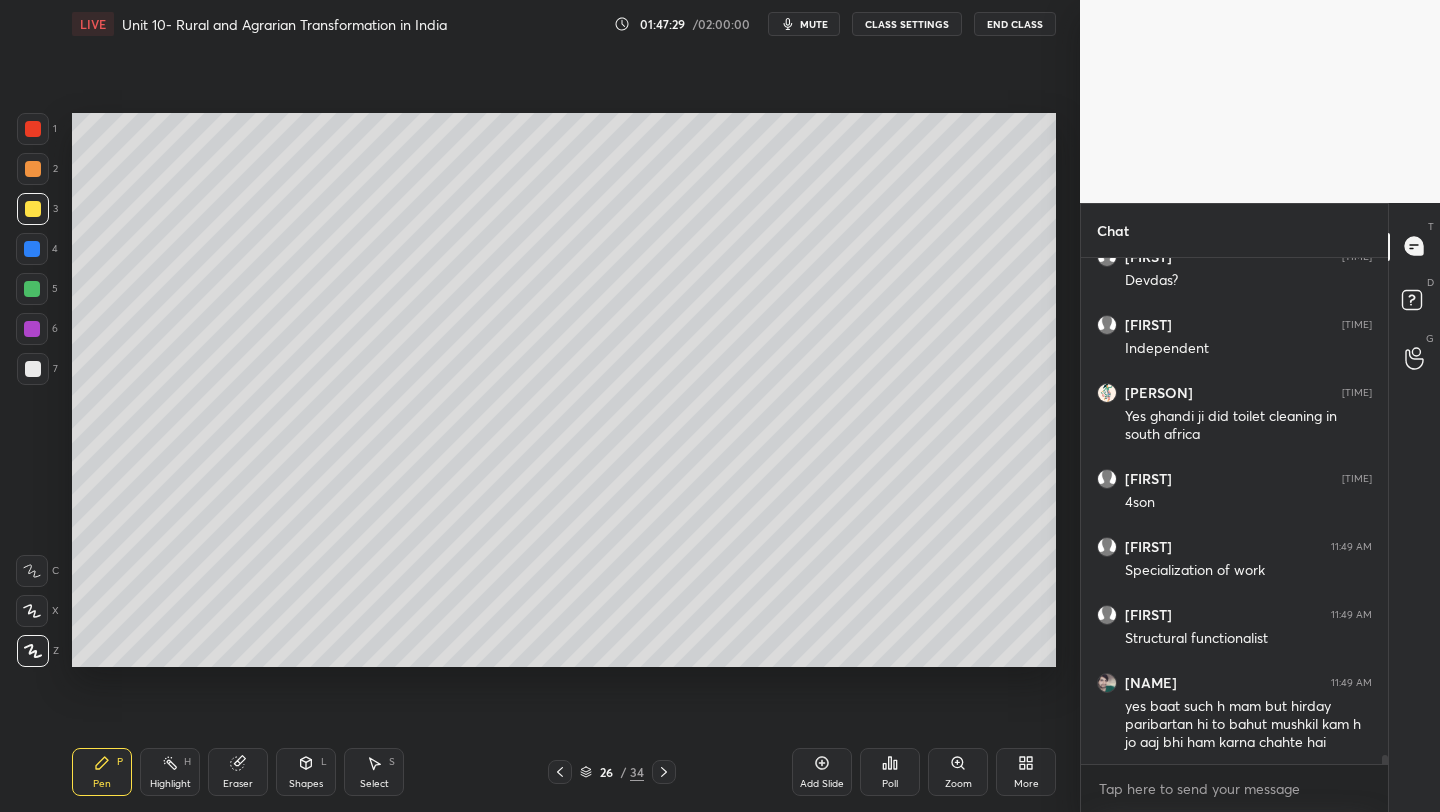 click on "Setting up your live class Poll for   secs No correct answer Start poll" at bounding box center (564, 390) 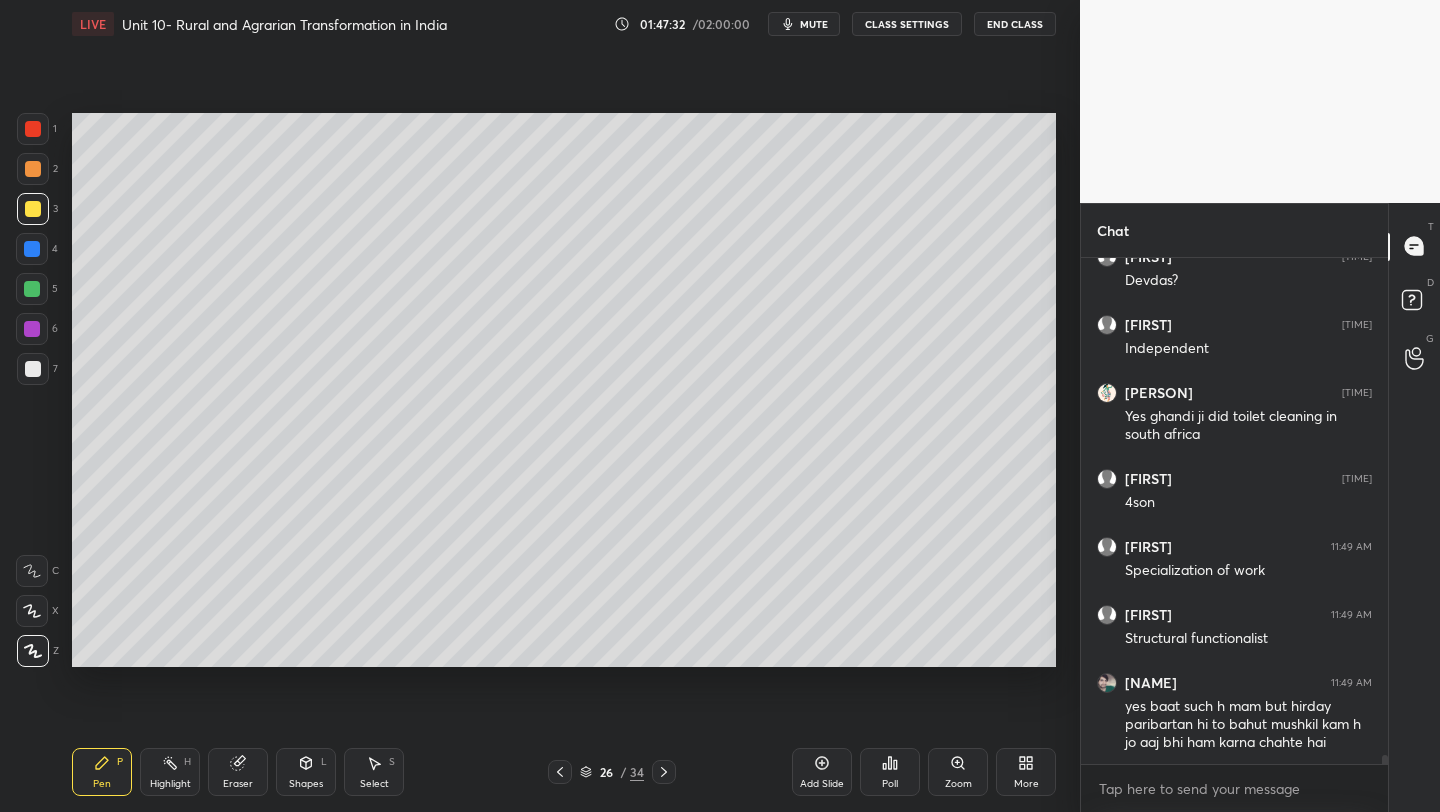 click on "Setting up your live class Poll for   secs No correct answer Start poll" at bounding box center (564, 390) 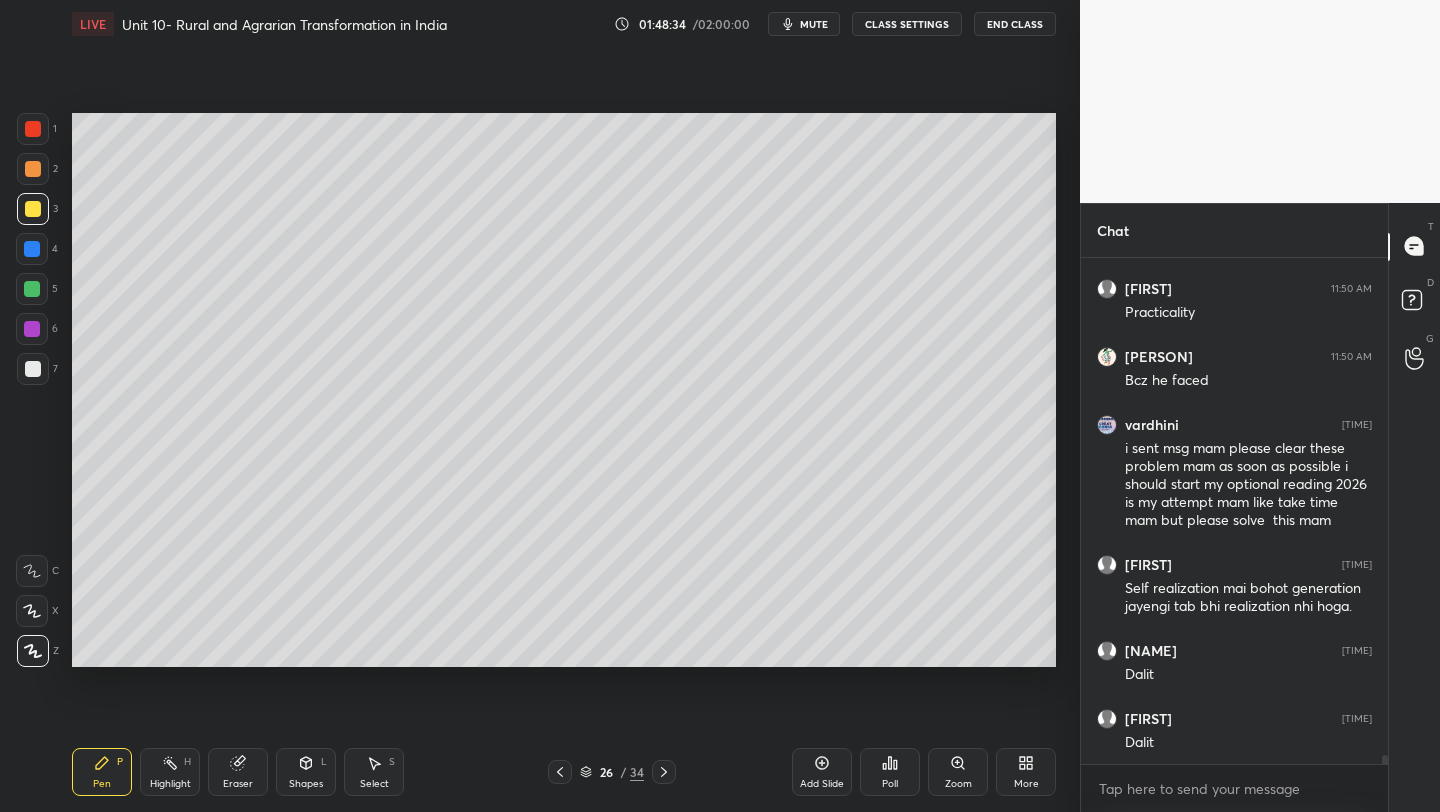 scroll, scrollTop: 28443, scrollLeft: 0, axis: vertical 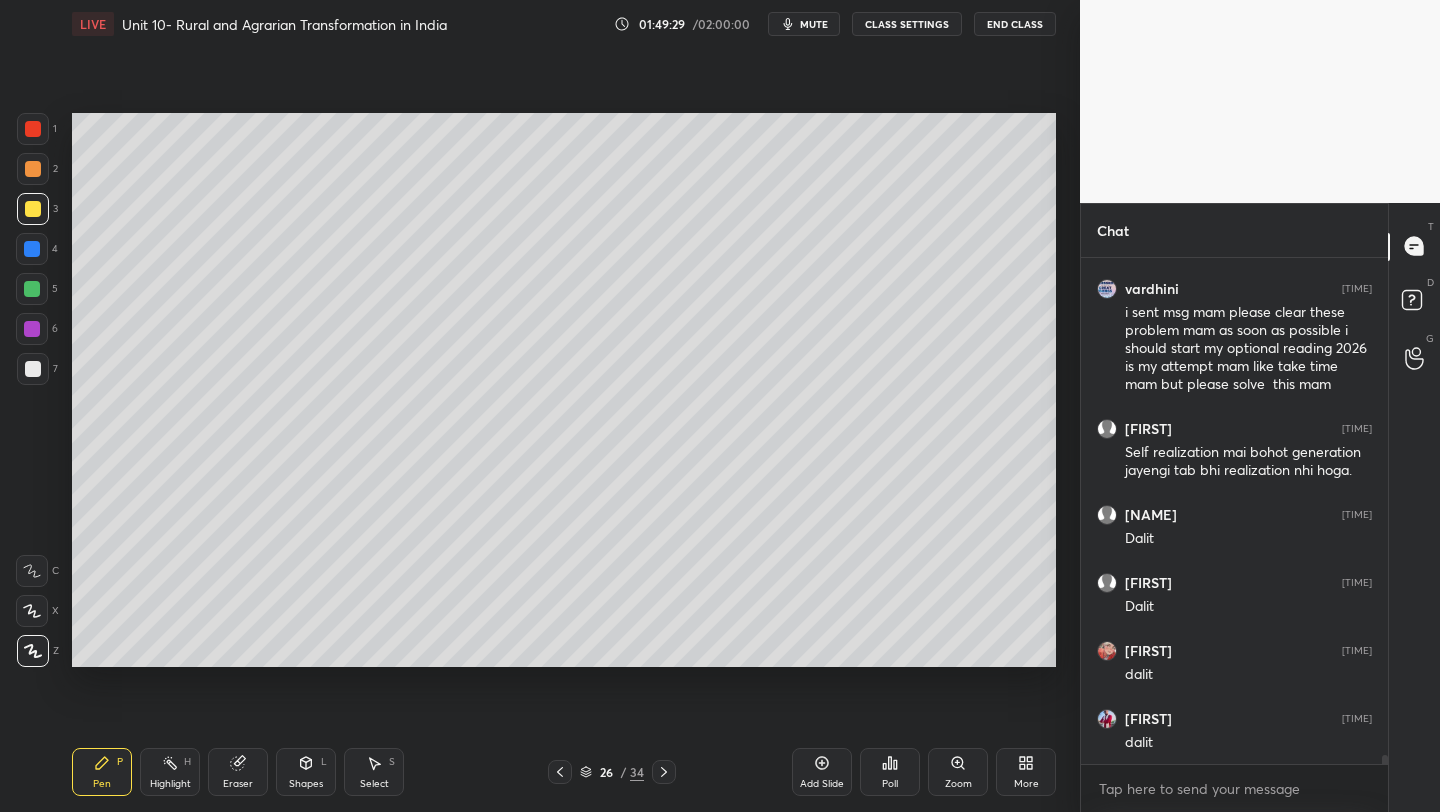 click 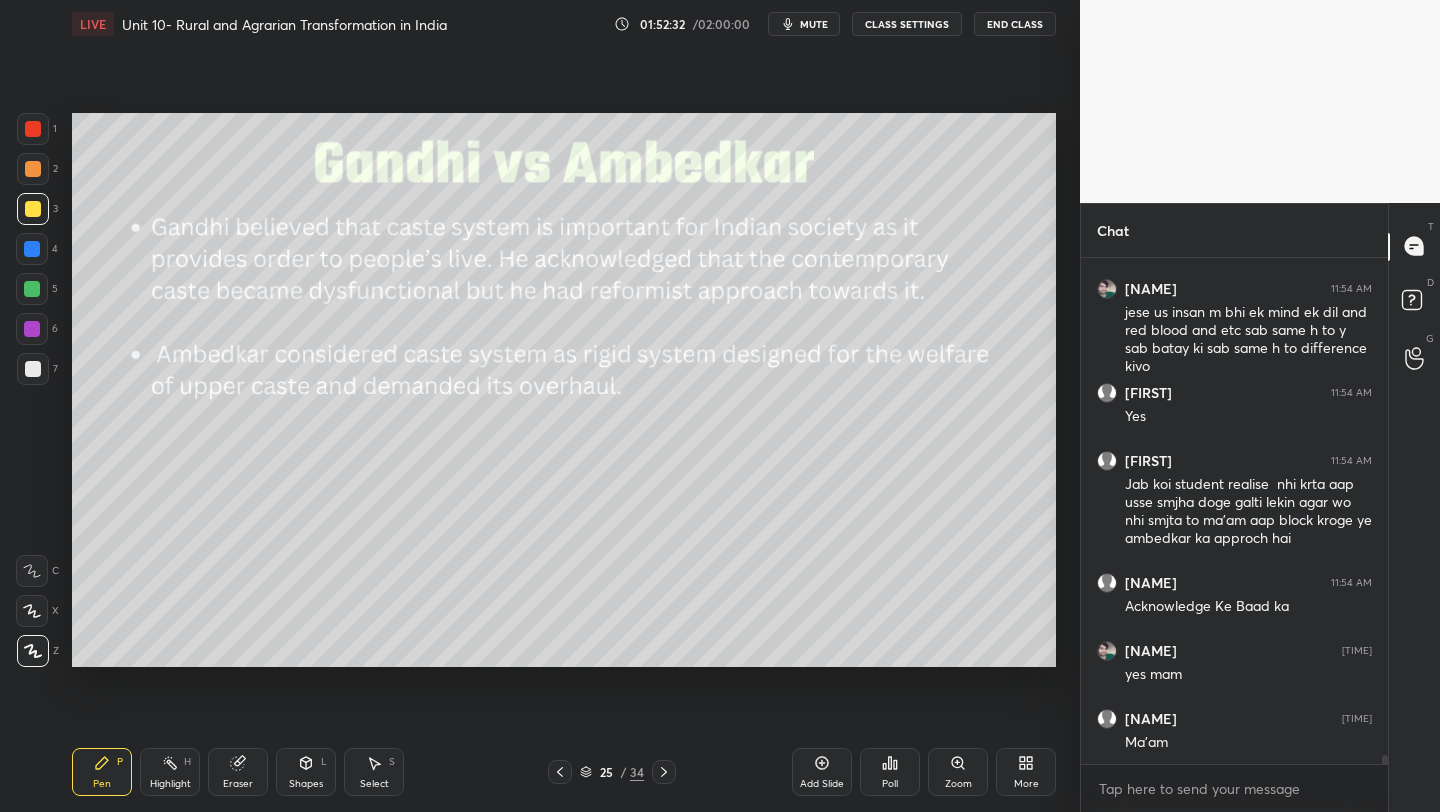 scroll, scrollTop: 29489, scrollLeft: 0, axis: vertical 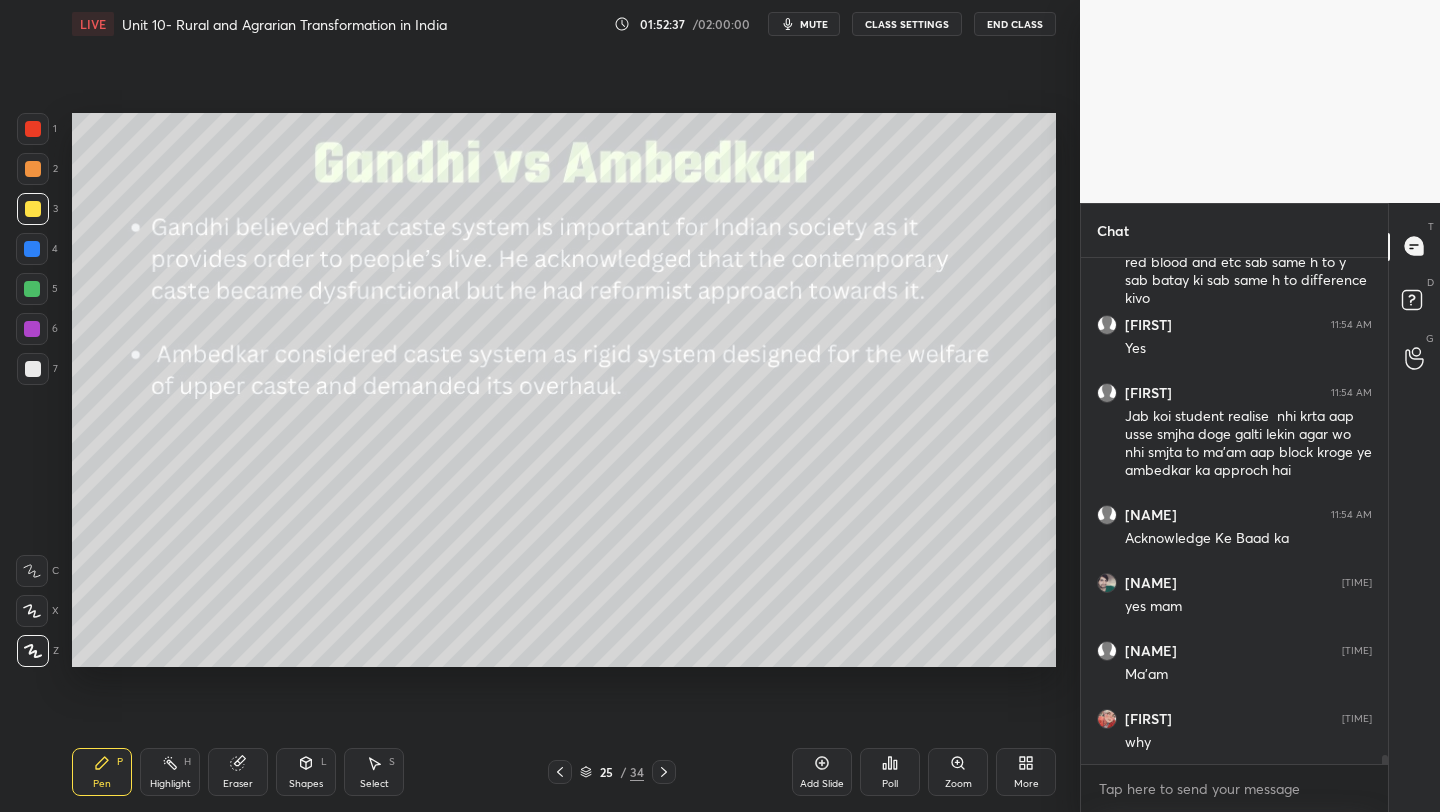 click on "Add Slide" at bounding box center [822, 772] 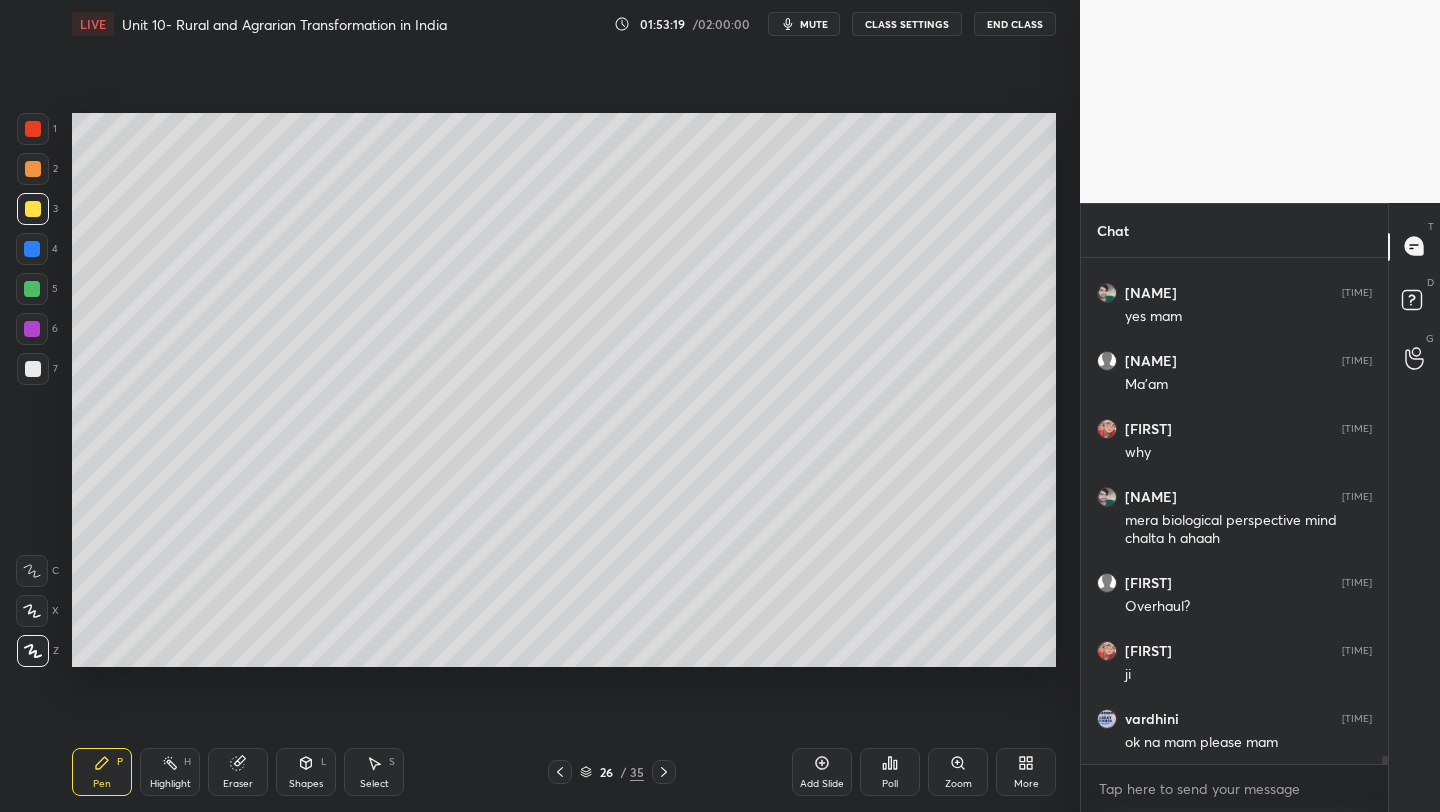 scroll, scrollTop: 29847, scrollLeft: 0, axis: vertical 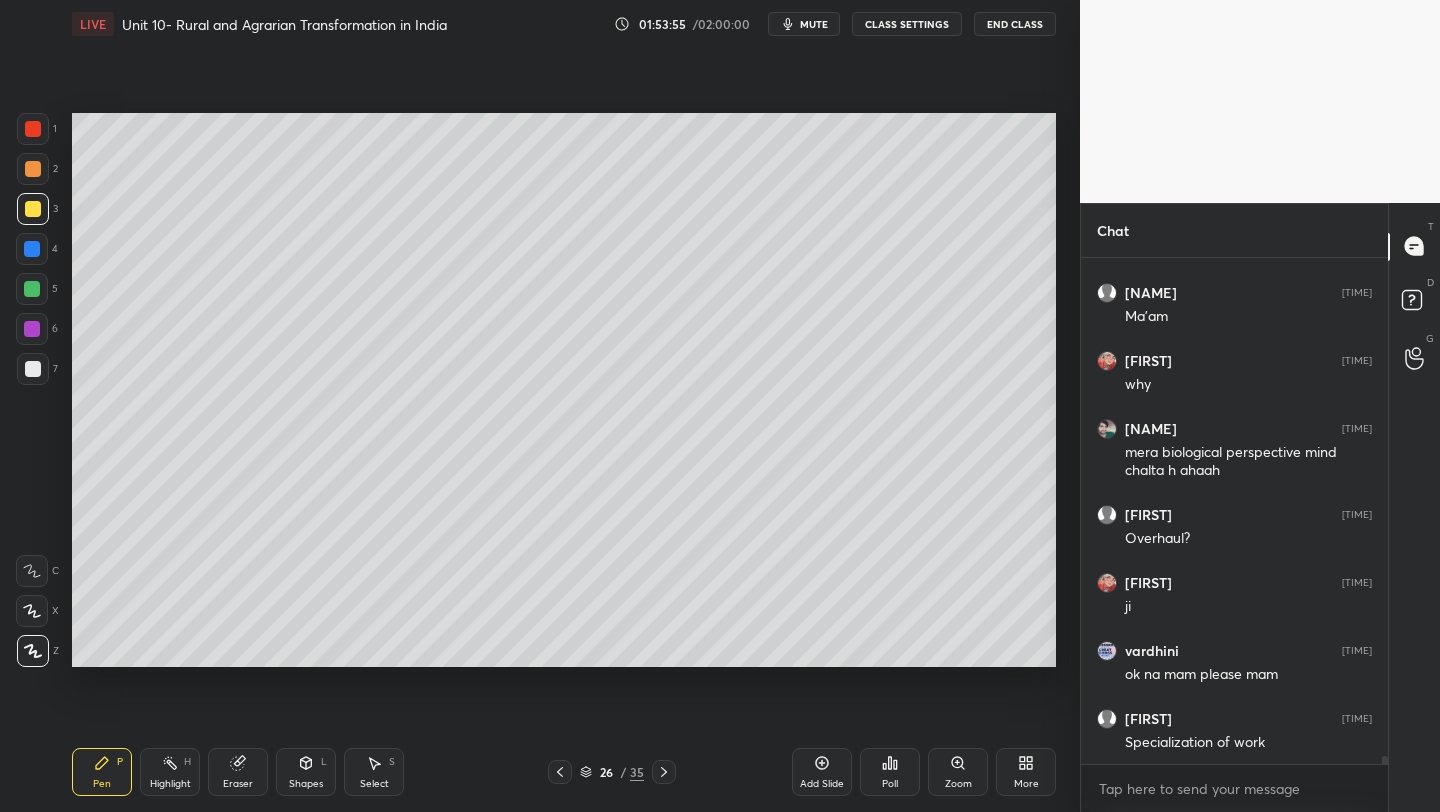 click 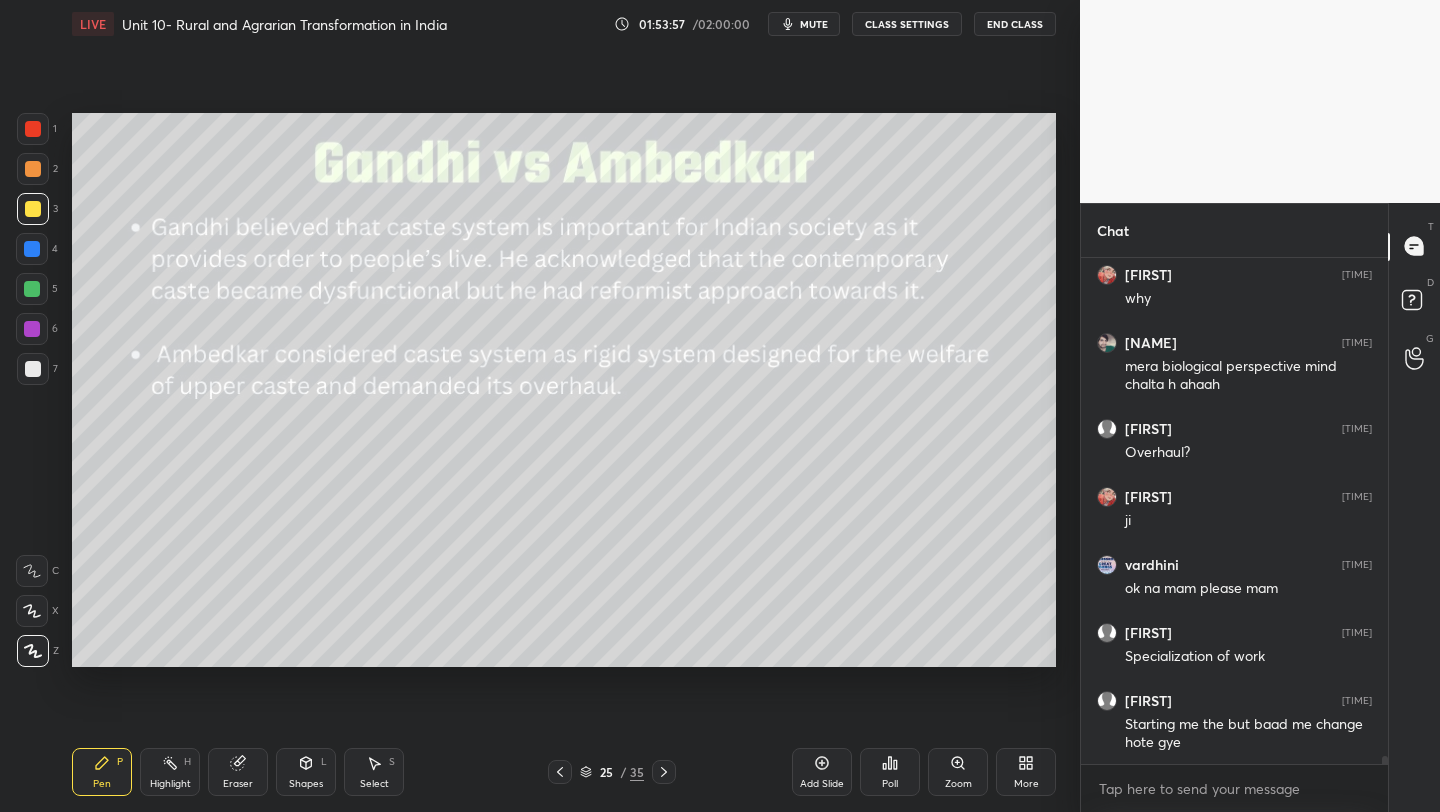 scroll, scrollTop: 30055, scrollLeft: 0, axis: vertical 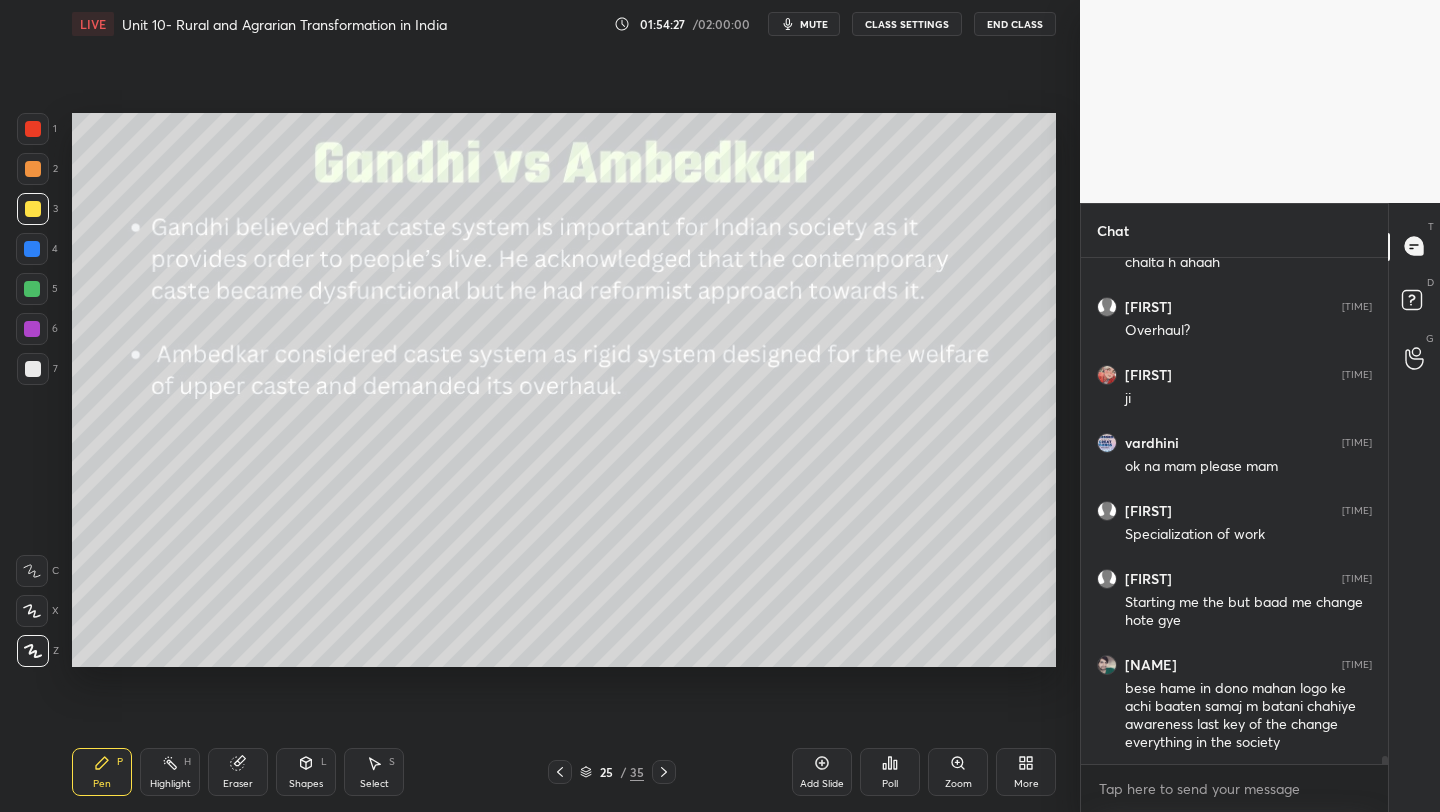 click 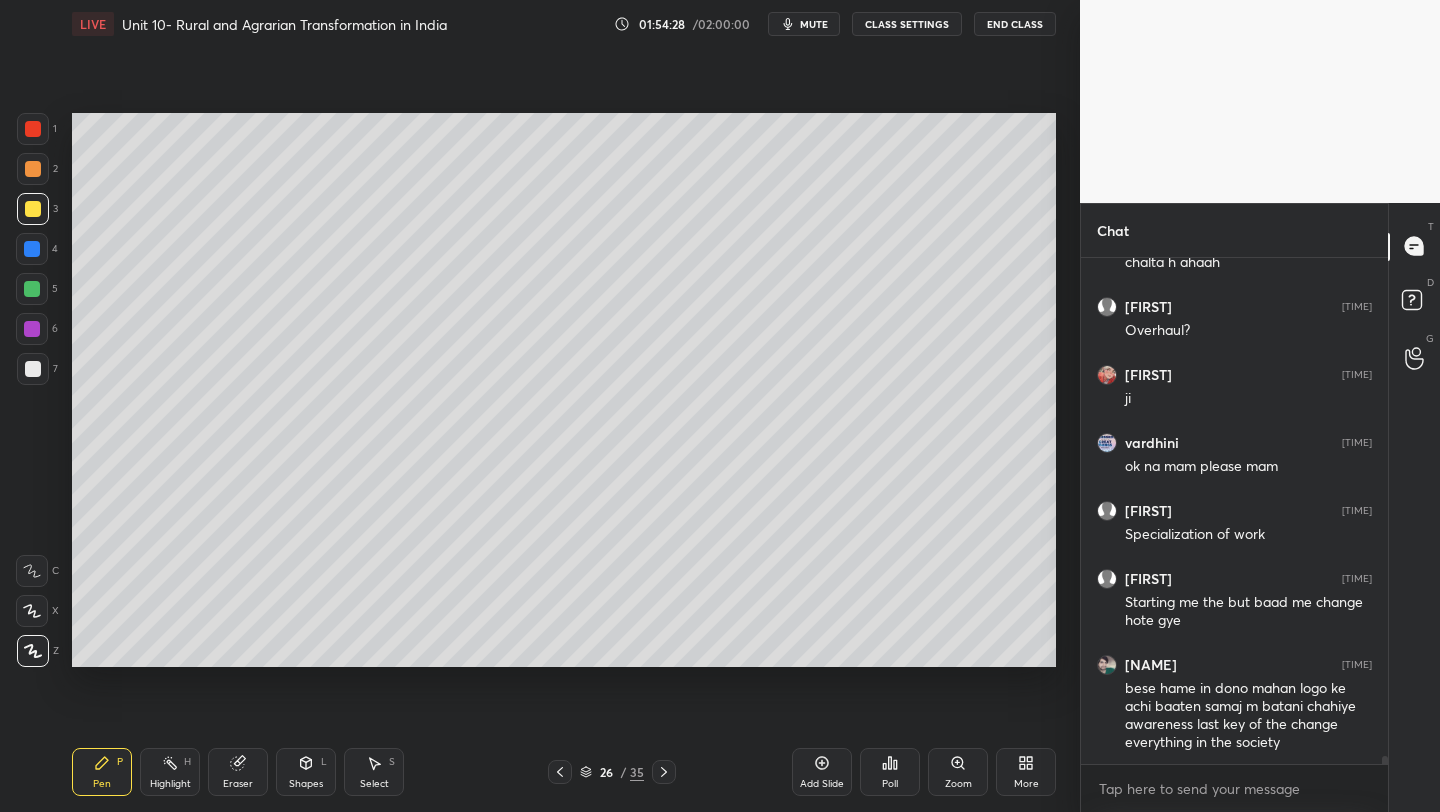 click 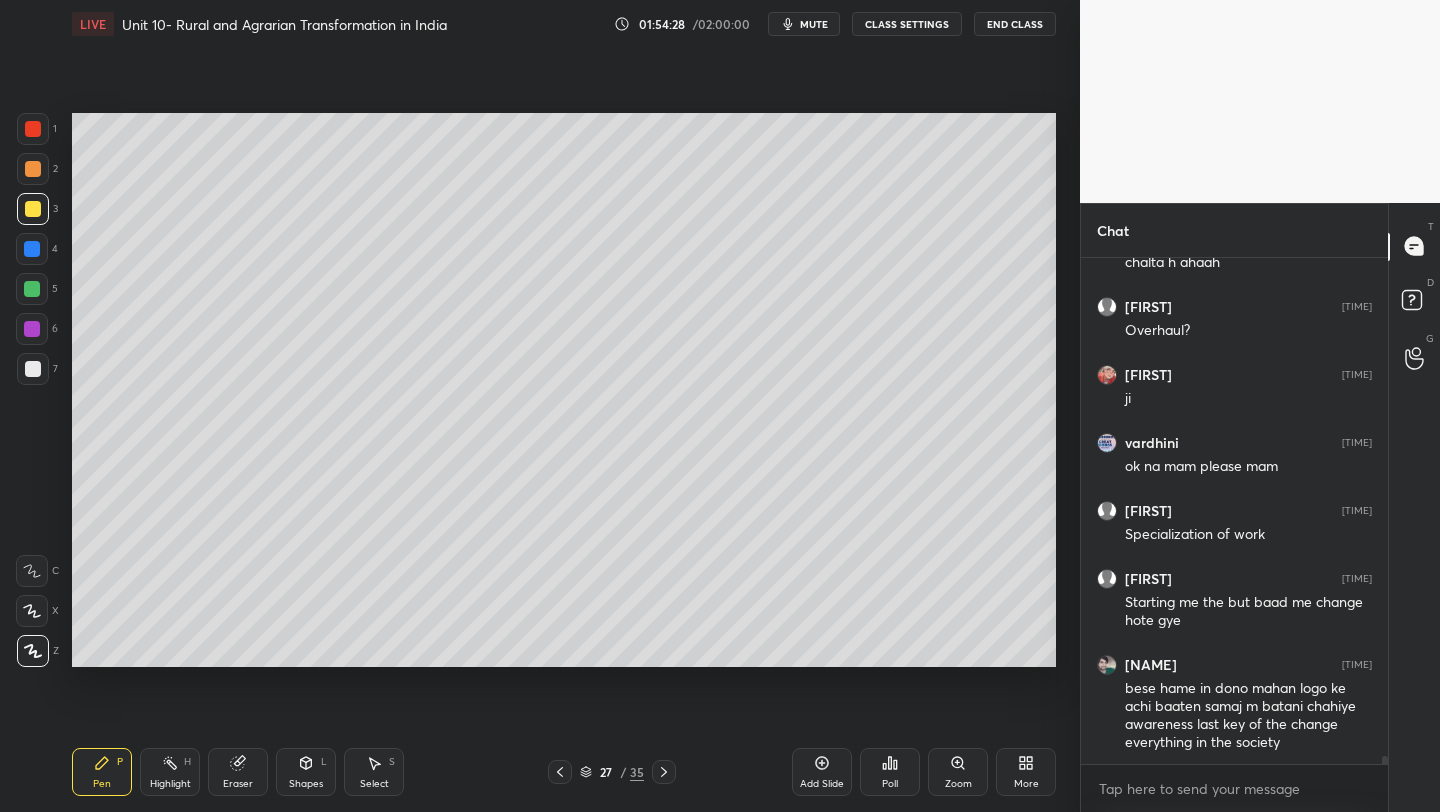 click 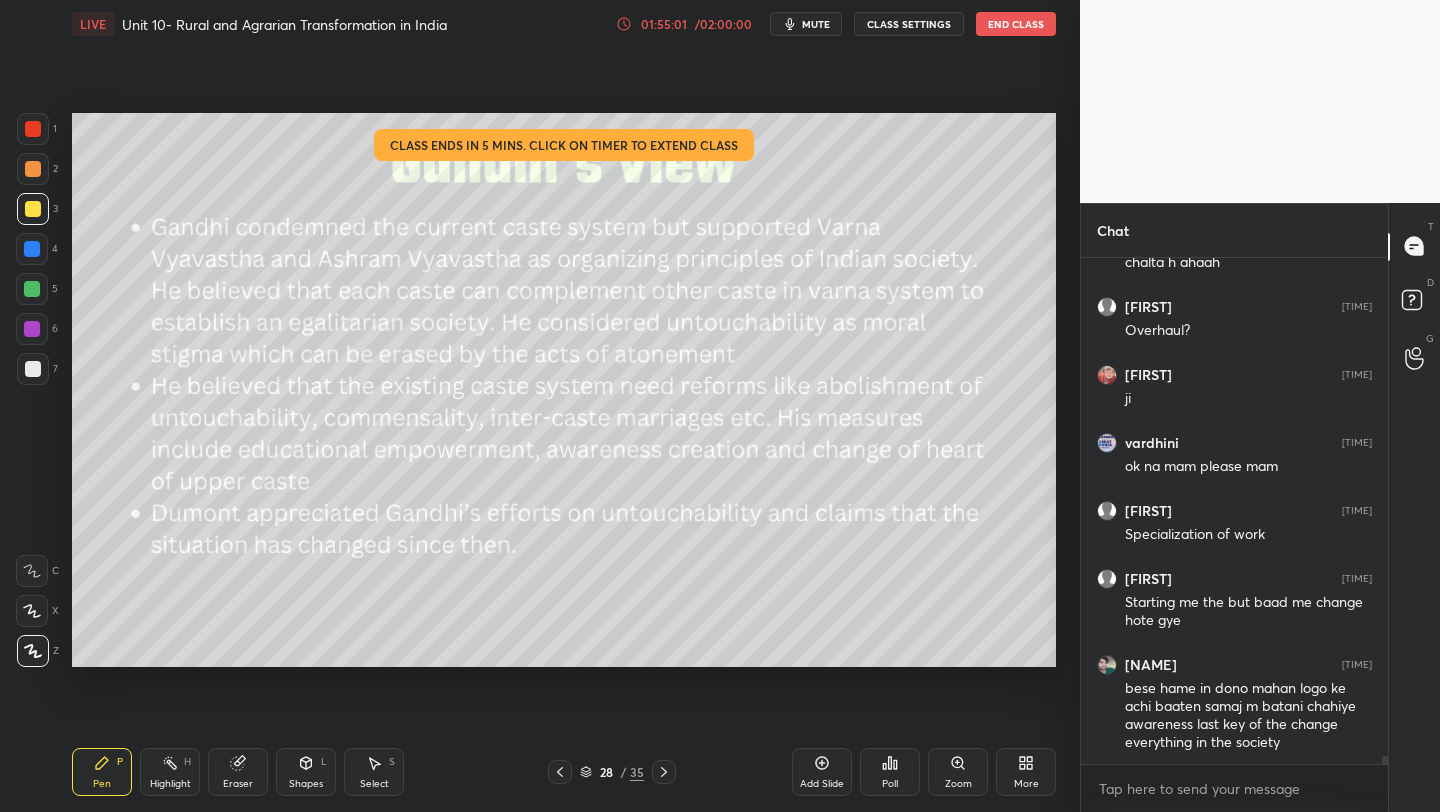 click on "01:55:01" at bounding box center [664, 24] 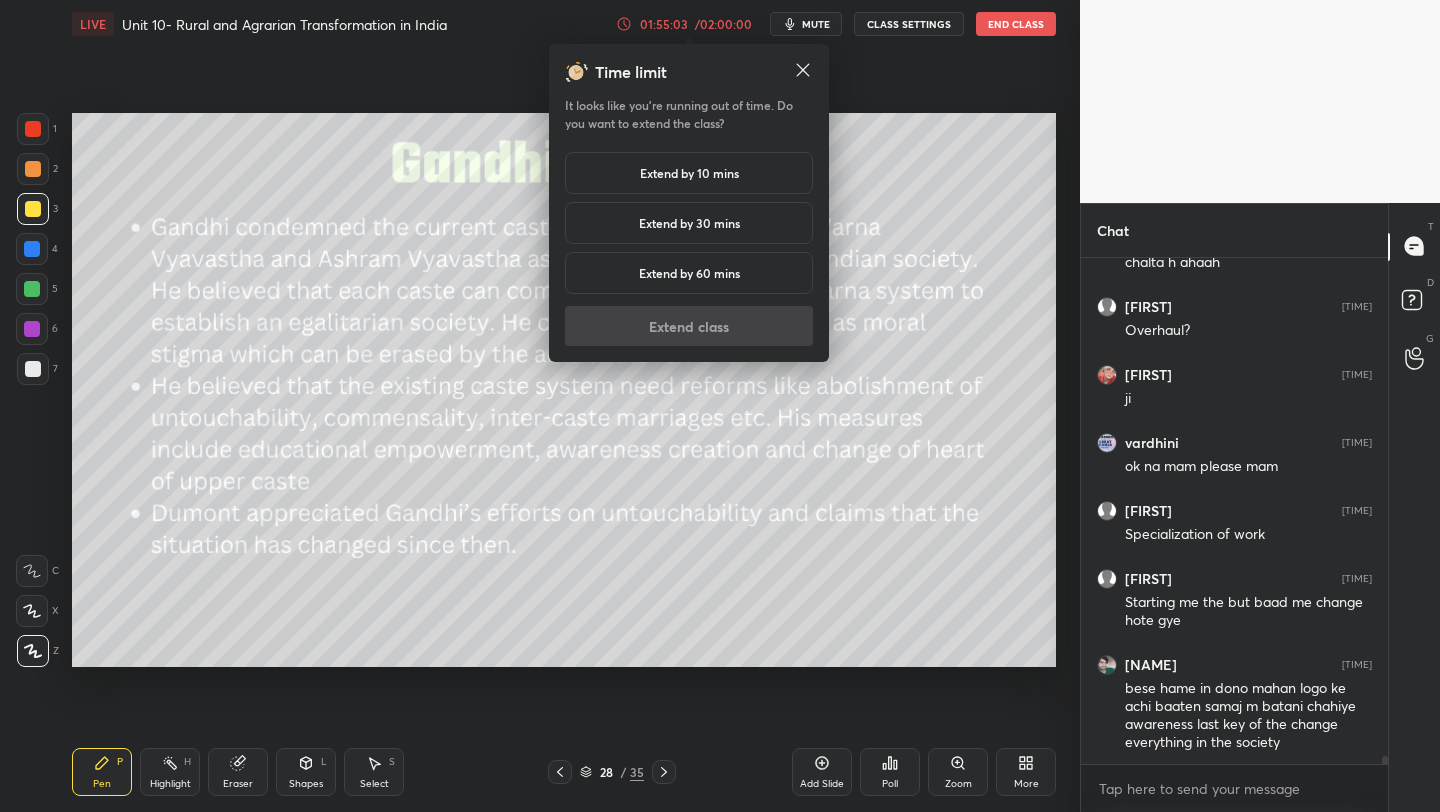 drag, startPoint x: 656, startPoint y: 168, endPoint x: 659, endPoint y: 193, distance: 25.179358 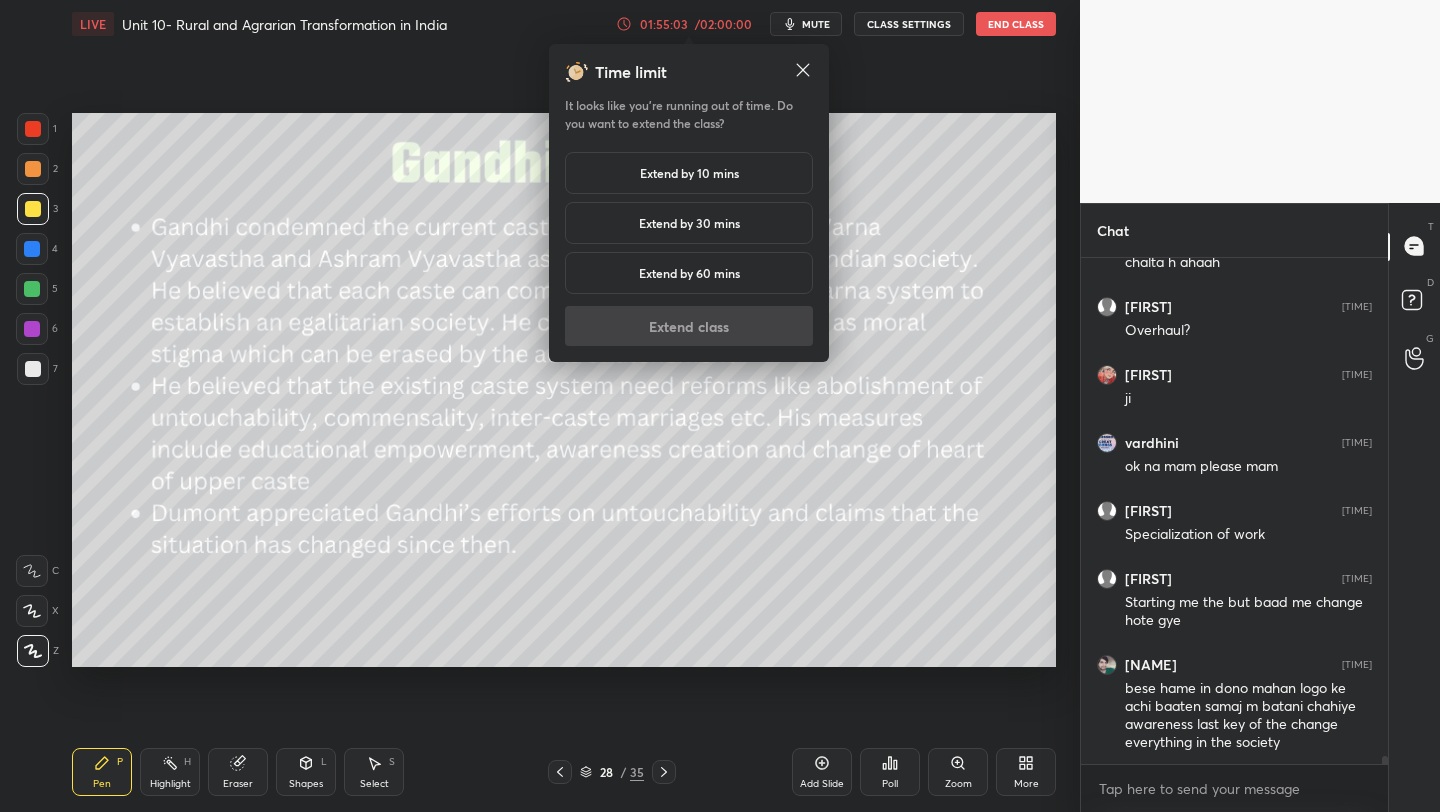 click on "Extend by 10 mins" at bounding box center (689, 173) 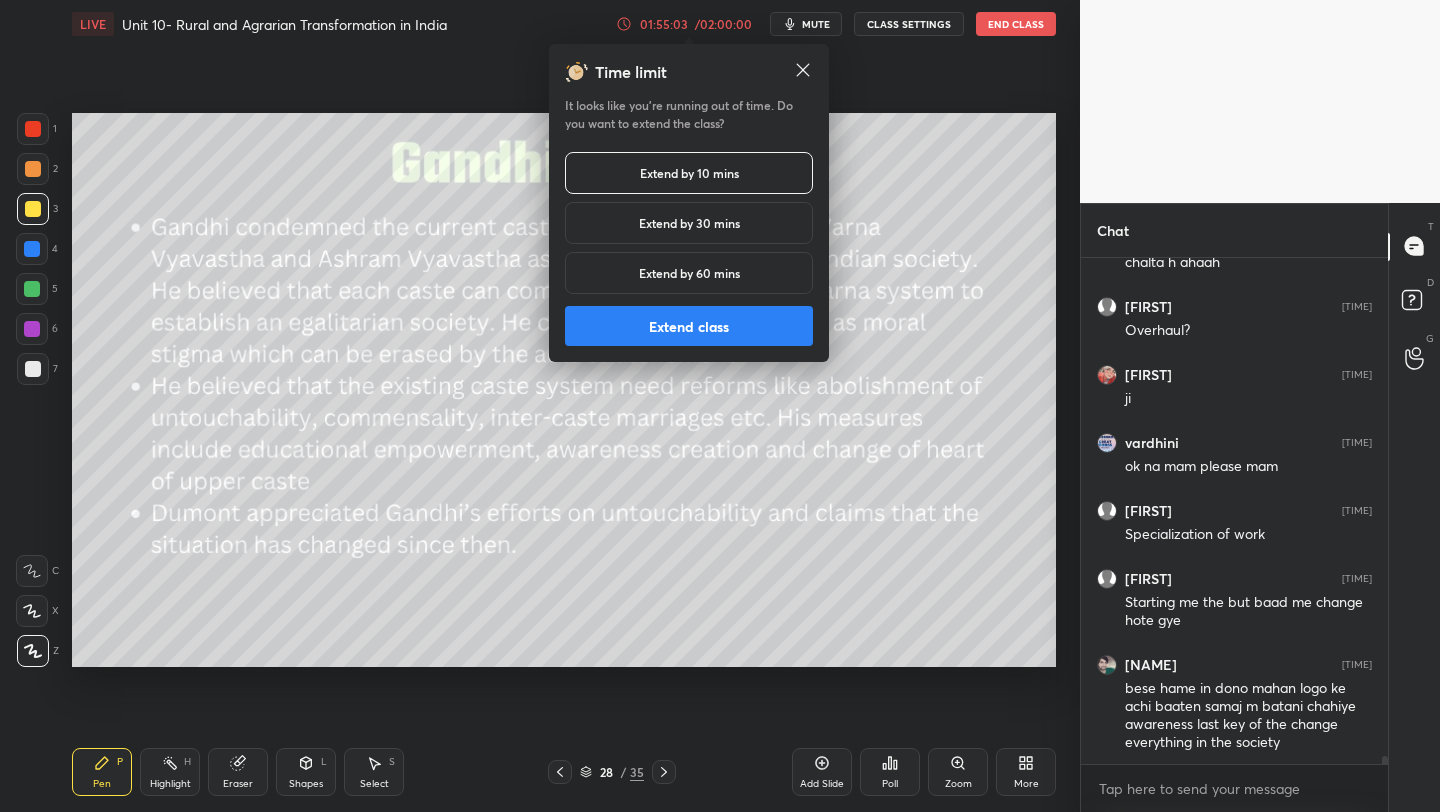 click on "Extend class" at bounding box center [689, 326] 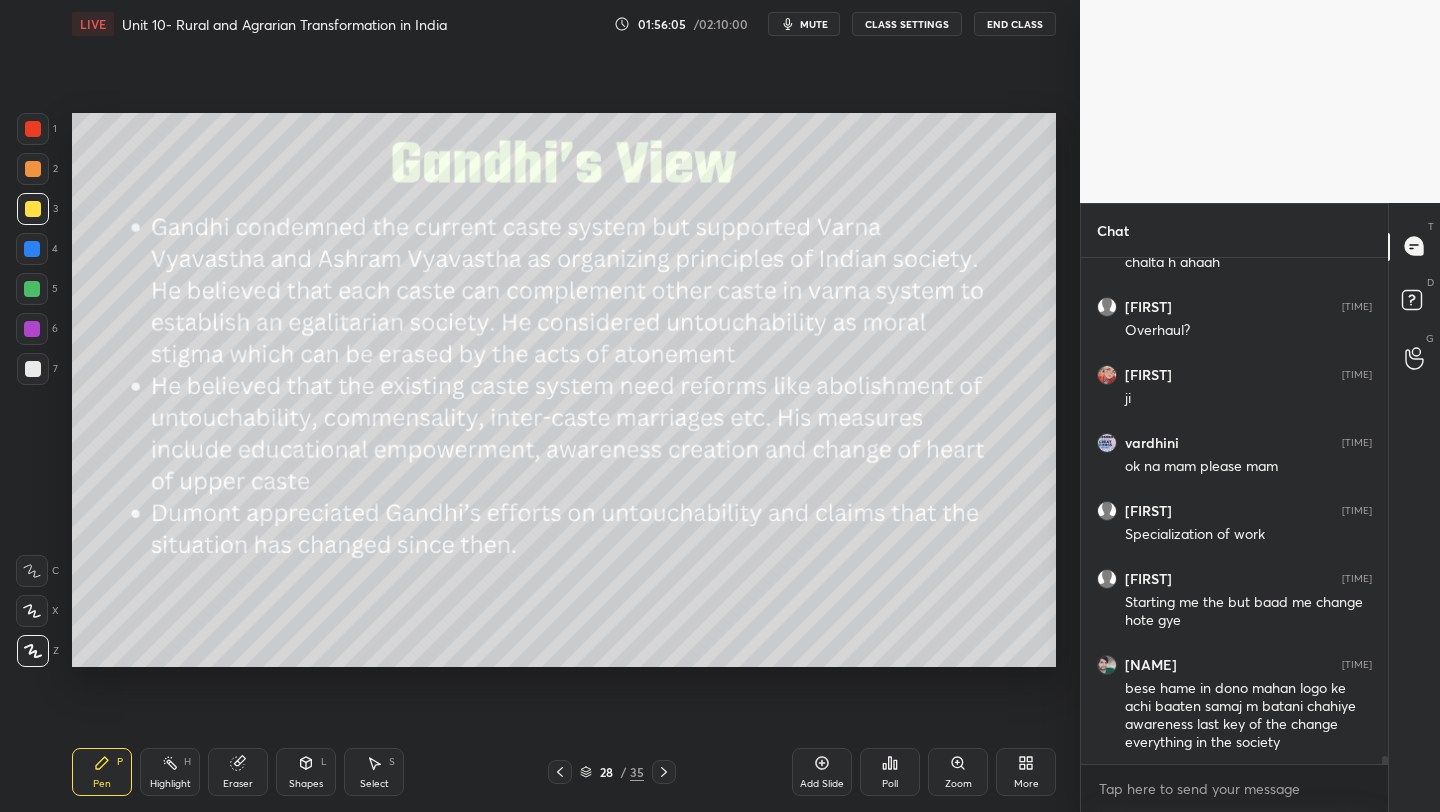 scroll, scrollTop: 30123, scrollLeft: 0, axis: vertical 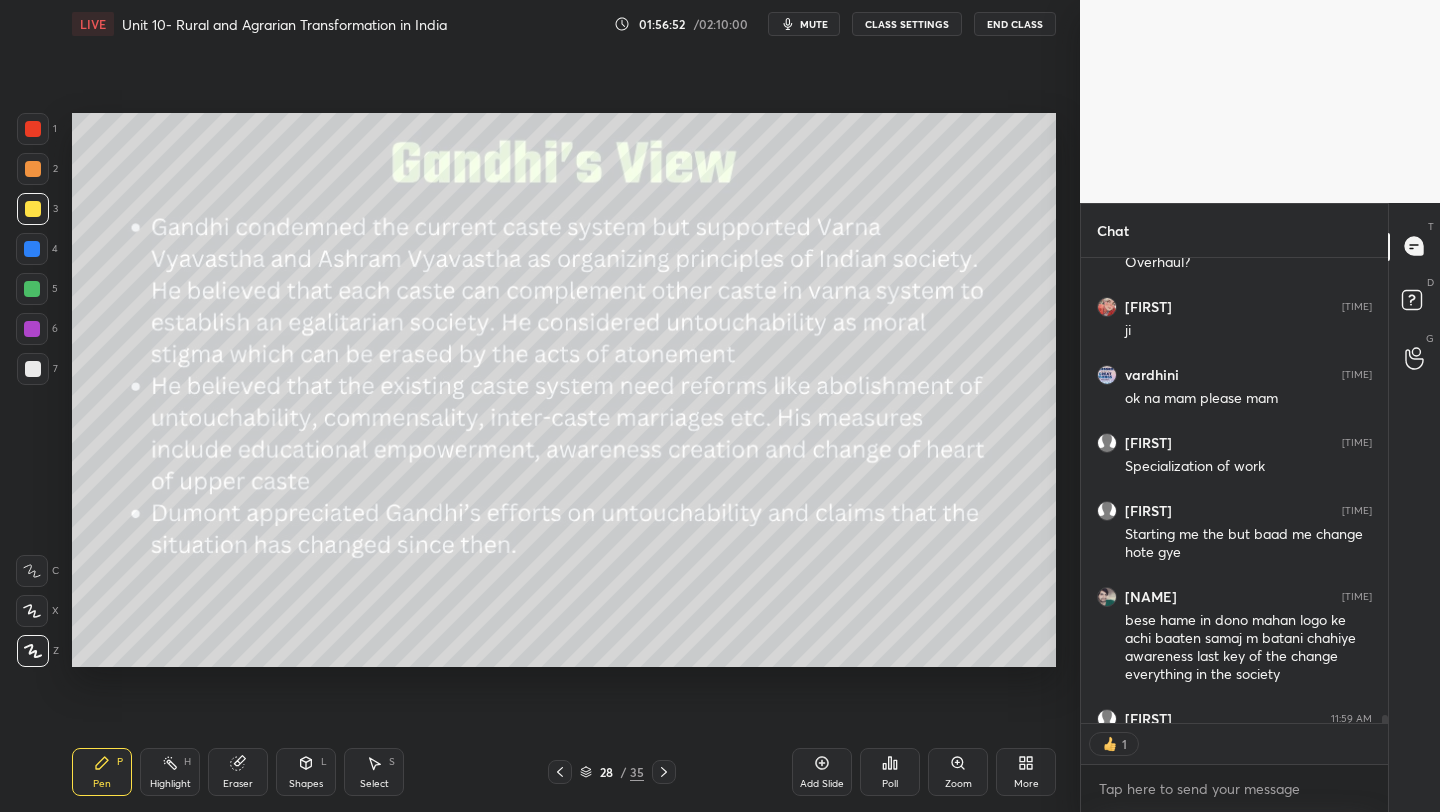 click 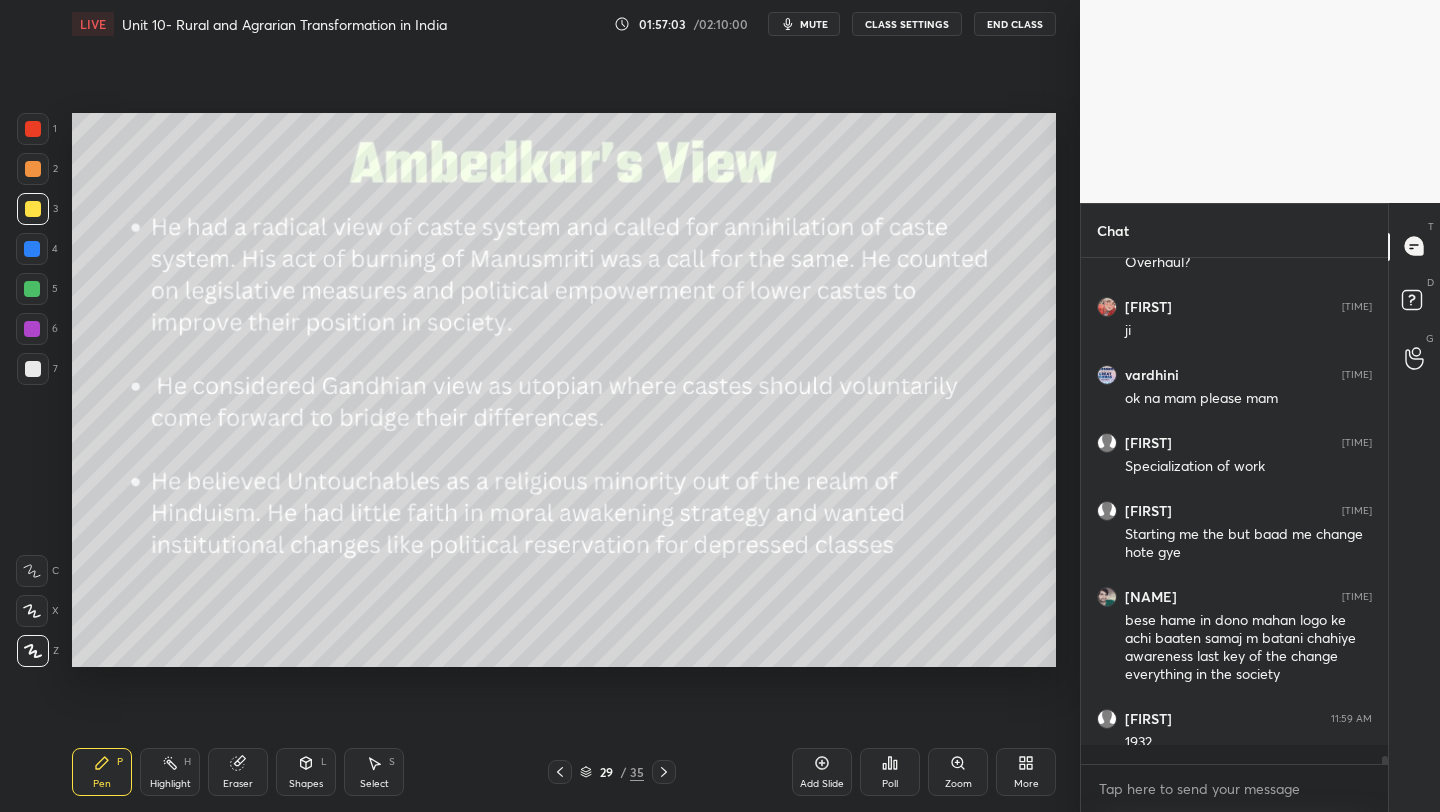 scroll, scrollTop: 7, scrollLeft: 7, axis: both 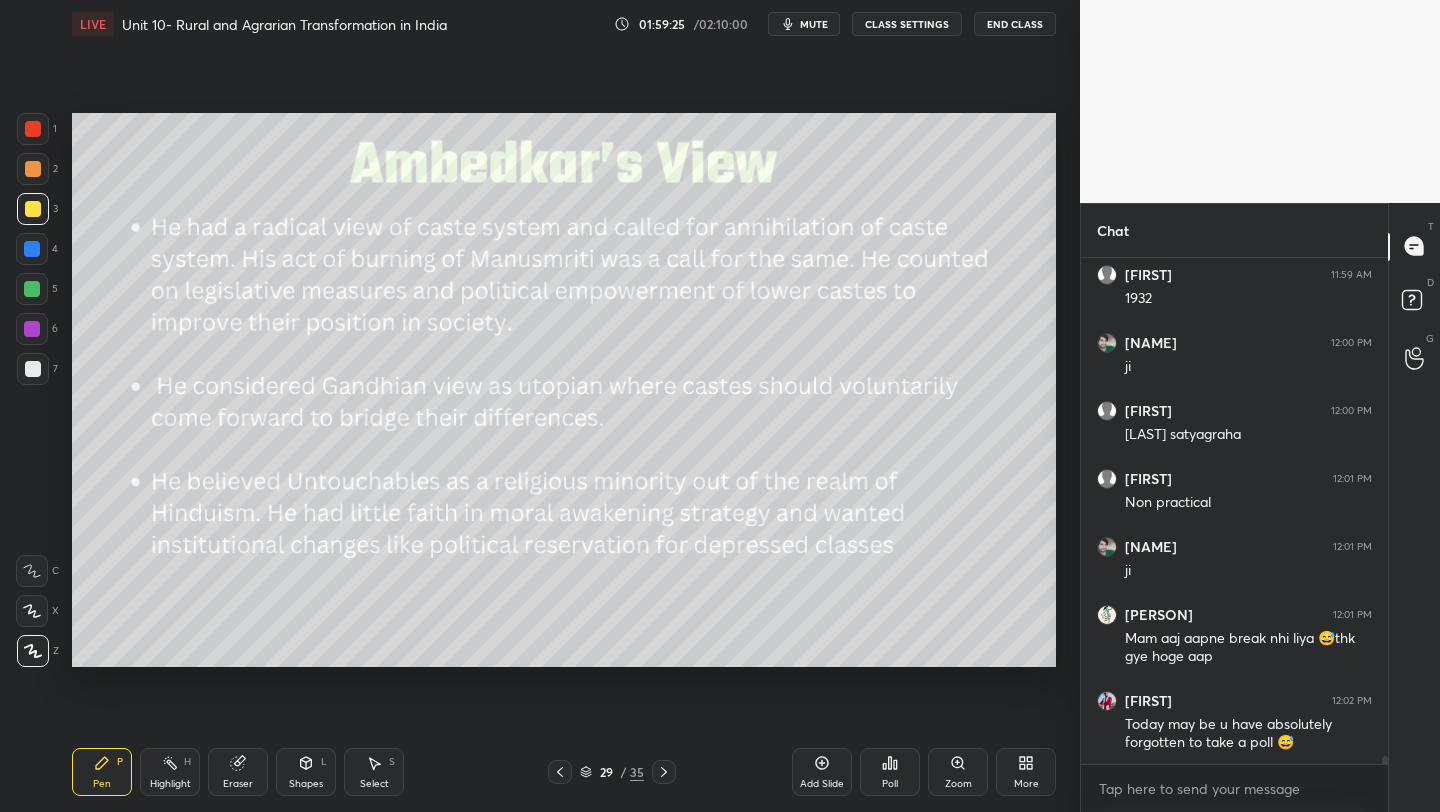 click on "Poll" at bounding box center (890, 772) 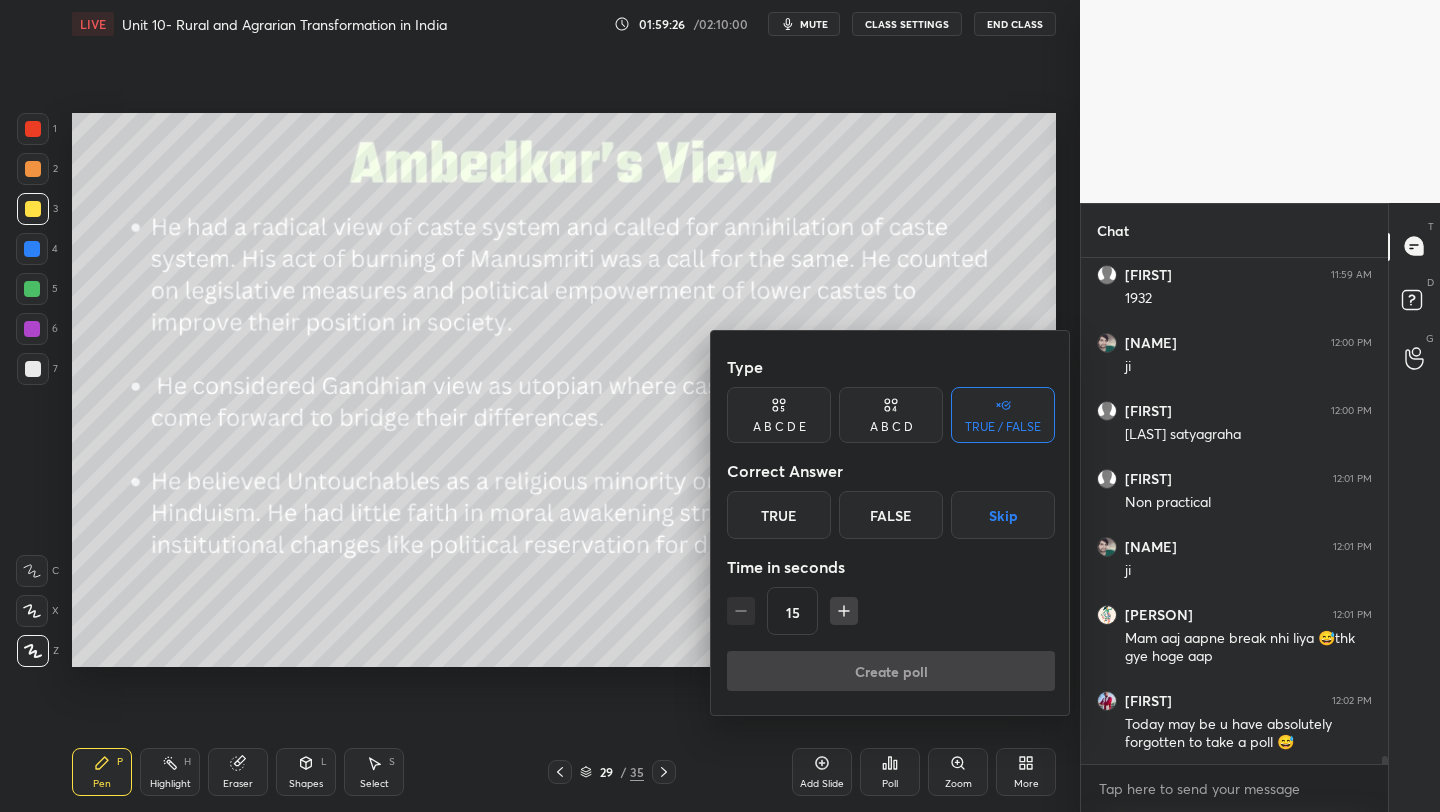 click on "True" at bounding box center (779, 515) 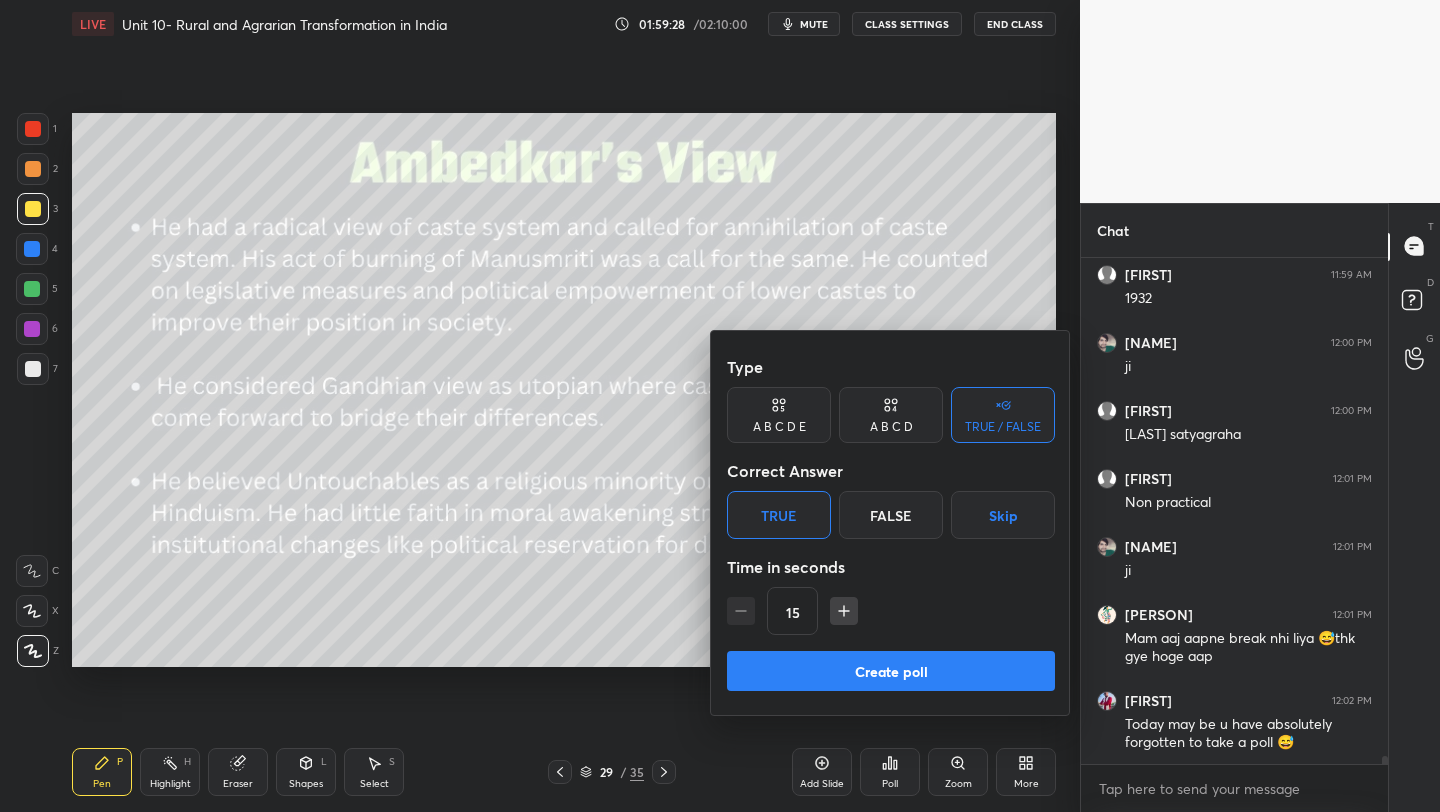 drag, startPoint x: 873, startPoint y: 671, endPoint x: 883, endPoint y: 672, distance: 10.049875 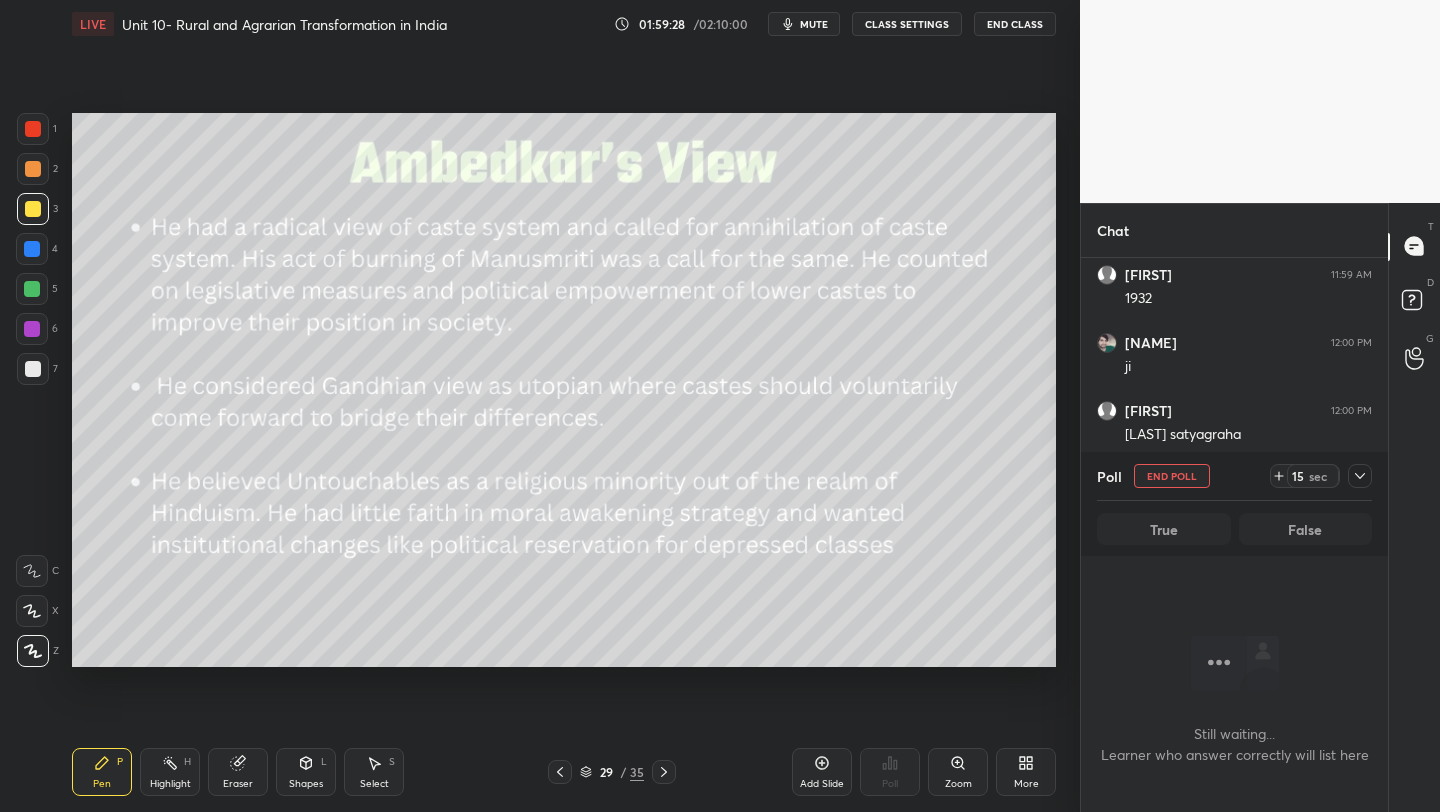scroll, scrollTop: 458, scrollLeft: 301, axis: both 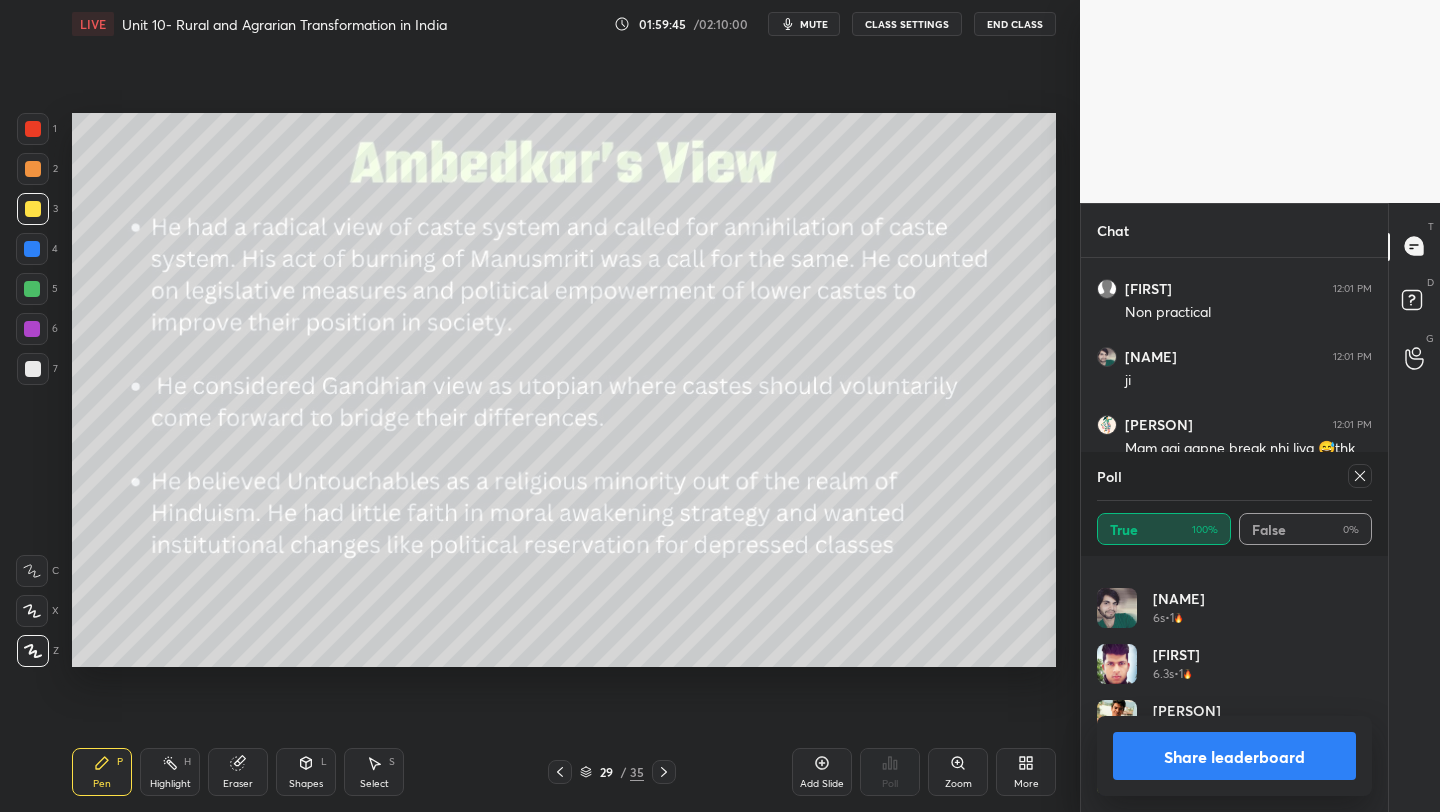click 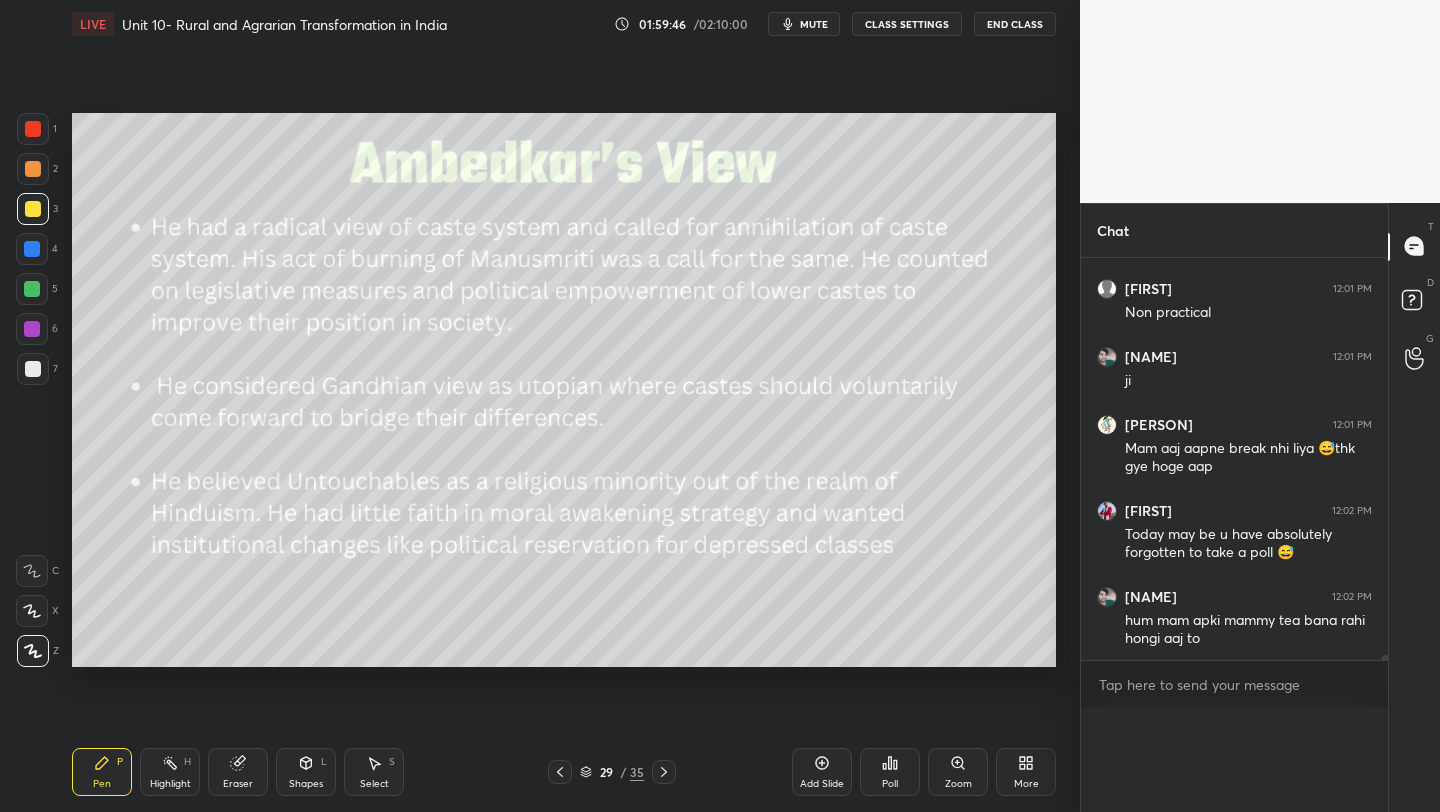 scroll, scrollTop: 0, scrollLeft: 0, axis: both 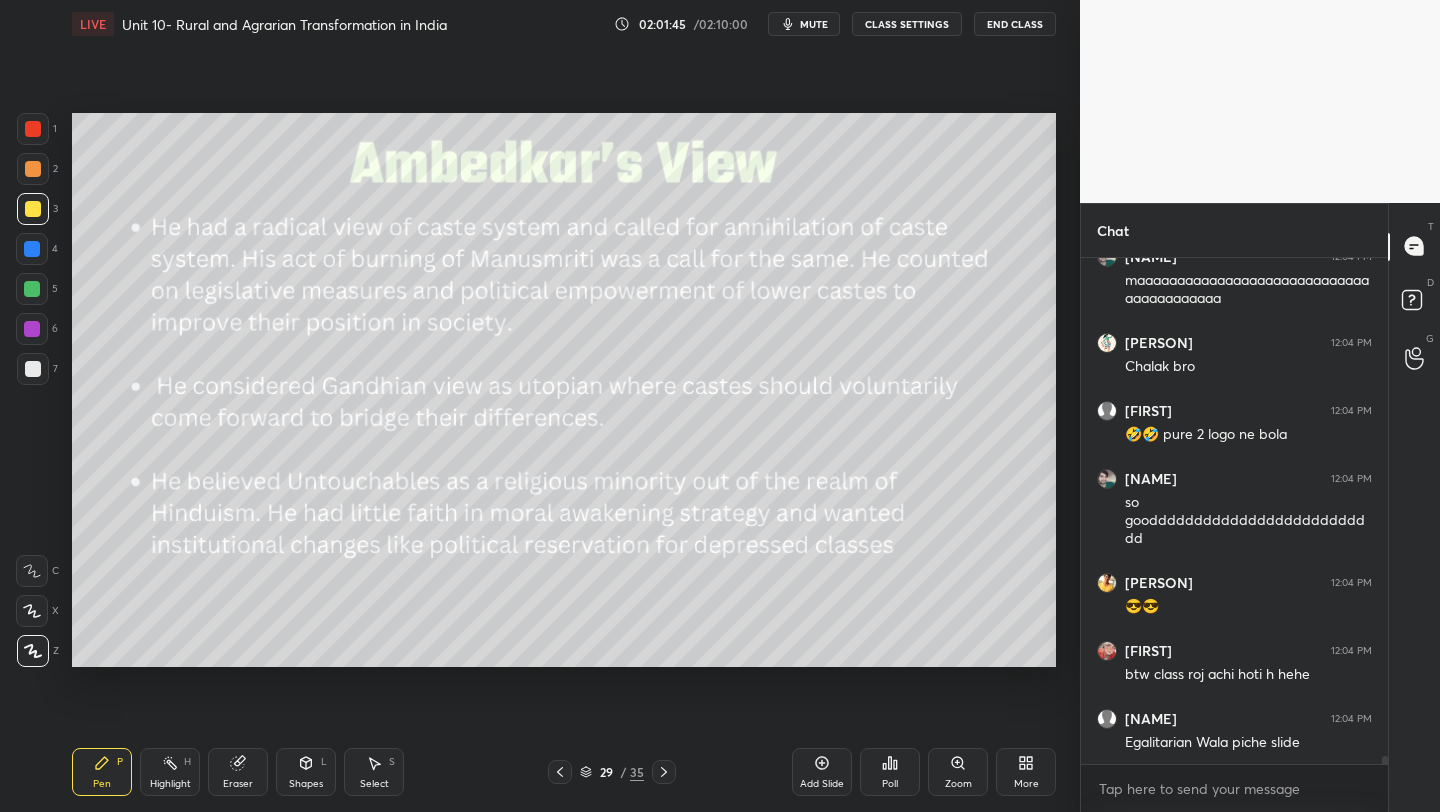 click 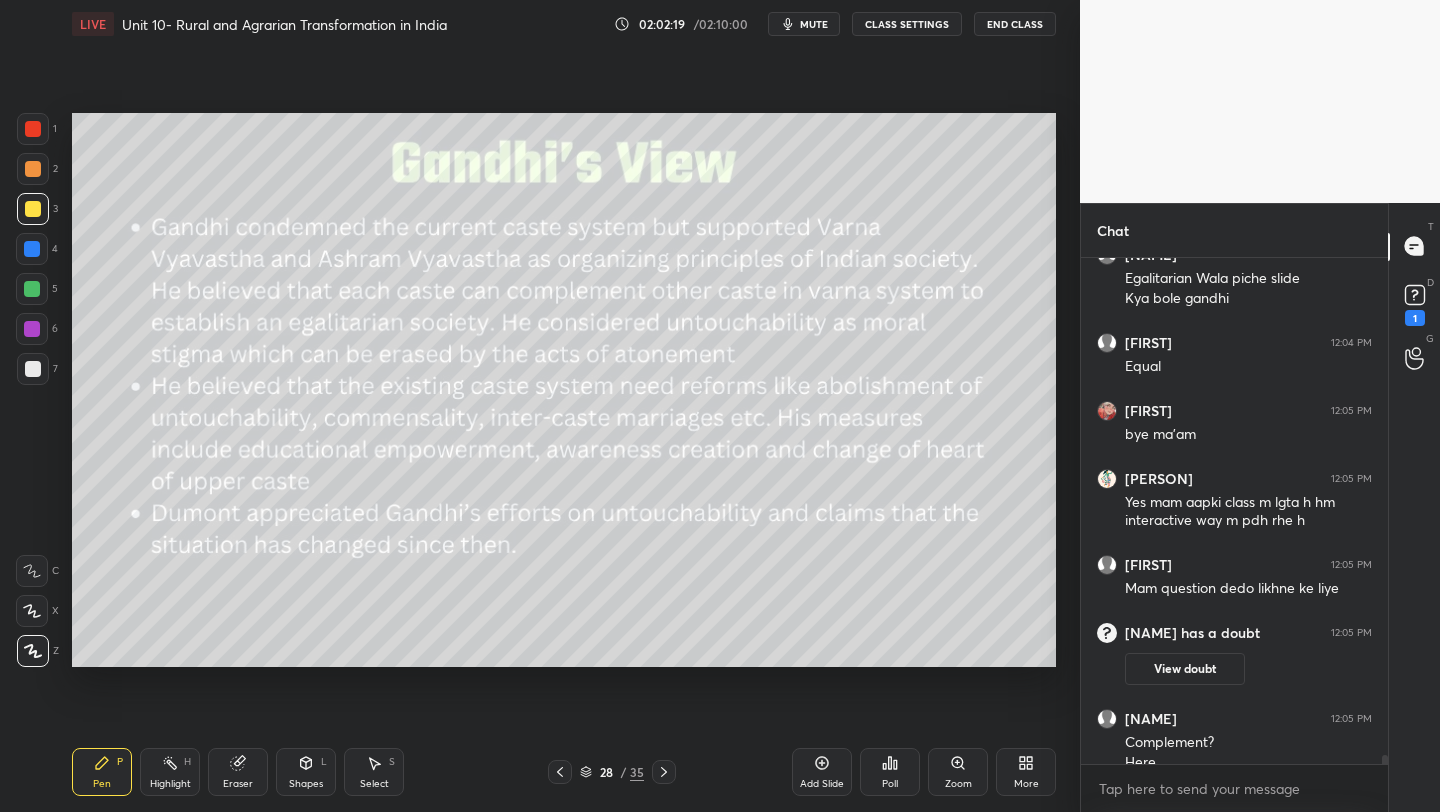 scroll, scrollTop: 28841, scrollLeft: 0, axis: vertical 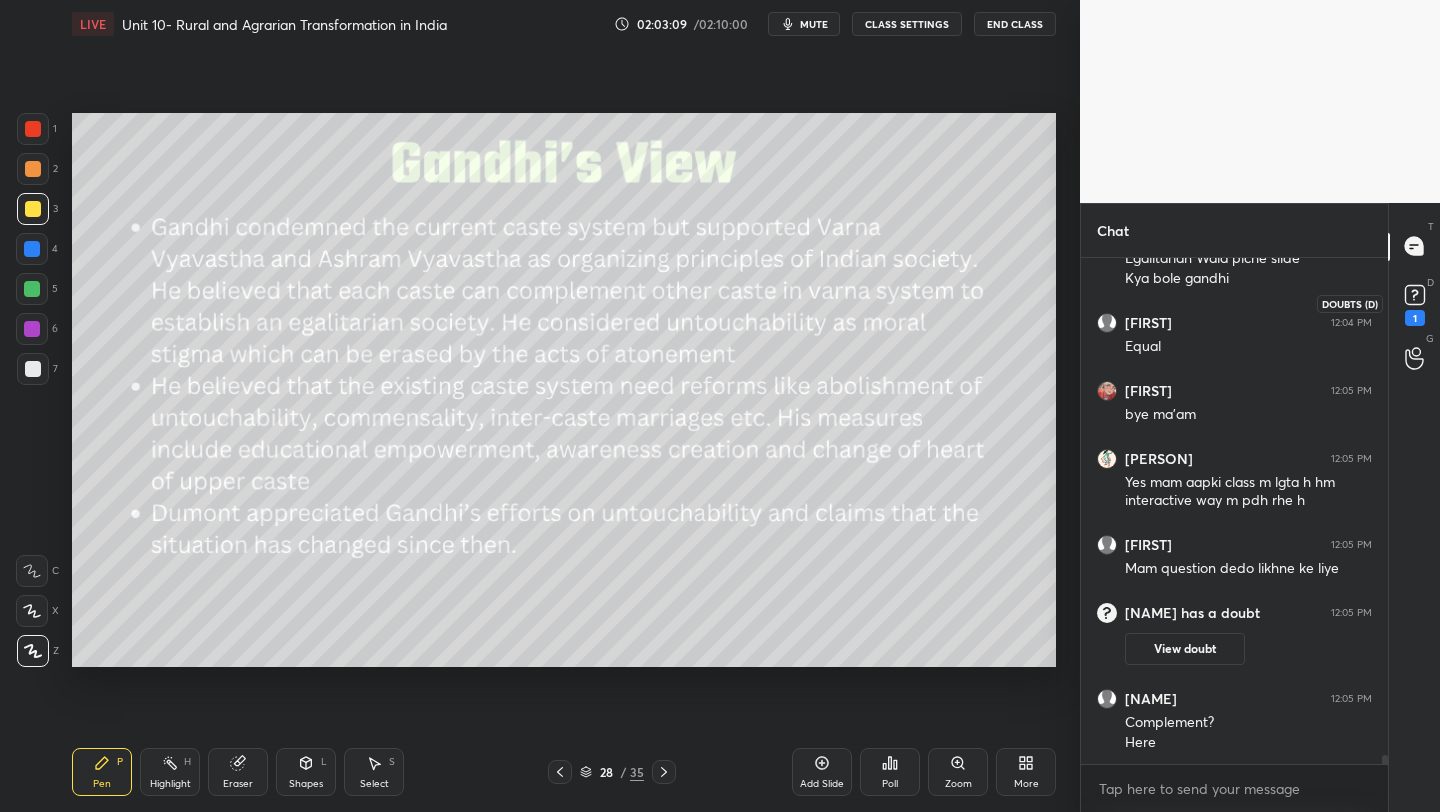 click 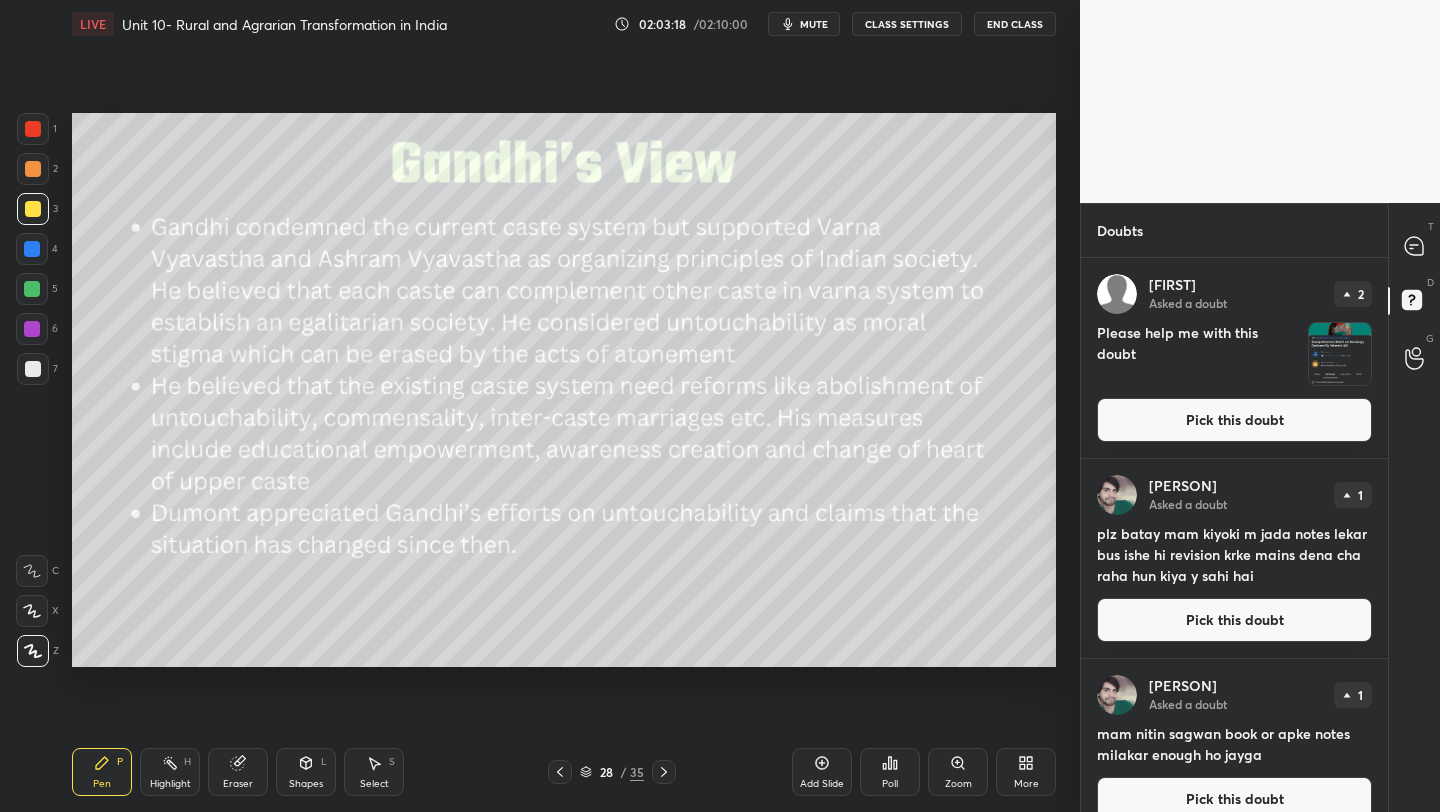 click on "Pick this doubt" at bounding box center [1234, 620] 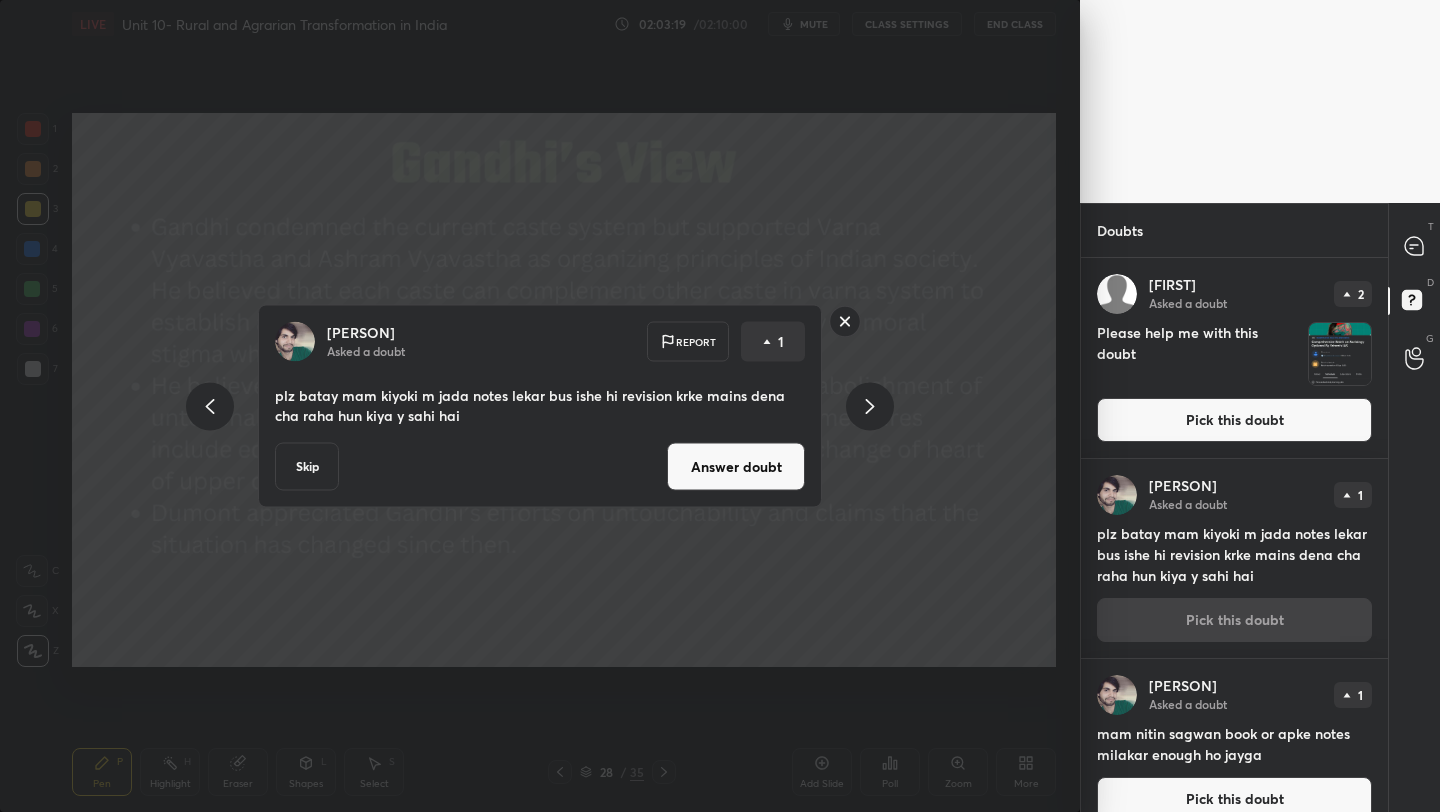 click on "Answer doubt" at bounding box center (736, 467) 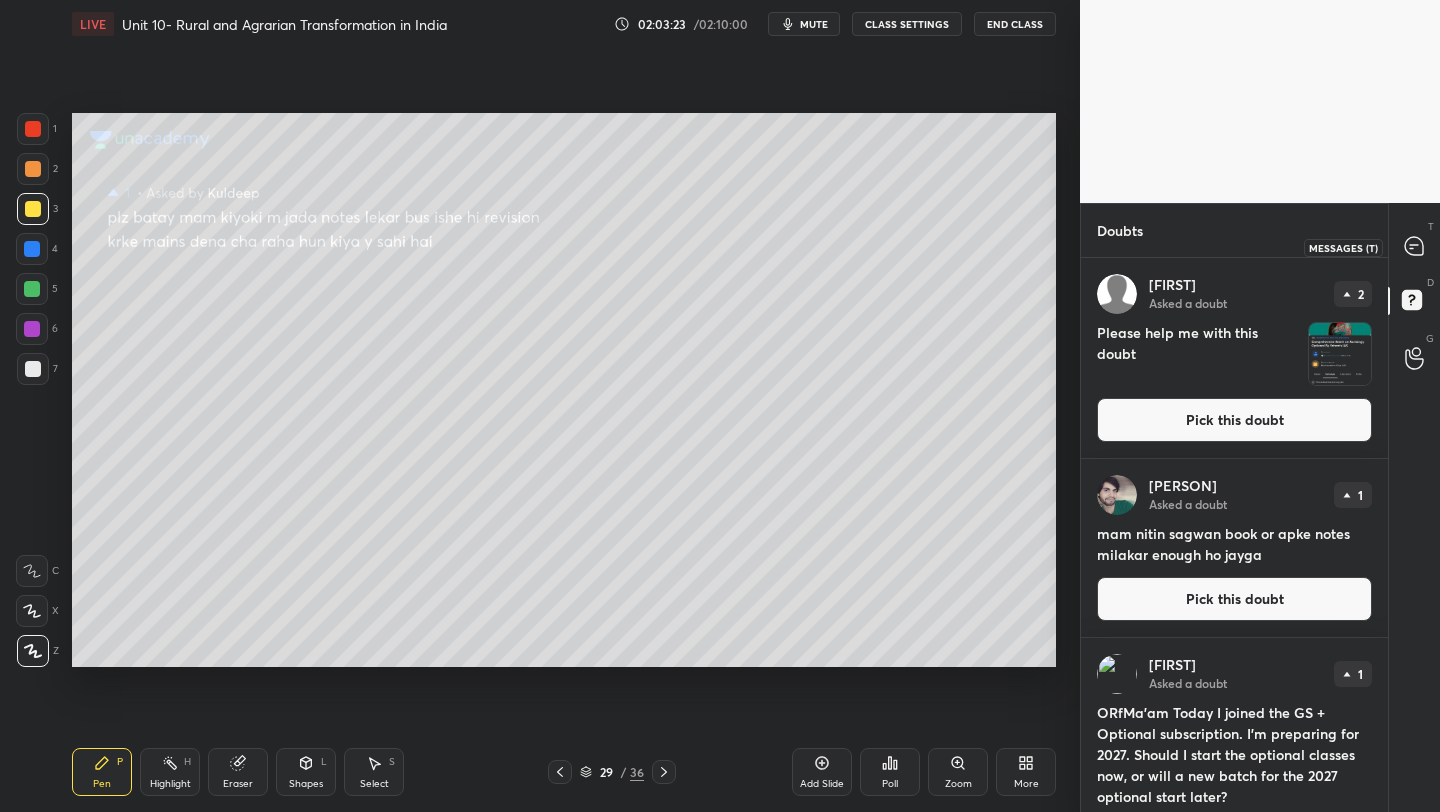 click 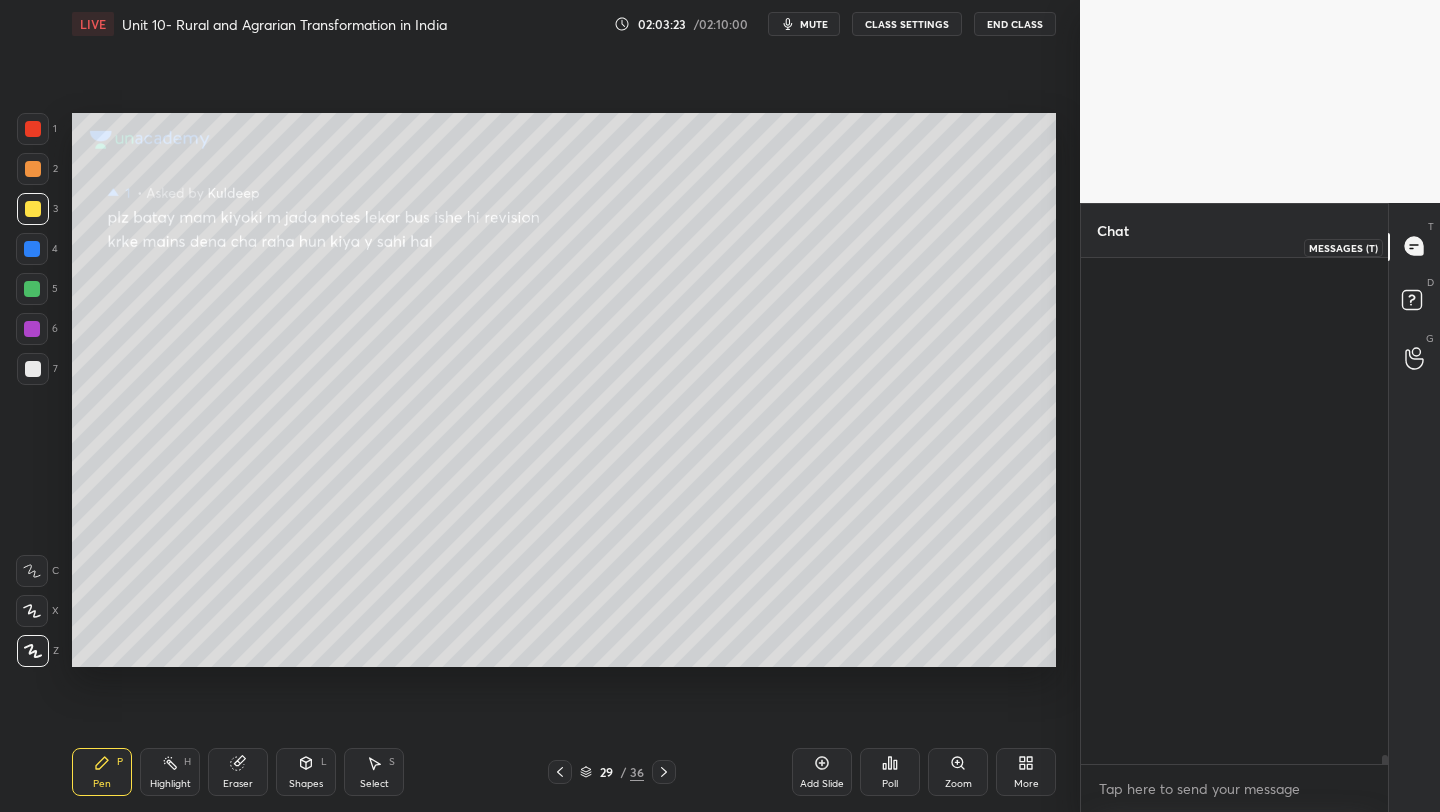 scroll, scrollTop: 29464, scrollLeft: 0, axis: vertical 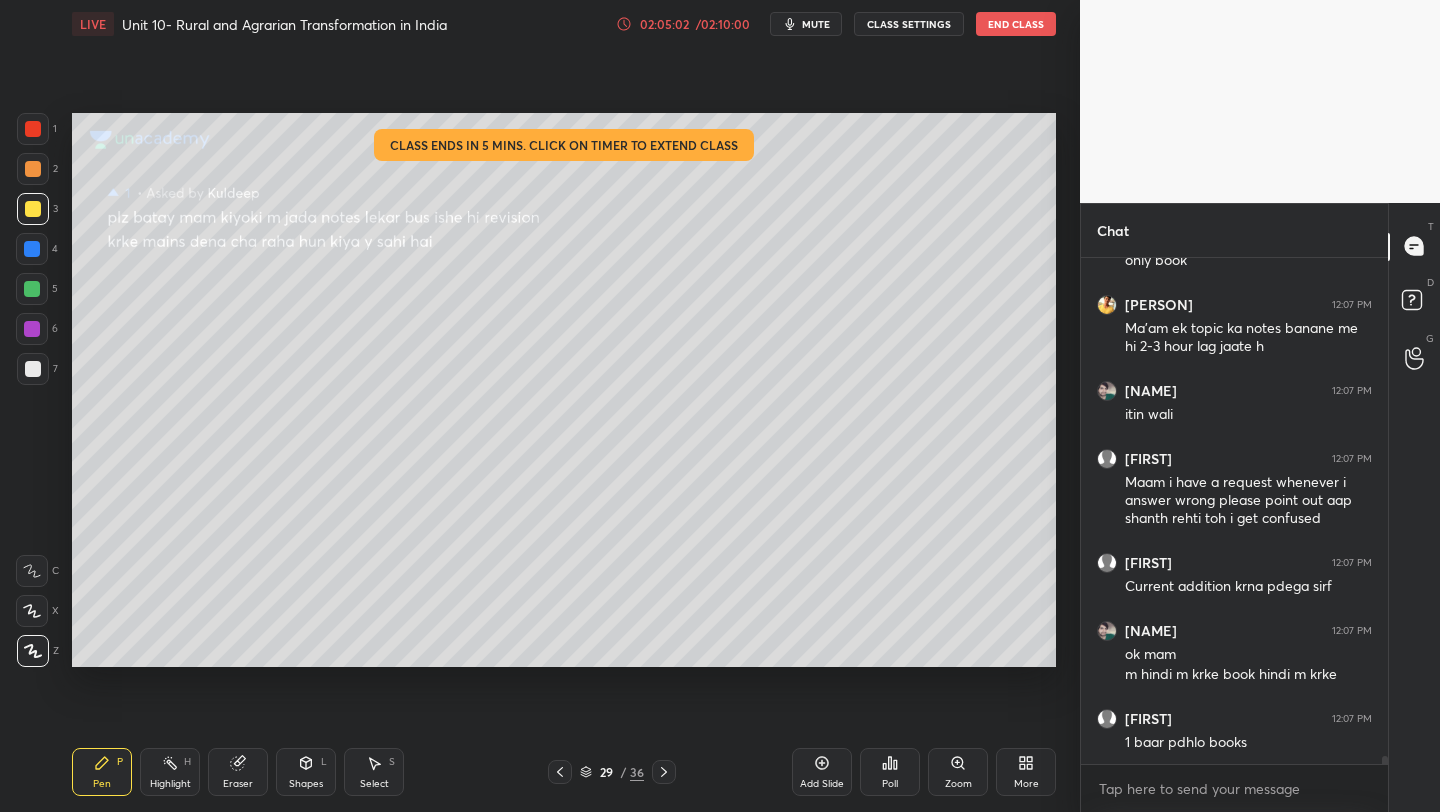 click on "02:05:02" at bounding box center [664, 24] 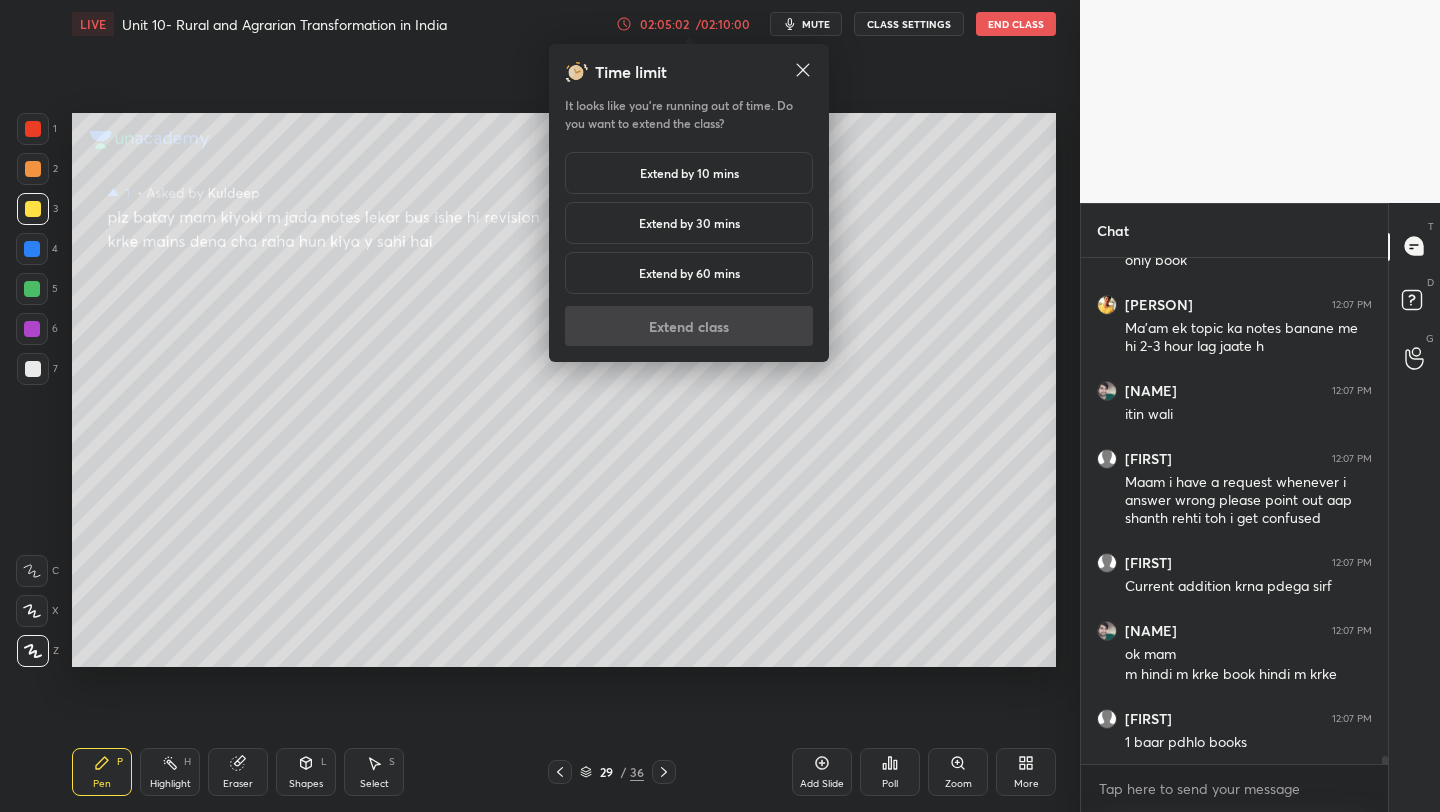 scroll, scrollTop: 30246, scrollLeft: 0, axis: vertical 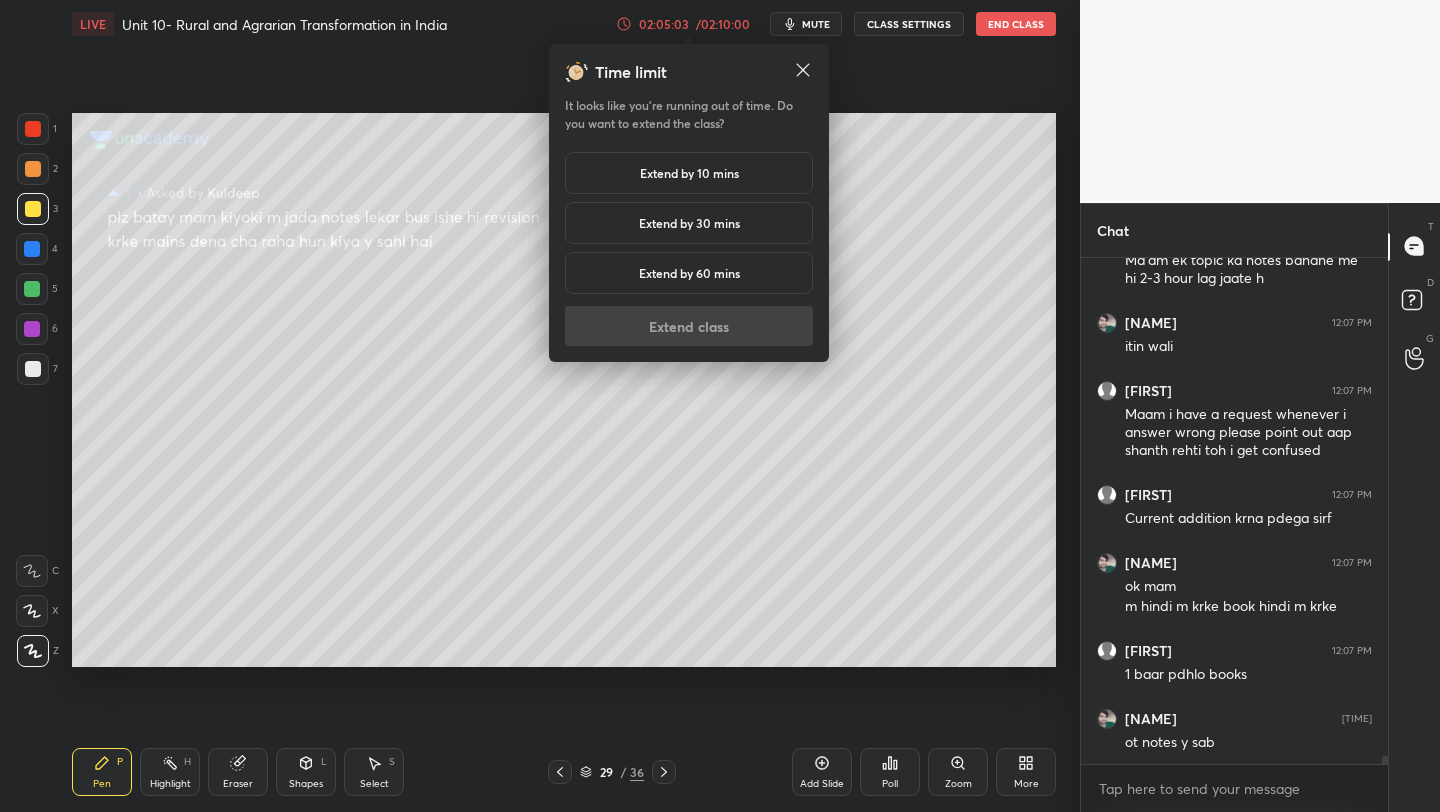 drag, startPoint x: 691, startPoint y: 166, endPoint x: 691, endPoint y: 254, distance: 88 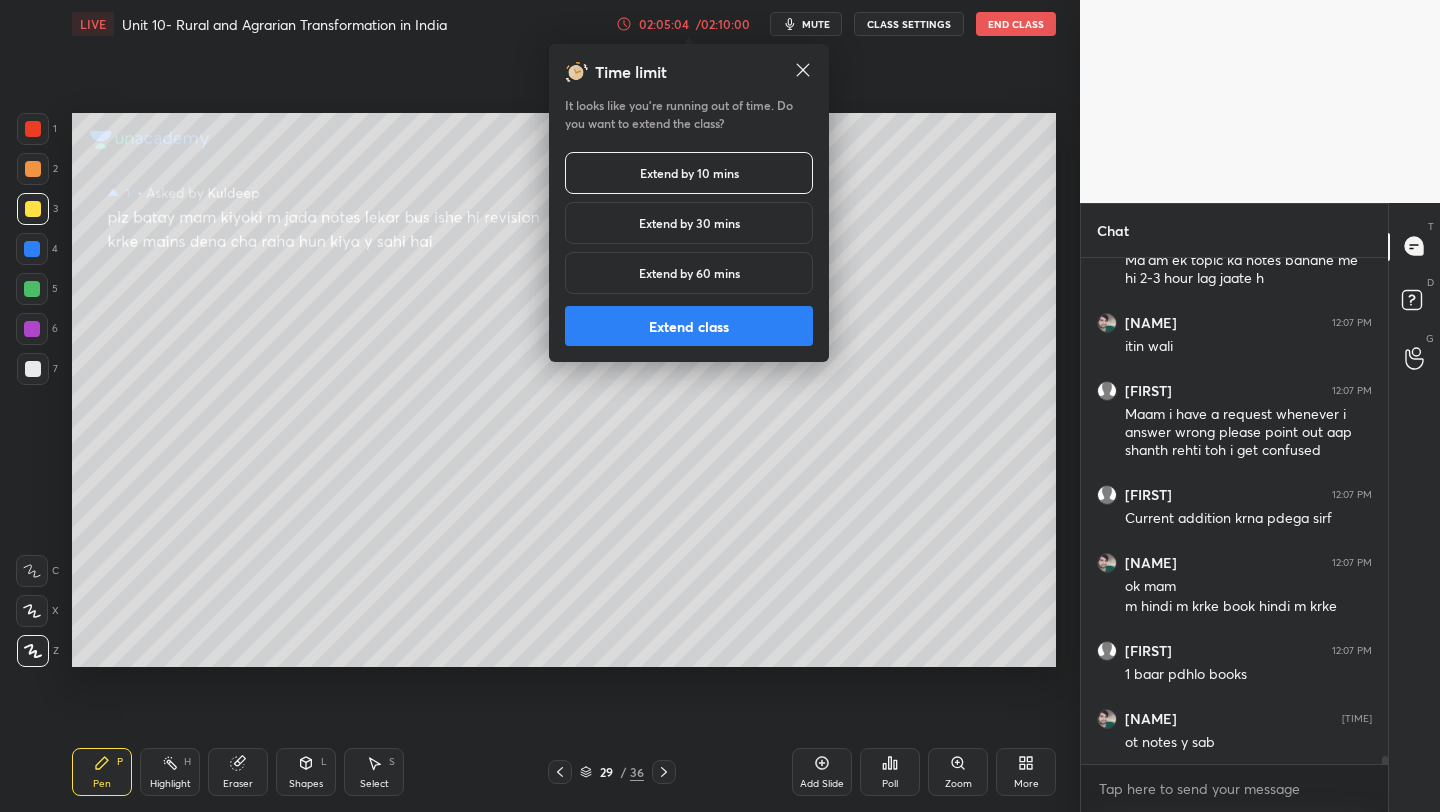 click on "Extend class" at bounding box center [689, 326] 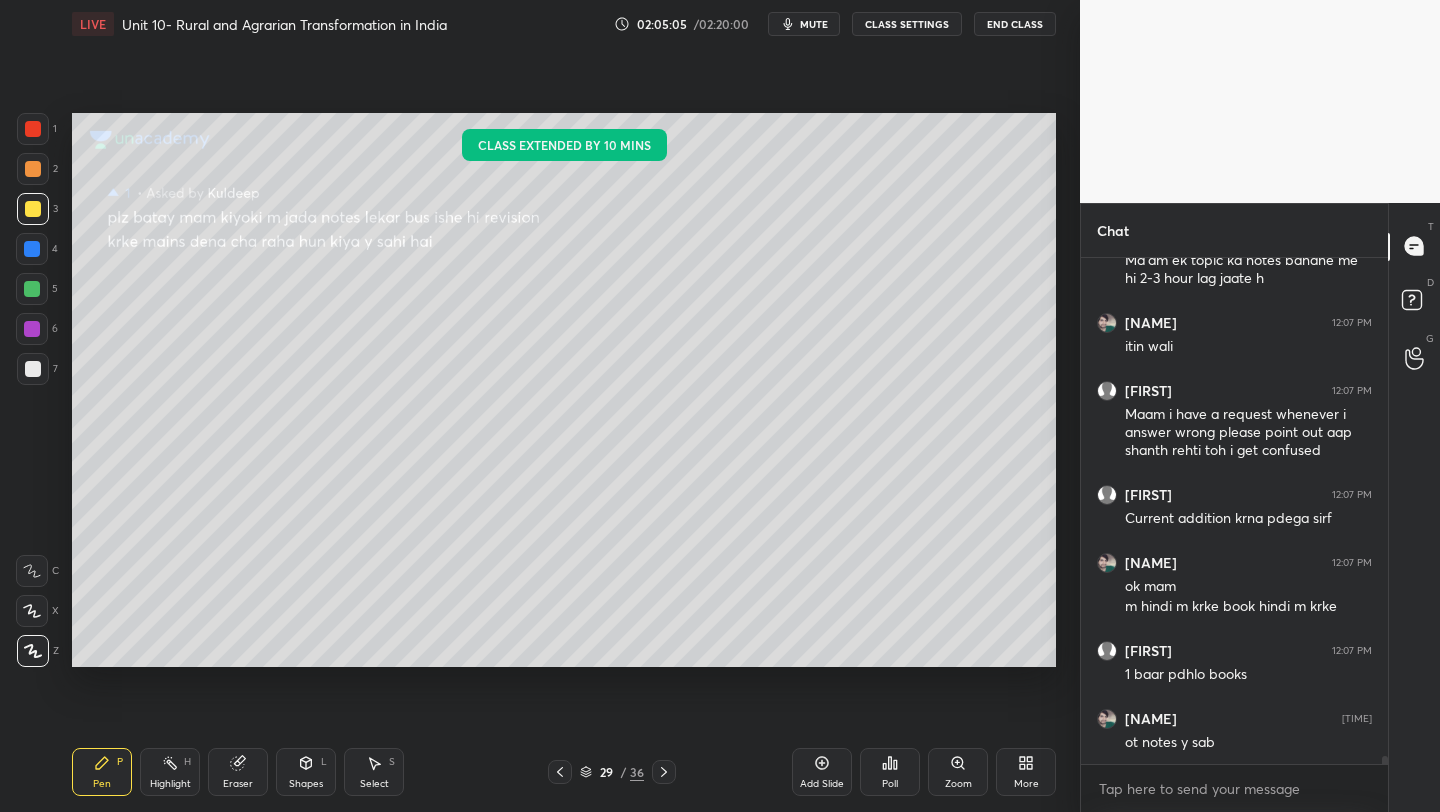 scroll, scrollTop: 30266, scrollLeft: 0, axis: vertical 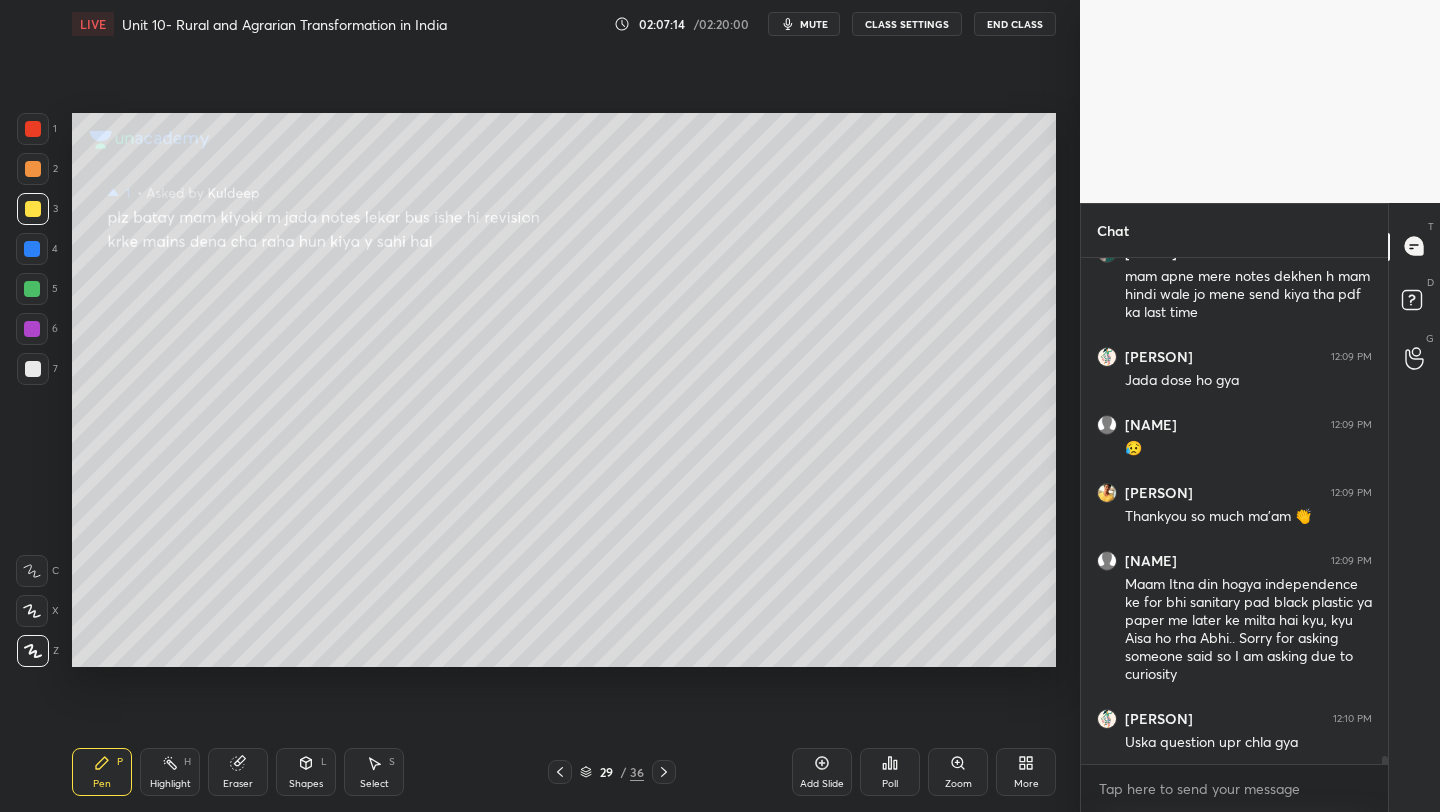 click on "Add Slide" at bounding box center (822, 772) 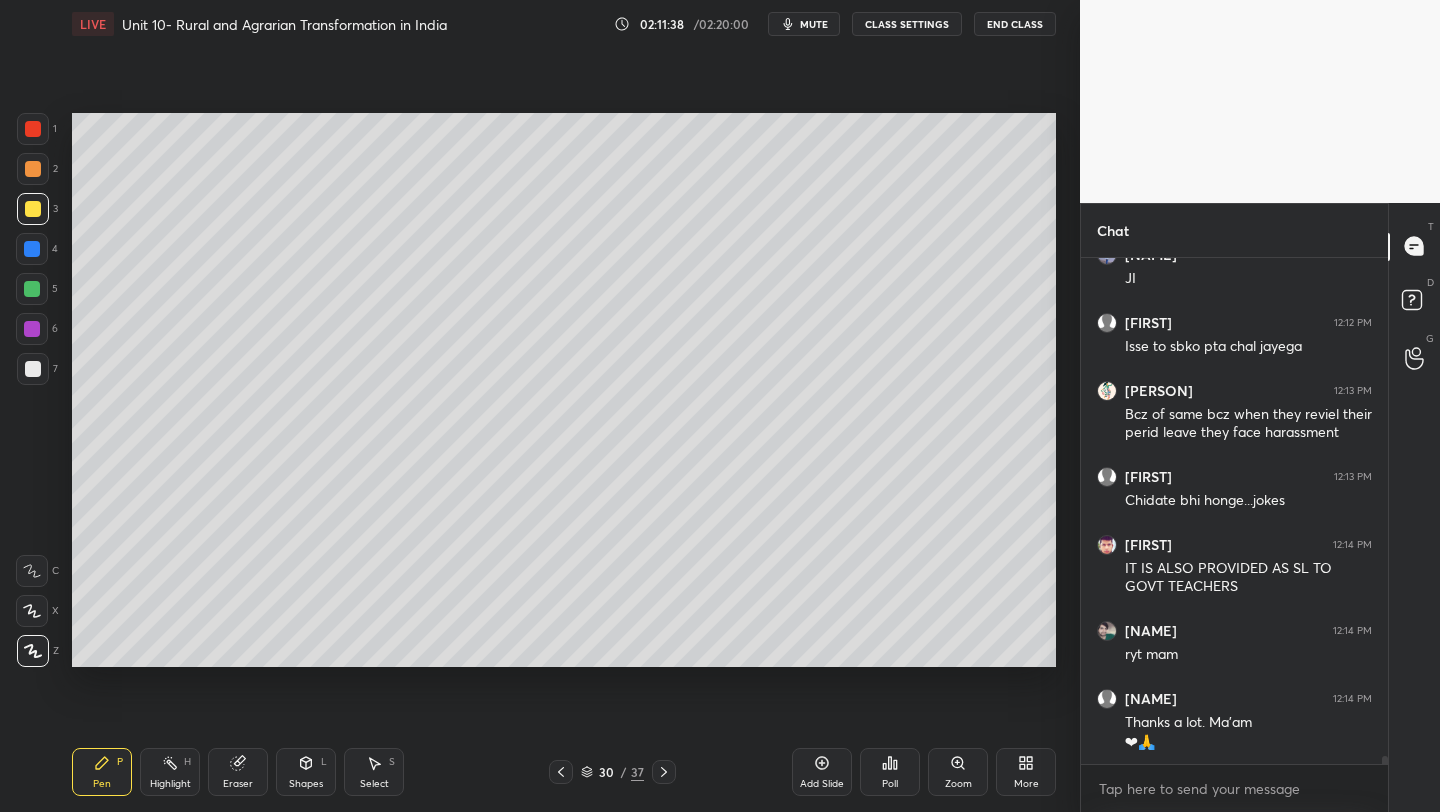 scroll, scrollTop: 32674, scrollLeft: 0, axis: vertical 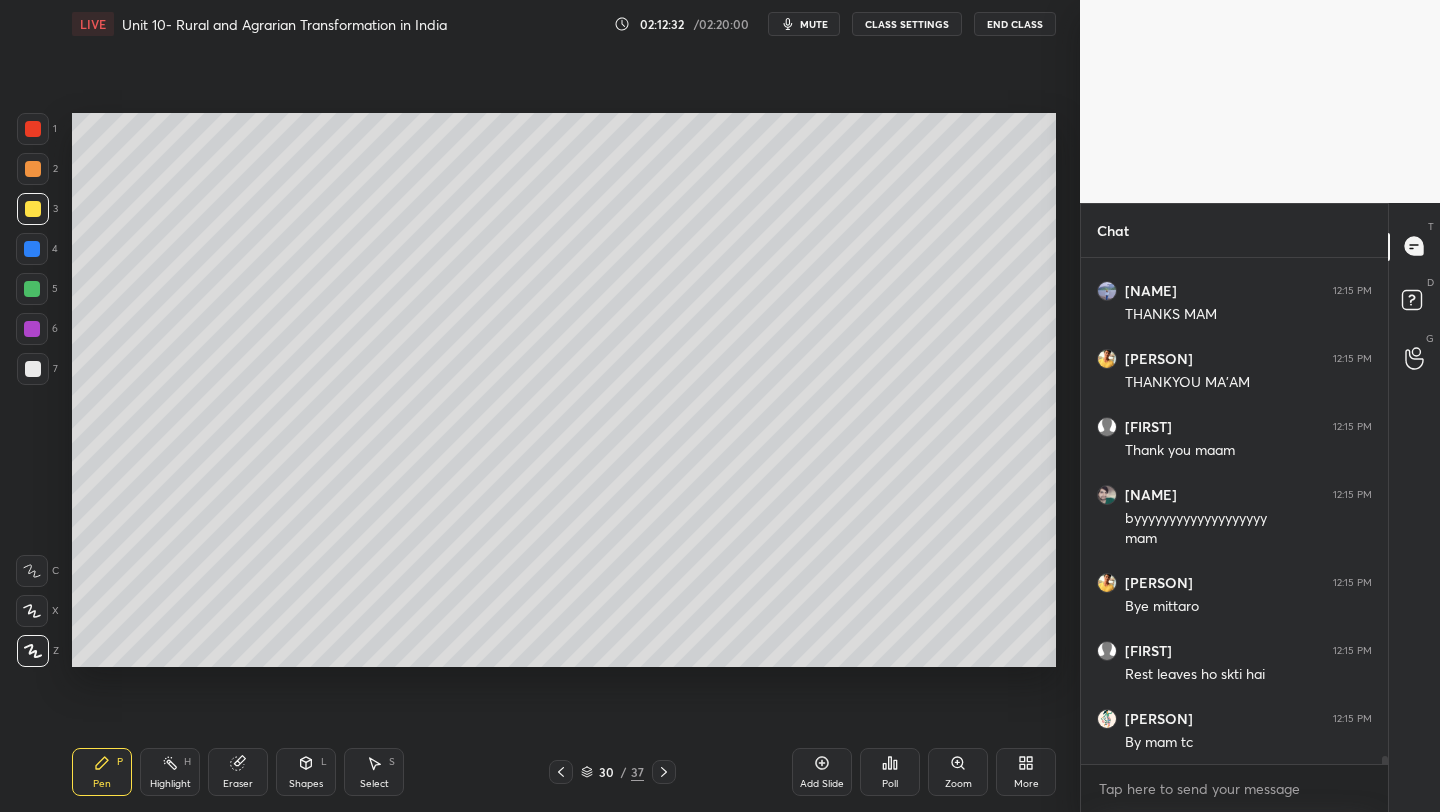 click on "End Class" at bounding box center (1015, 24) 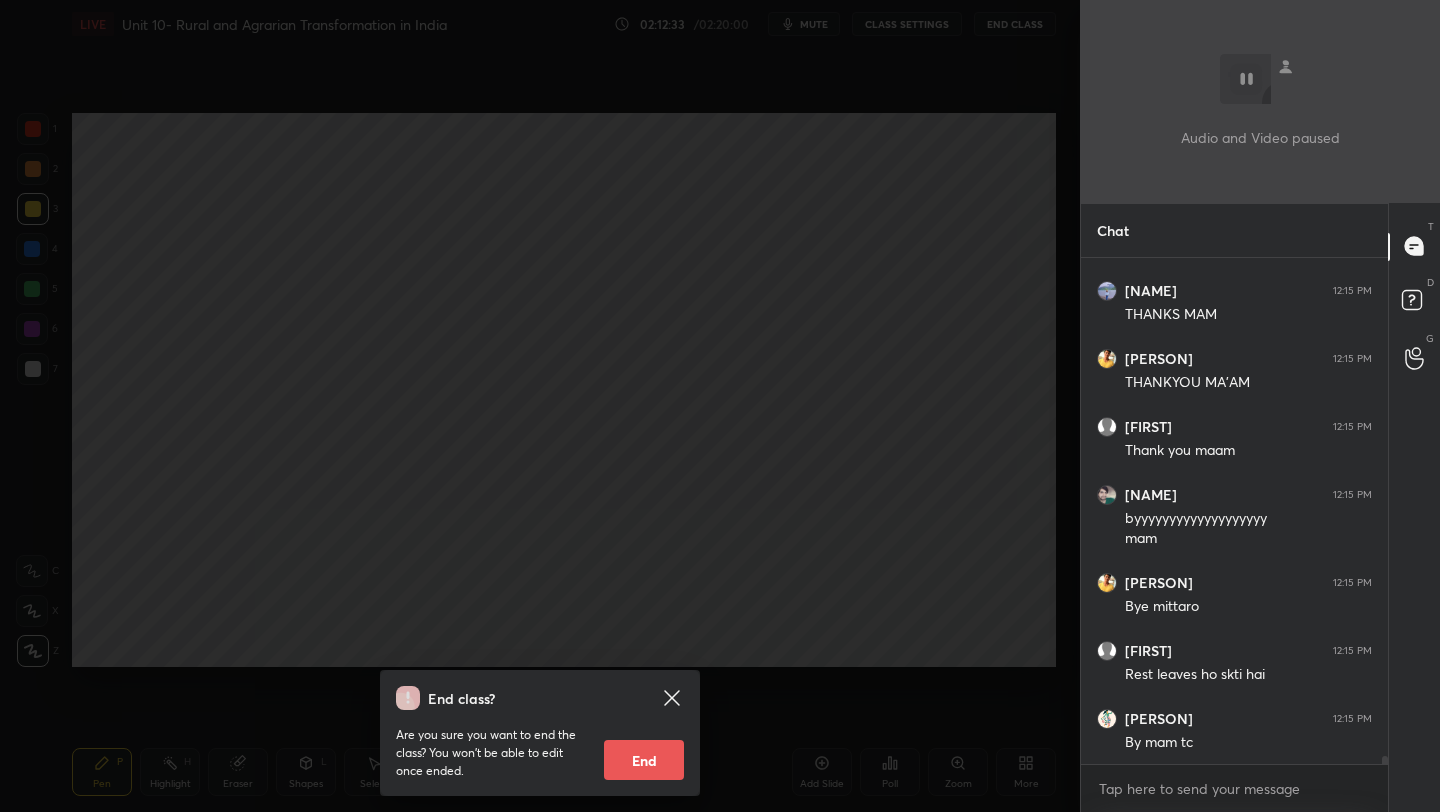 scroll, scrollTop: 33410, scrollLeft: 0, axis: vertical 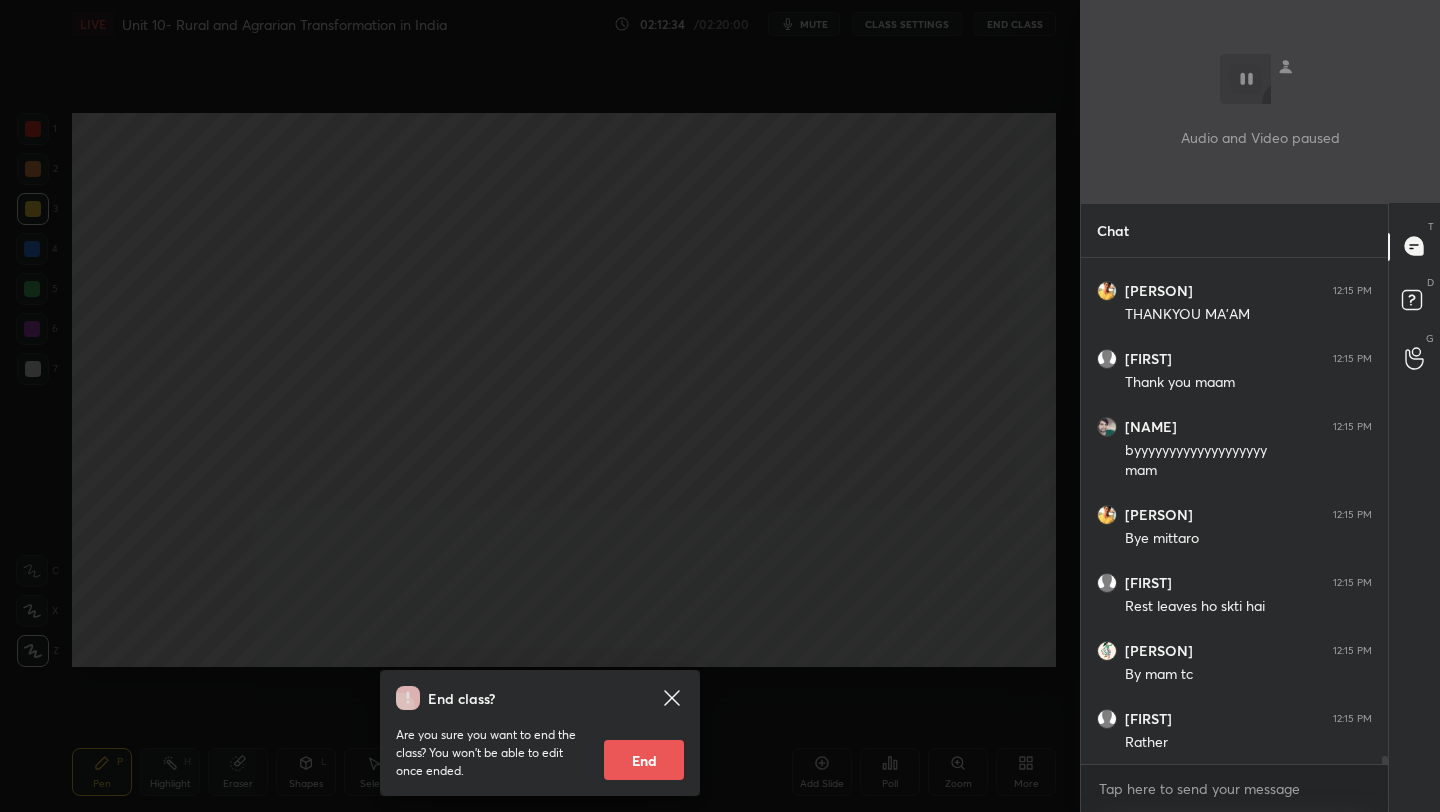click on "End" at bounding box center (644, 760) 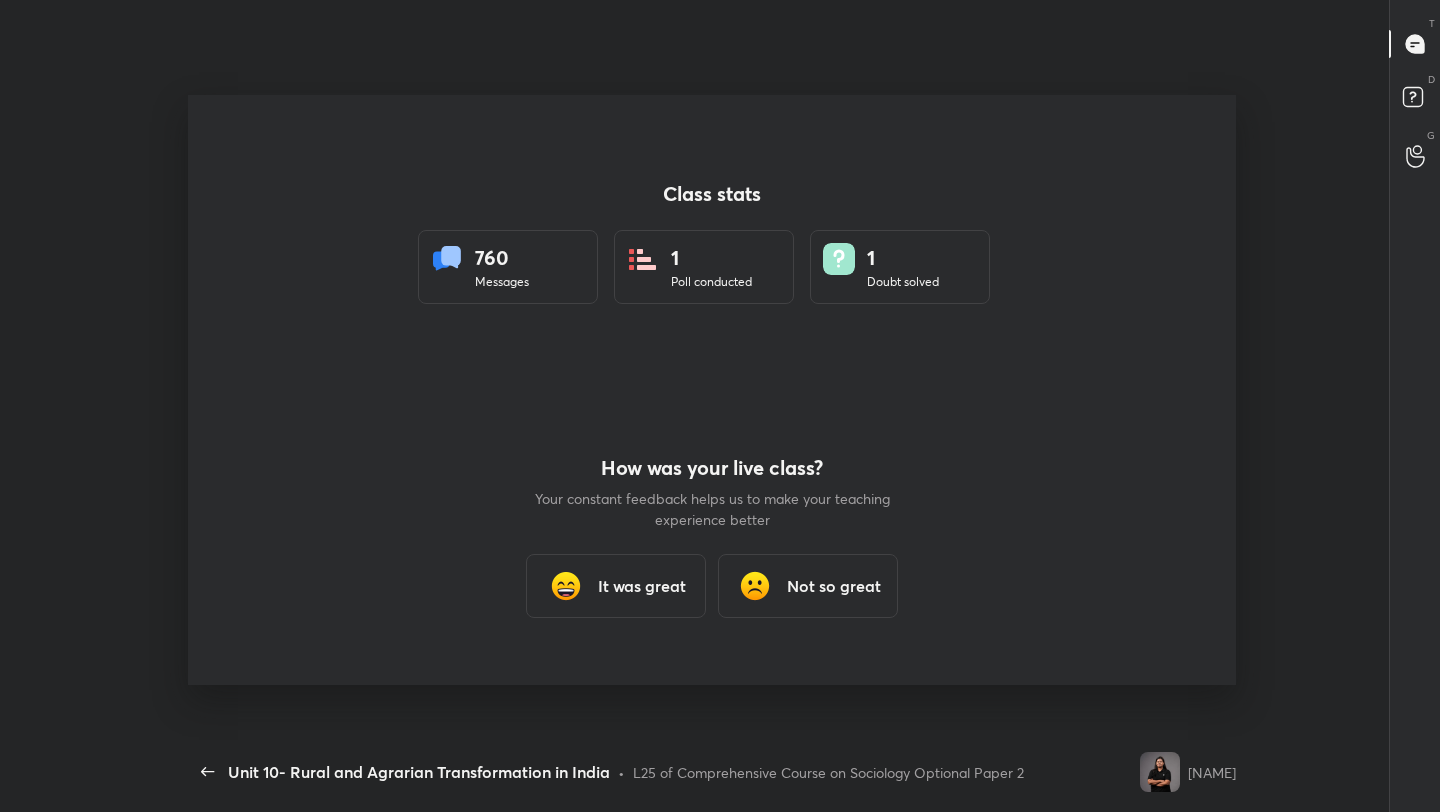 scroll, scrollTop: 99316, scrollLeft: 98596, axis: both 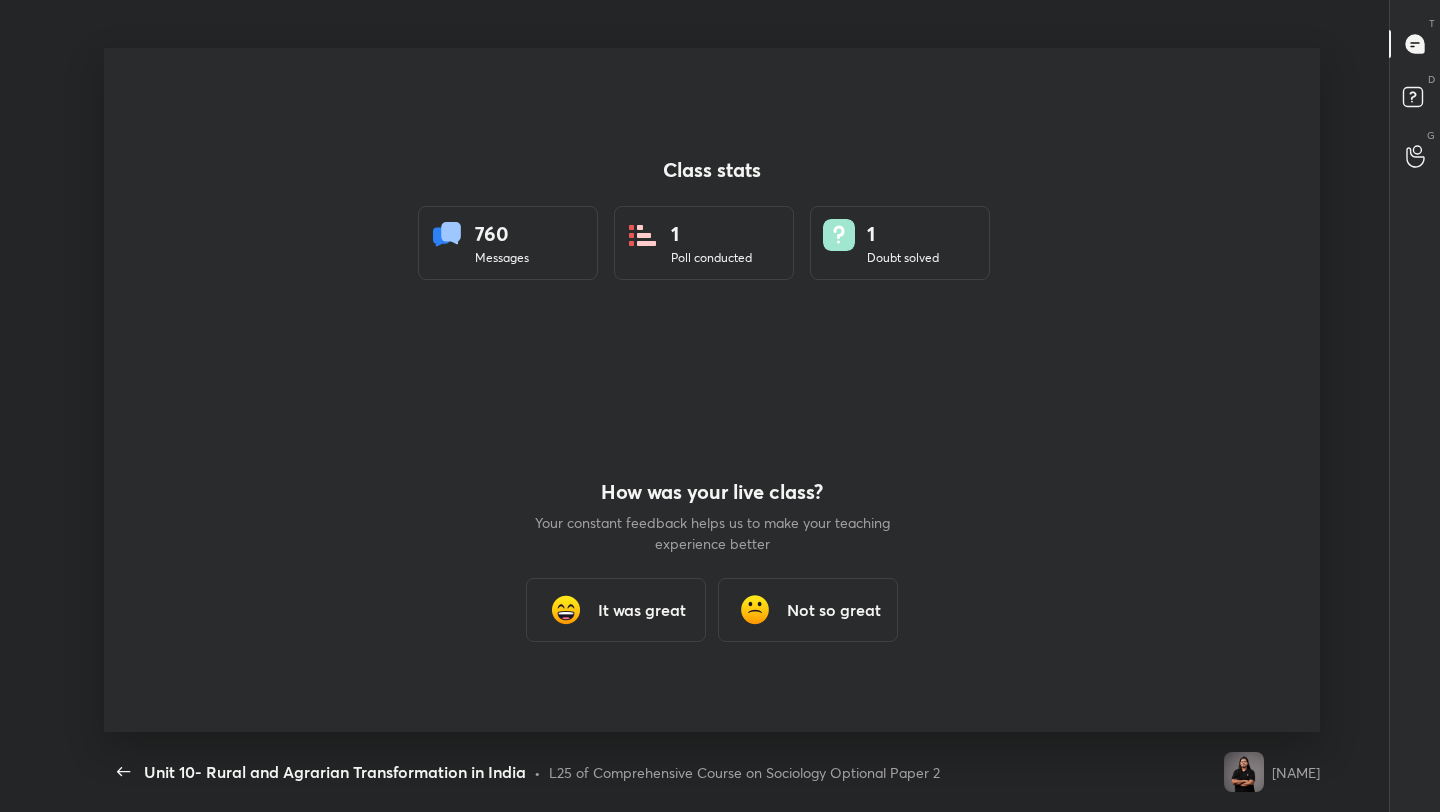 click on "It was great" at bounding box center [642, 610] 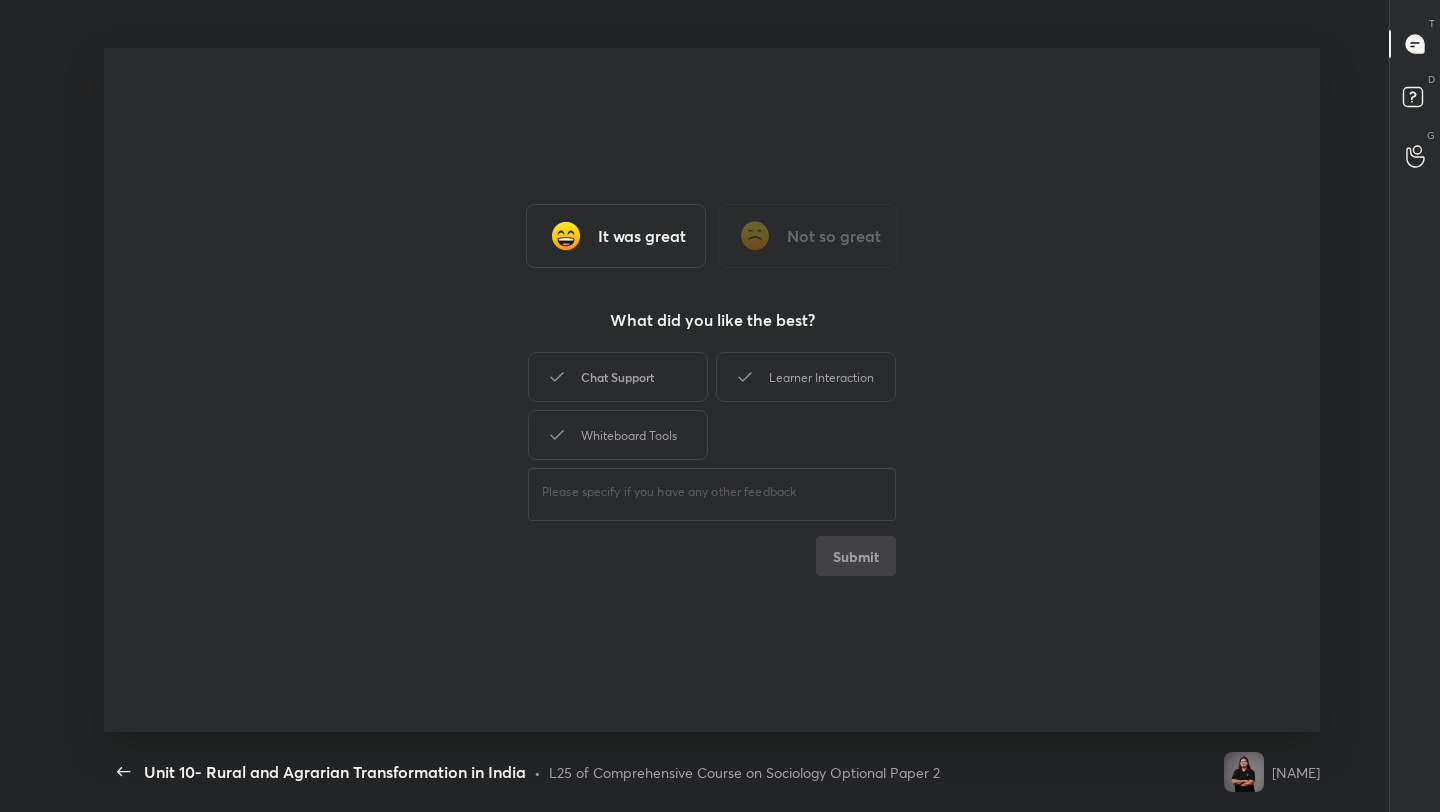 click on "Chat Support" at bounding box center [618, 377] 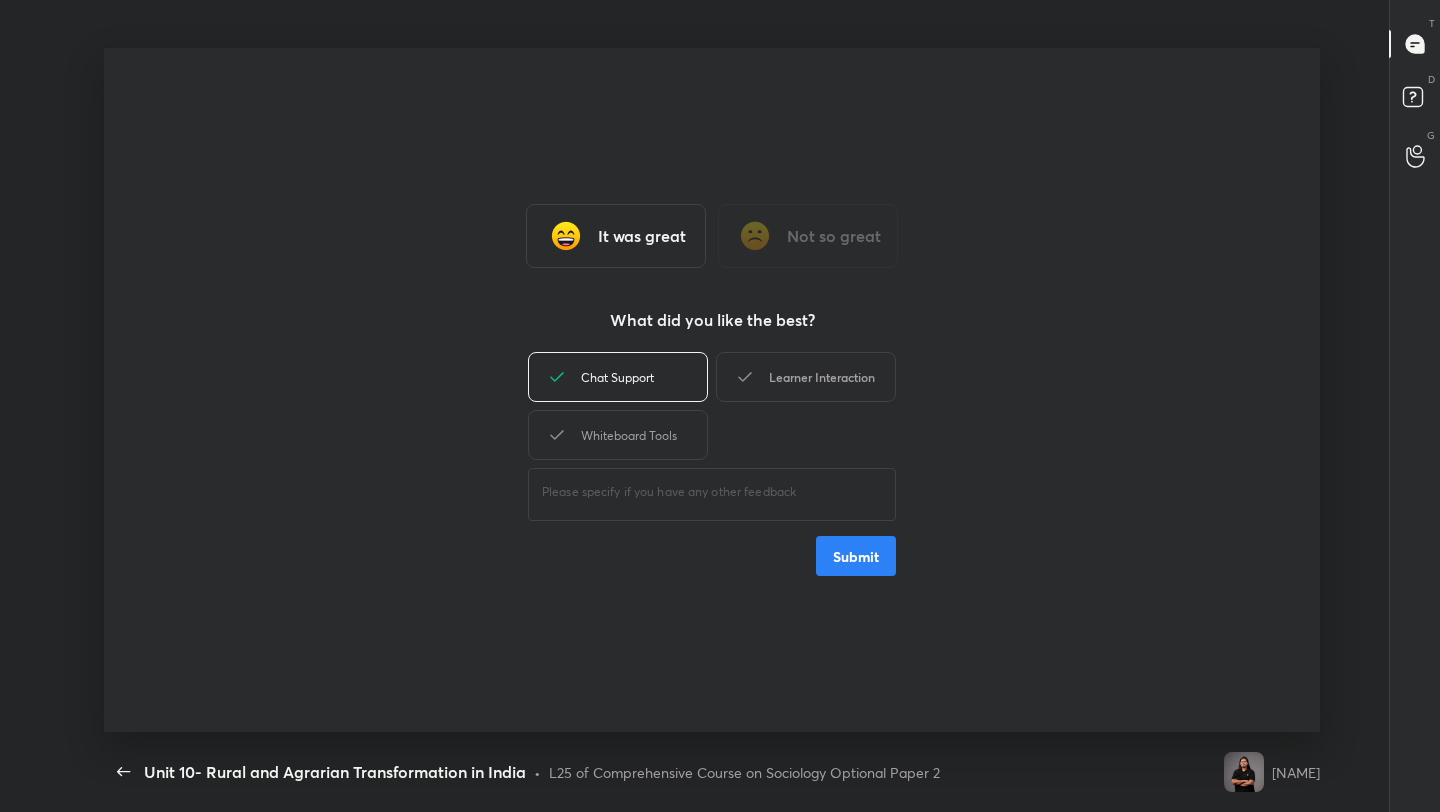click on "Learner Interaction" at bounding box center (806, 377) 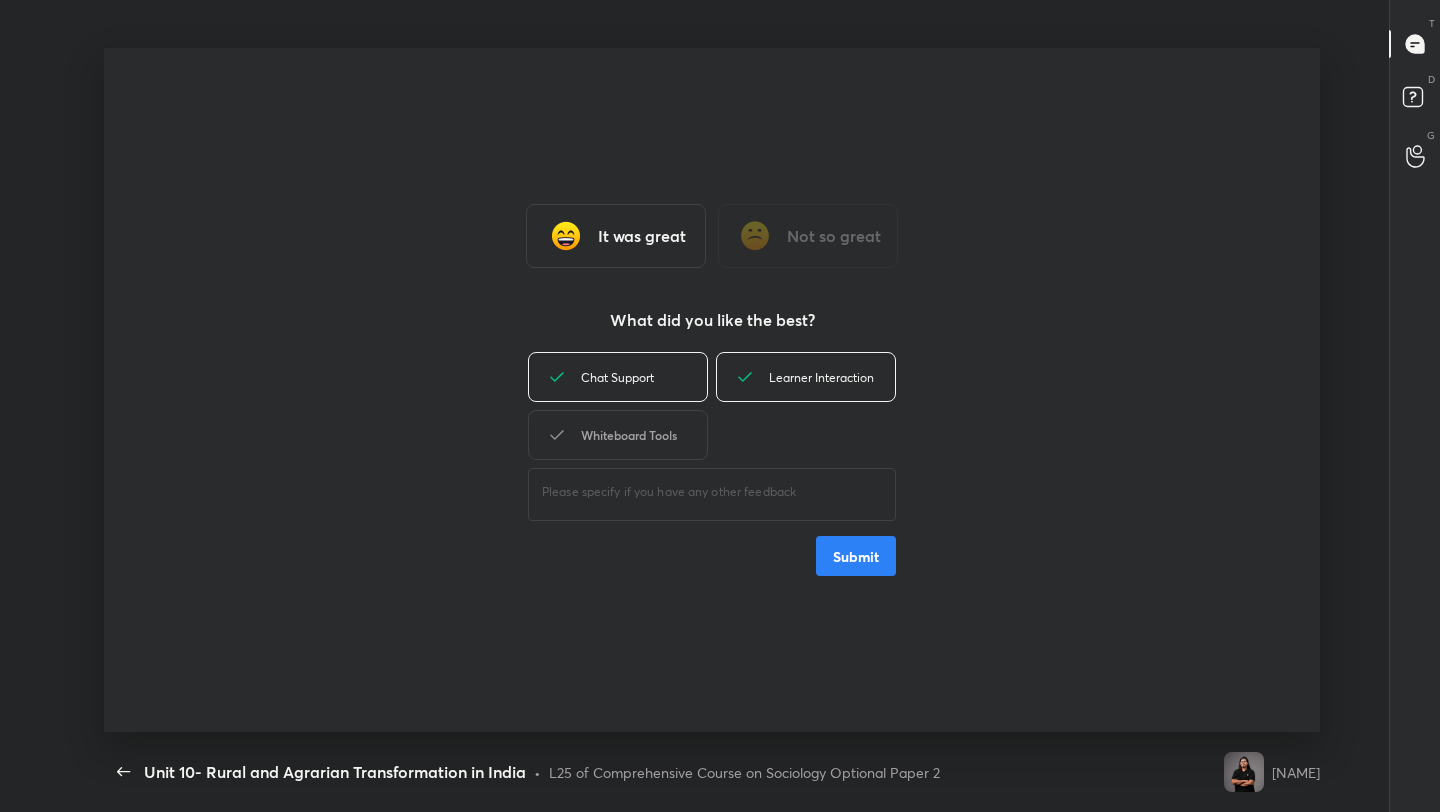 click on "Whiteboard Tools" at bounding box center [618, 435] 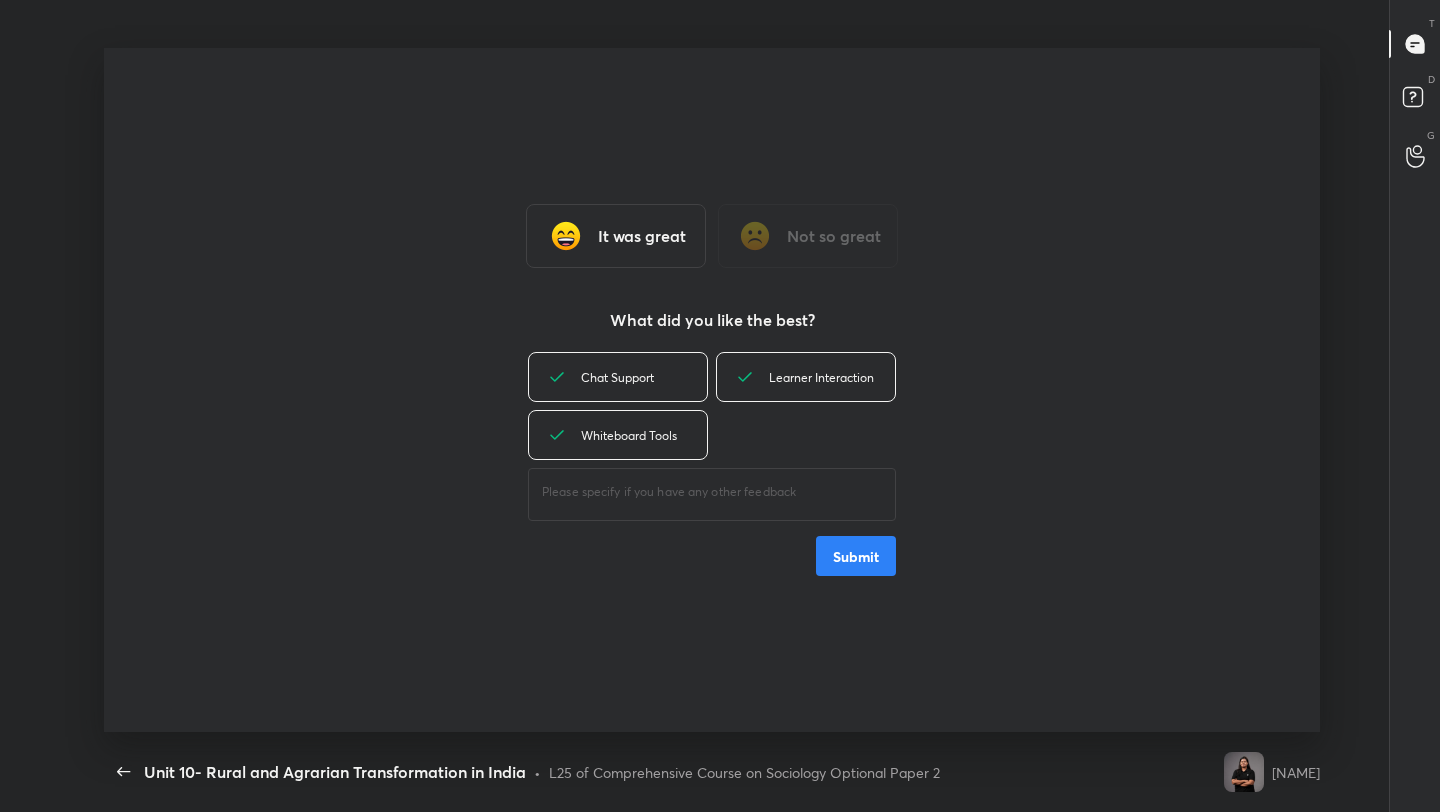 click on "Submit" at bounding box center (856, 556) 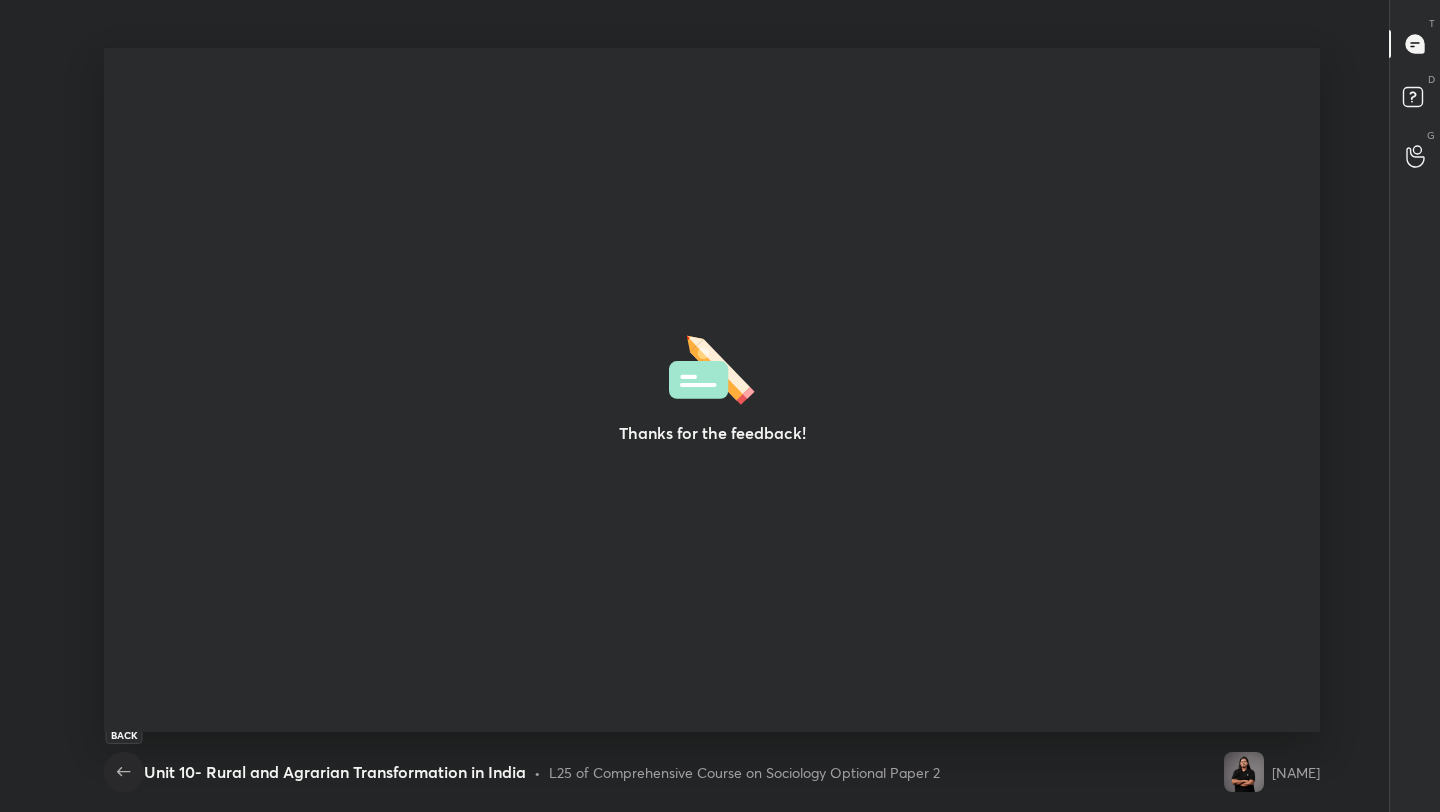 click 